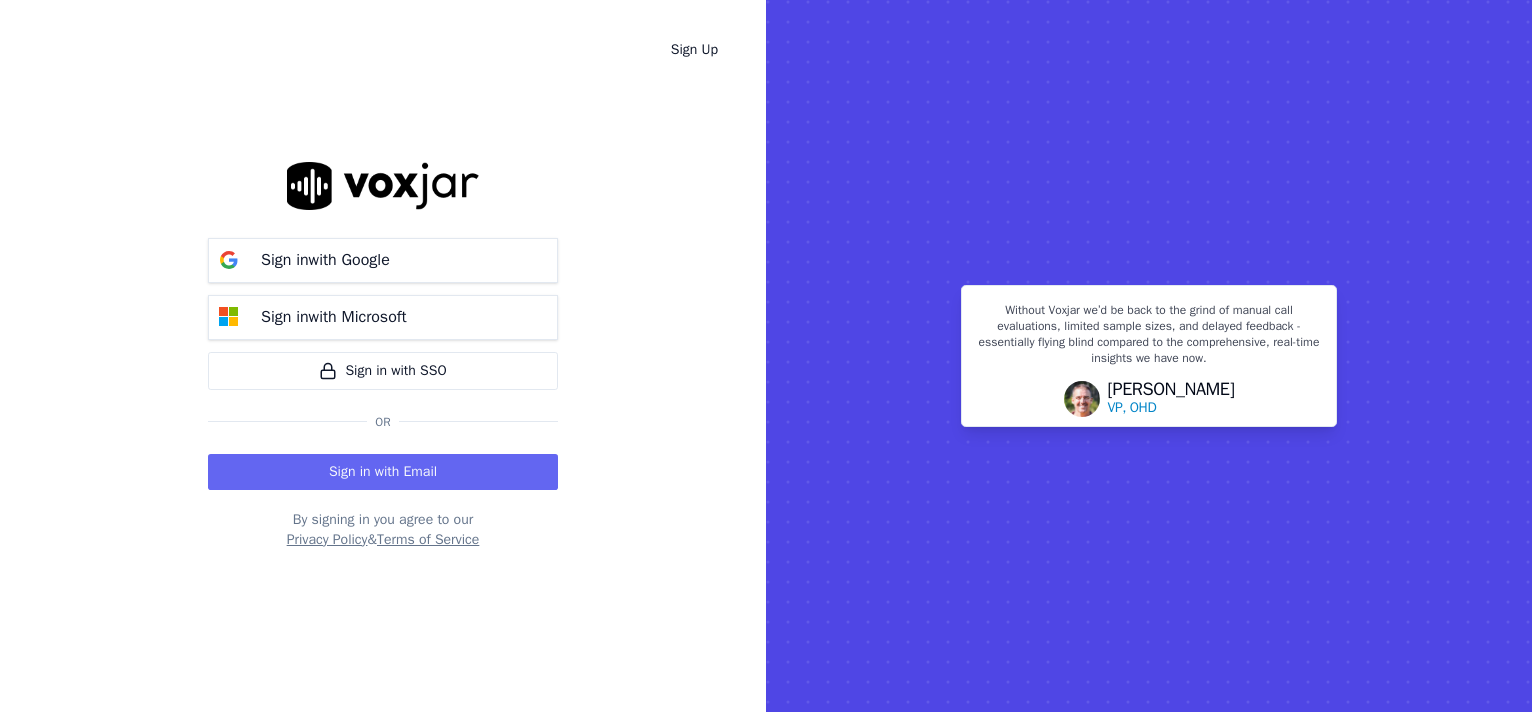 scroll, scrollTop: 0, scrollLeft: 0, axis: both 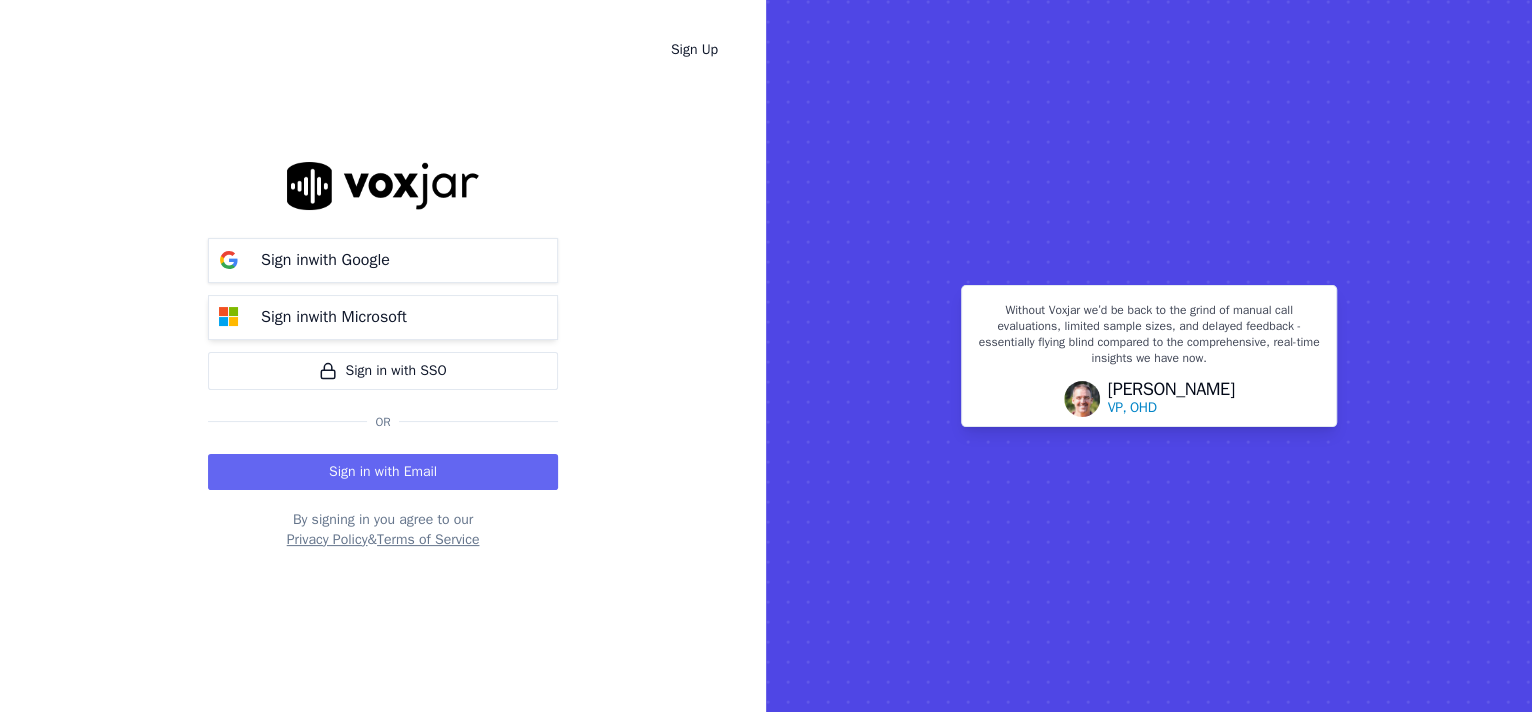 click on "Sign in  with Microsoft" at bounding box center (383, 317) 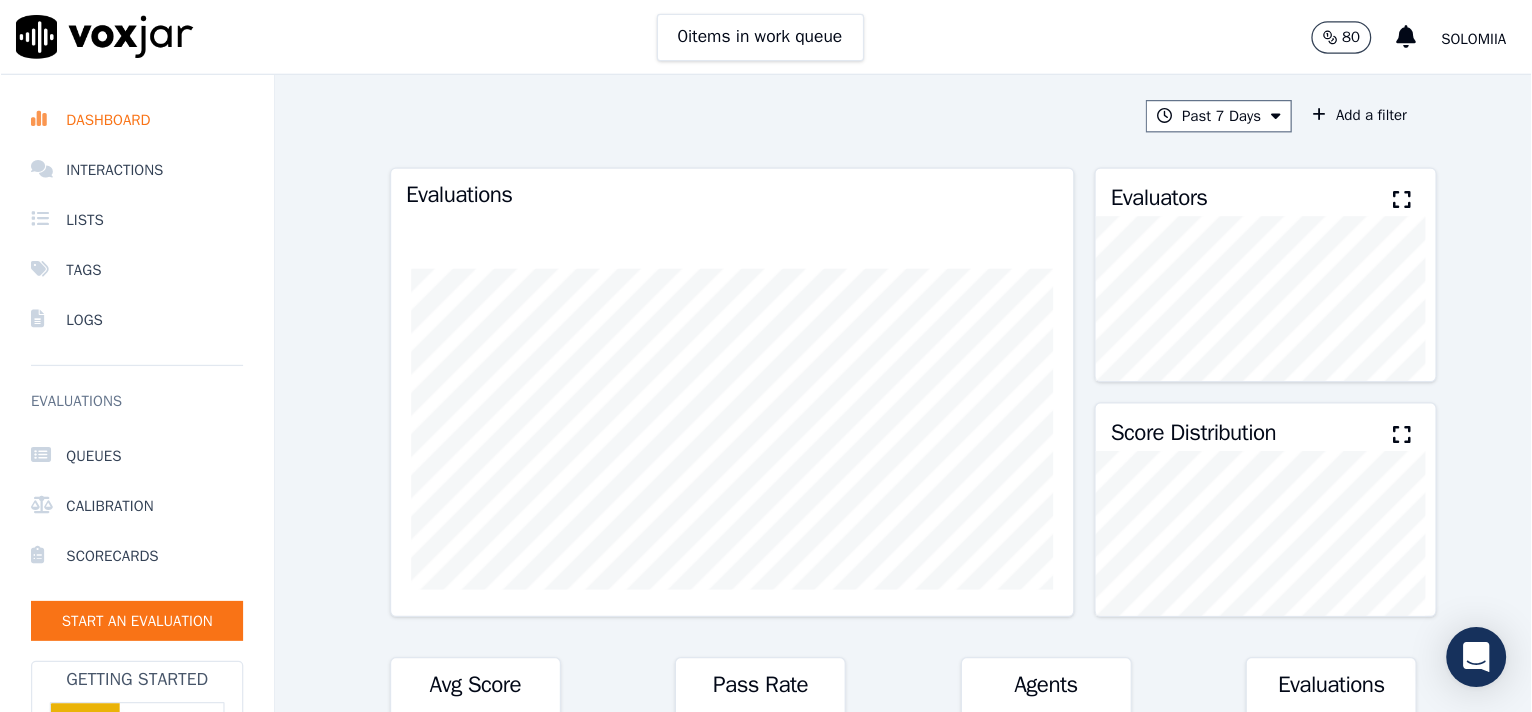 scroll, scrollTop: 0, scrollLeft: 0, axis: both 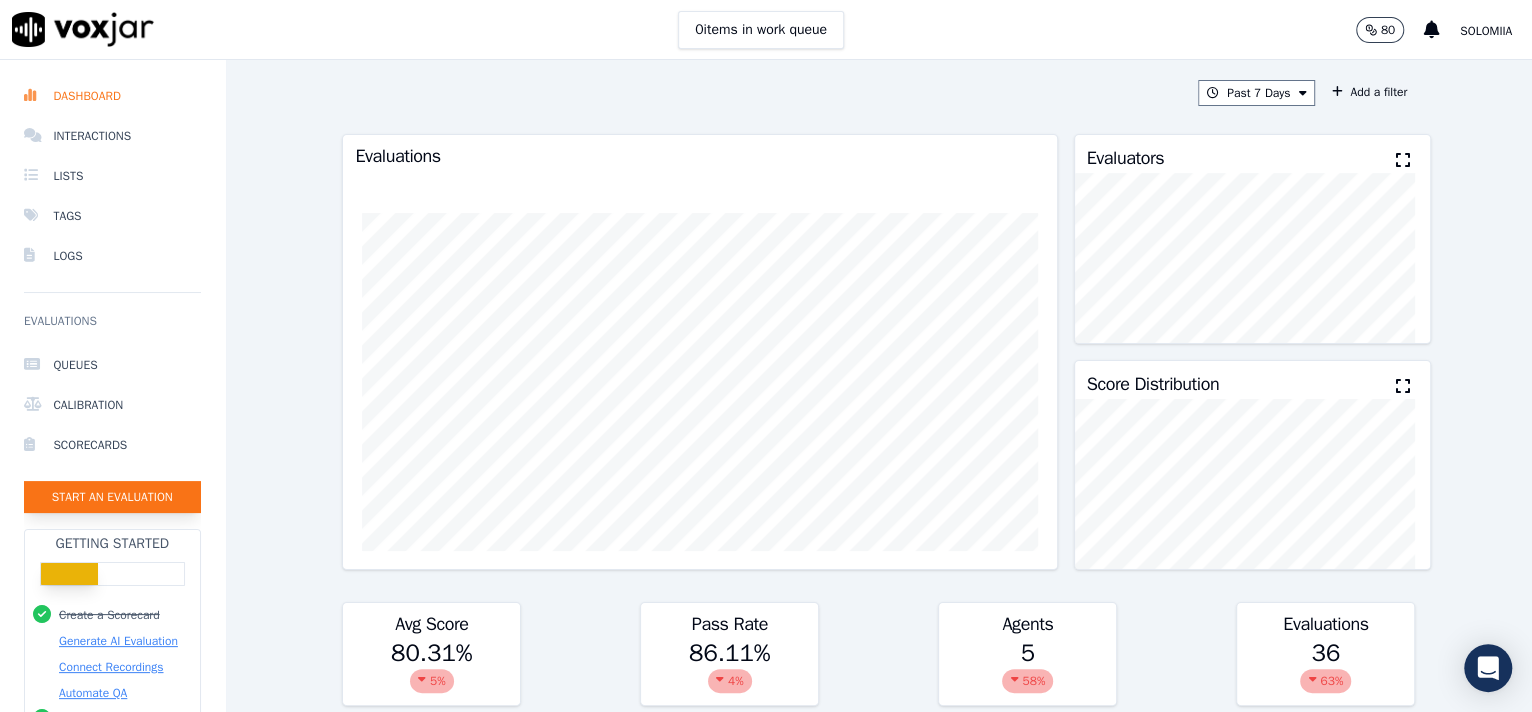 click on "Start an Evaluation" 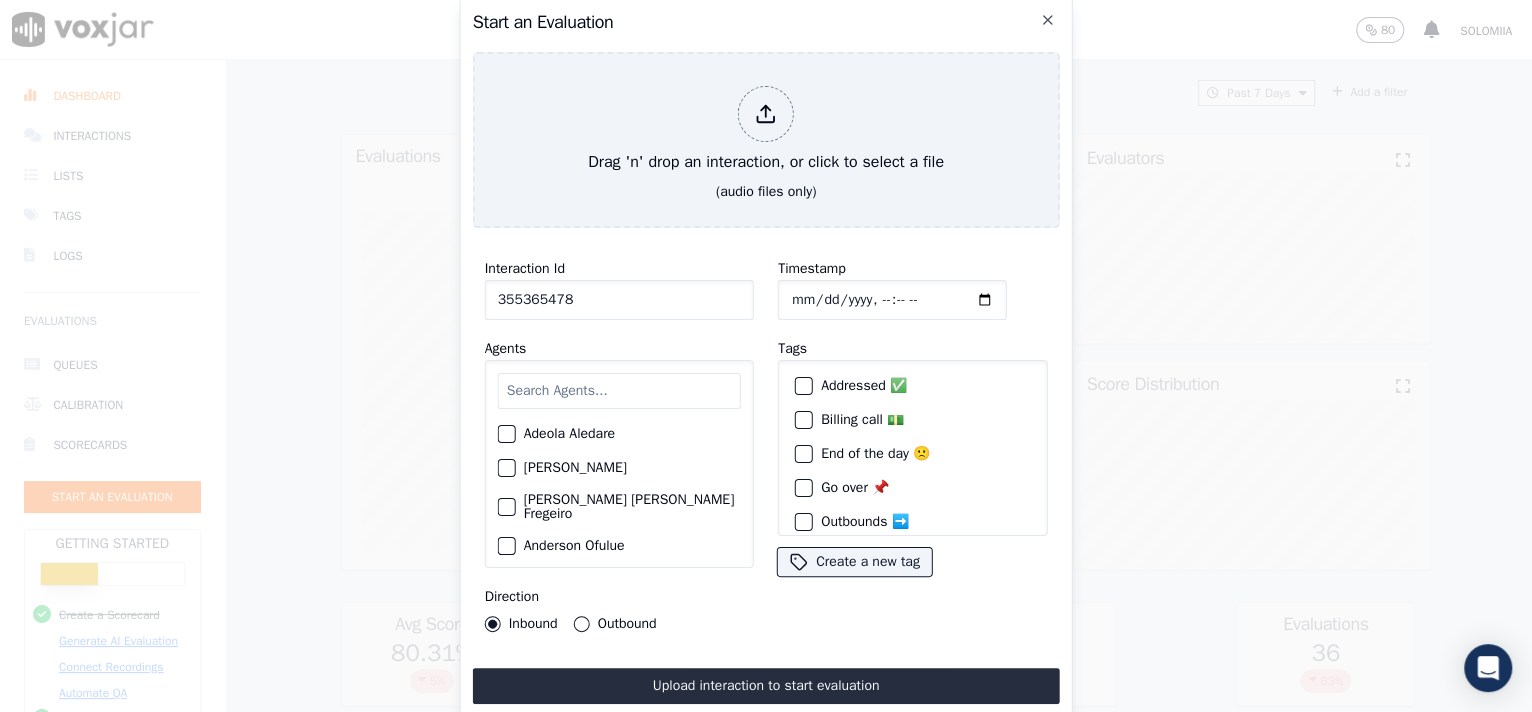 type on "355365478" 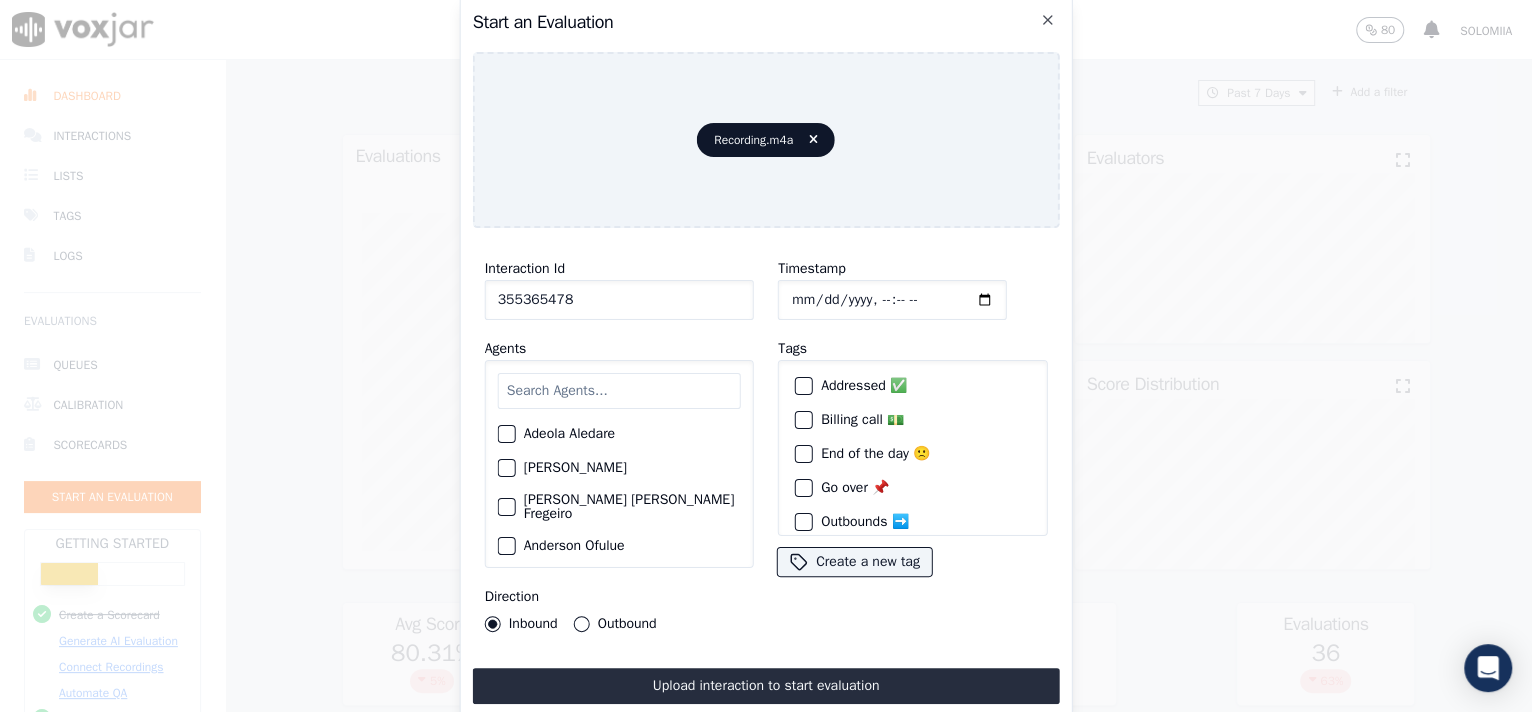 click on "Timestamp" 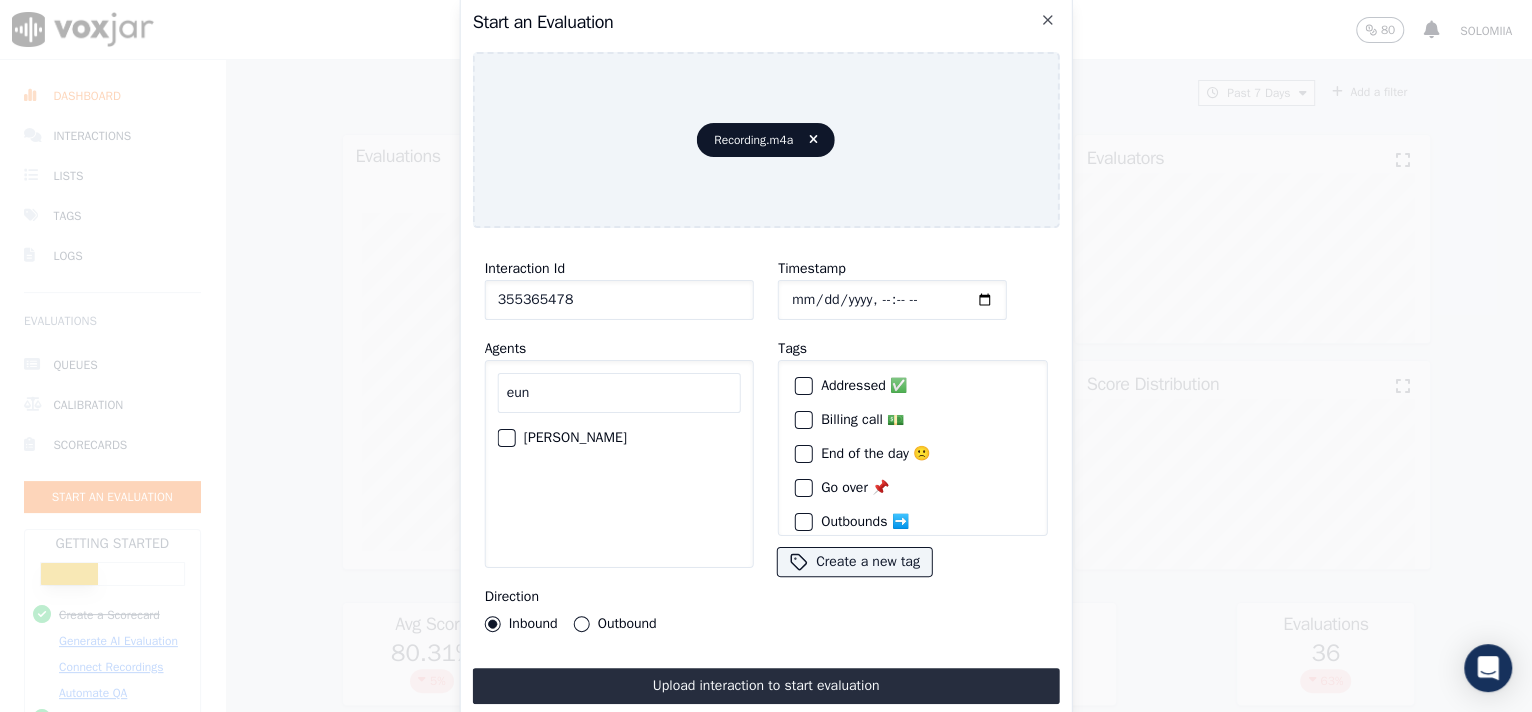 type on "eun" 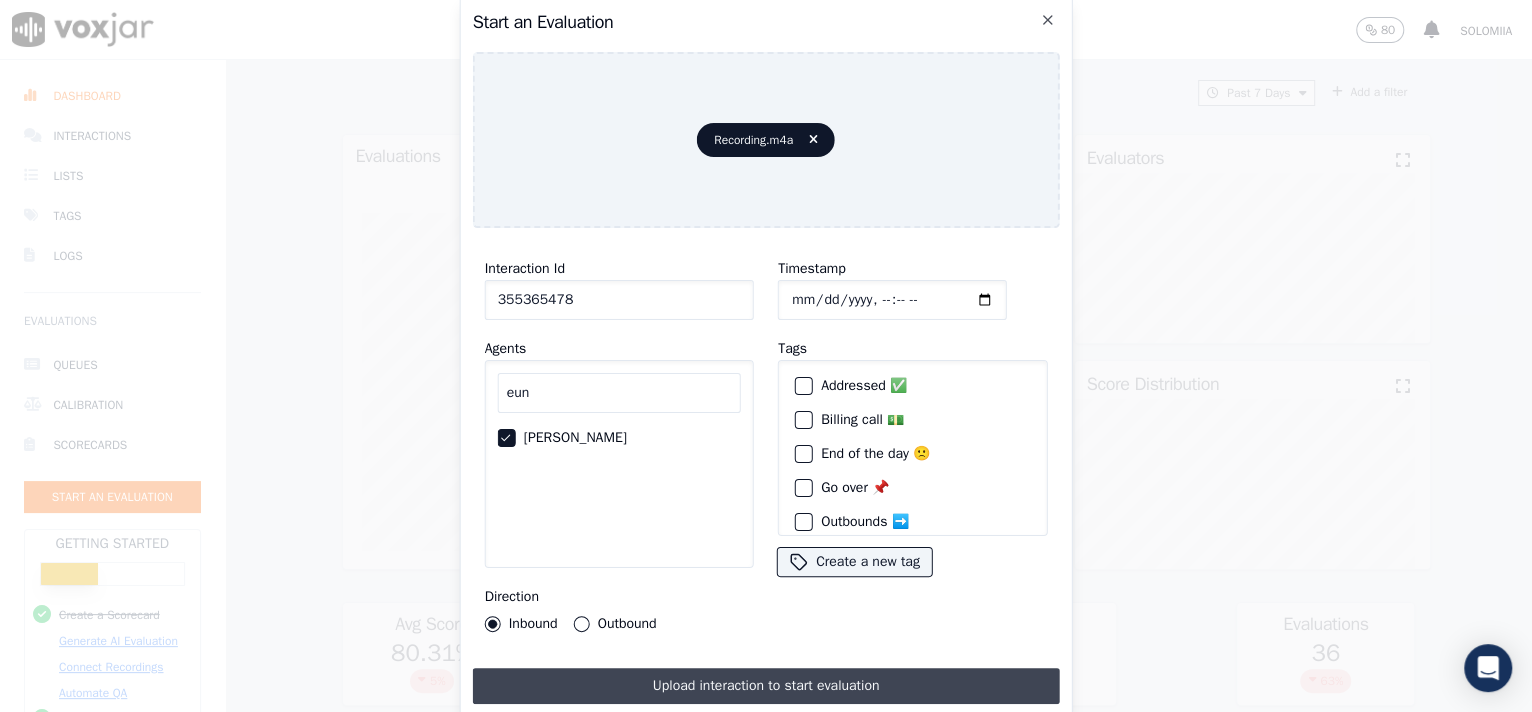 click on "Upload interaction to start evaluation" at bounding box center (766, 686) 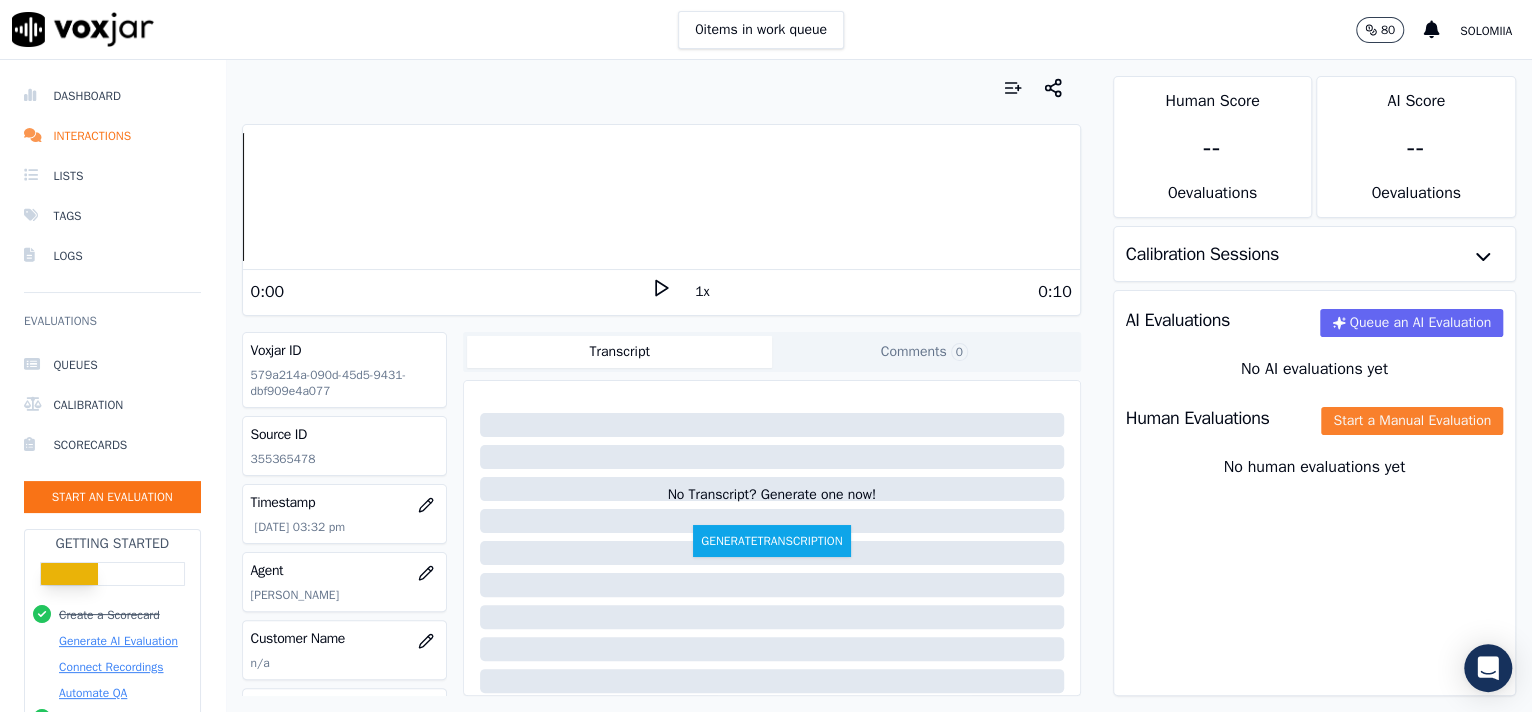 click on "Start a Manual Evaluation" 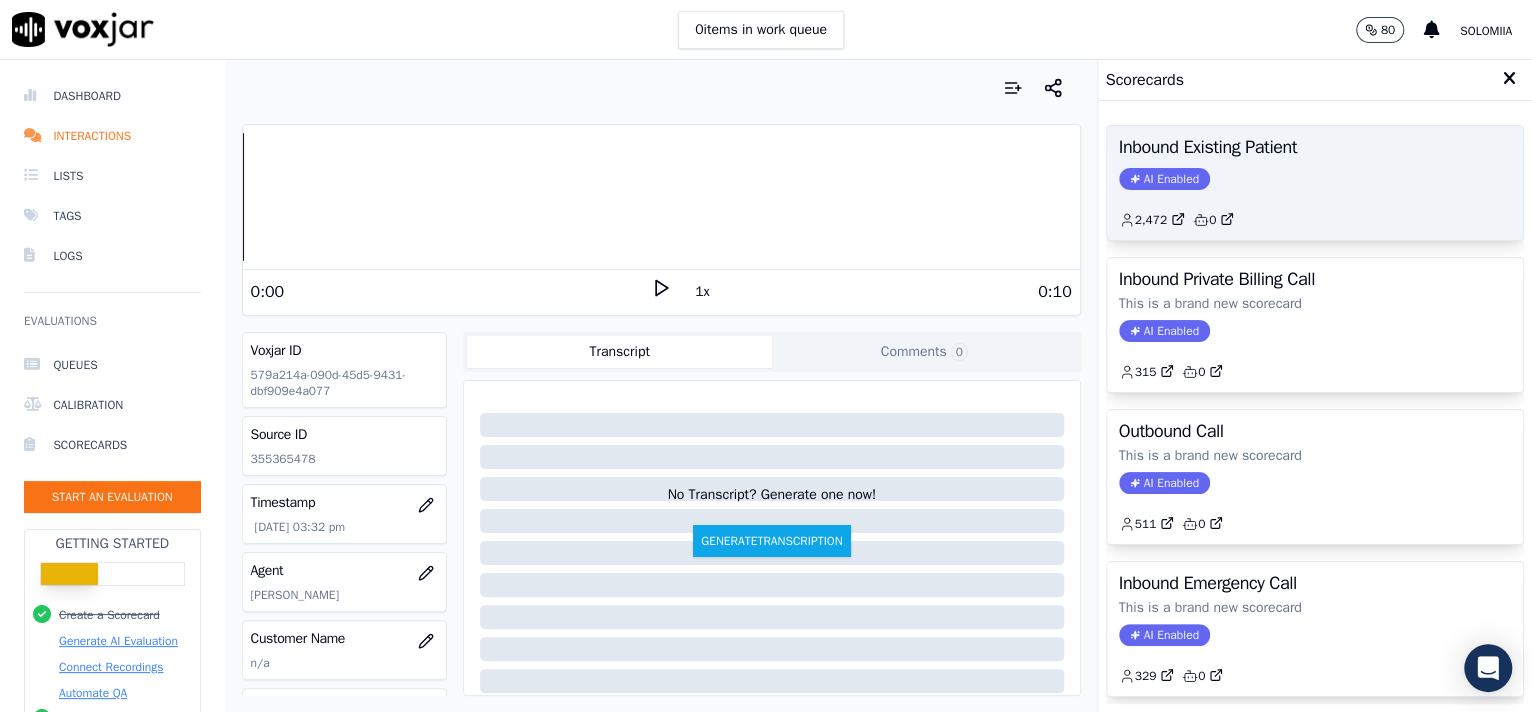 click on "Inbound Existing Patient       AI Enabled       2,472         0" at bounding box center (1315, 183) 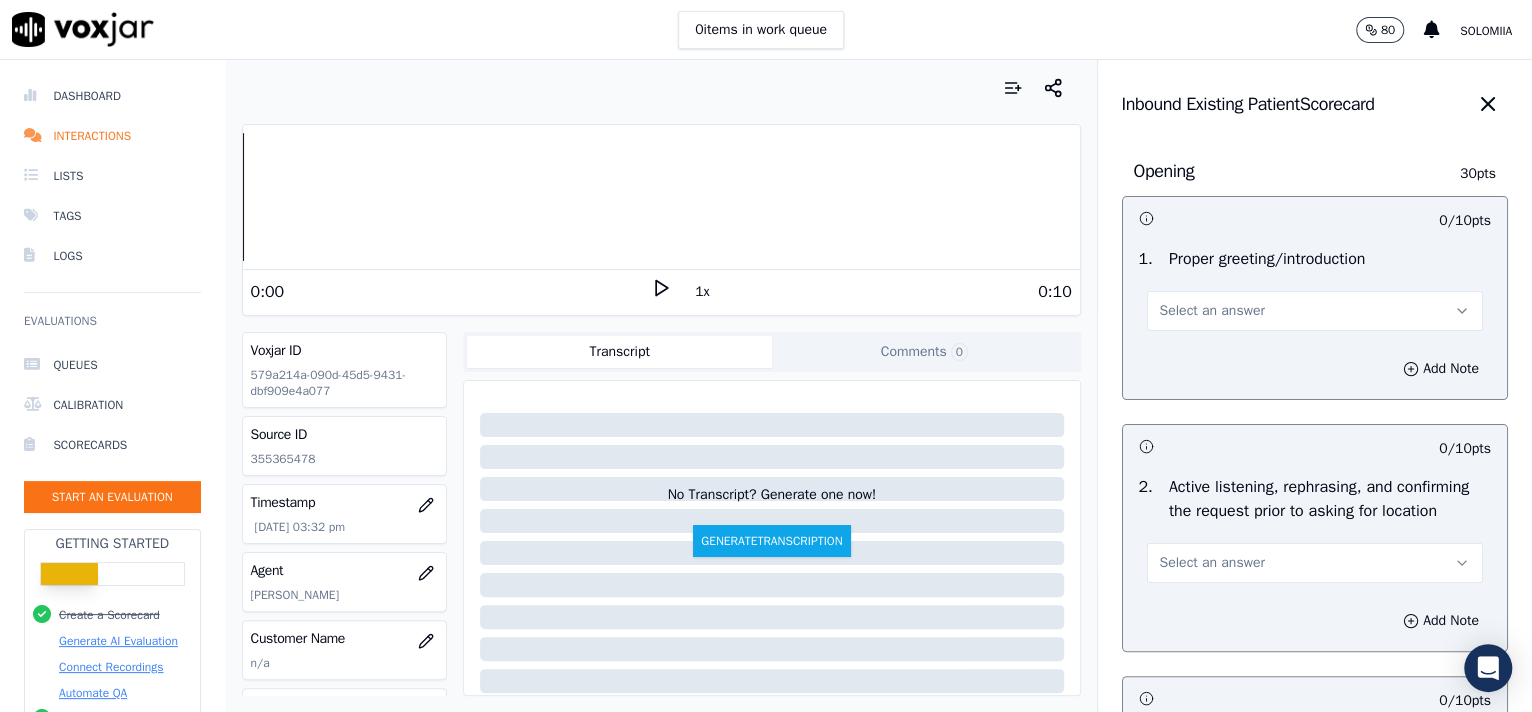 click on "Select an answer" at bounding box center [1315, 311] 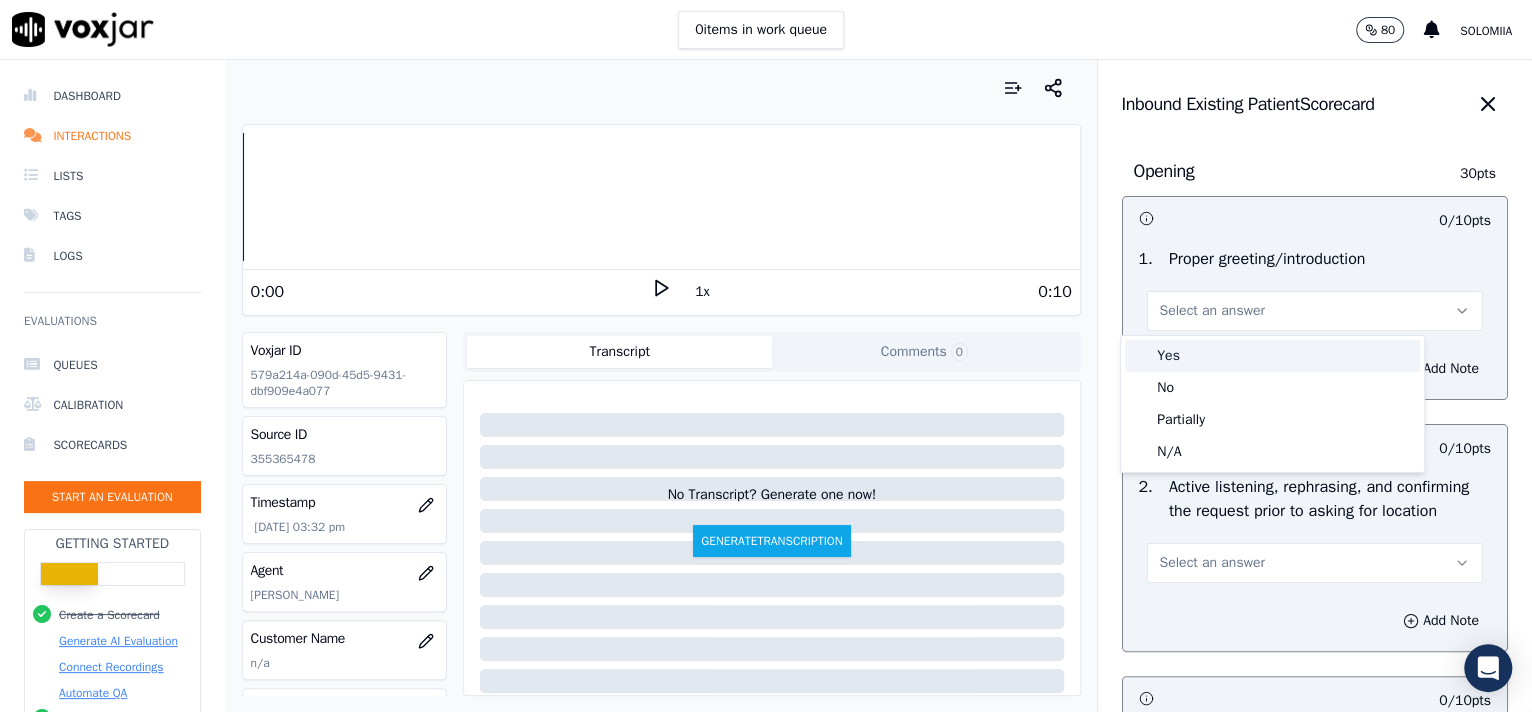 click on "Yes" at bounding box center [1272, 356] 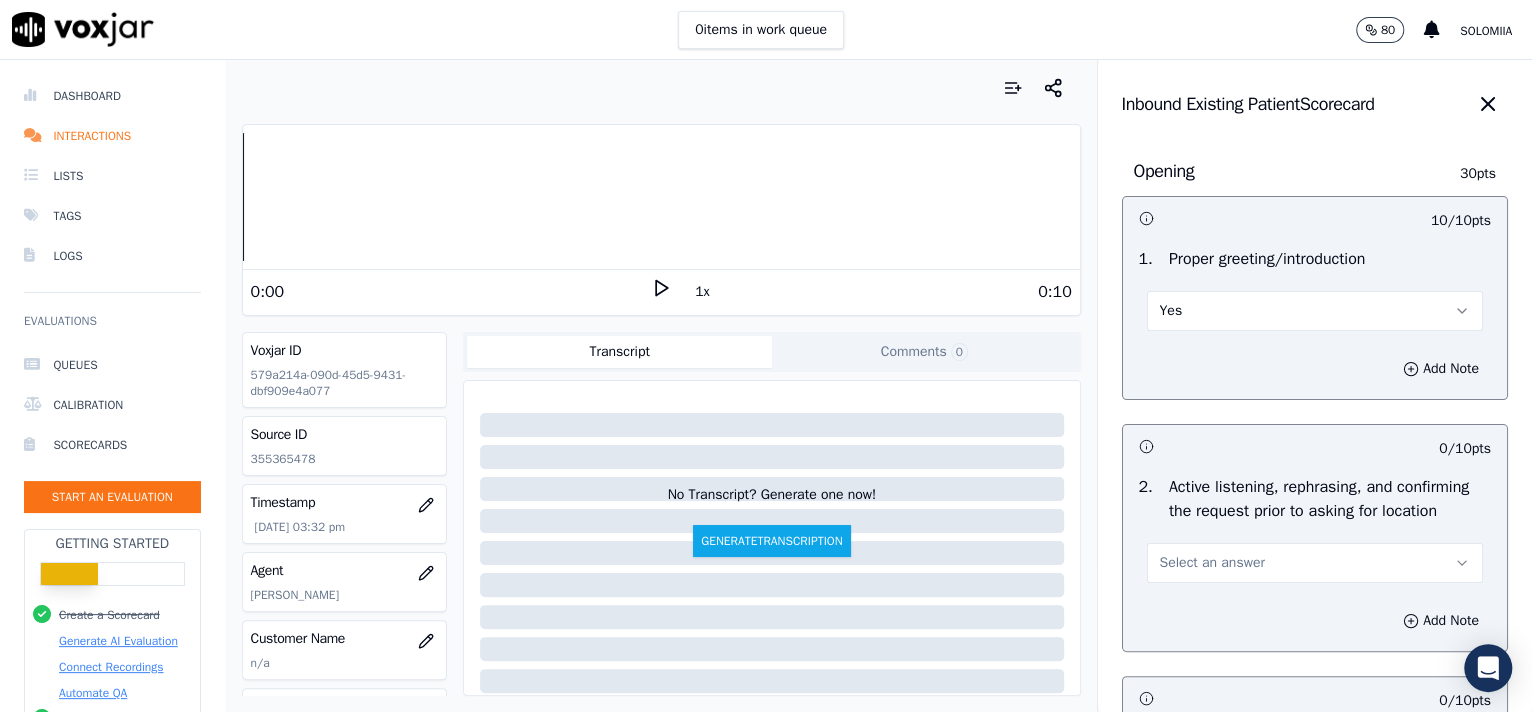 click on "Select an answer" at bounding box center [1212, 563] 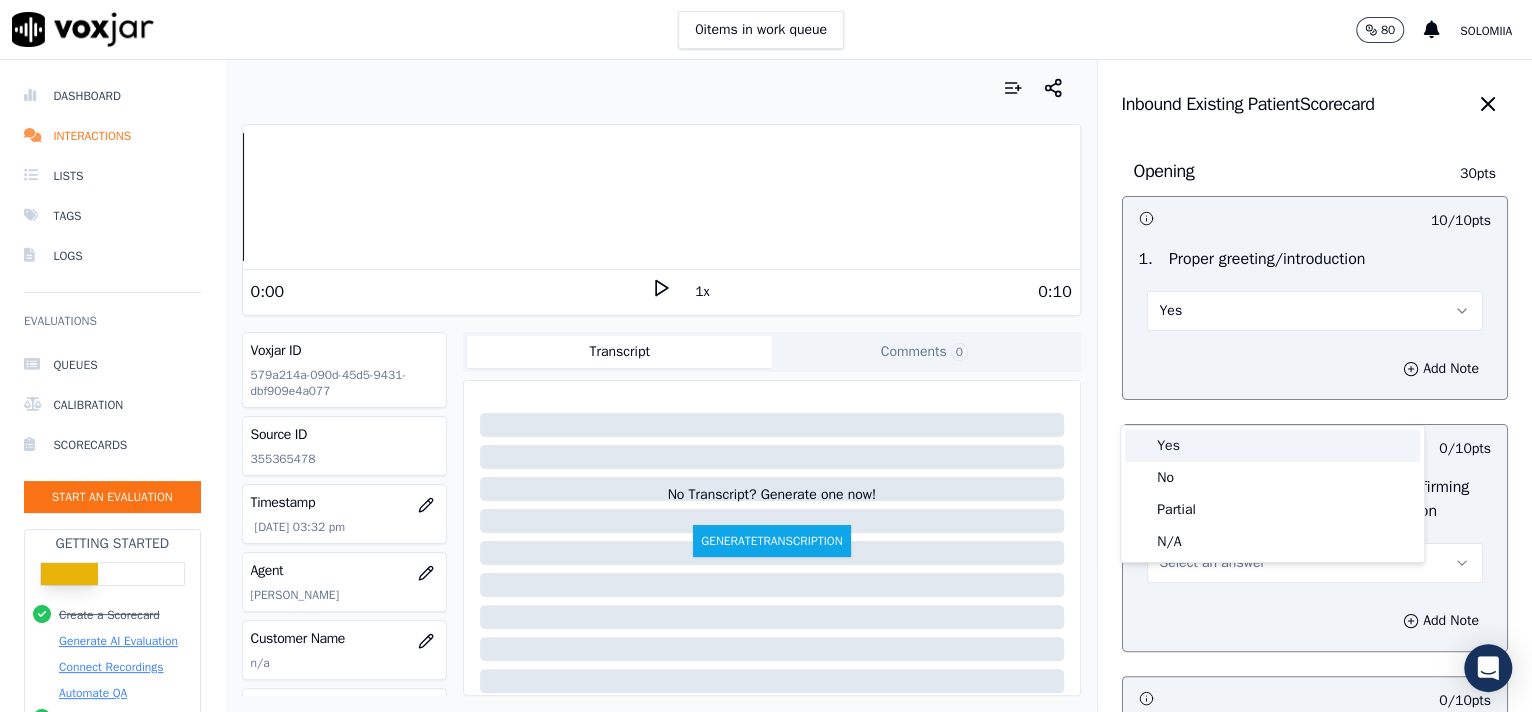 click on "Yes" at bounding box center (1272, 446) 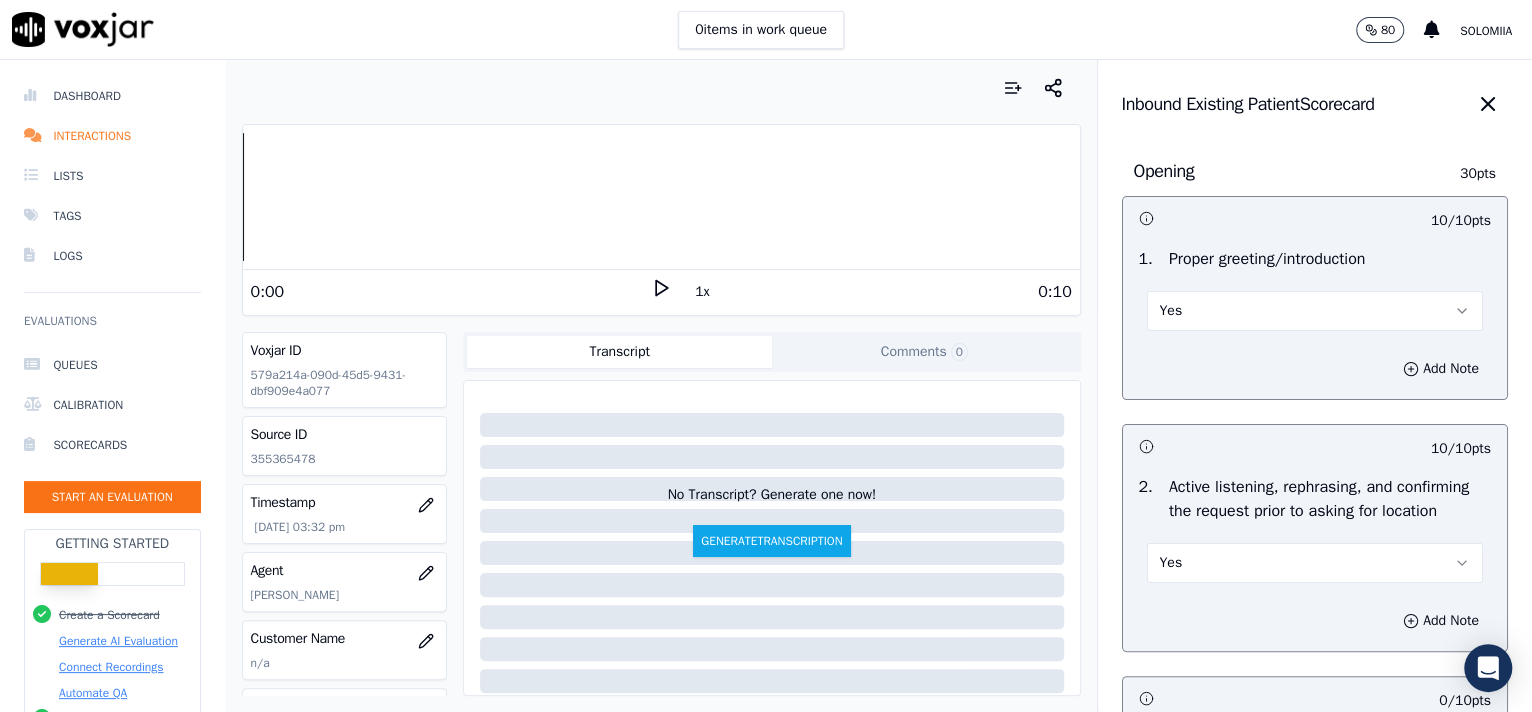 scroll, scrollTop: 3057, scrollLeft: 0, axis: vertical 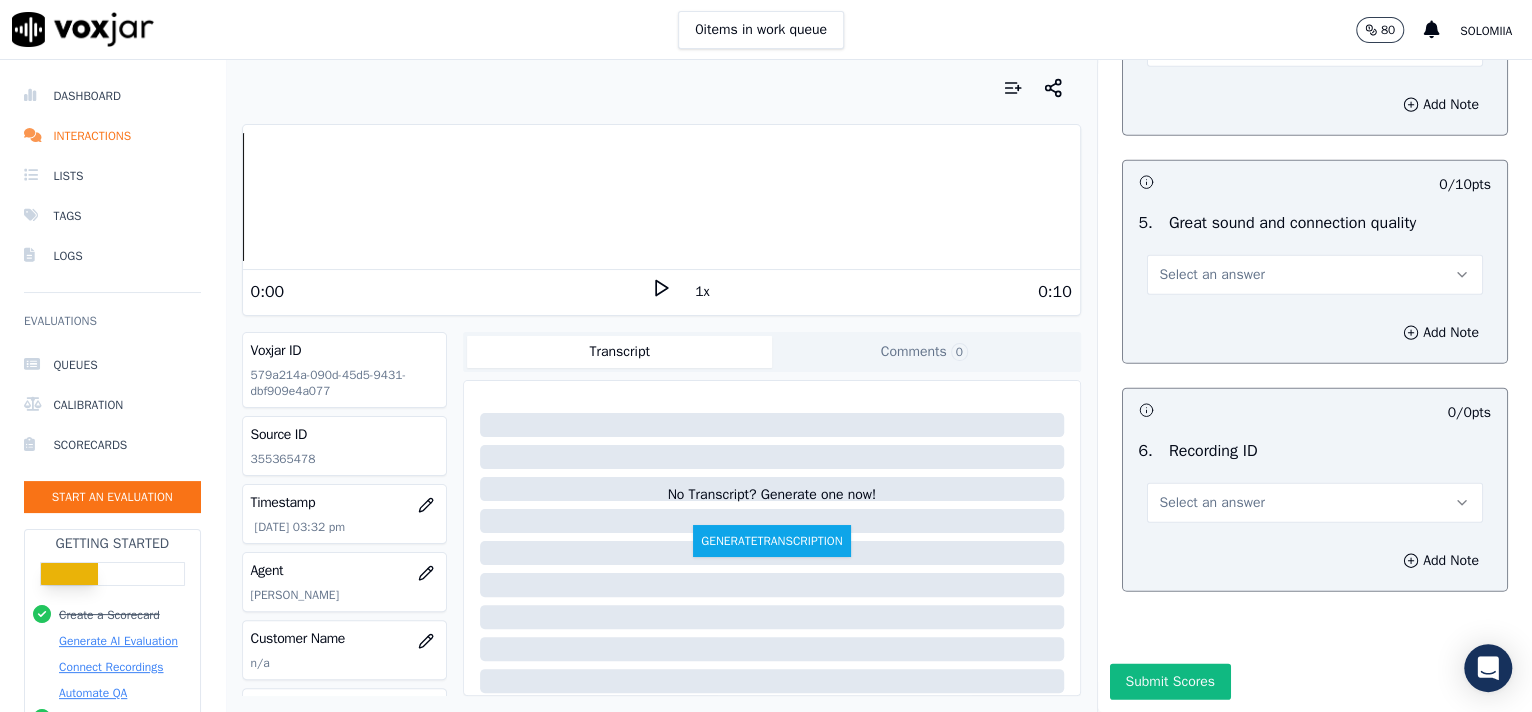 click on "Select an answer" at bounding box center [1315, 503] 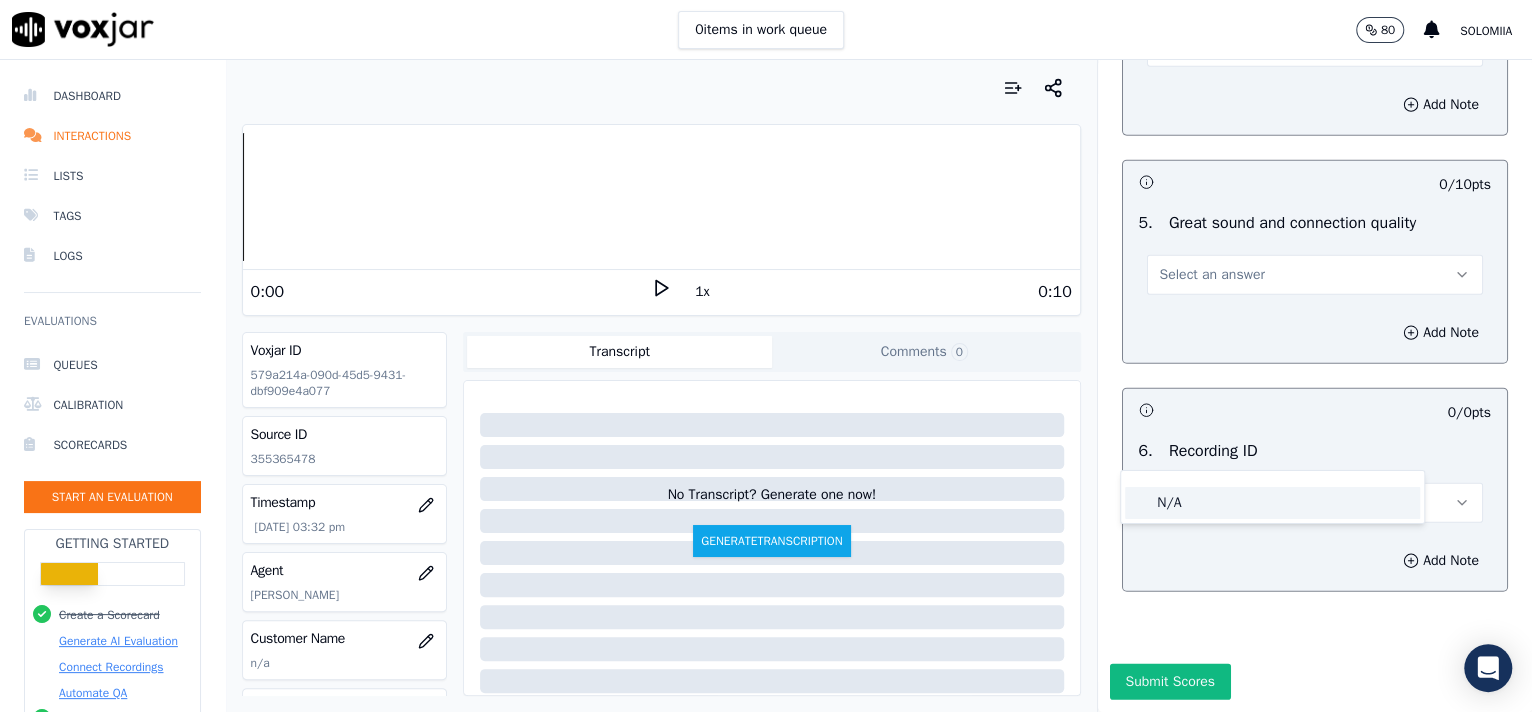 click on "N/A" 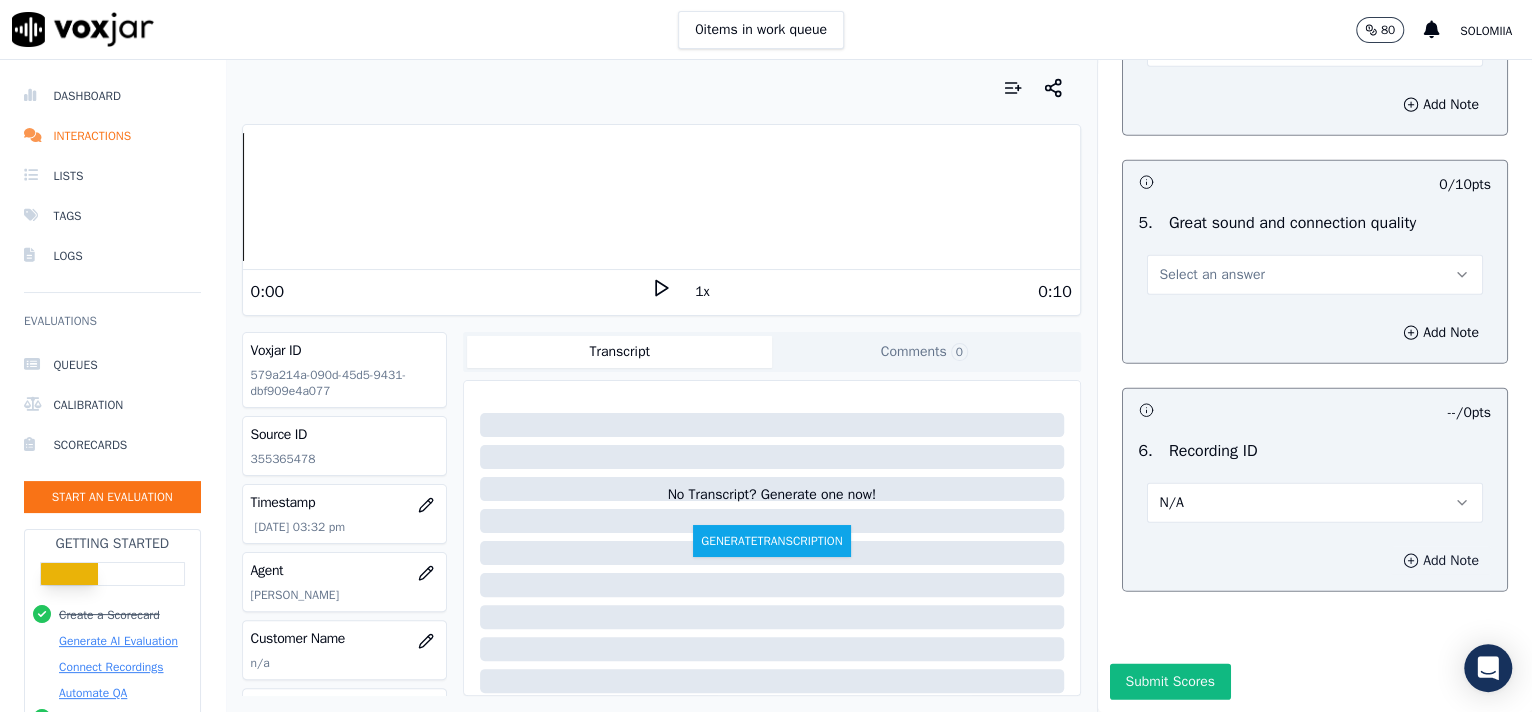 click 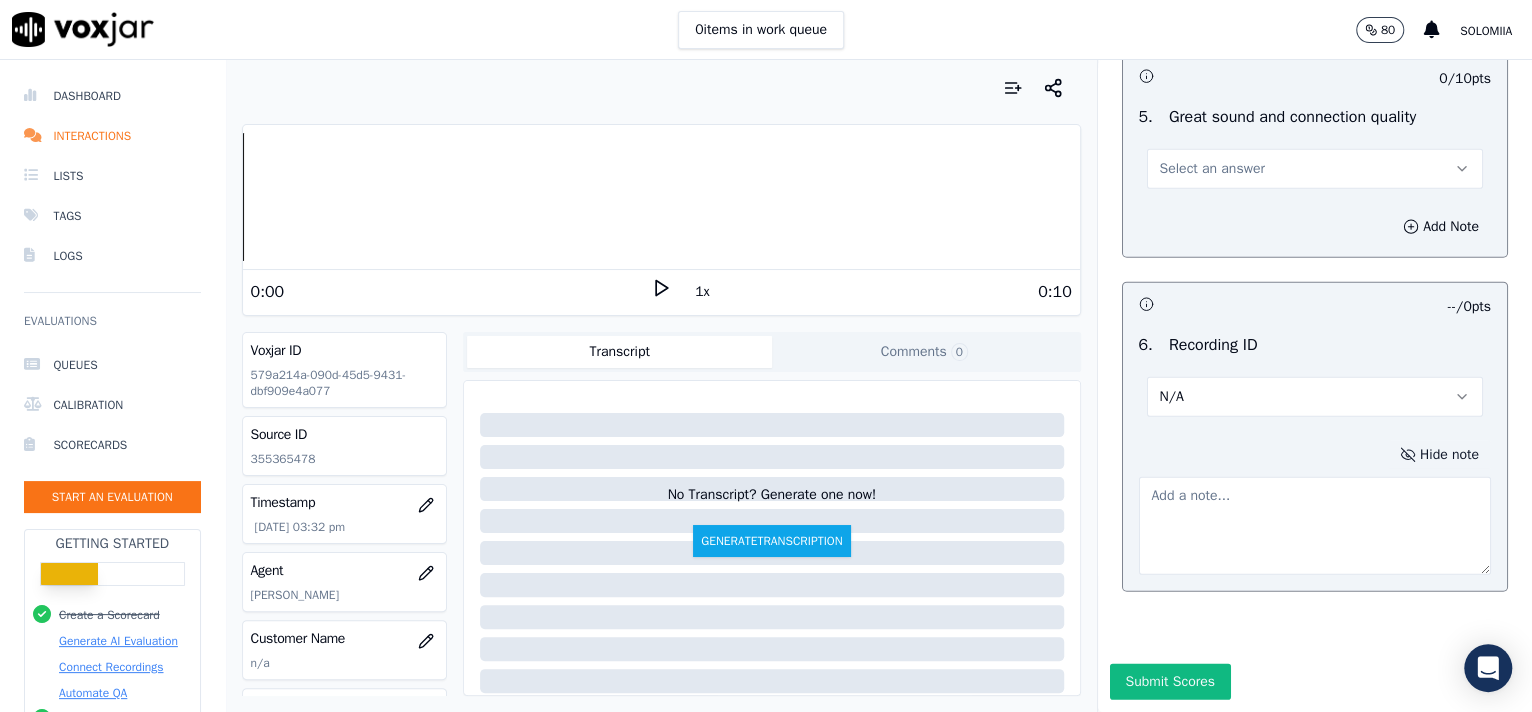 drag, startPoint x: 1299, startPoint y: 516, endPoint x: 1224, endPoint y: 554, distance: 84.07735 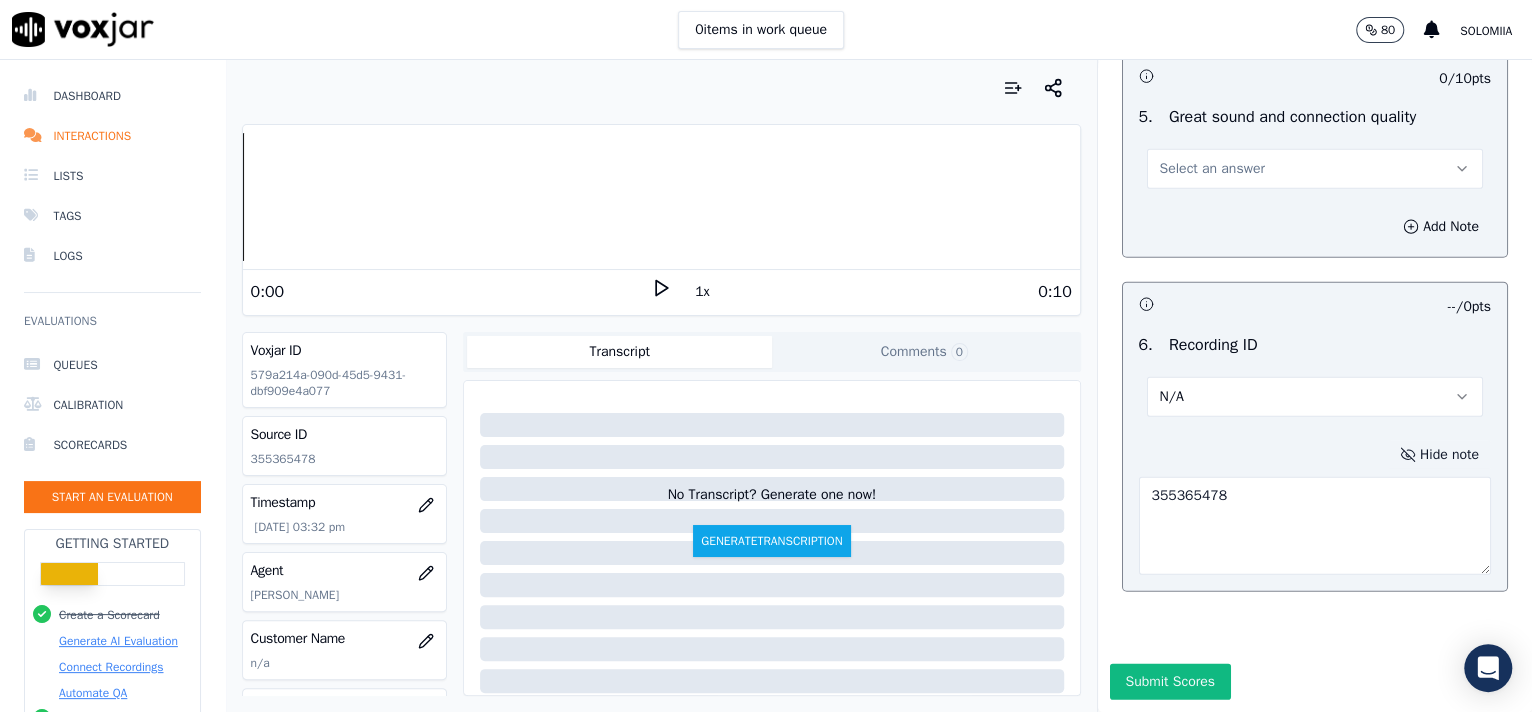 type on "355365478" 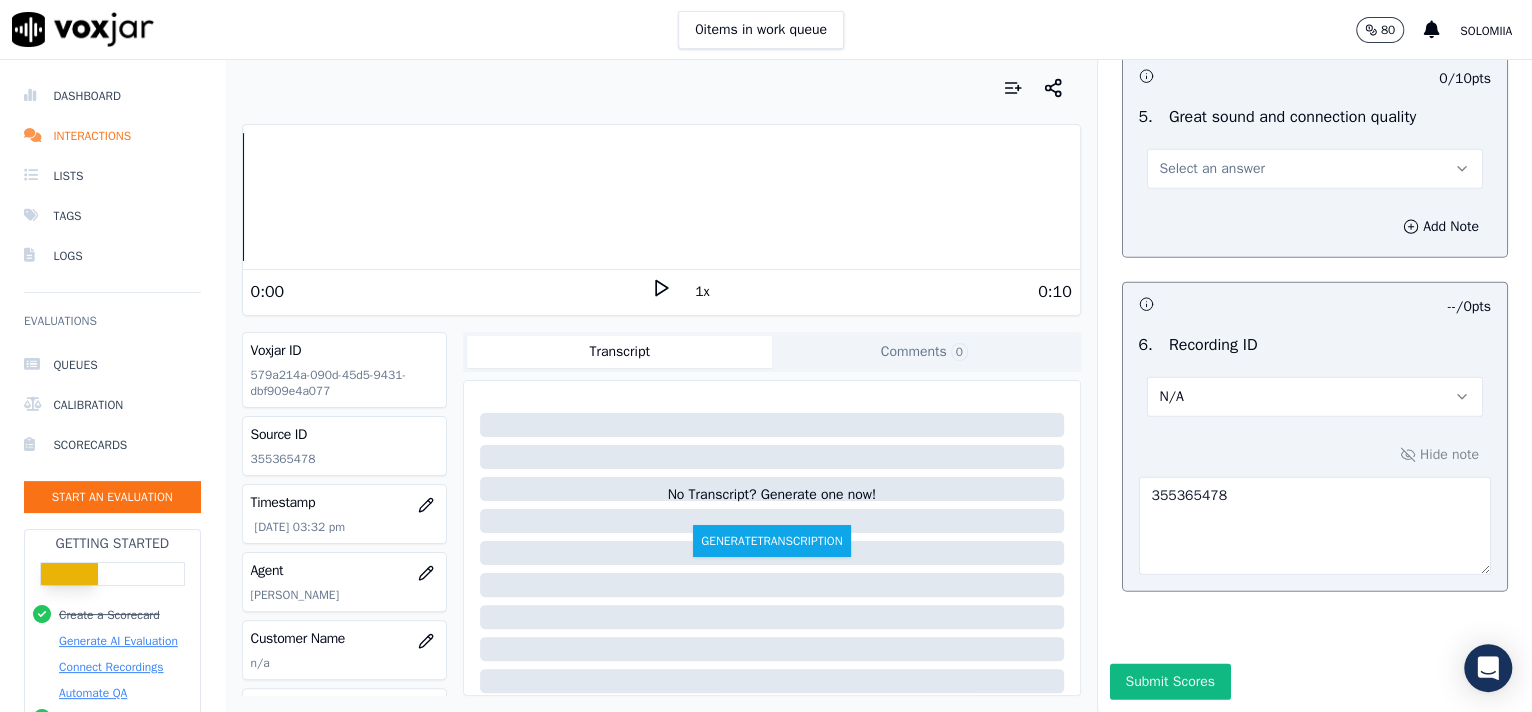 click on "Select an answer" at bounding box center (1212, 169) 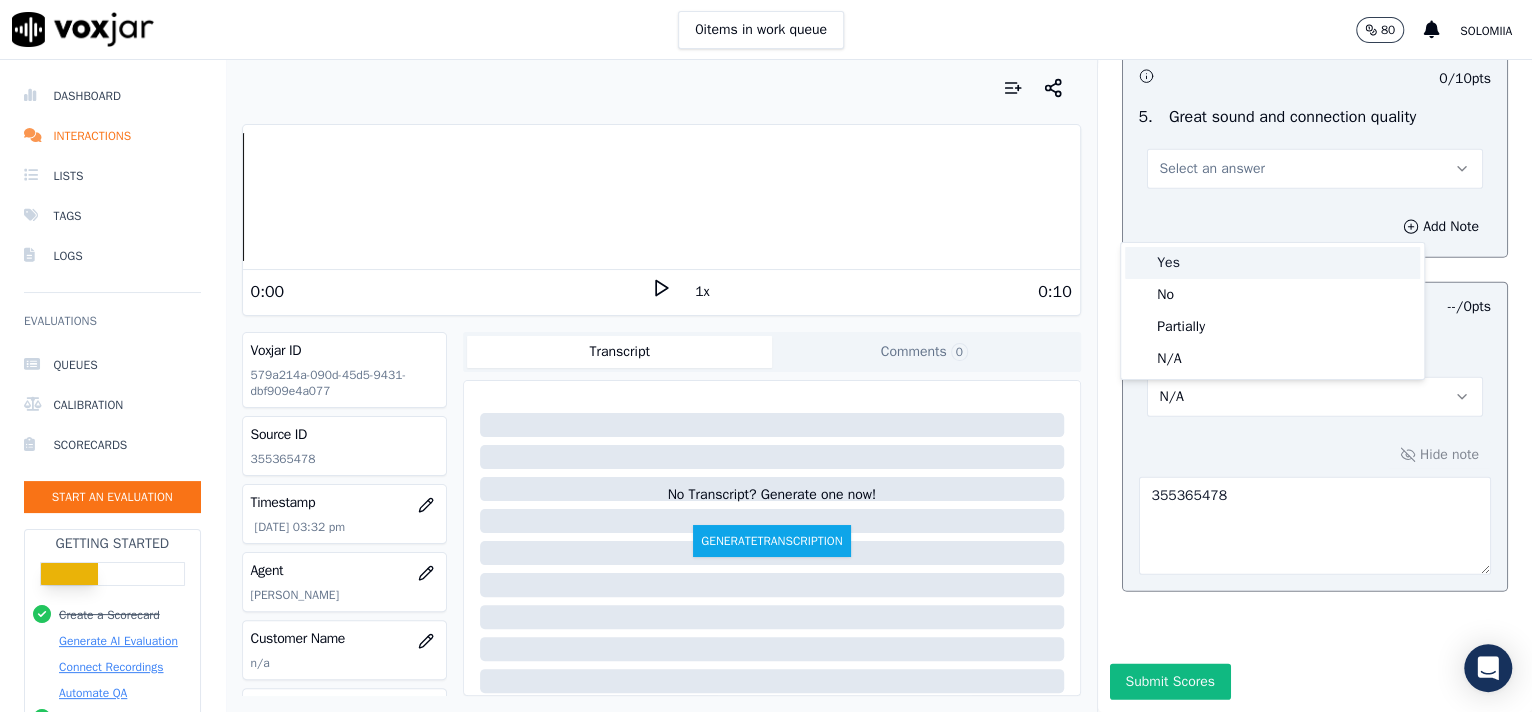 click on "Yes" at bounding box center (1272, 263) 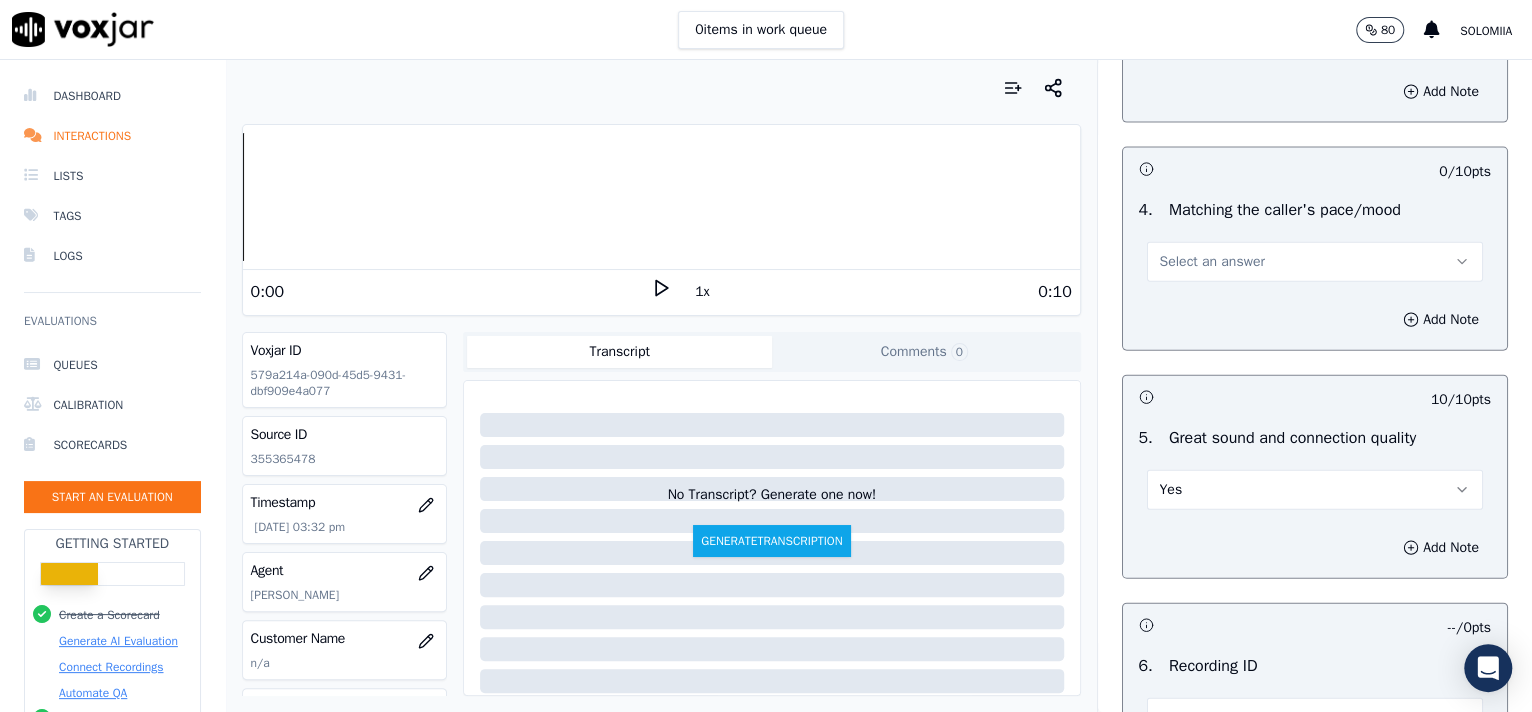 scroll, scrollTop: 2684, scrollLeft: 0, axis: vertical 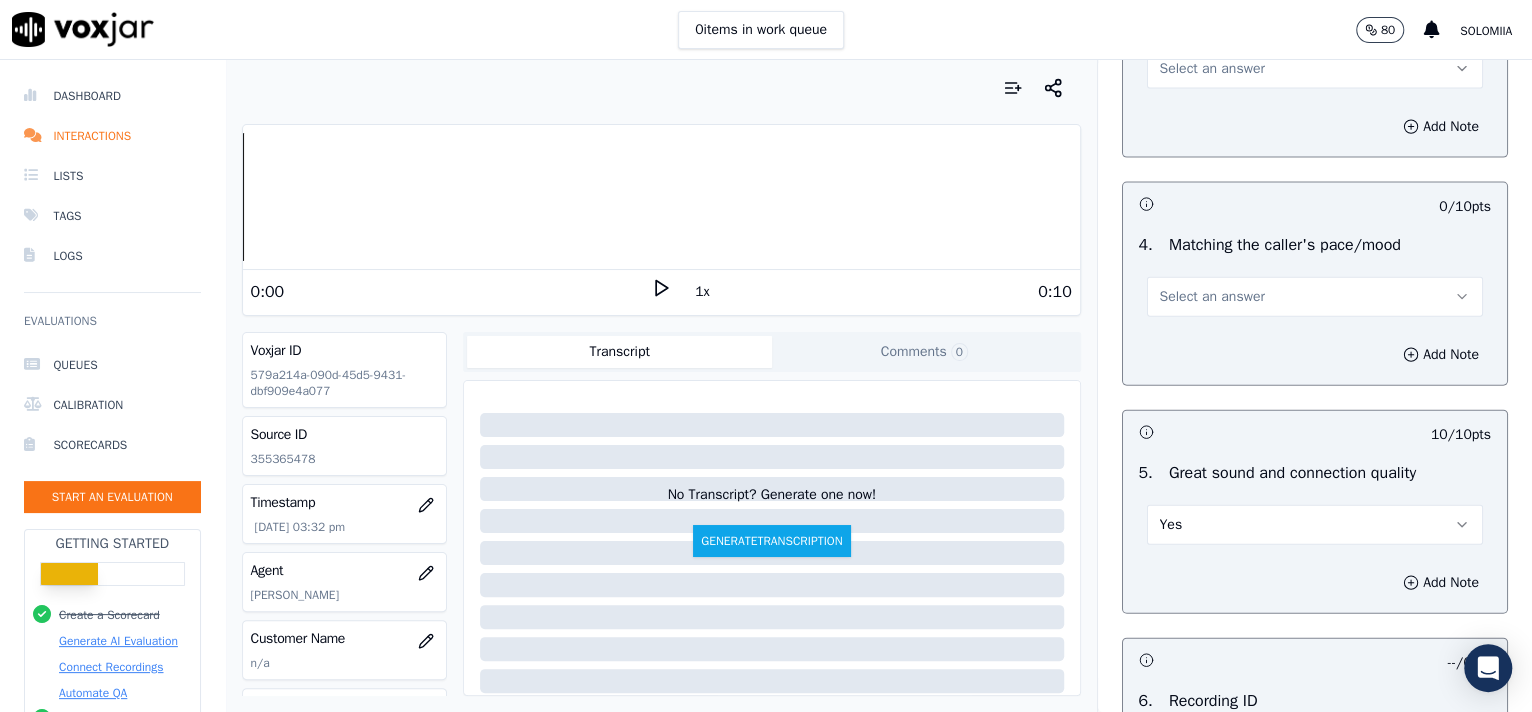 click on "Add Note" at bounding box center (1315, 355) 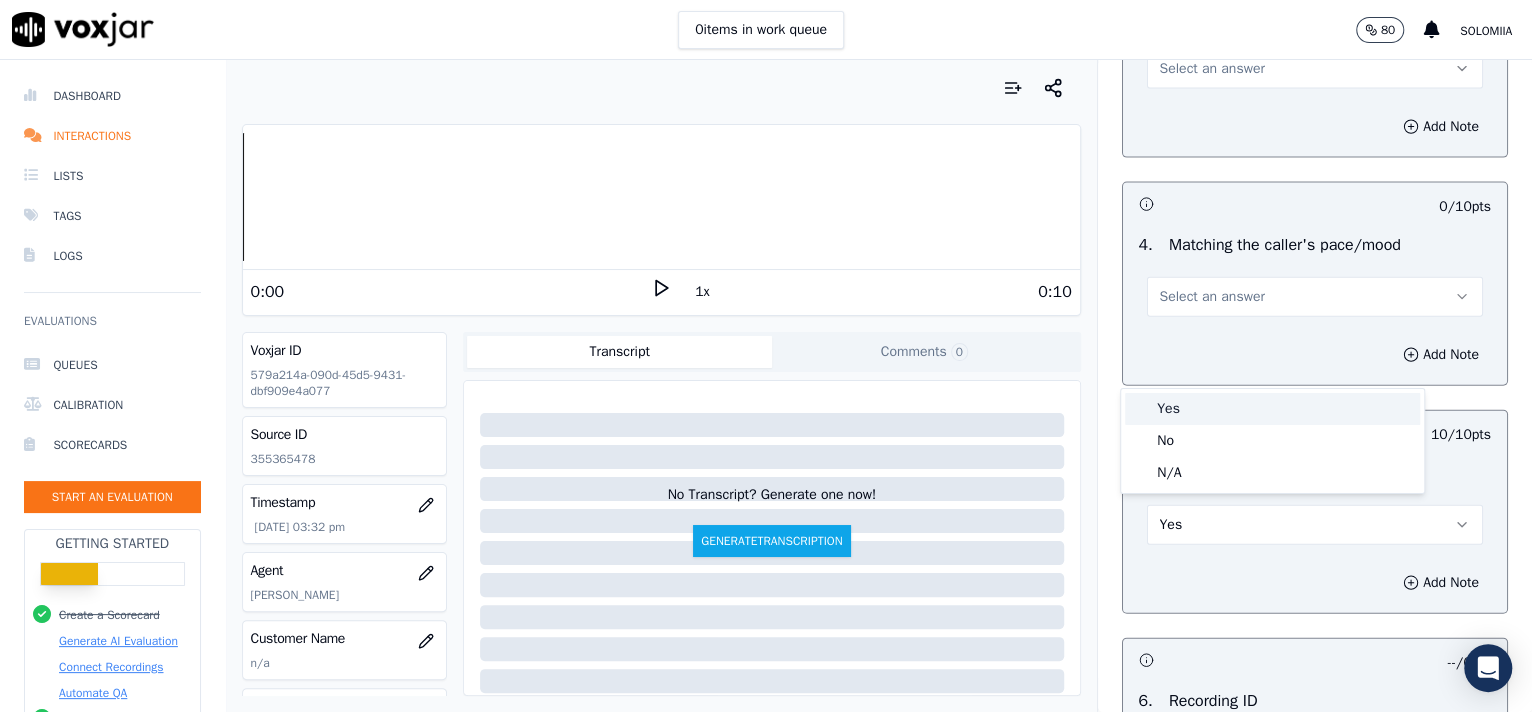 click on "Yes" at bounding box center [1272, 409] 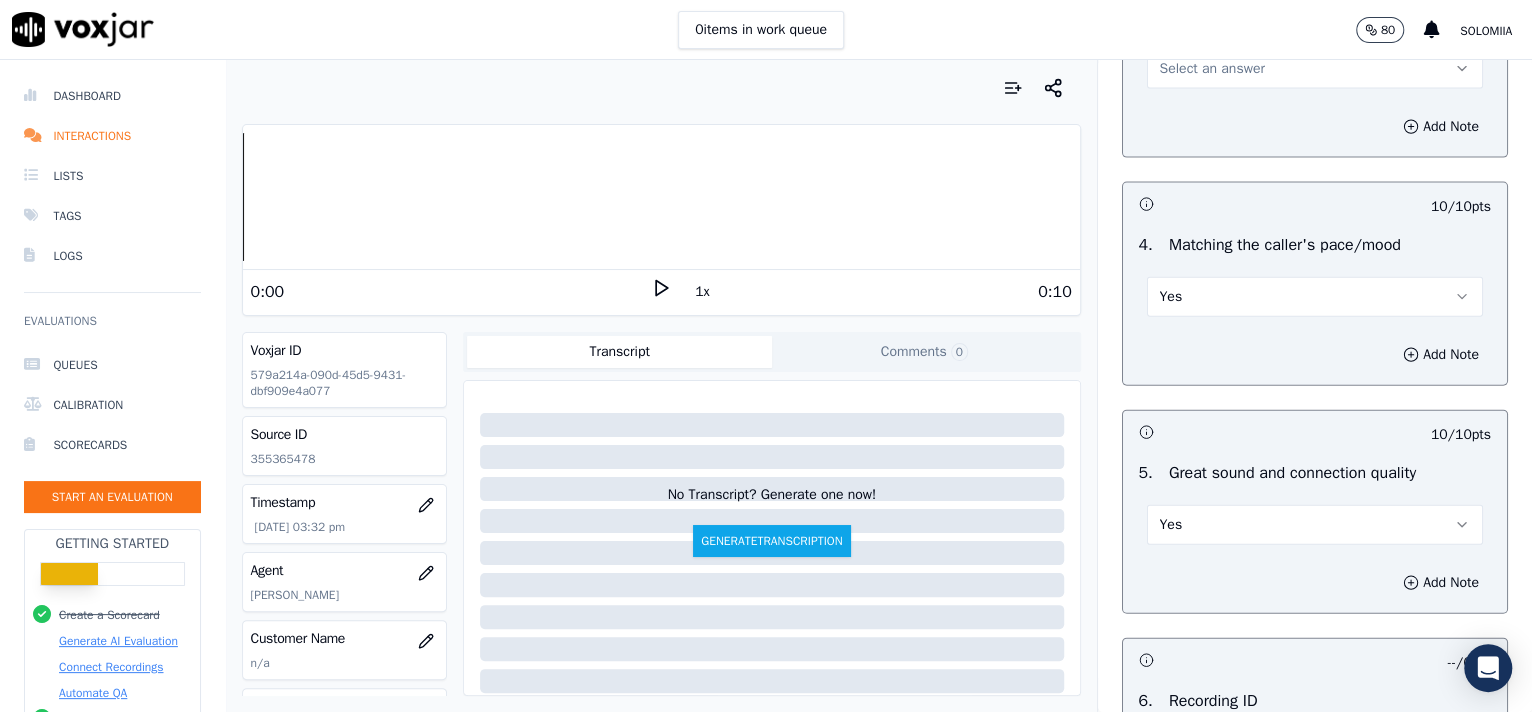 click on "Select an answer" at bounding box center (1212, 69) 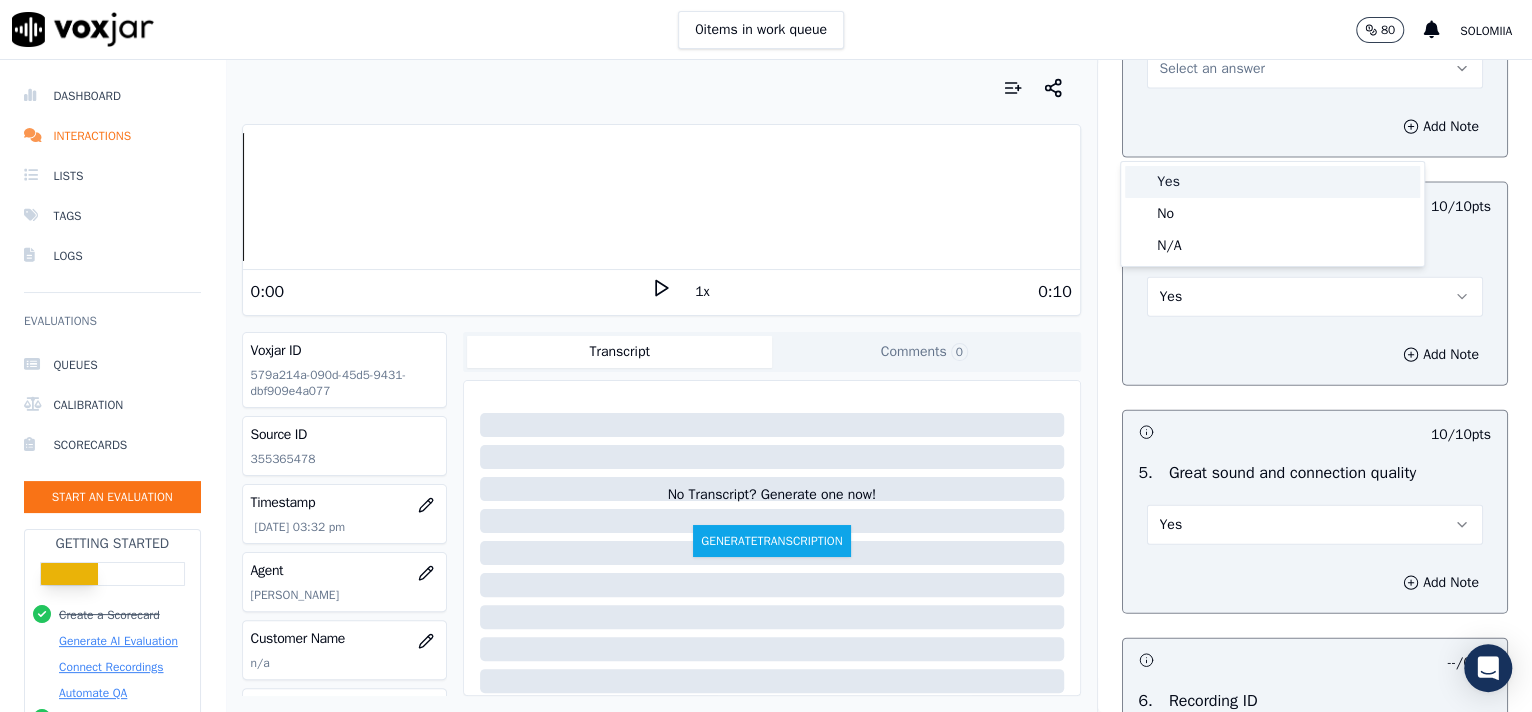 click on "Yes" at bounding box center (1272, 182) 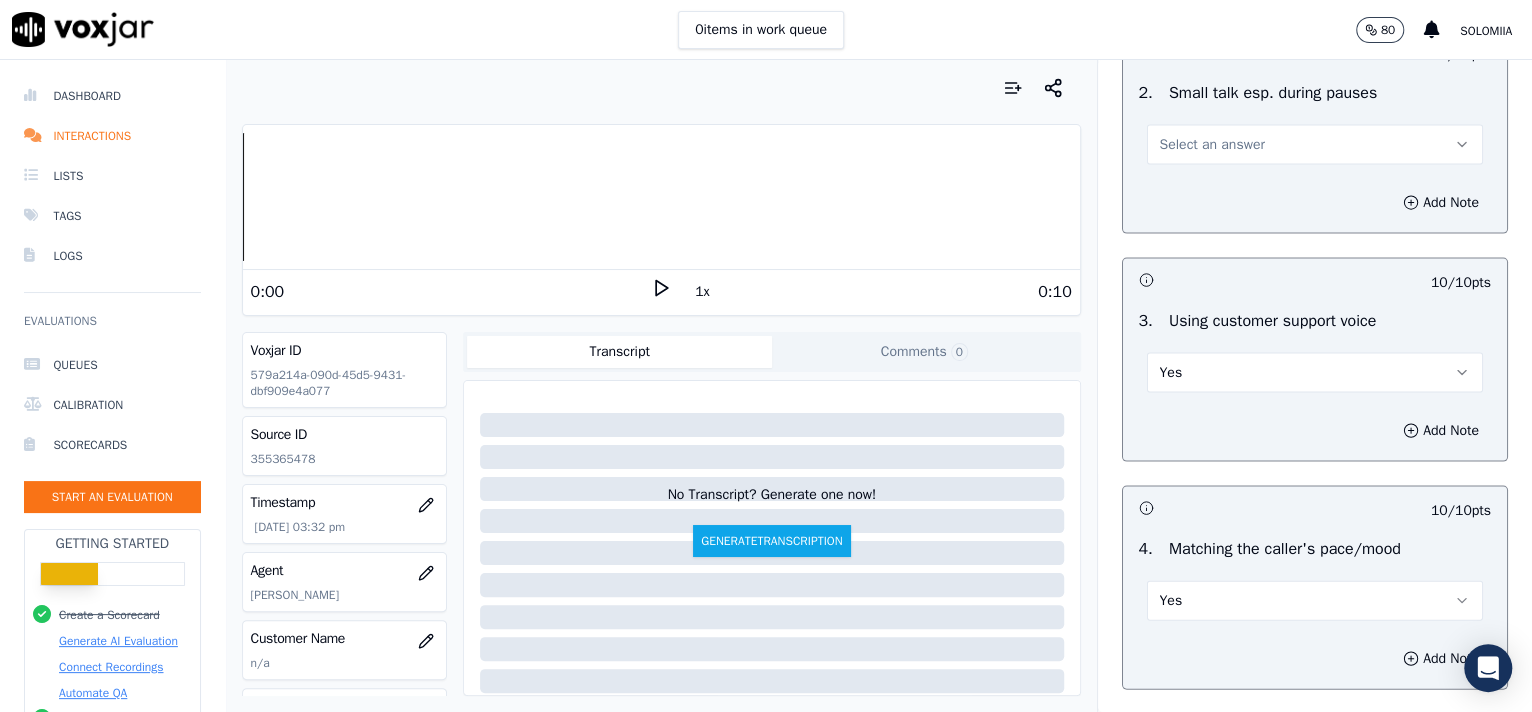 scroll, scrollTop: 2328, scrollLeft: 0, axis: vertical 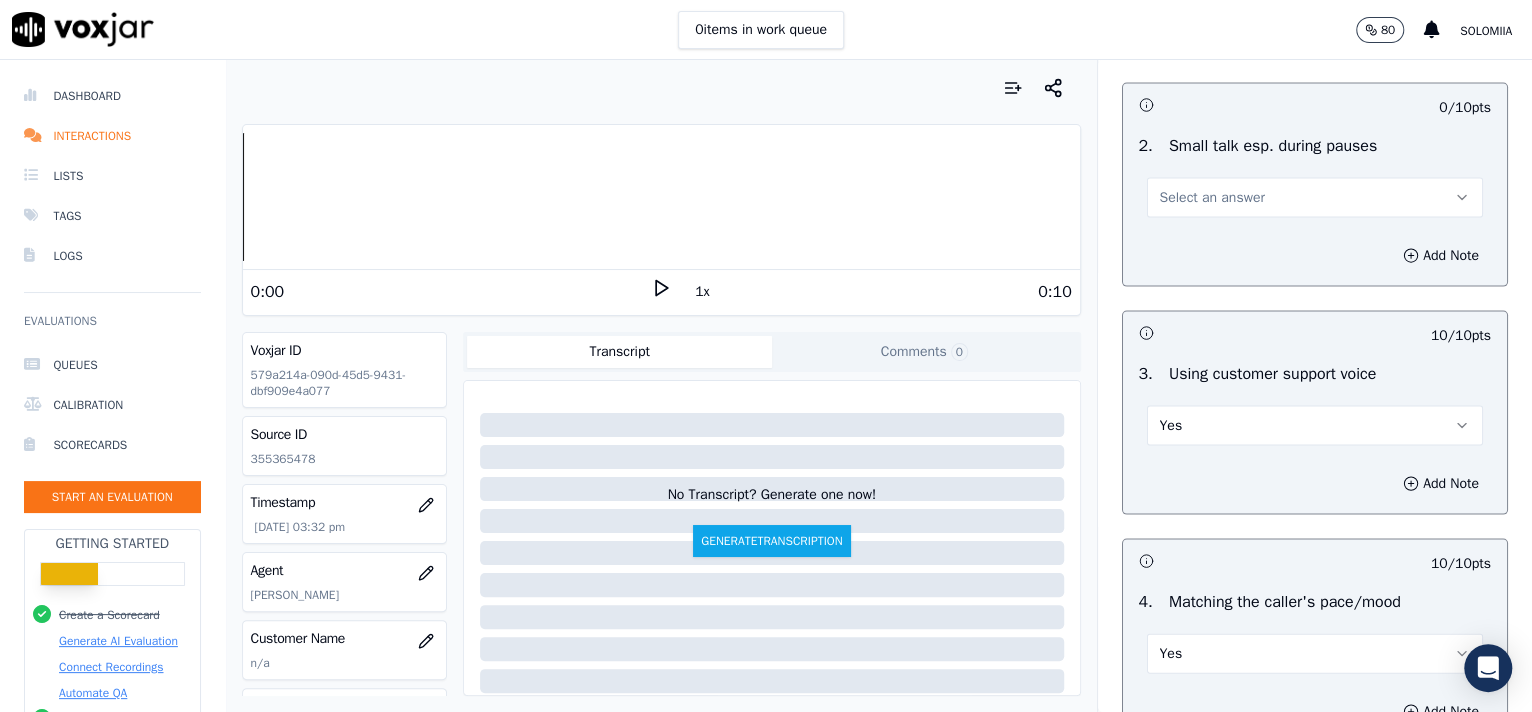 click on "Select an answer" at bounding box center [1315, 197] 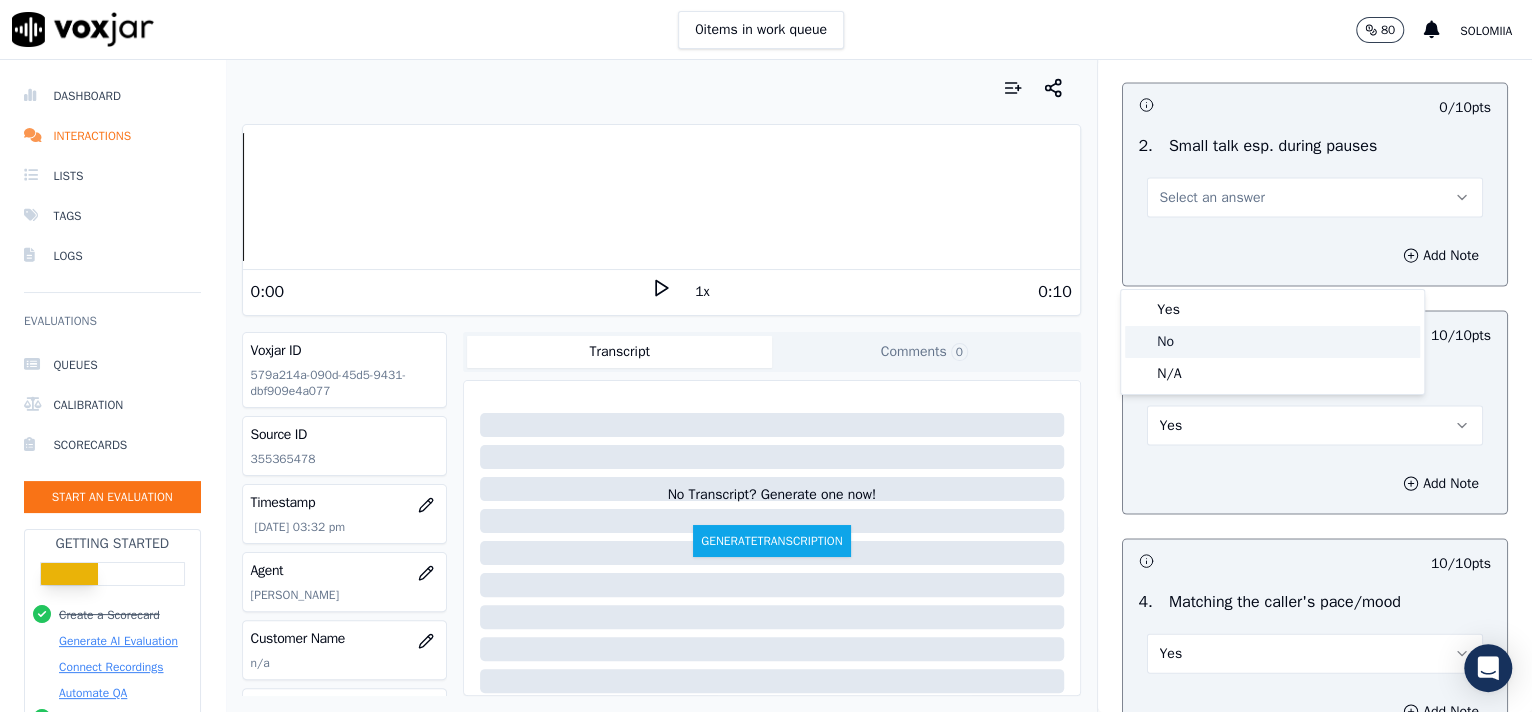 click on "No" 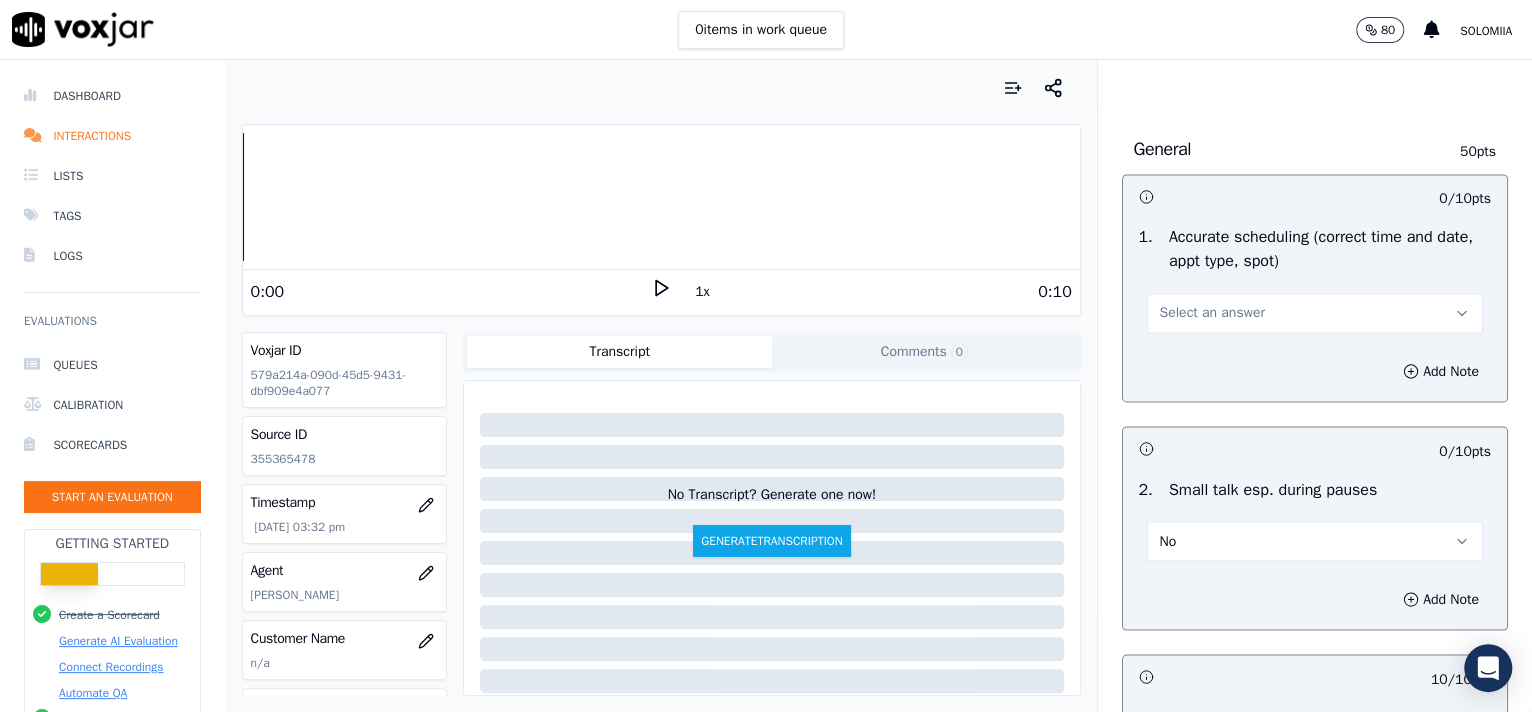 scroll, scrollTop: 1960, scrollLeft: 0, axis: vertical 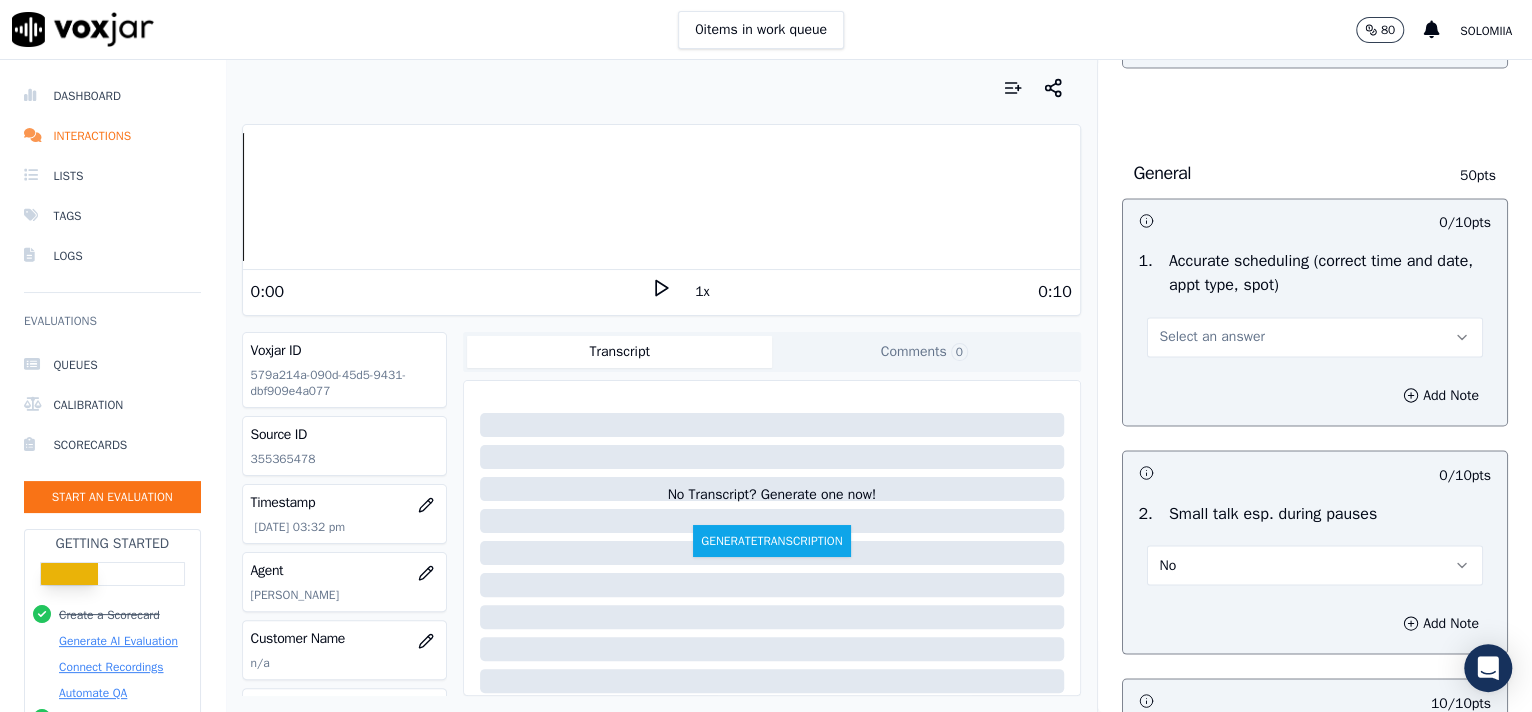 click on "Inbound Existing Patient  Scorecard       Opening     30  pts                 10 / 10  pts     1 .   Proper greeting/introduction    Yes          Add Note                           10 / 10  pts     2 .   Active listening, rephrasing, and confirming the request prior to asking for location    Yes          Add Note                           0 / 10  pts     3 .   Confirming the identity of the caller    Select an answer          Add Note             Body     20  pts                 0 / 10  pts     1 .   Addressing the past due balance/payment per visit/insurance status (if applicable)     Select an answer          Add Note                           0 / 10  pts     2 .   Successfully completing the request    Select an answer          Add Note             Finalizing     20  pts                 0 / 10  pts     1 .   Wishing the caller to have a wonderful day    Select an answer          Add Note                           0 / 10  pts     2 .   Commlog    Select an answer          Add Note             General     50" at bounding box center [1315, 386] 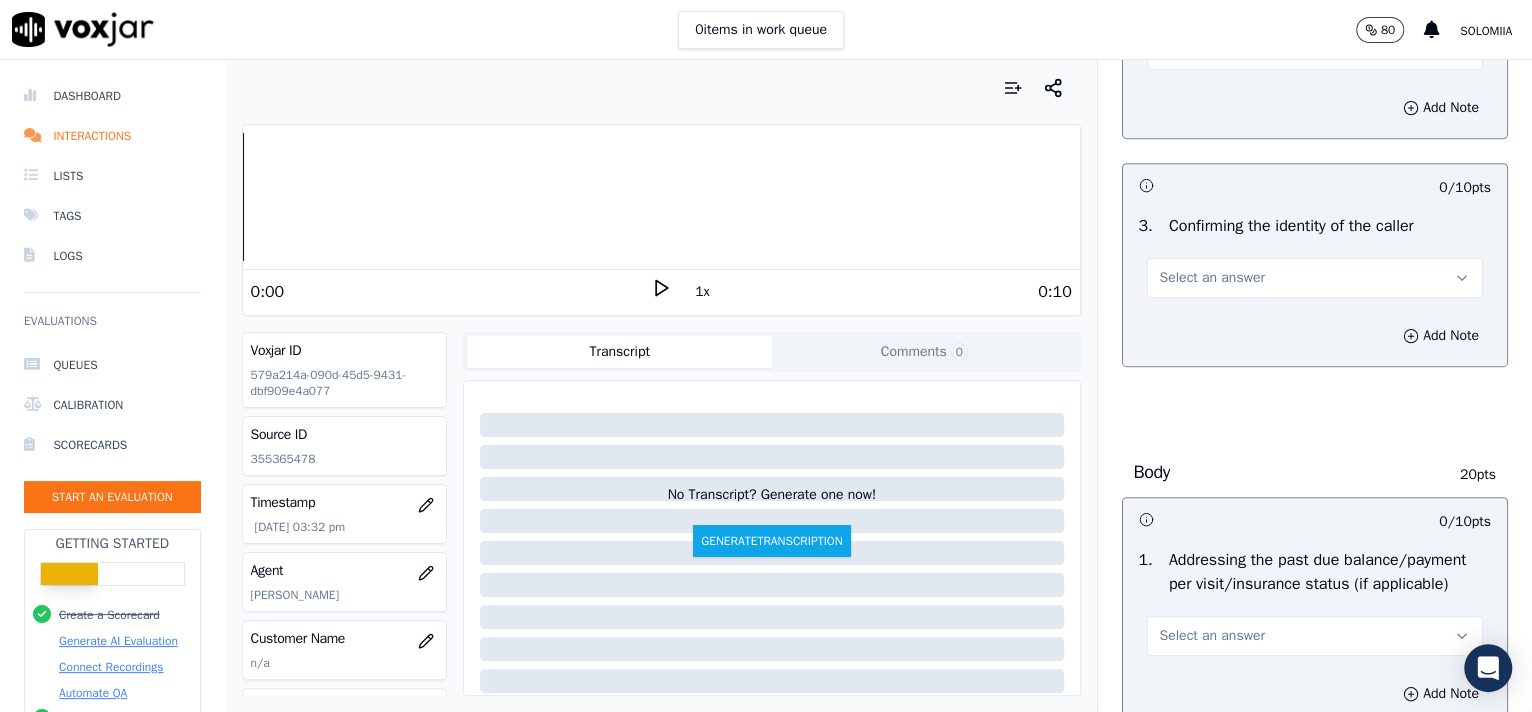scroll, scrollTop: 519, scrollLeft: 0, axis: vertical 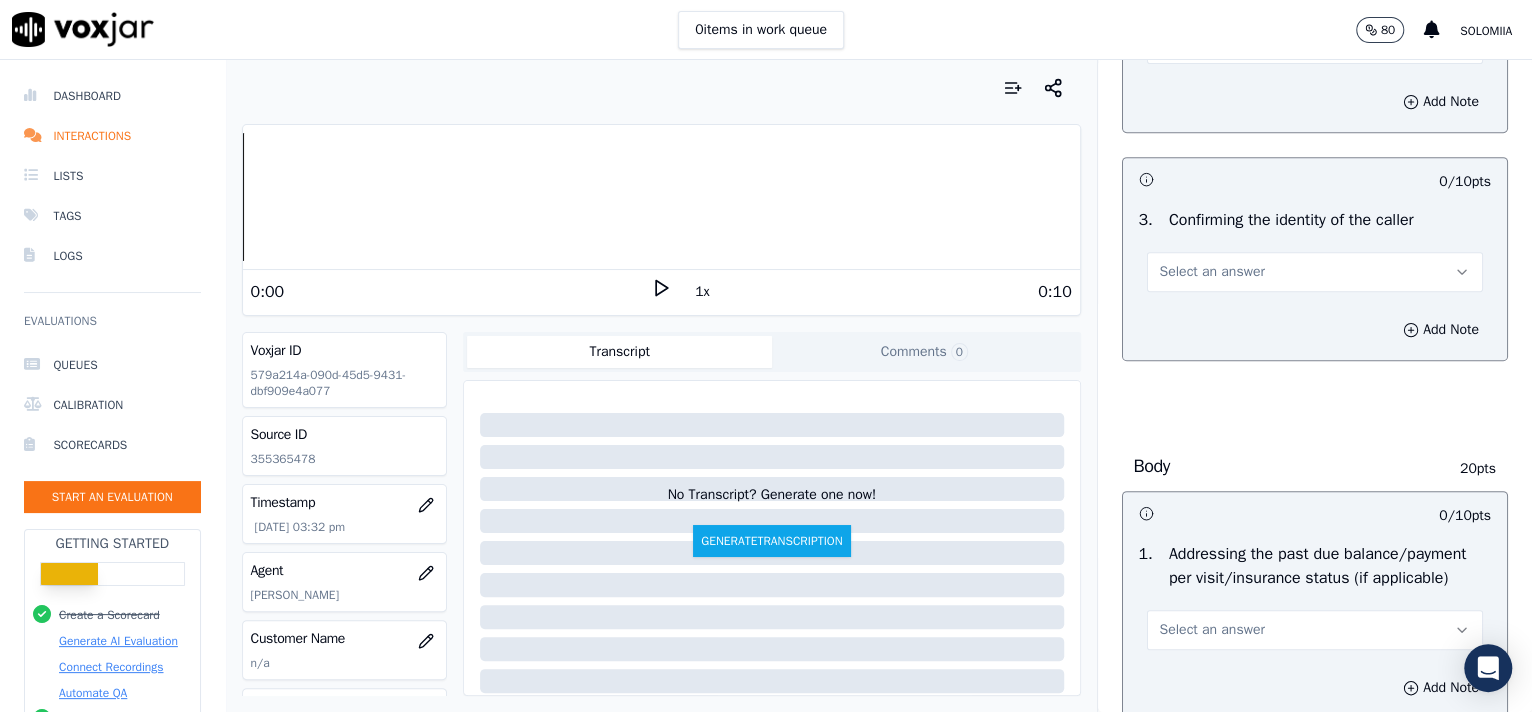 click on "Select an answer" at bounding box center (1315, 270) 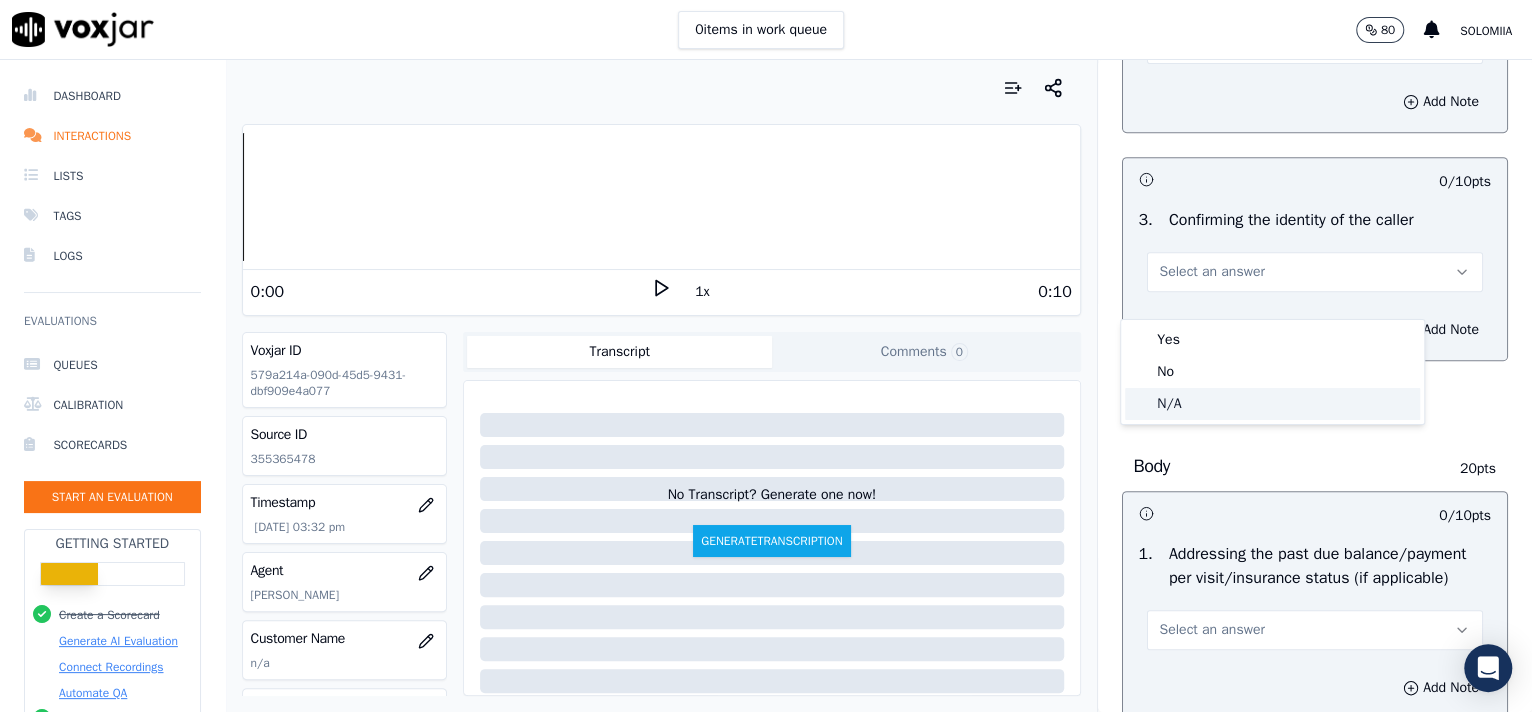 drag, startPoint x: 1175, startPoint y: 389, endPoint x: 1177, endPoint y: 370, distance: 19.104973 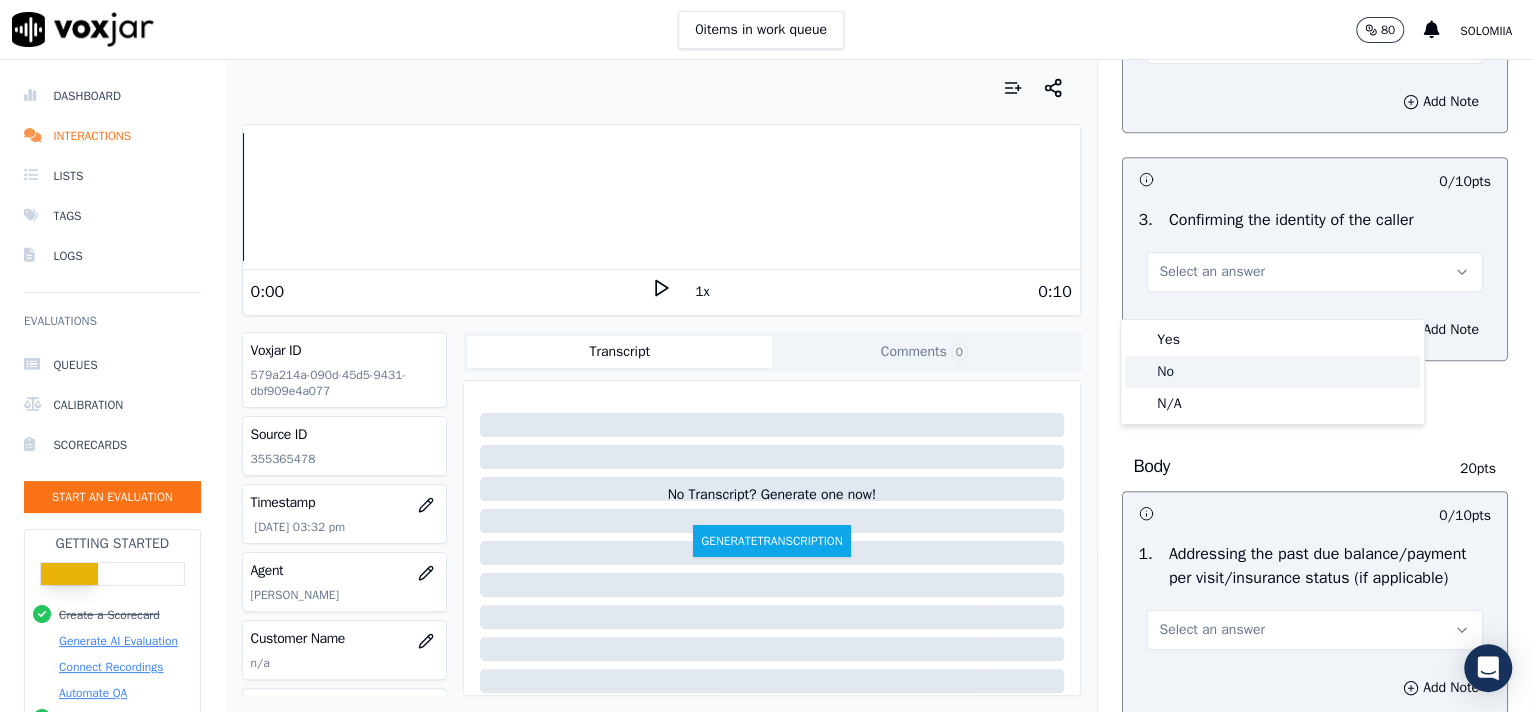 click on "No" 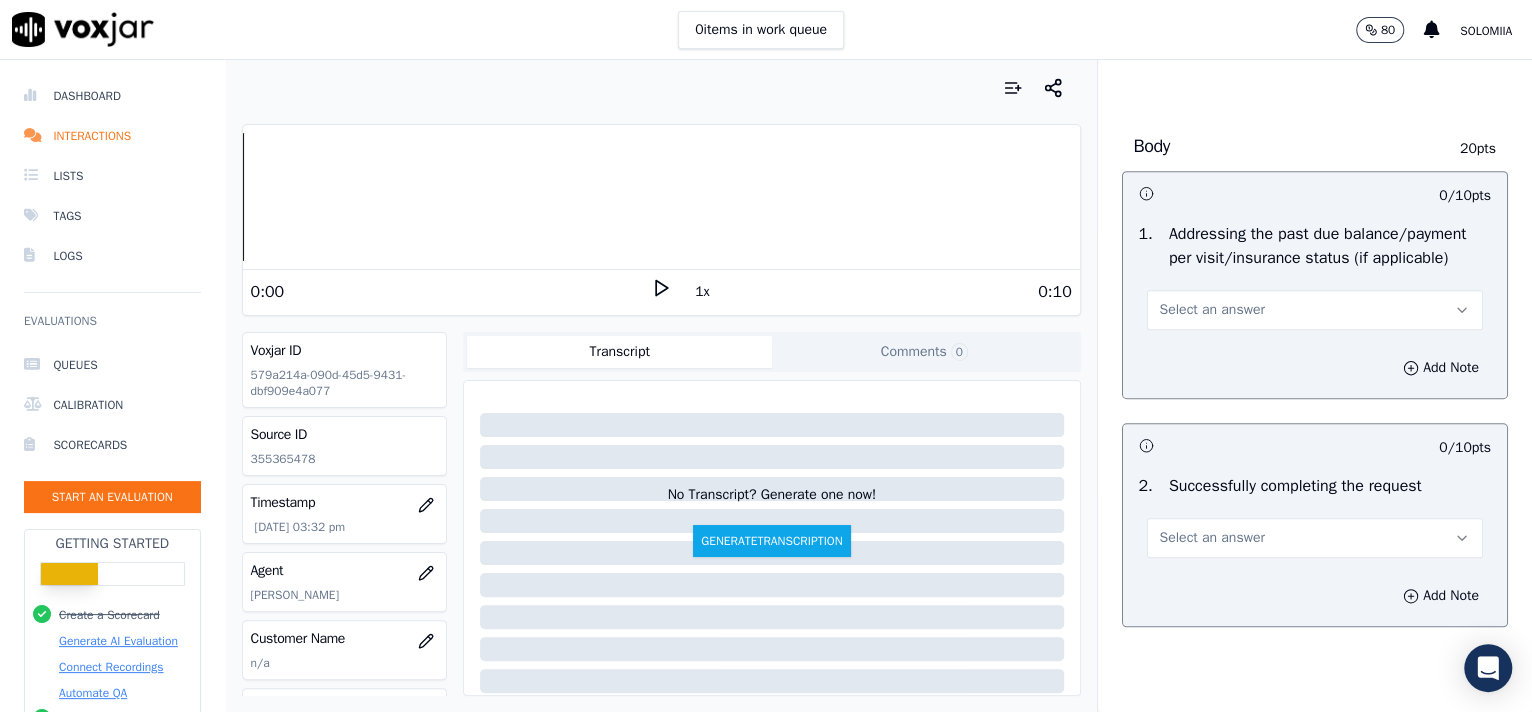 scroll, scrollTop: 851, scrollLeft: 0, axis: vertical 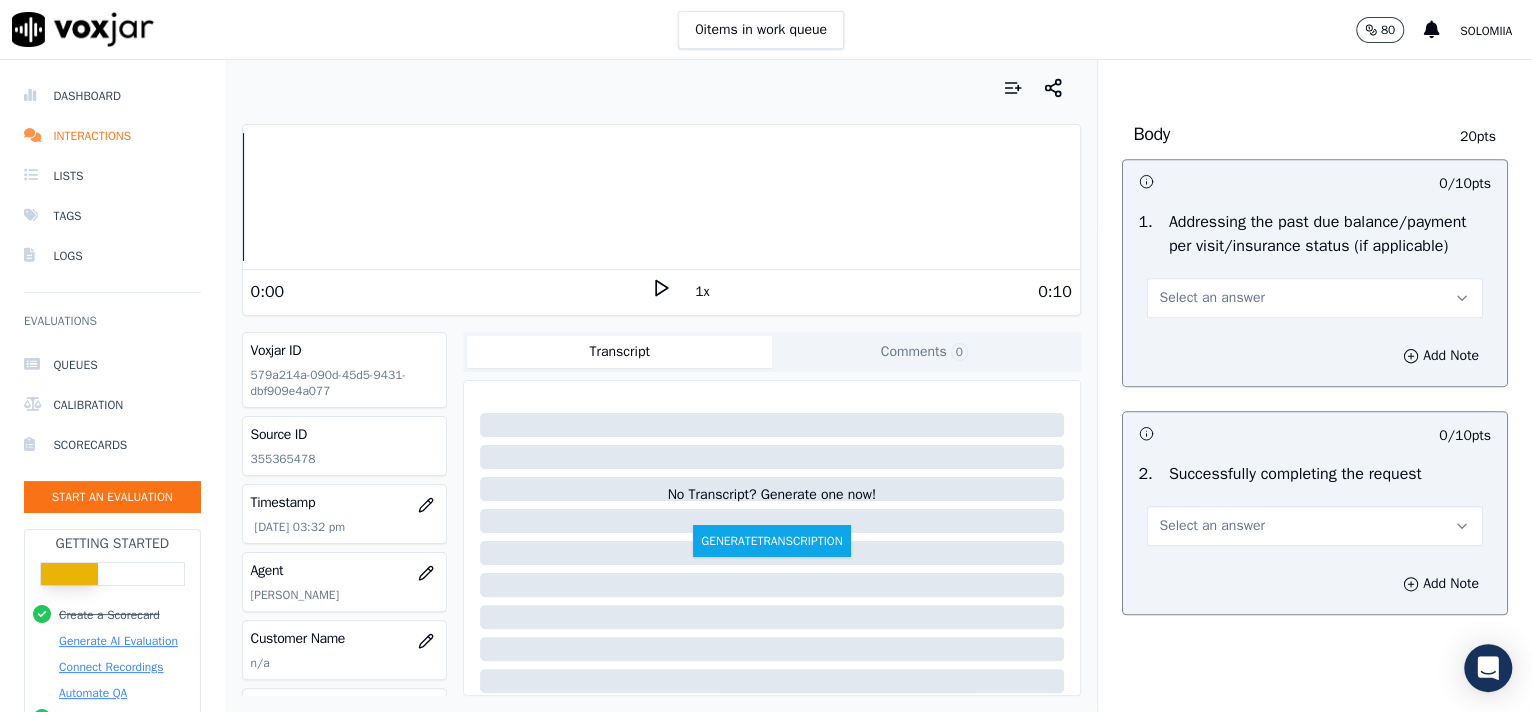click on "Select an answer" at bounding box center [1212, 298] 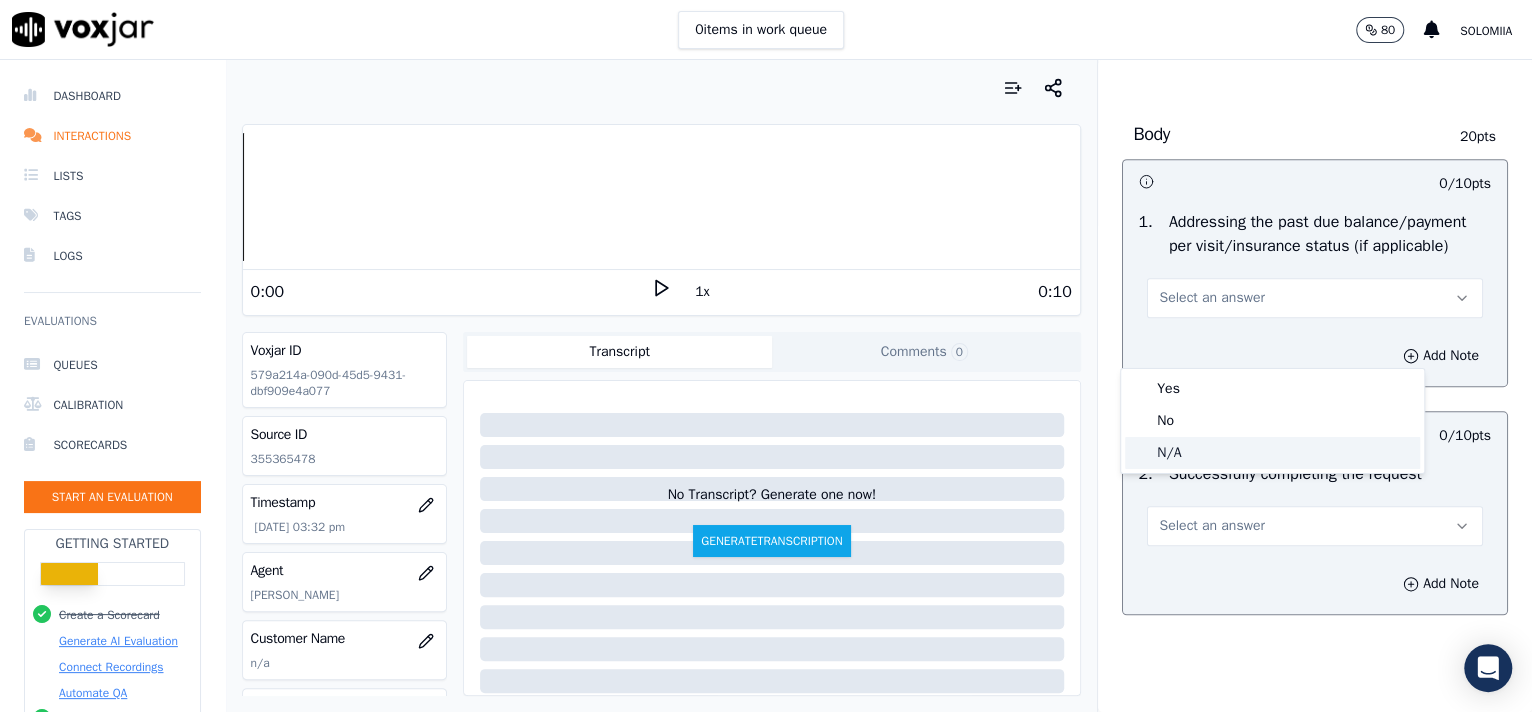 drag, startPoint x: 1191, startPoint y: 431, endPoint x: 1203, endPoint y: 457, distance: 28.635643 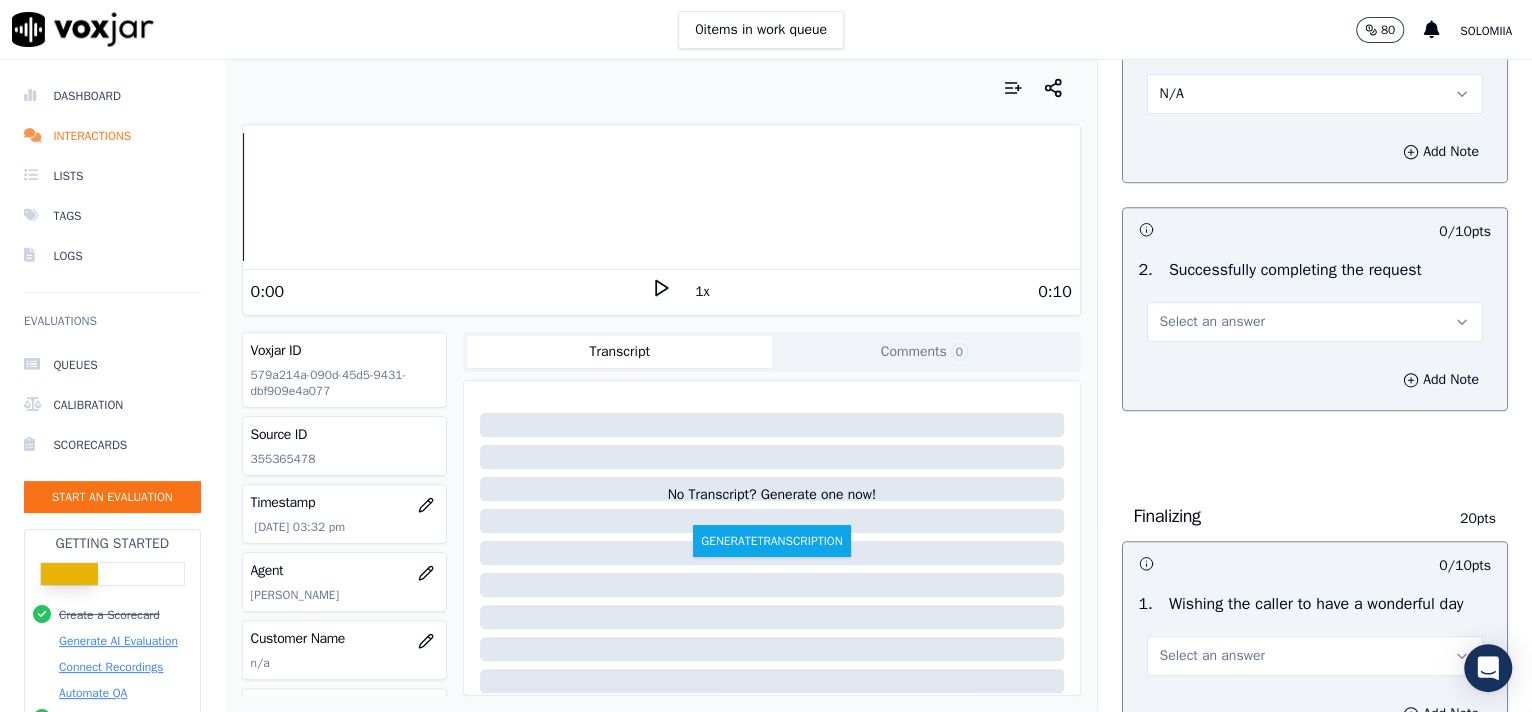 scroll, scrollTop: 1073, scrollLeft: 0, axis: vertical 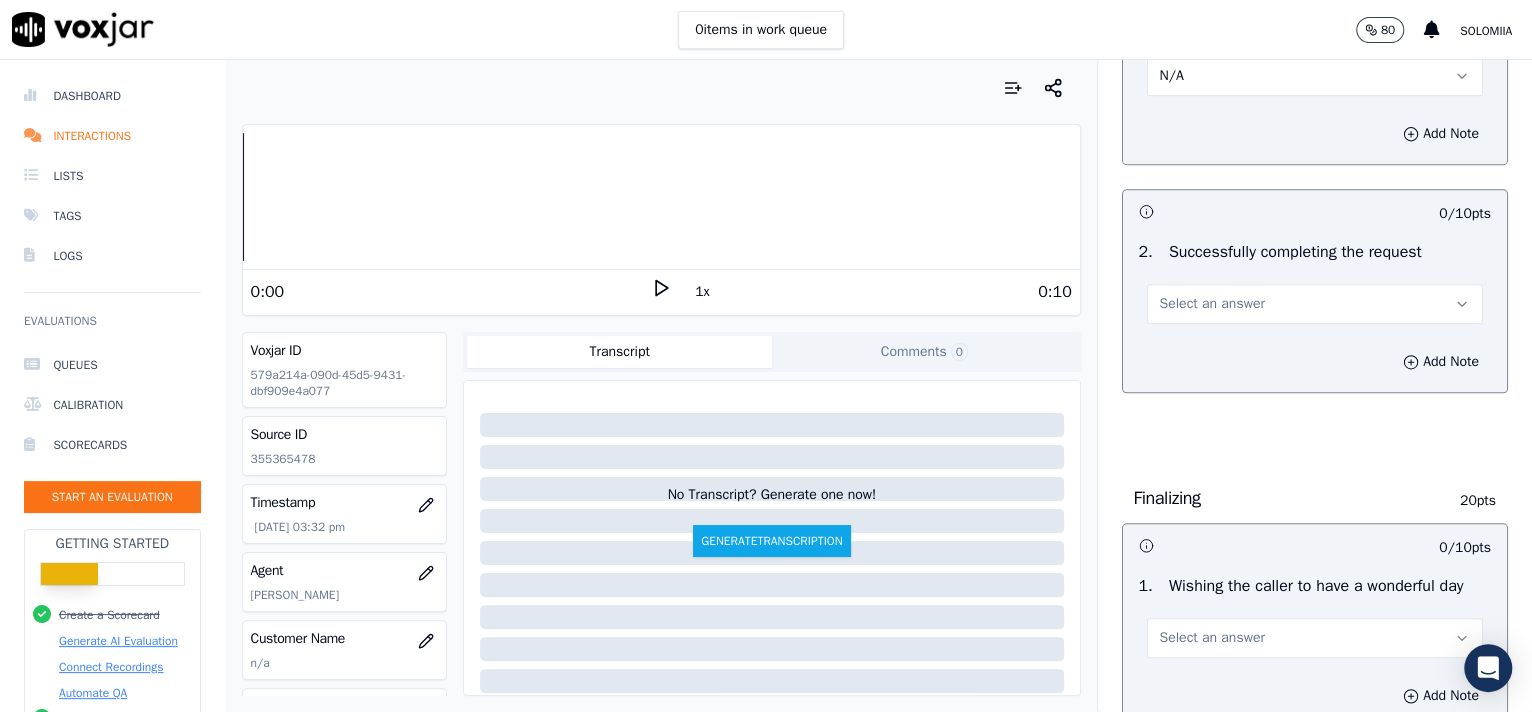 click on "Select an answer" at bounding box center (1315, 304) 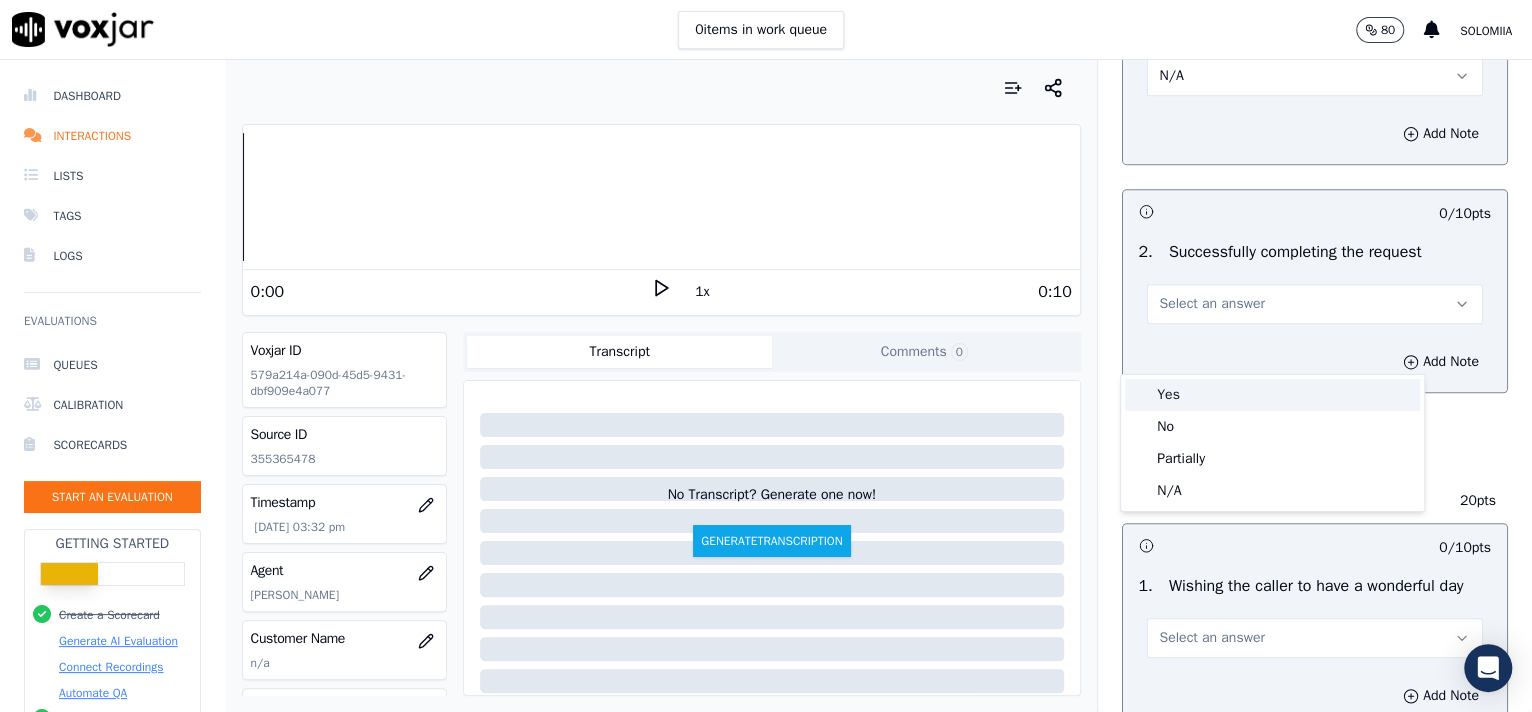 click on "Yes" at bounding box center (1272, 395) 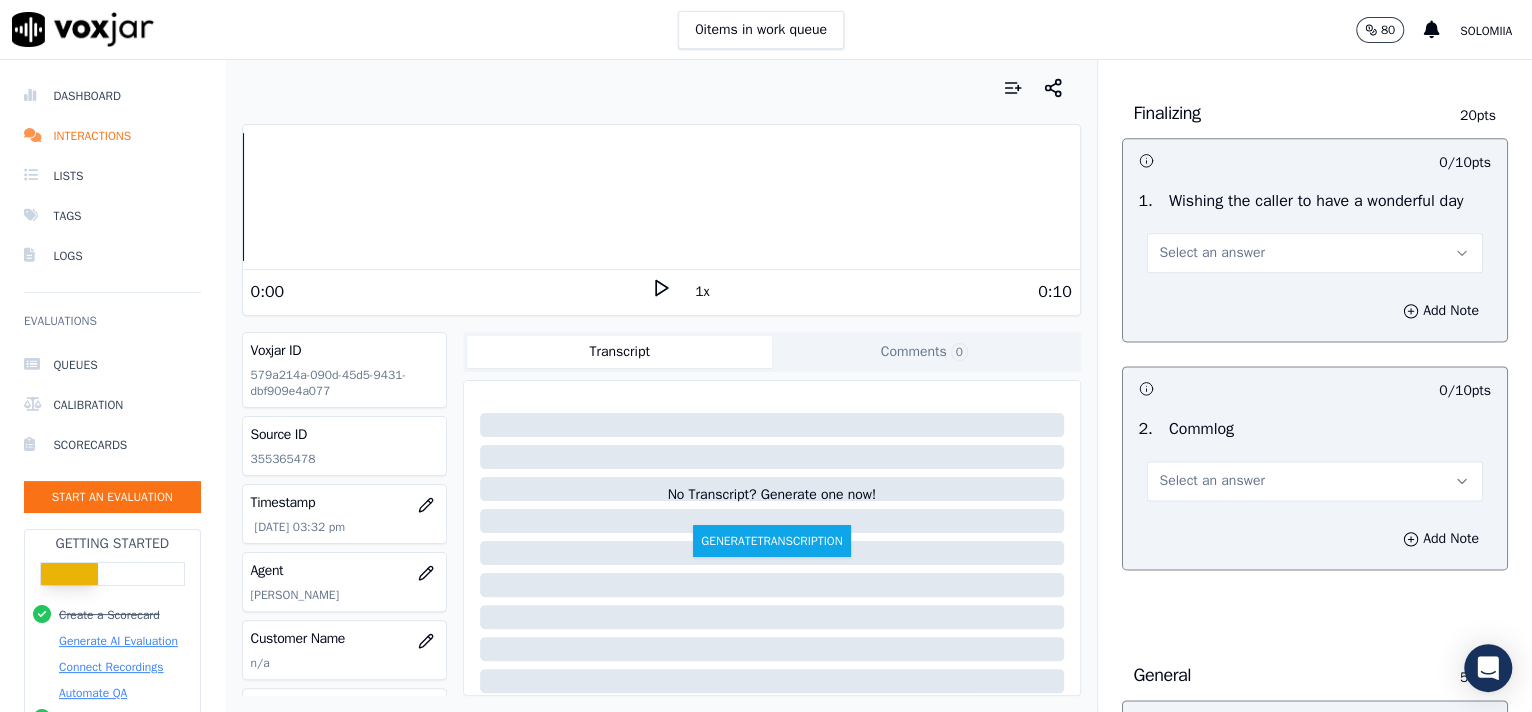 scroll, scrollTop: 1494, scrollLeft: 0, axis: vertical 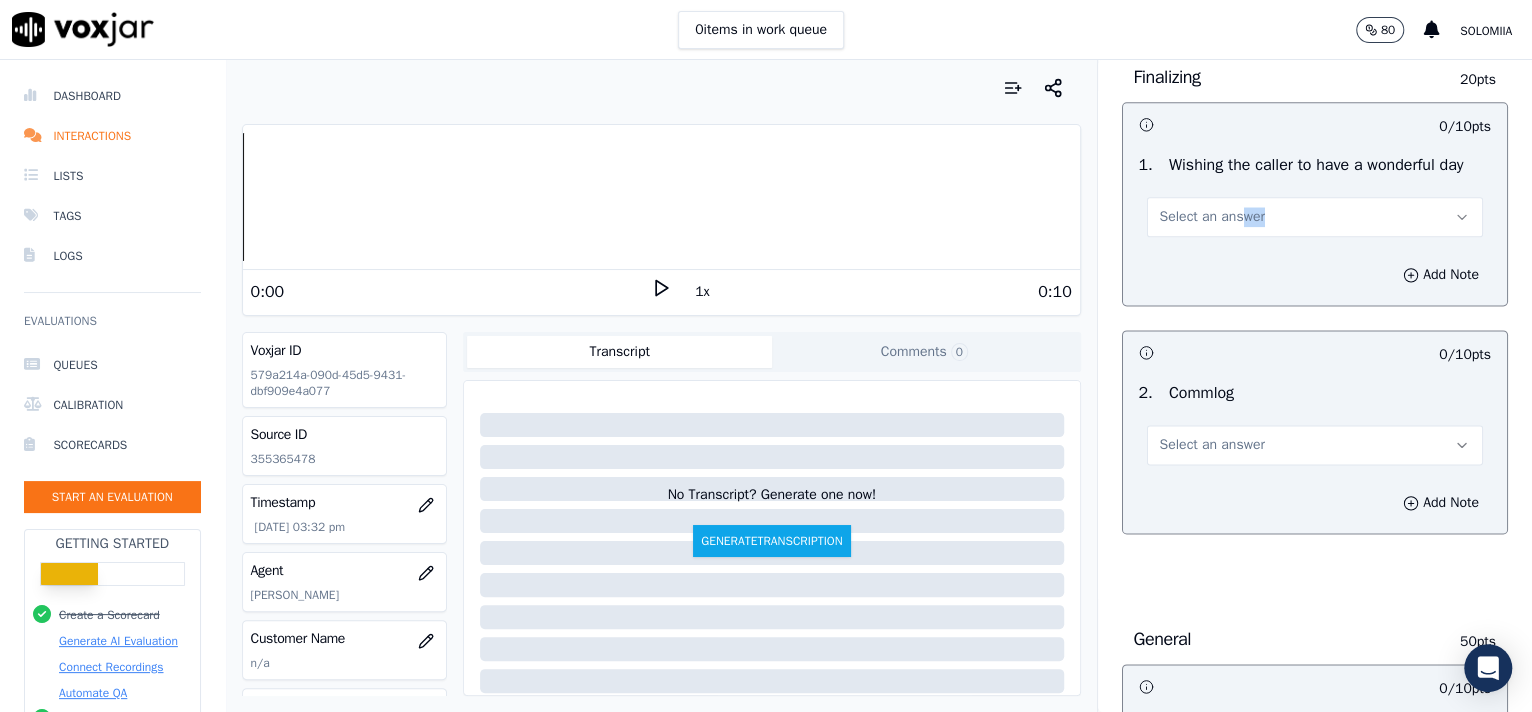 drag, startPoint x: 1233, startPoint y: 308, endPoint x: 1187, endPoint y: 291, distance: 49.0408 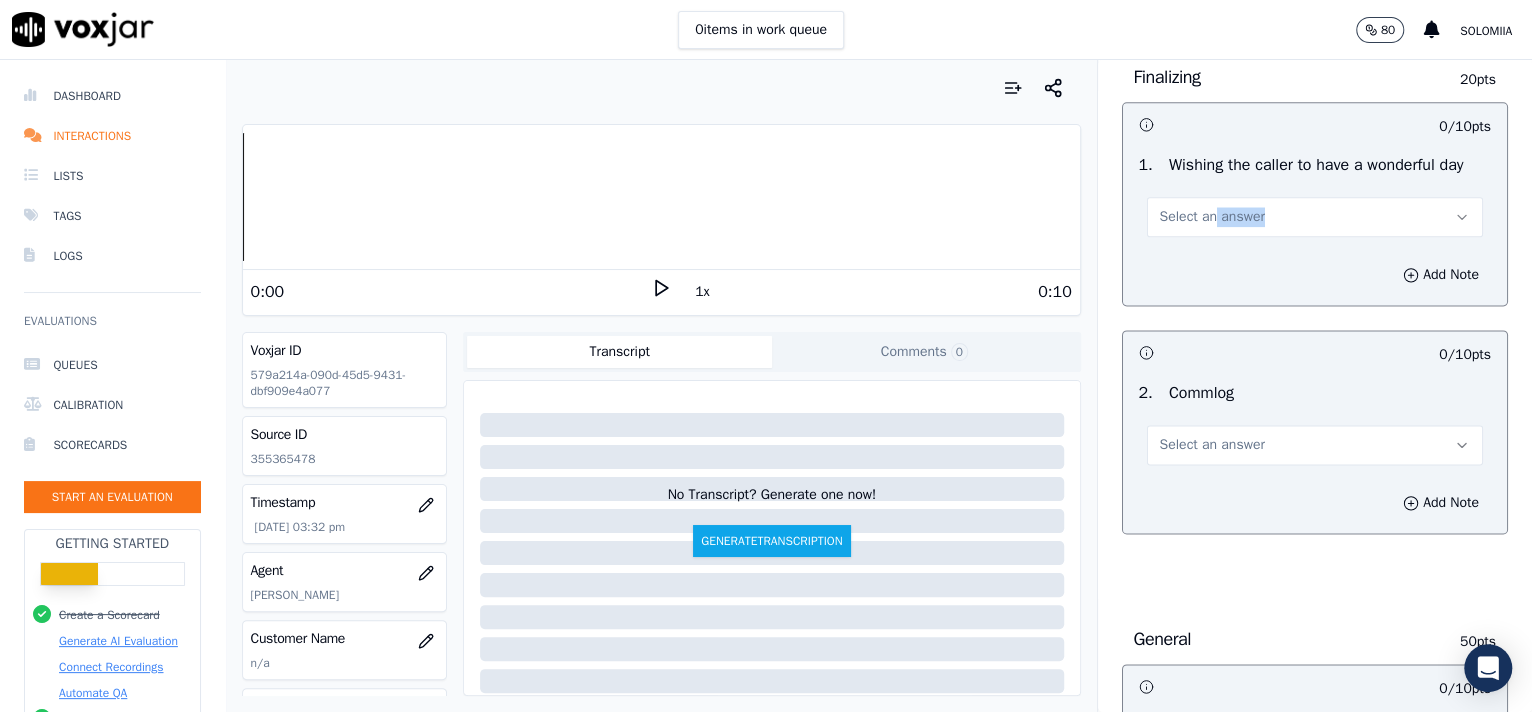 click on "Select an answer" at bounding box center (1212, 217) 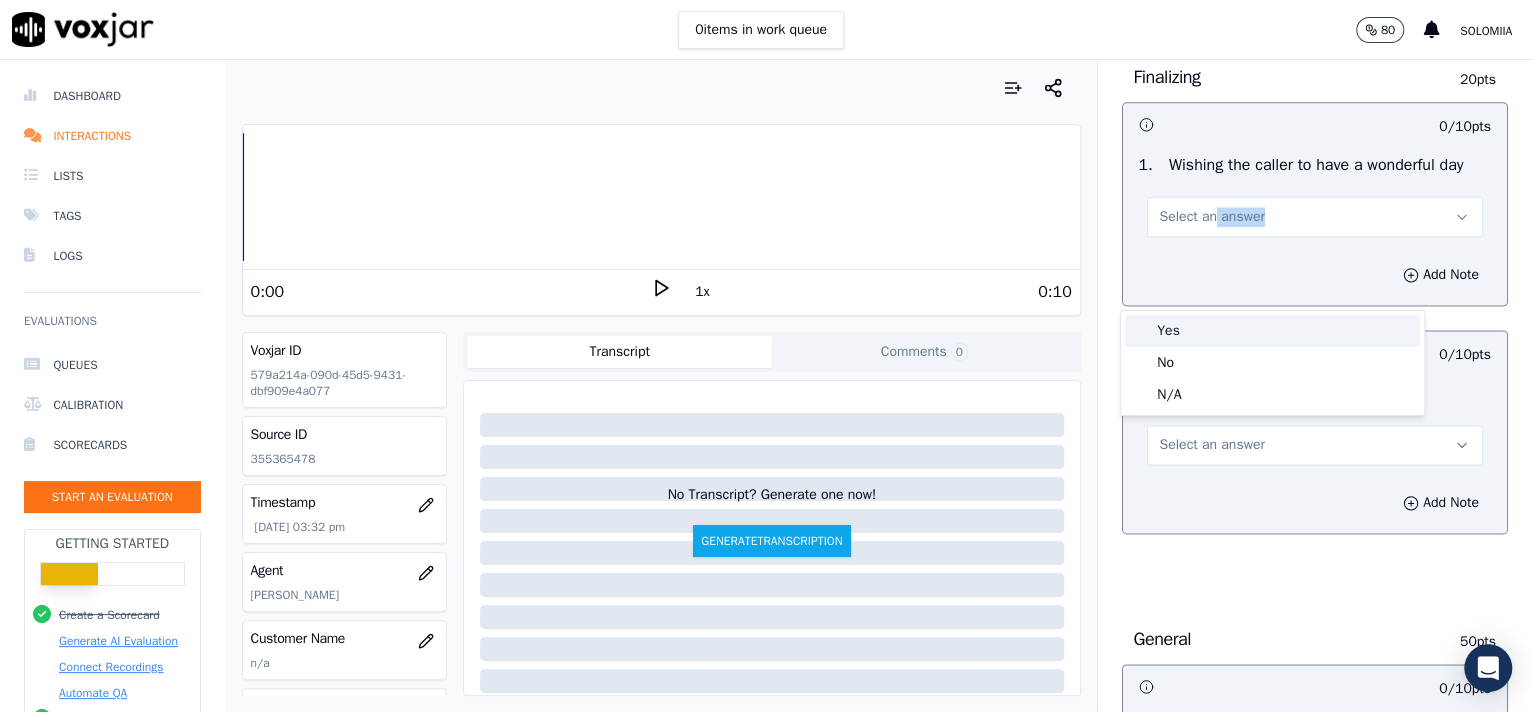 click on "Yes" at bounding box center [1272, 331] 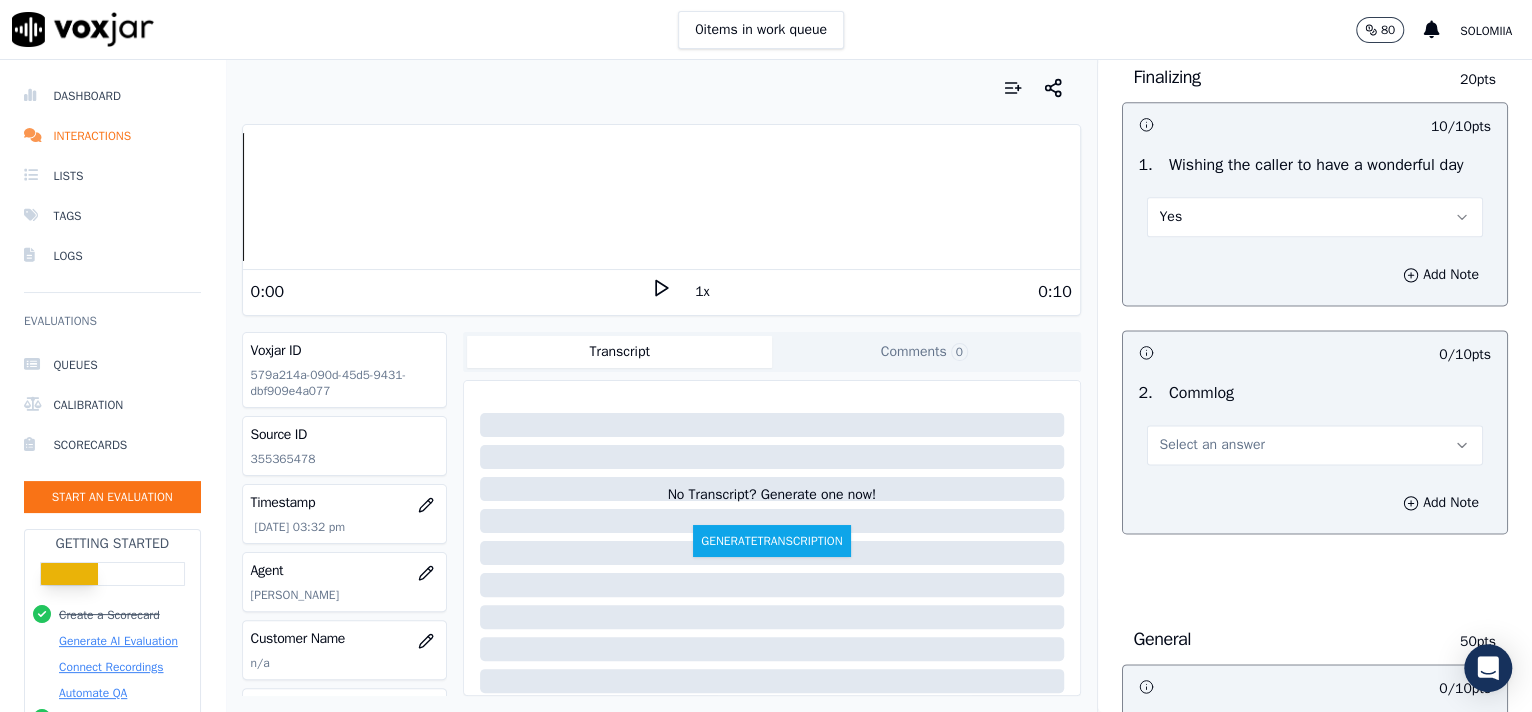click on "Select an answer" at bounding box center (1212, 445) 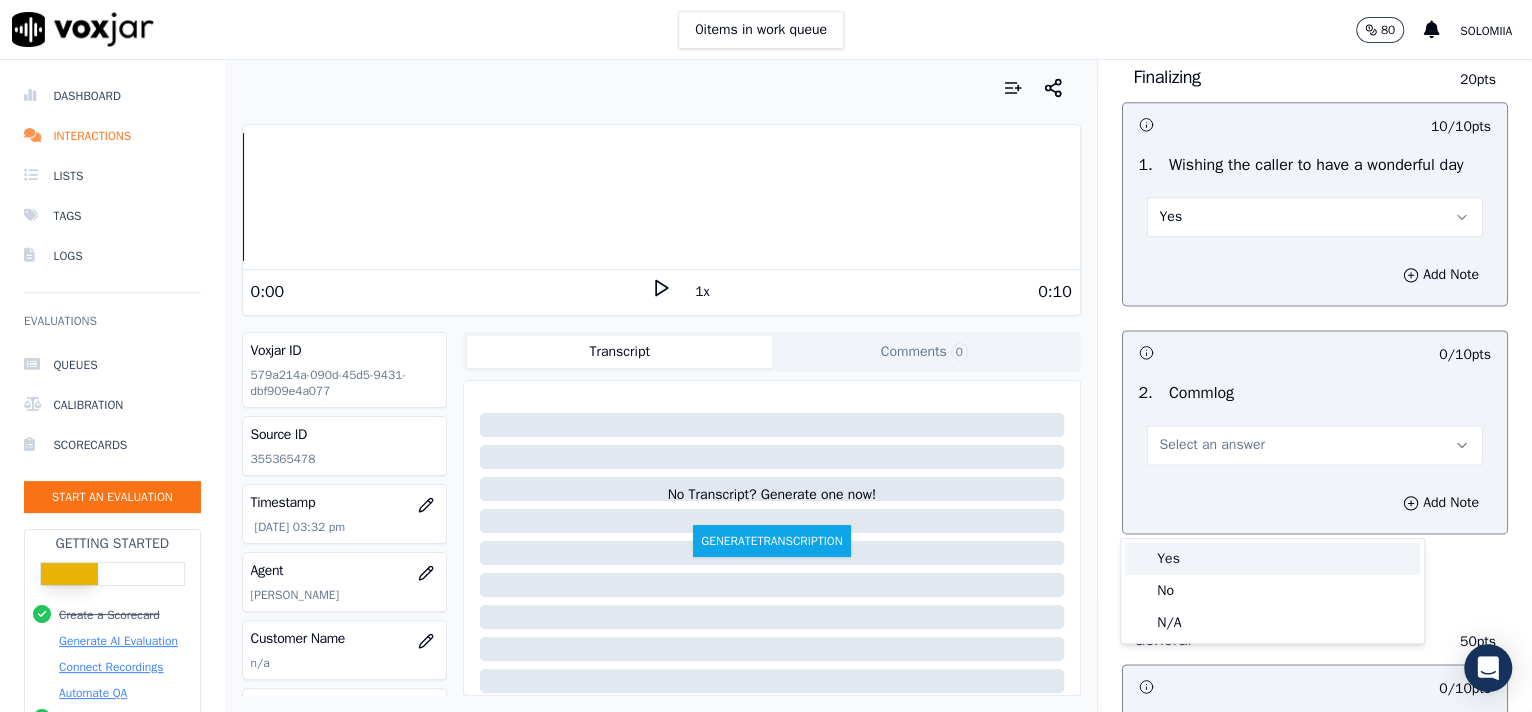 click on "Yes" at bounding box center [1272, 559] 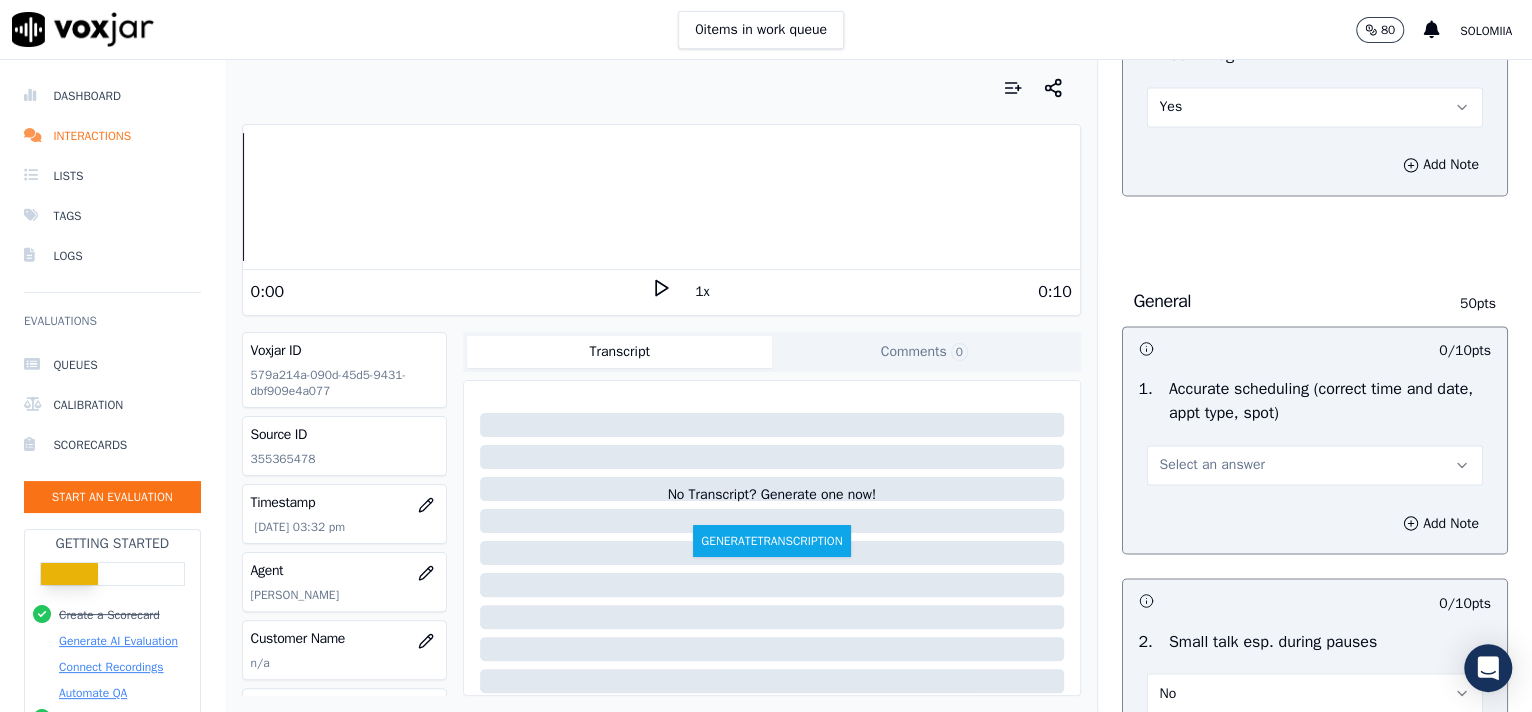 scroll, scrollTop: 1989, scrollLeft: 0, axis: vertical 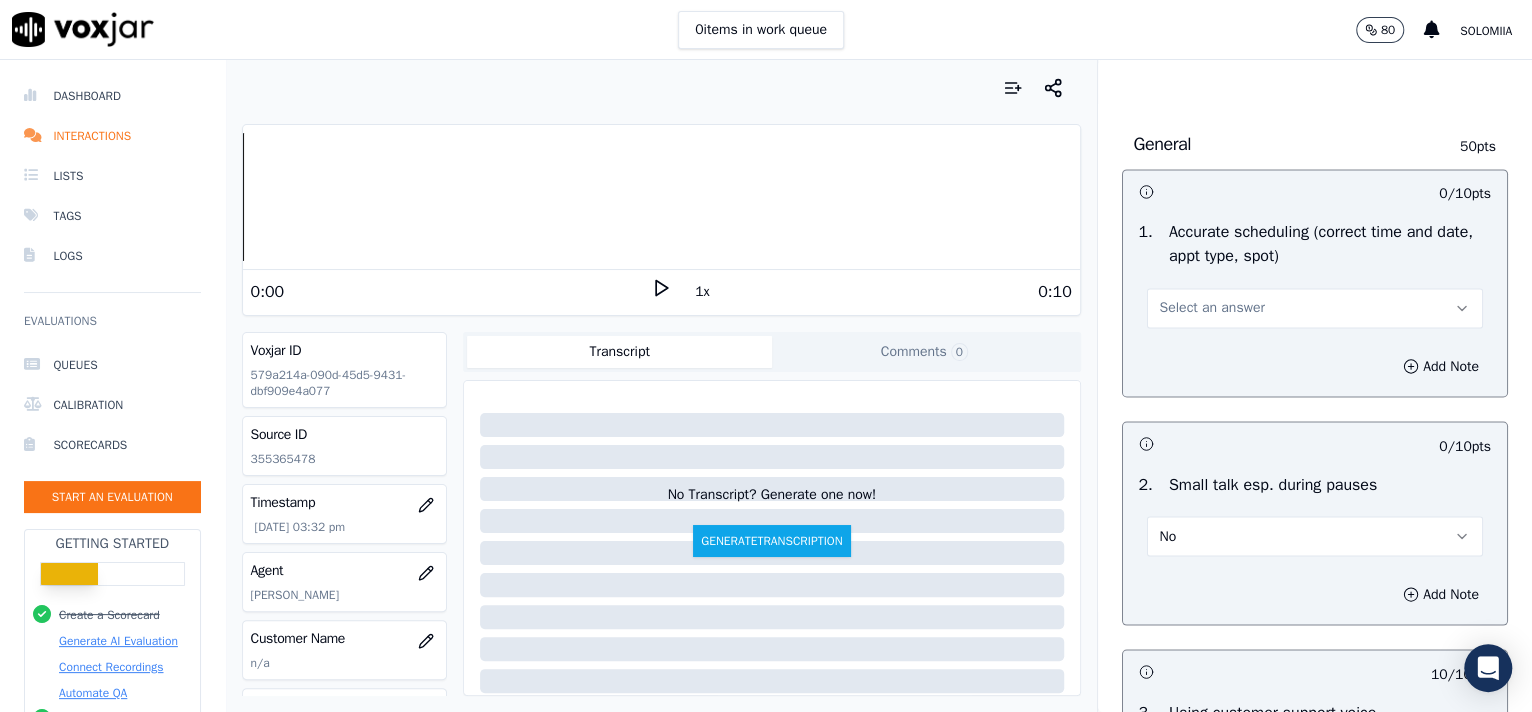 click on "Add Note" at bounding box center [1315, 366] 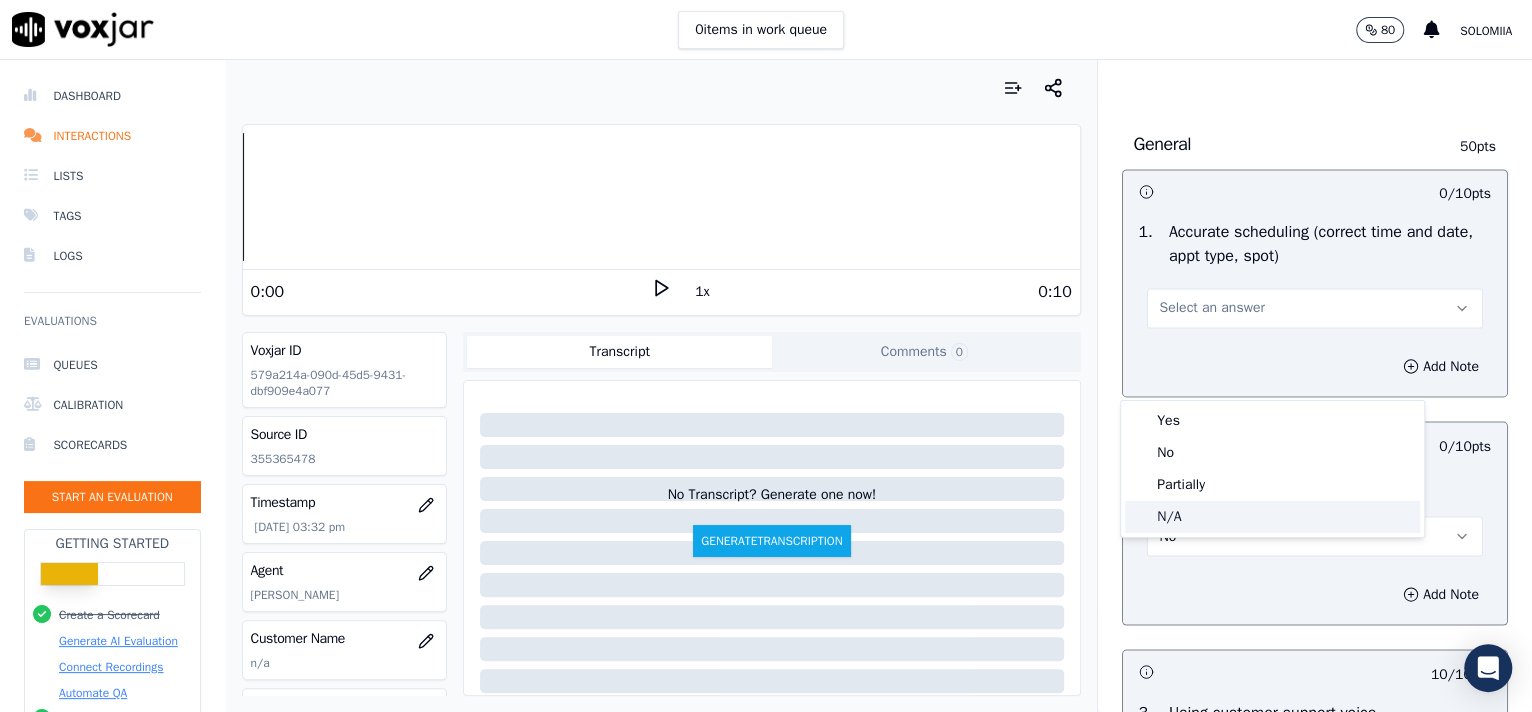 click on "N/A" 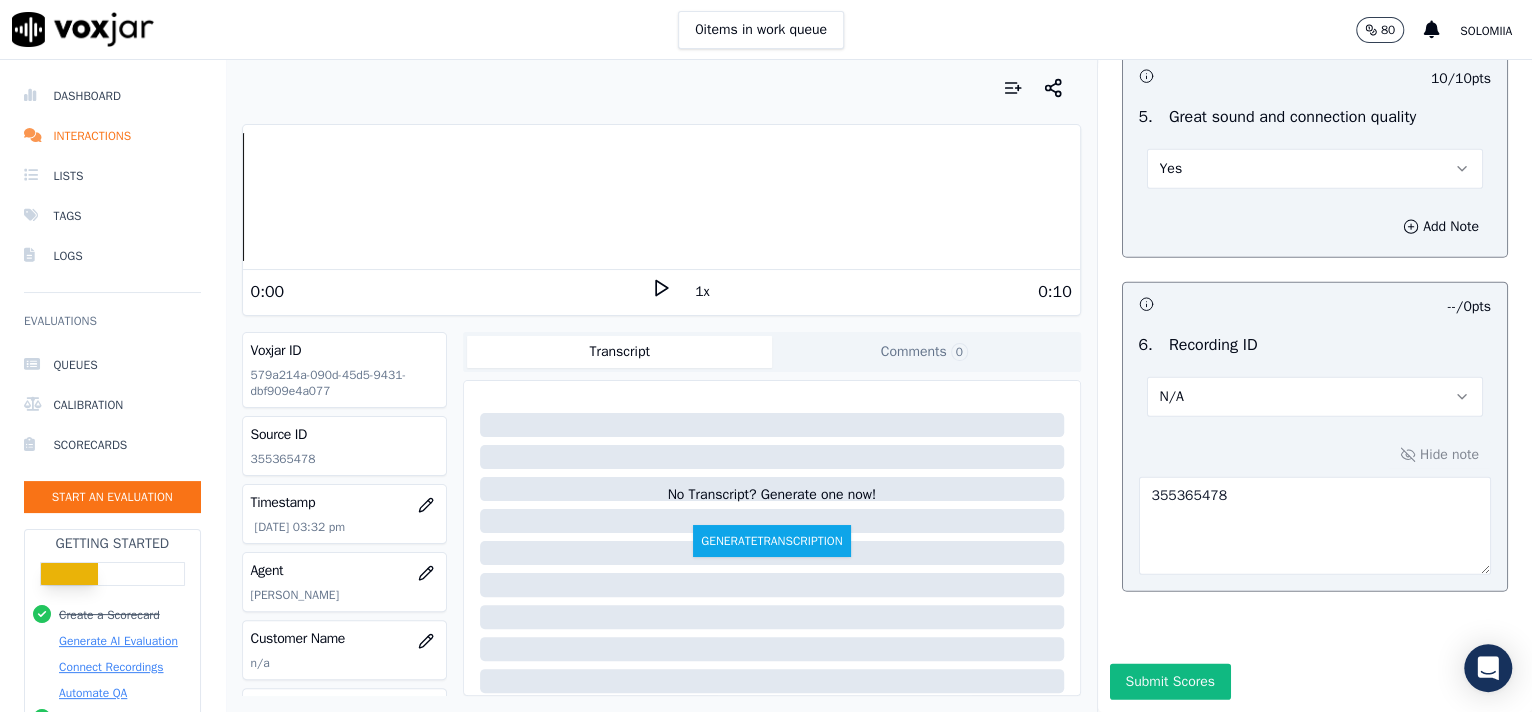 scroll, scrollTop: 3162, scrollLeft: 0, axis: vertical 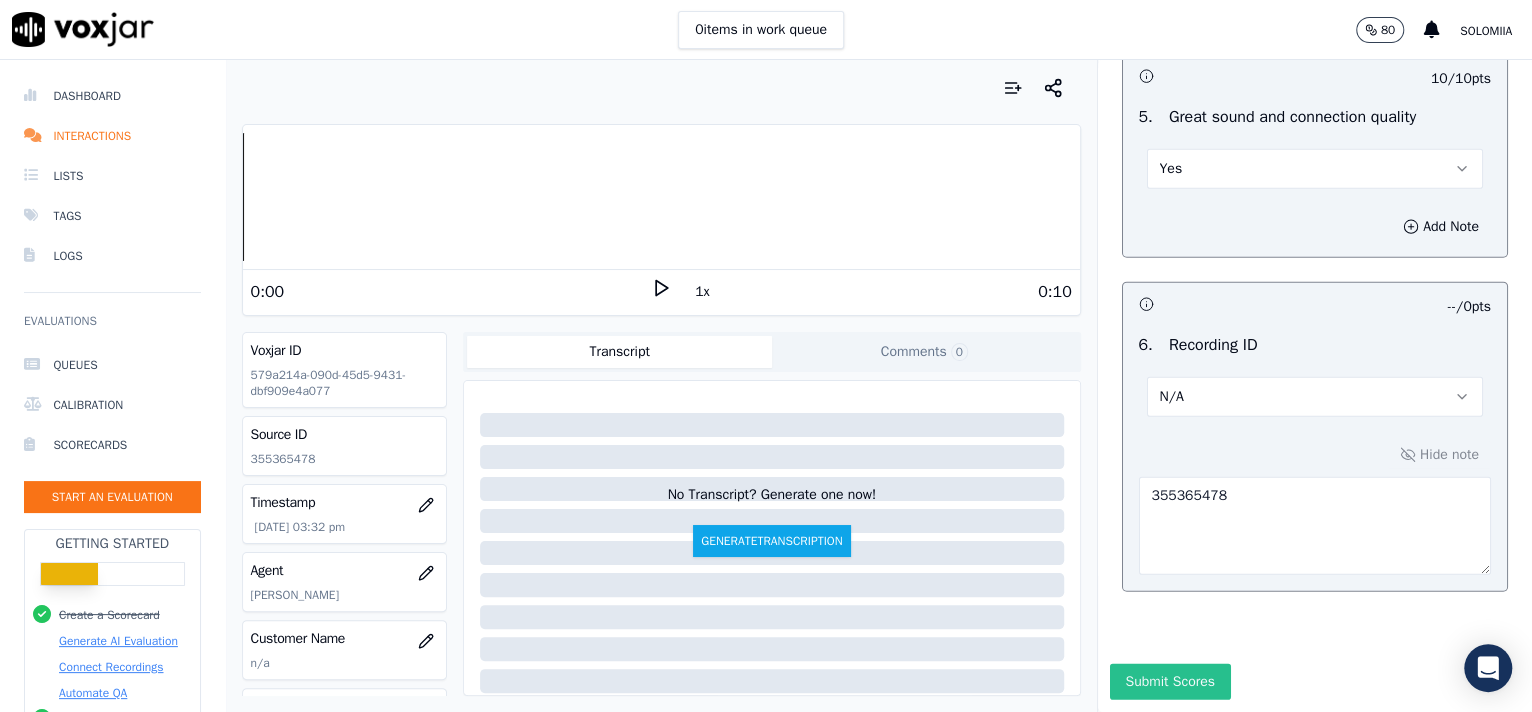 click on "Submit Scores" at bounding box center [1170, 682] 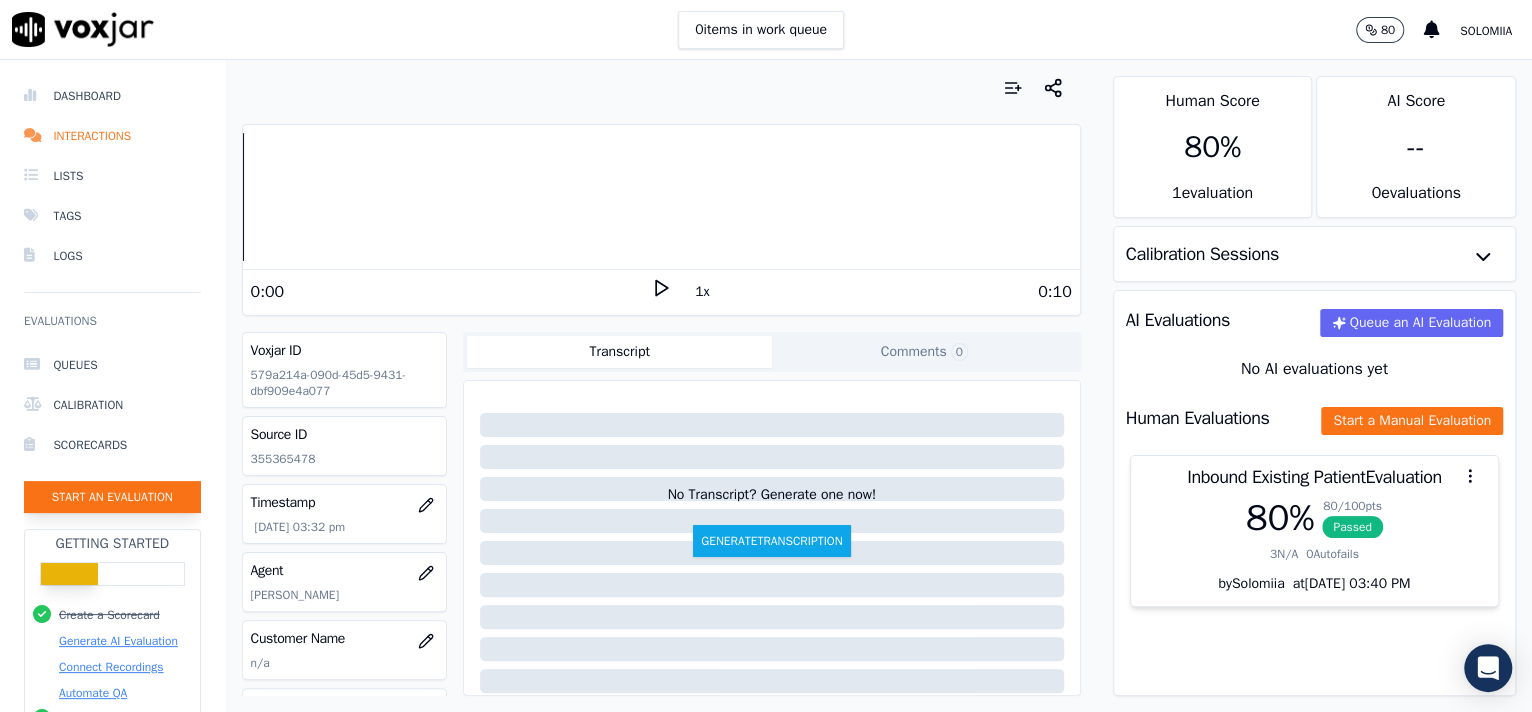 click on "Start an Evaluation" 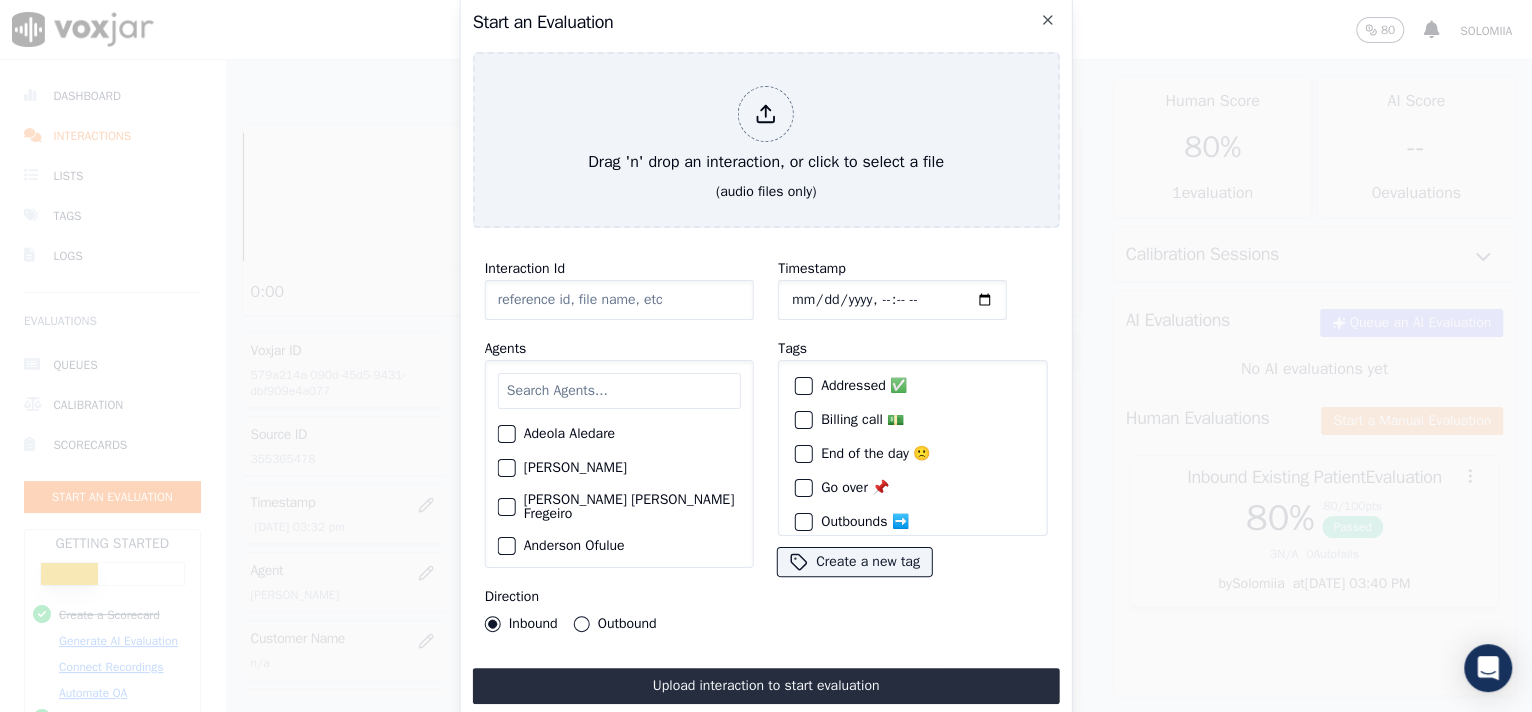 click on "Interaction Id" 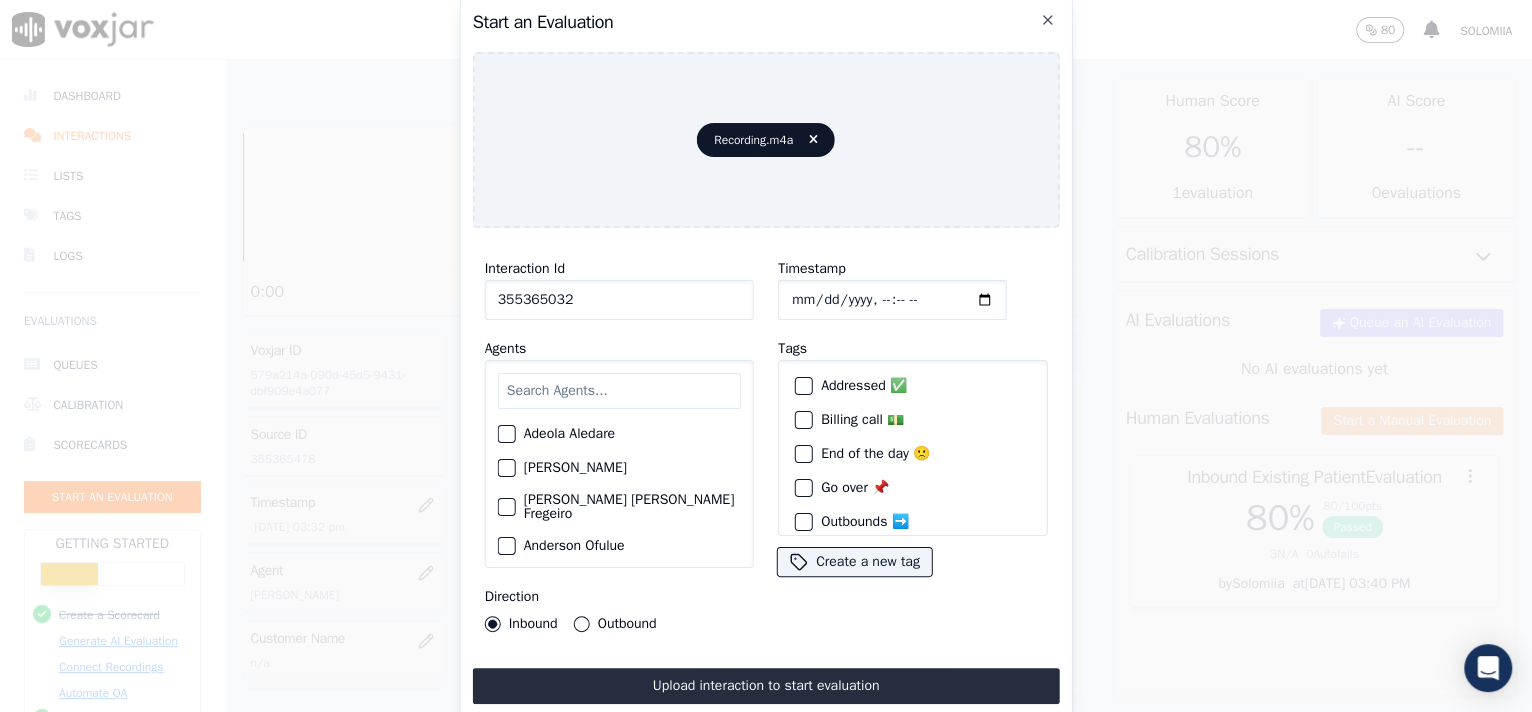click on "Timestamp" 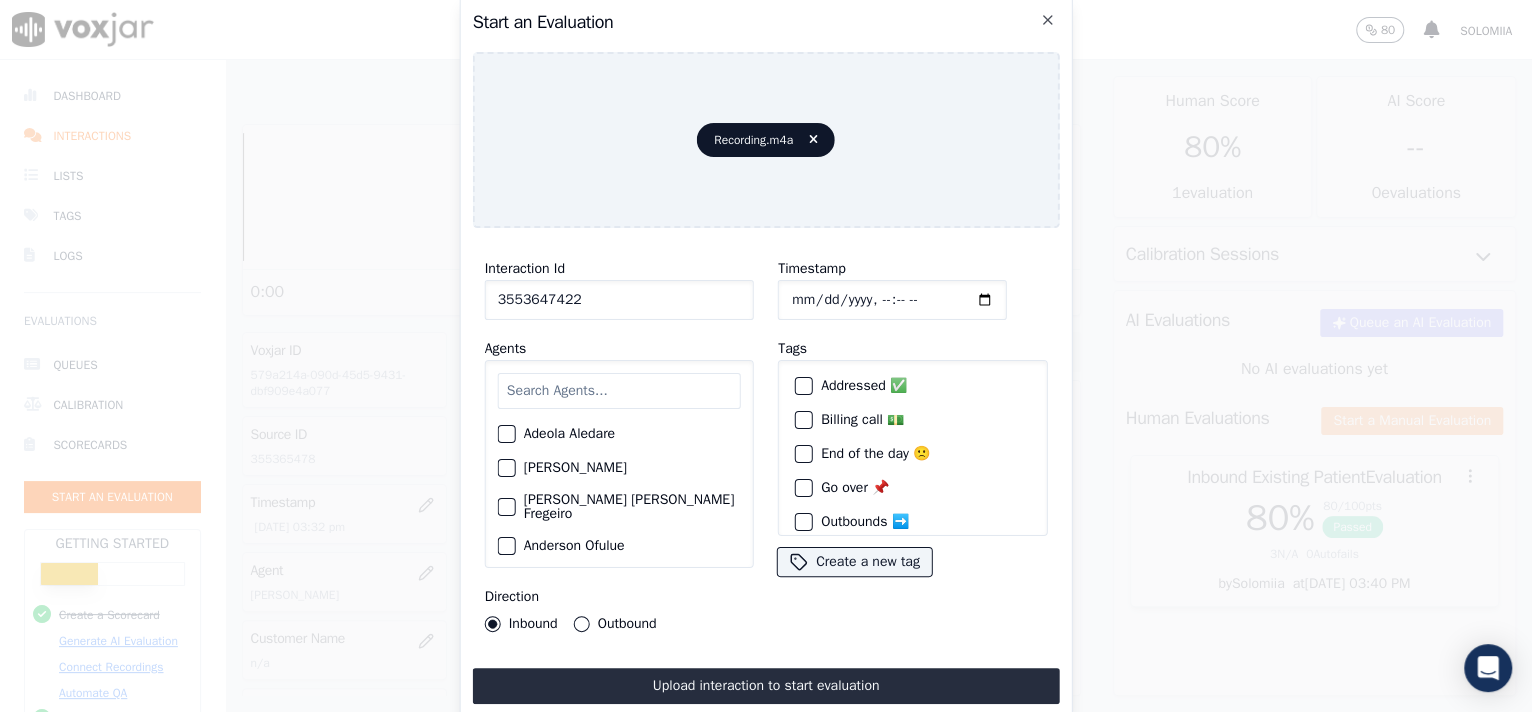 type on "355364742" 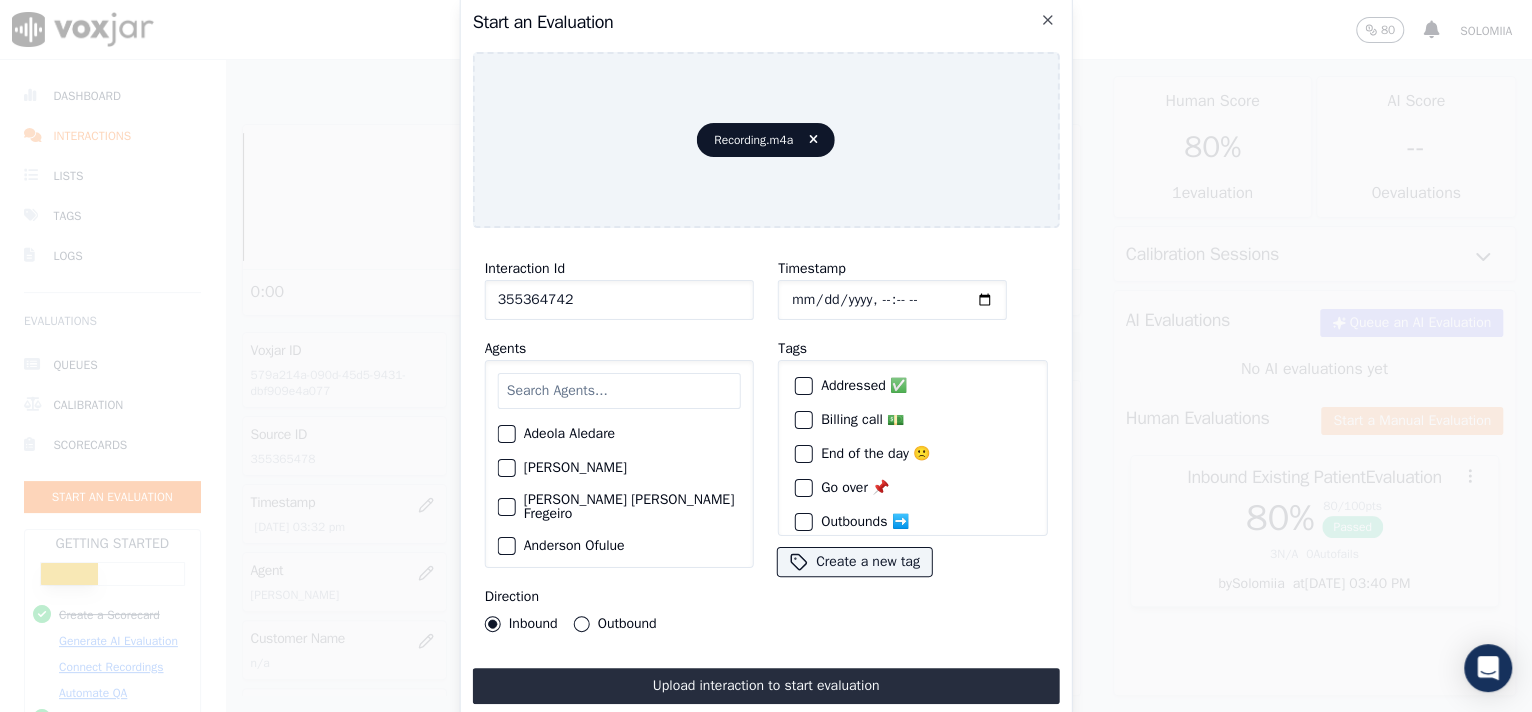 click on "Timestamp" 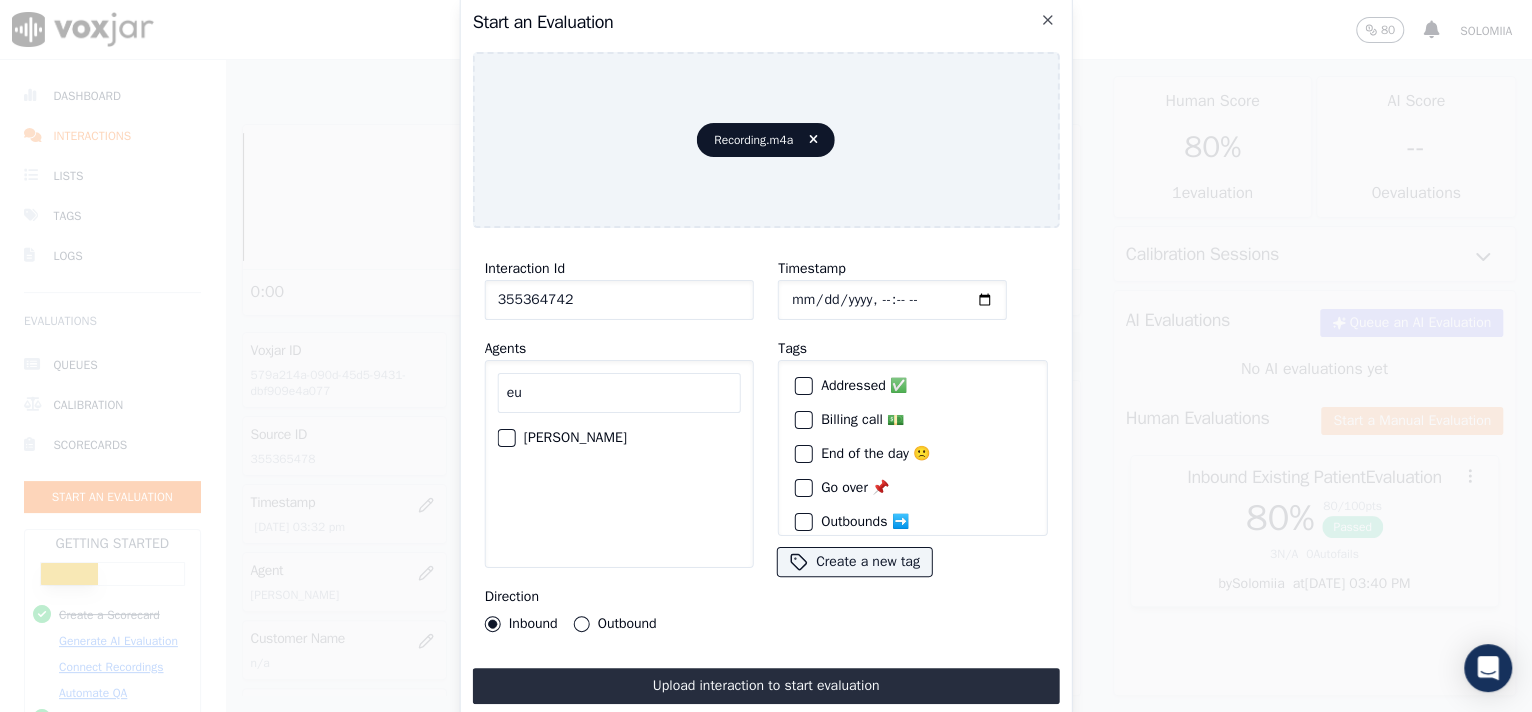 type on "eu" 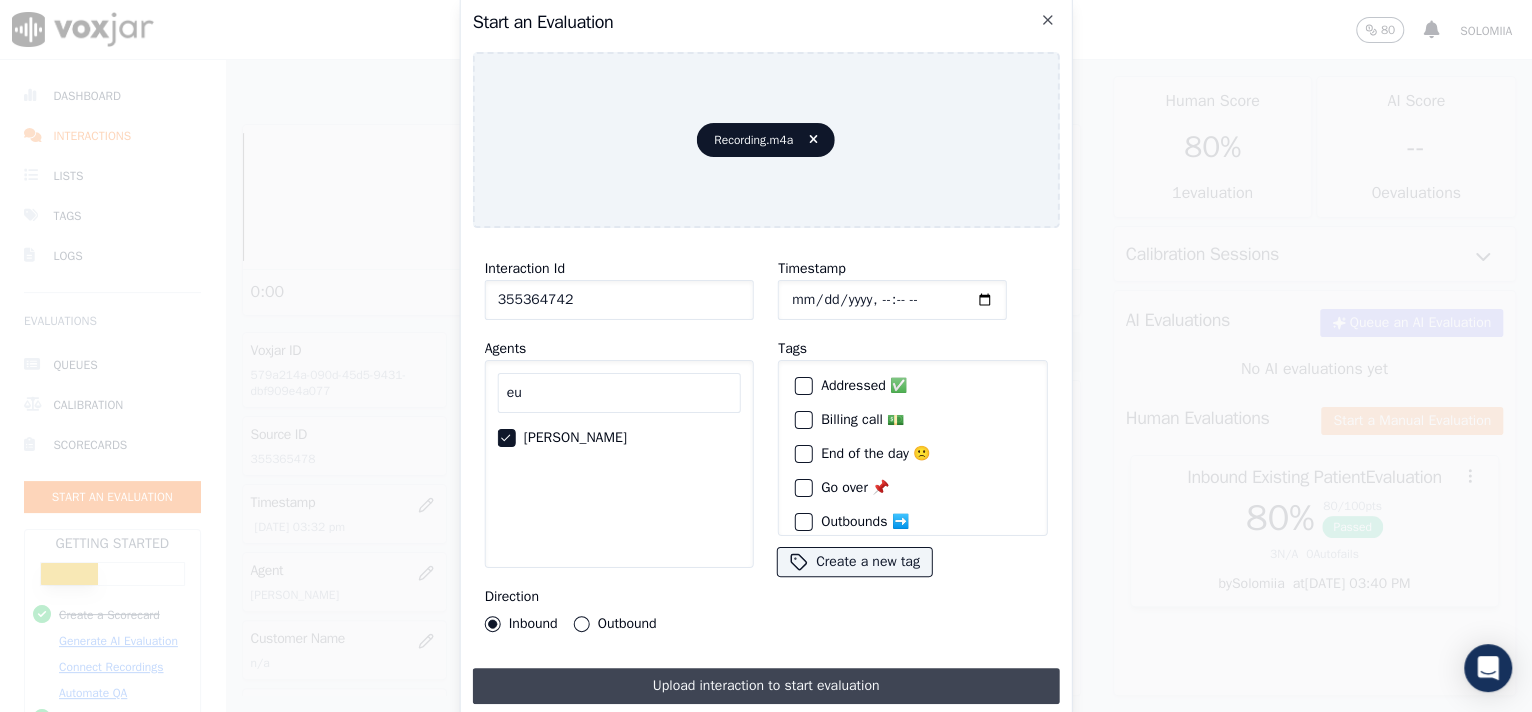 click on "Upload interaction to start evaluation" at bounding box center [766, 686] 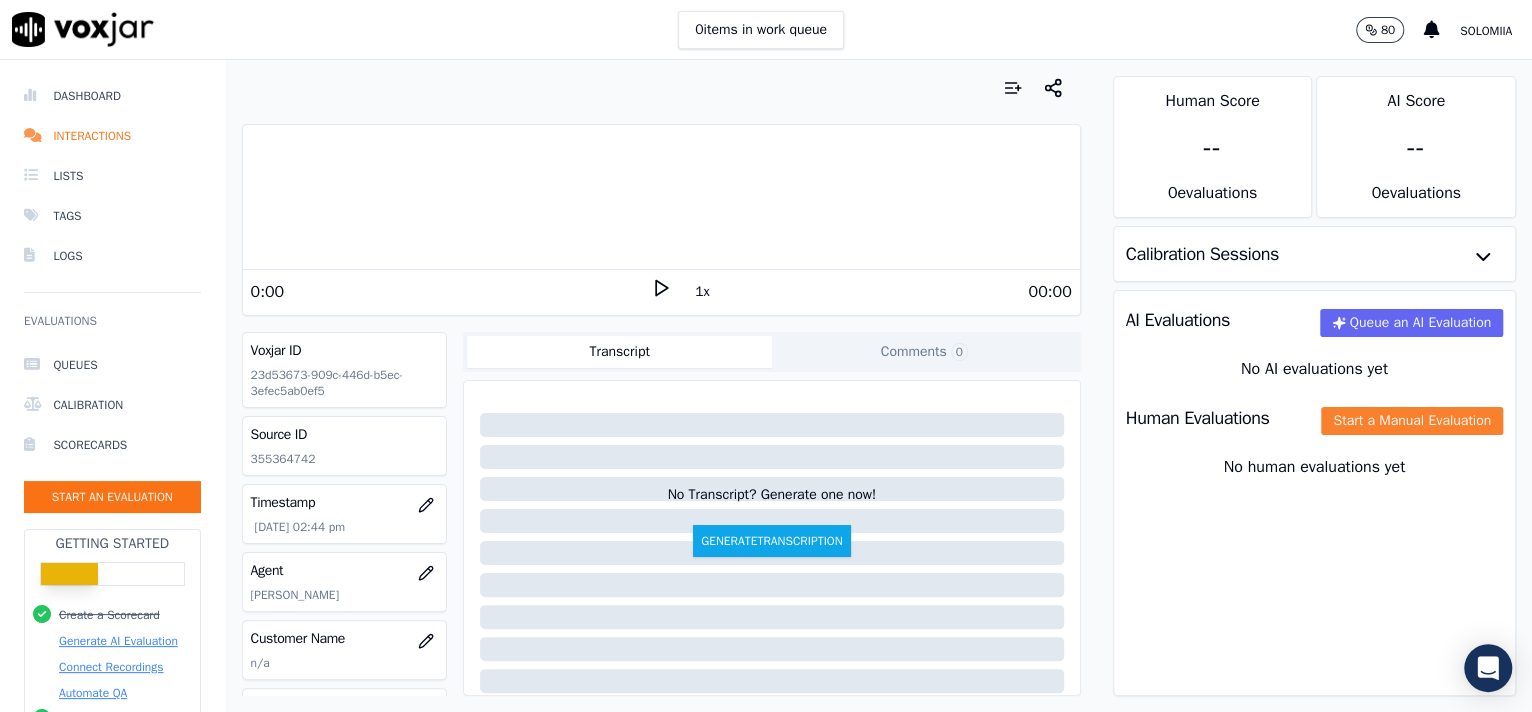 click on "Start a Manual Evaluation" 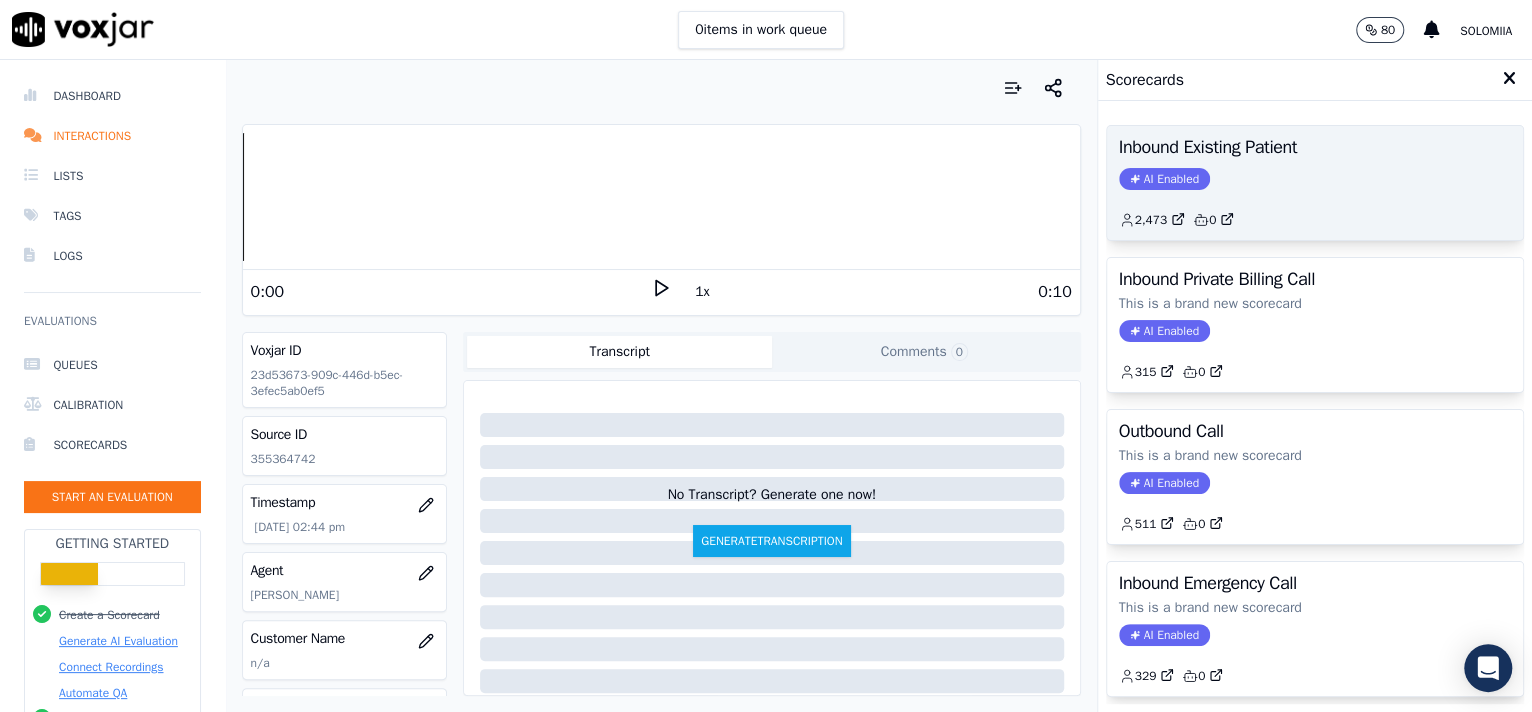 click on "AI Enabled" 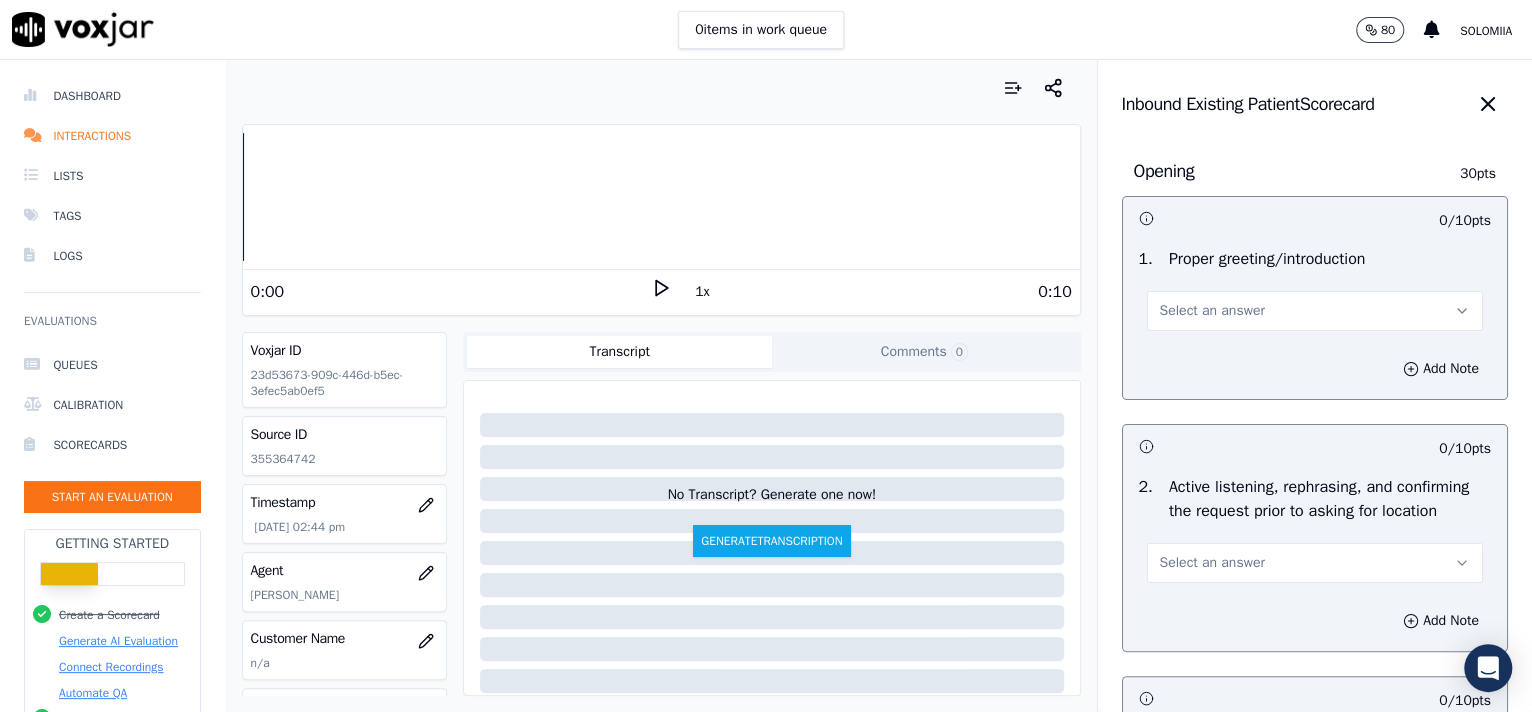 click on "Select an answer" at bounding box center [1315, 311] 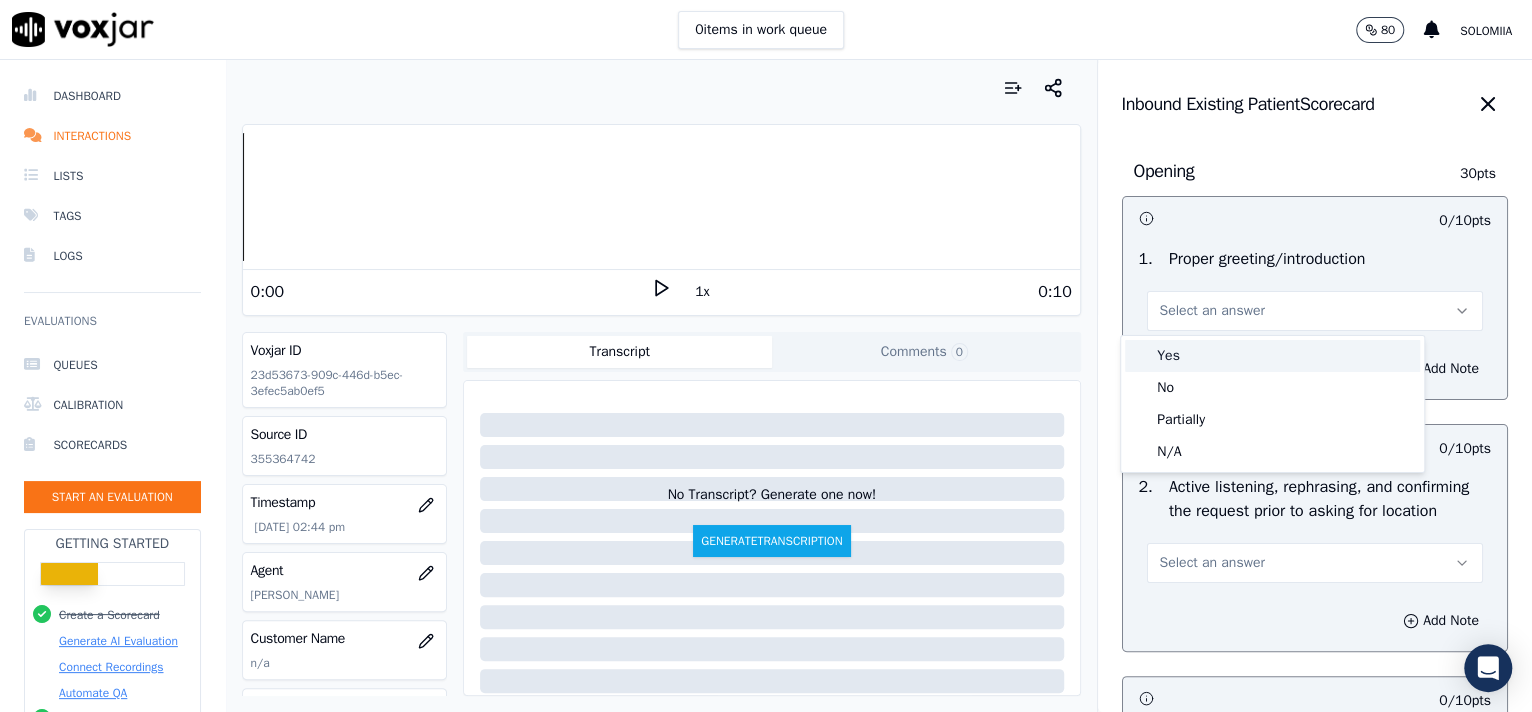 click on "Yes" at bounding box center [1272, 356] 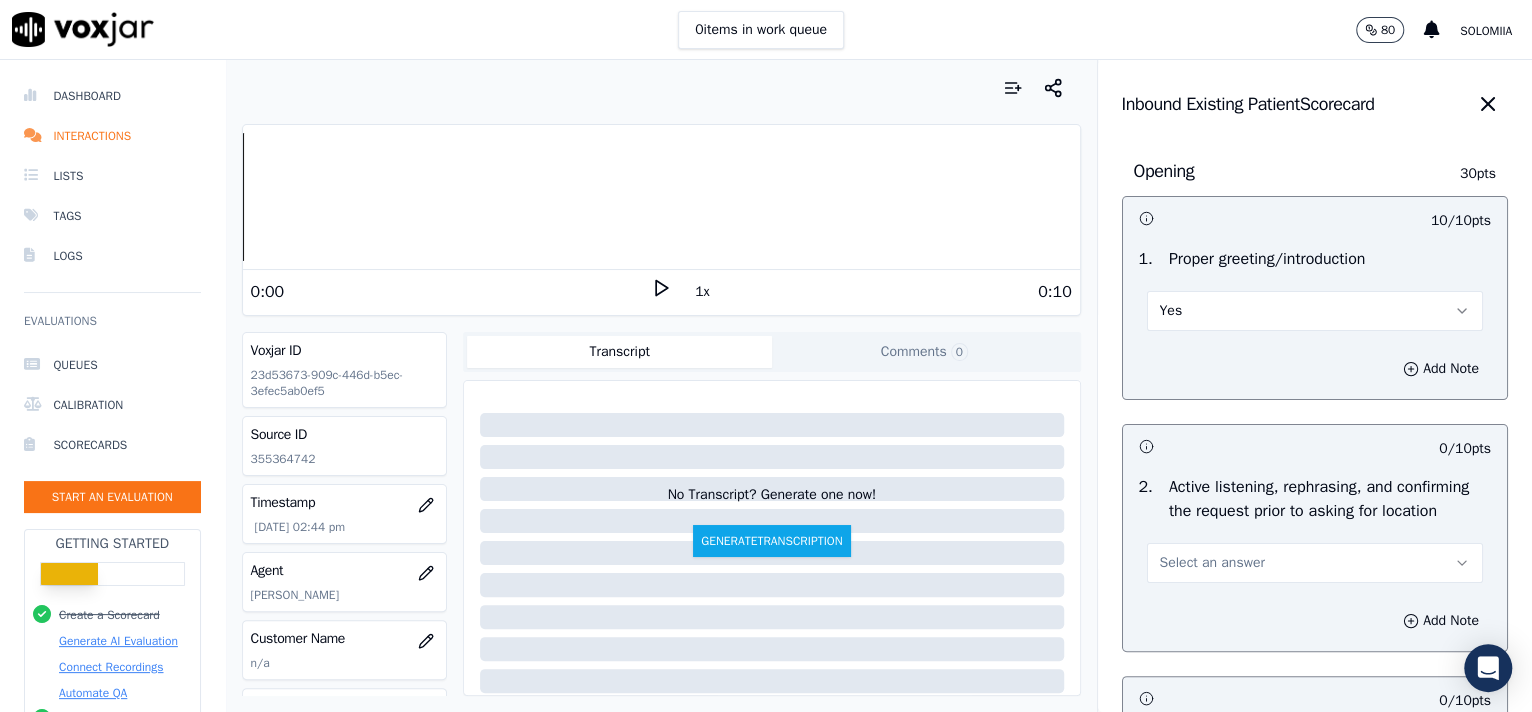 click on "Select an answer" at bounding box center [1315, 561] 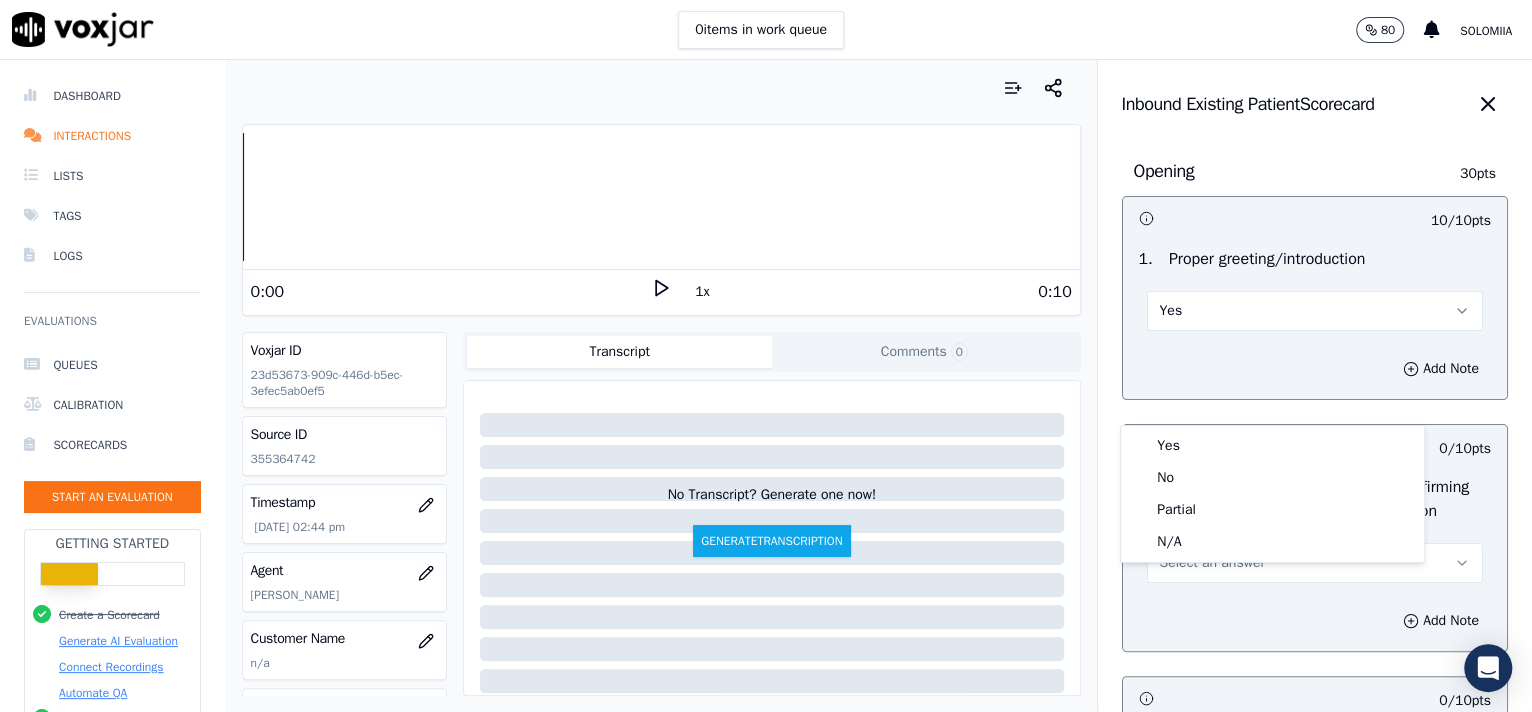 drag, startPoint x: 1168, startPoint y: 435, endPoint x: 1180, endPoint y: 469, distance: 36.05551 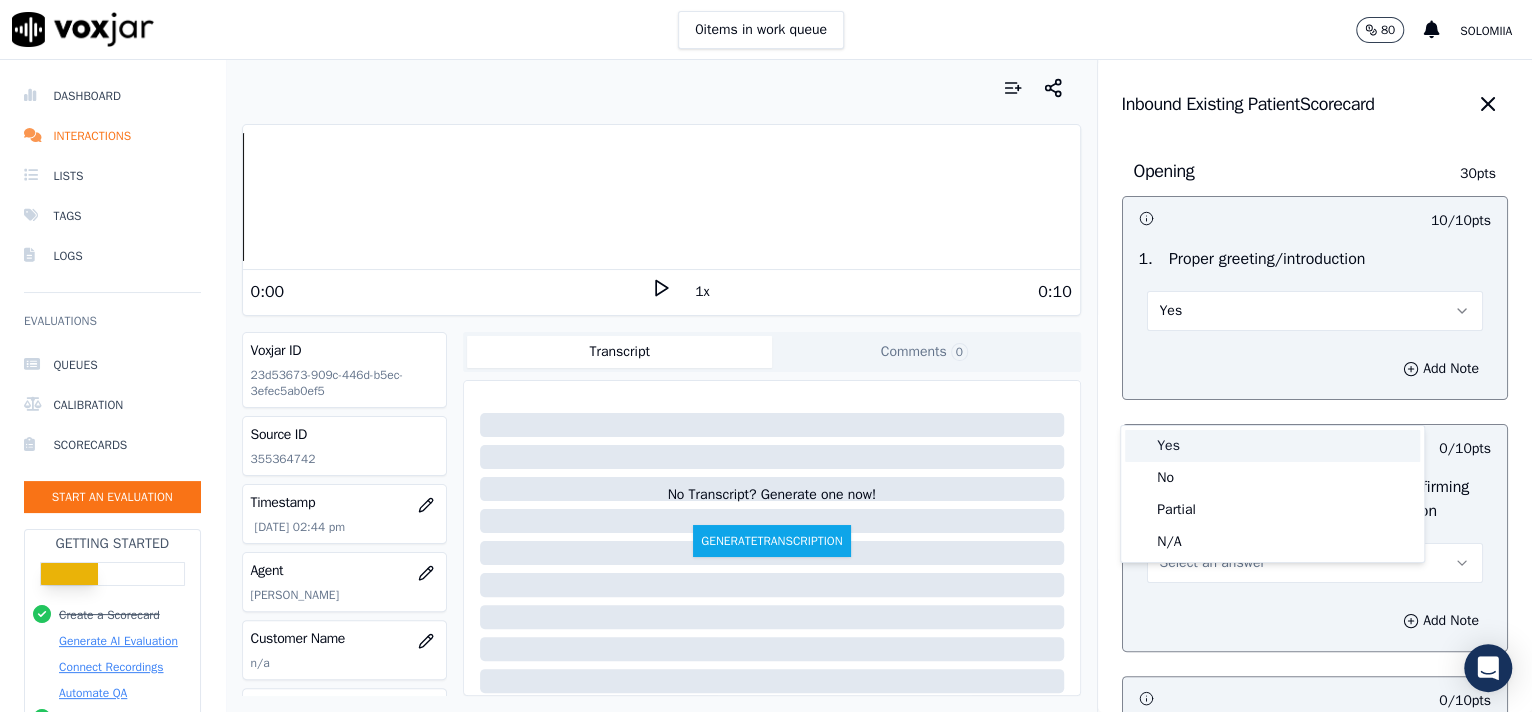 click on "Yes" at bounding box center (1272, 446) 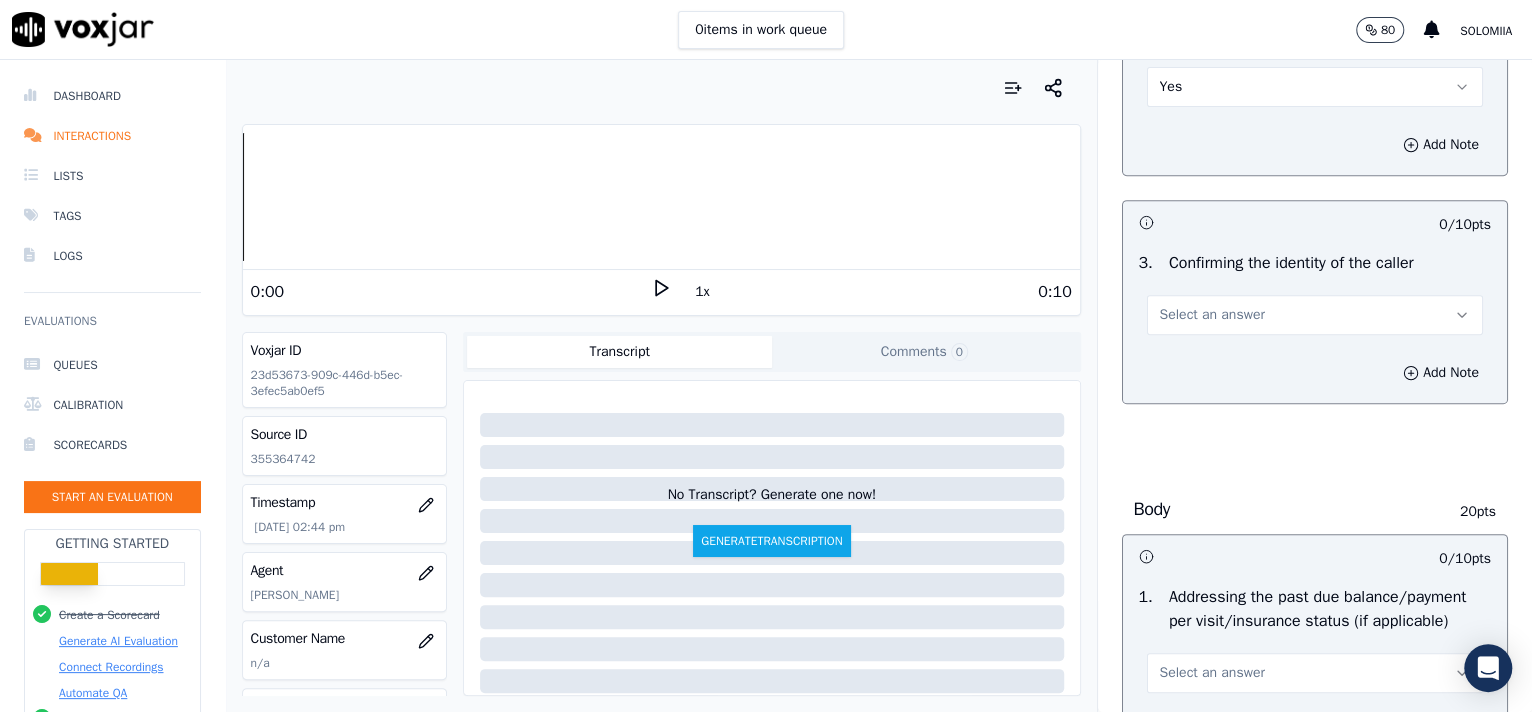 scroll, scrollTop: 487, scrollLeft: 0, axis: vertical 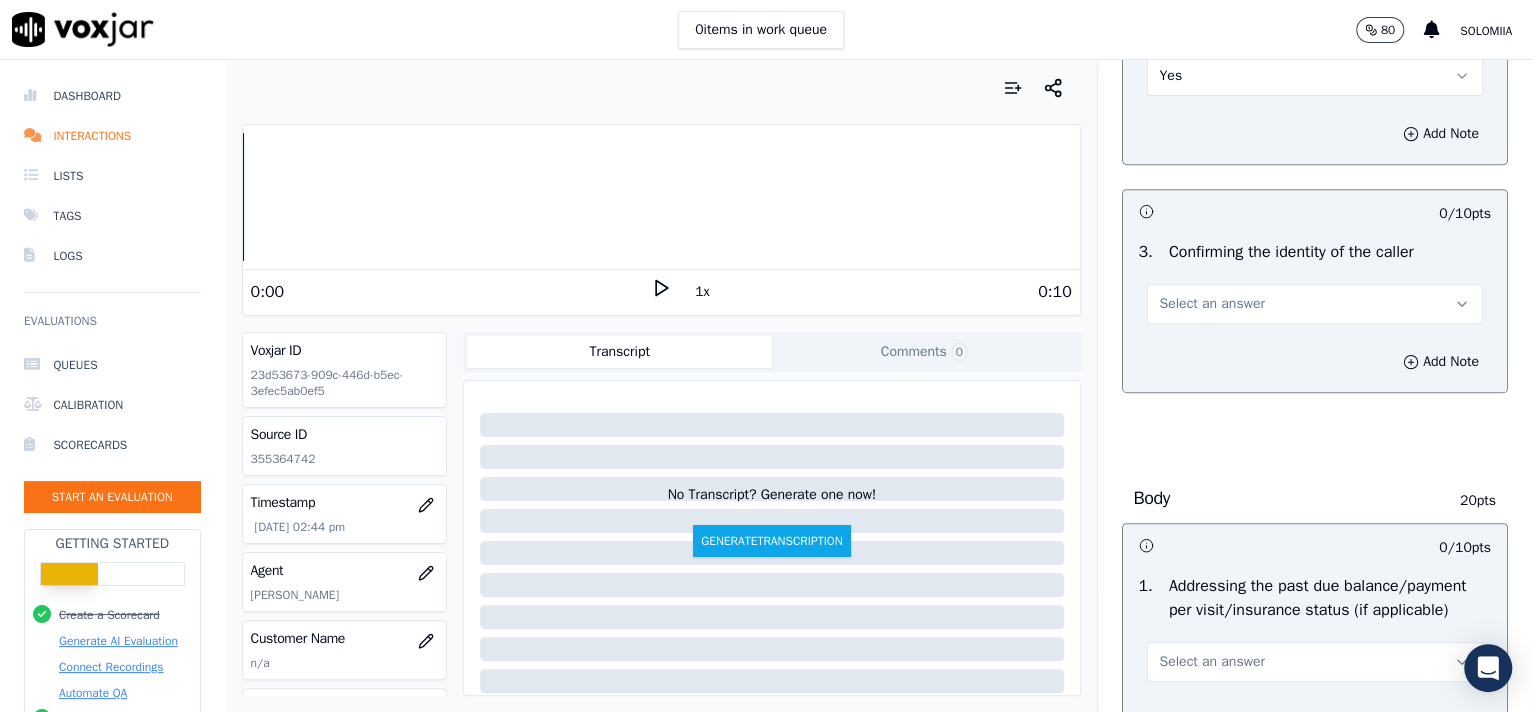 click on "Select an answer" at bounding box center (1315, 304) 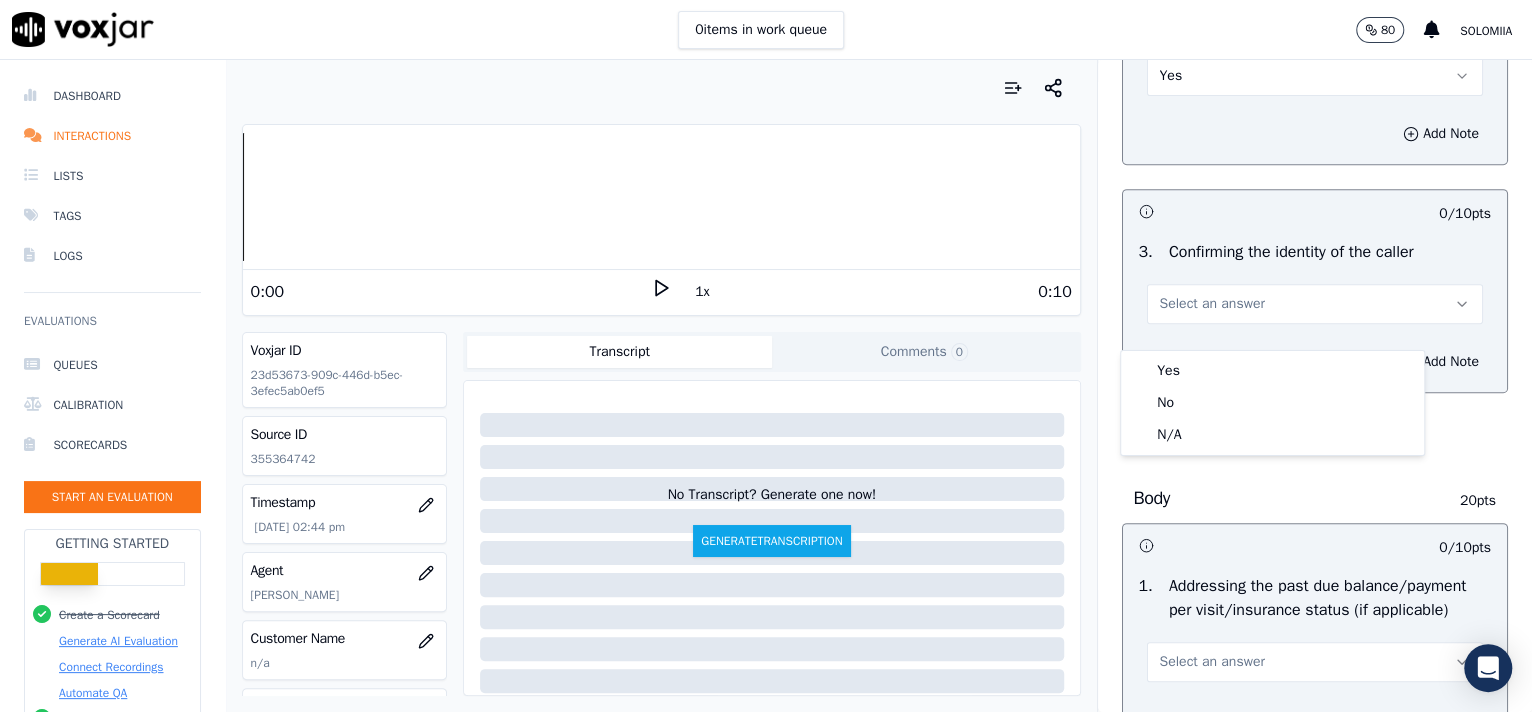 drag, startPoint x: 1180, startPoint y: 371, endPoint x: 1227, endPoint y: 338, distance: 57.428215 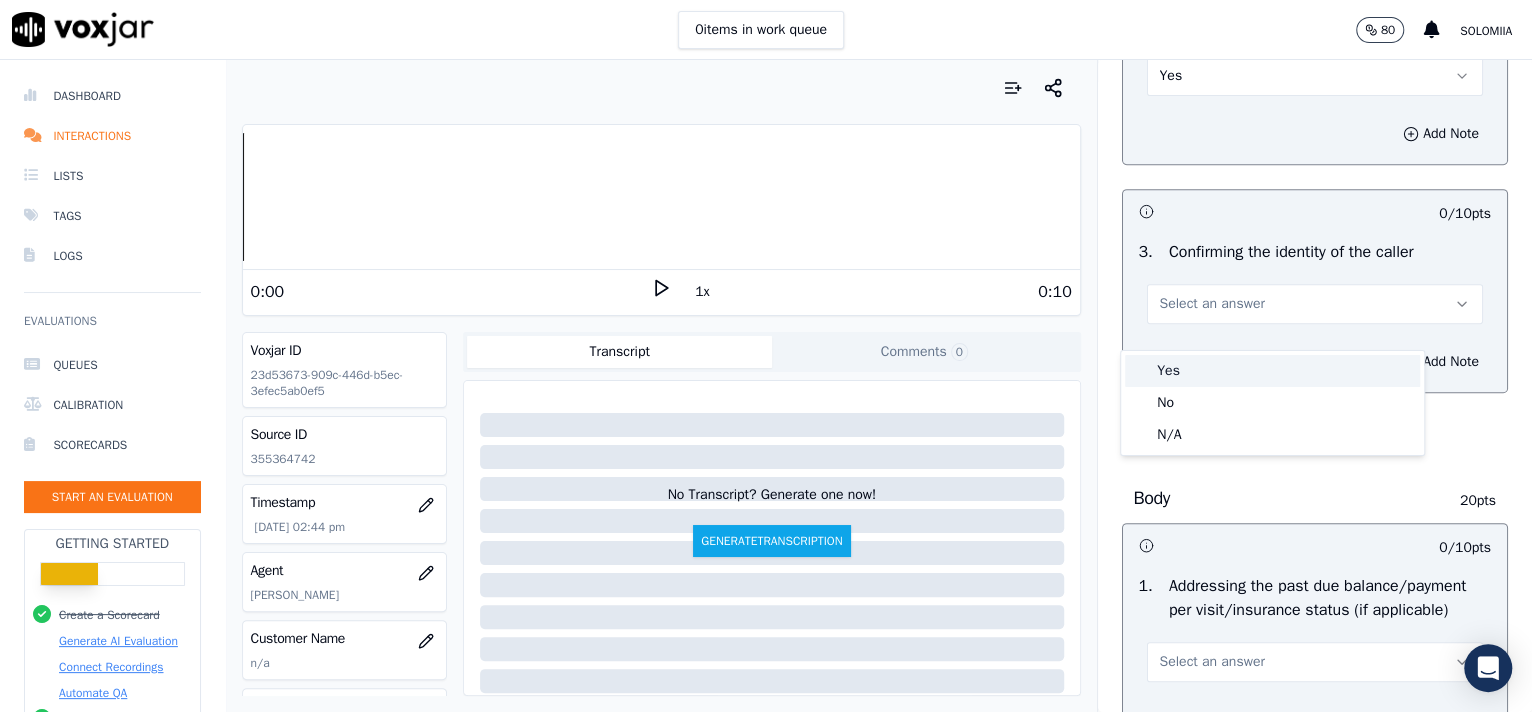 click on "Yes" at bounding box center [1272, 371] 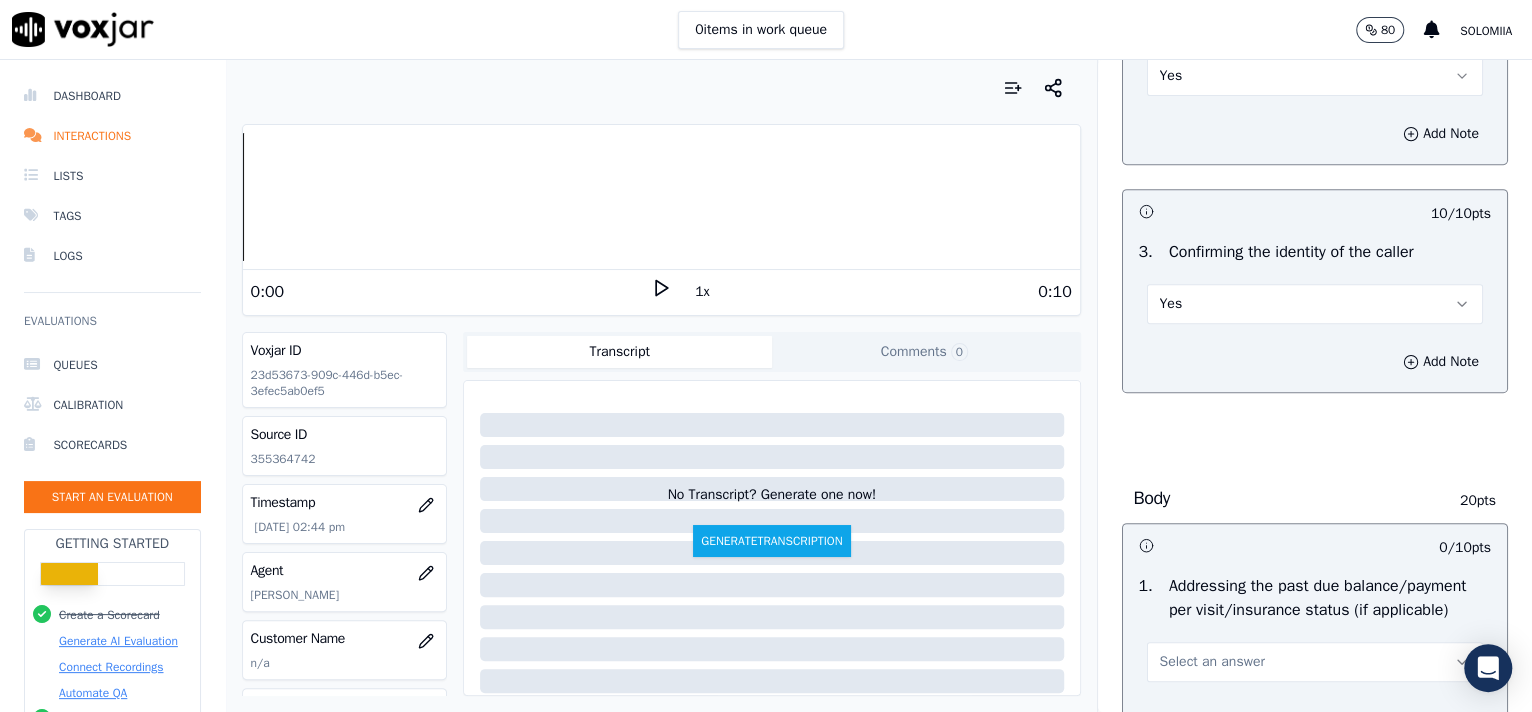 click on "Yes" at bounding box center [1315, 76] 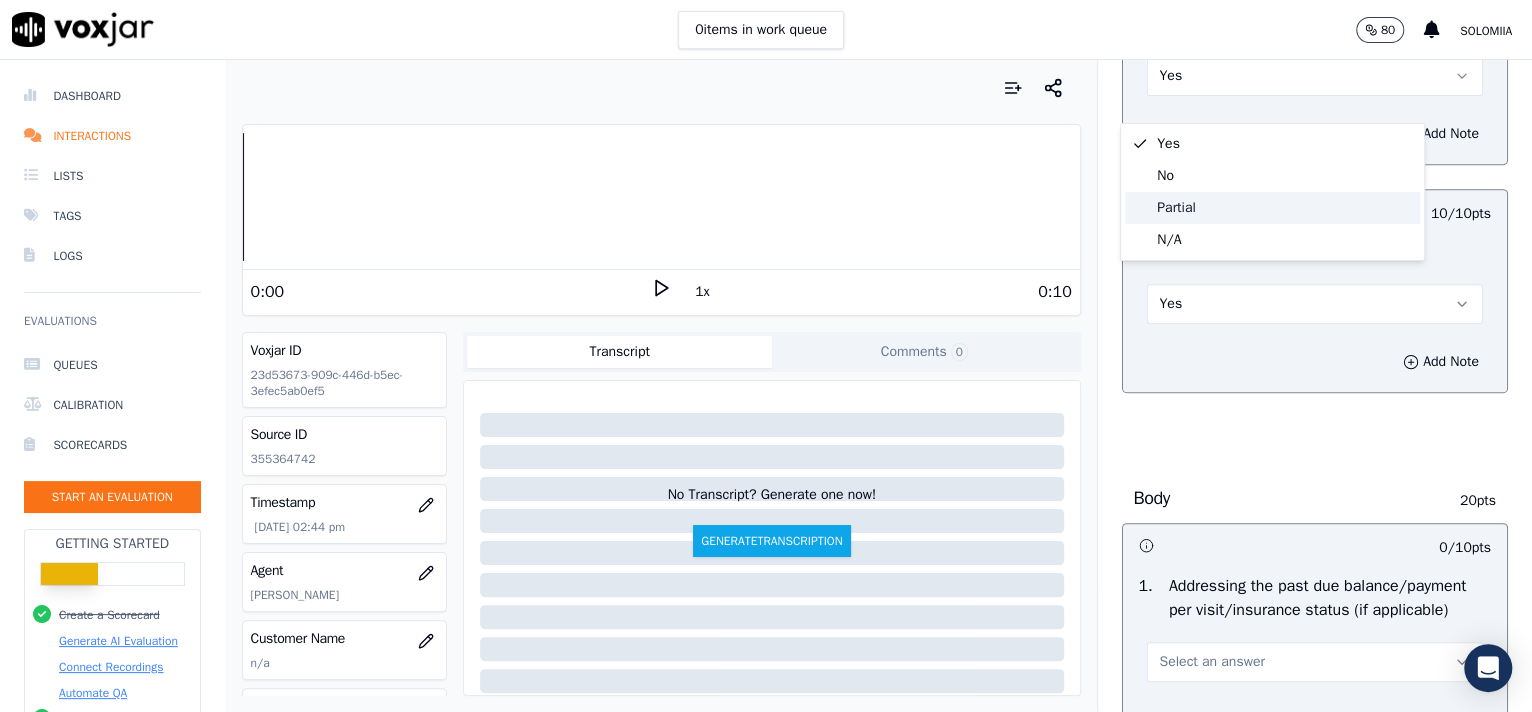 click on "Partial" 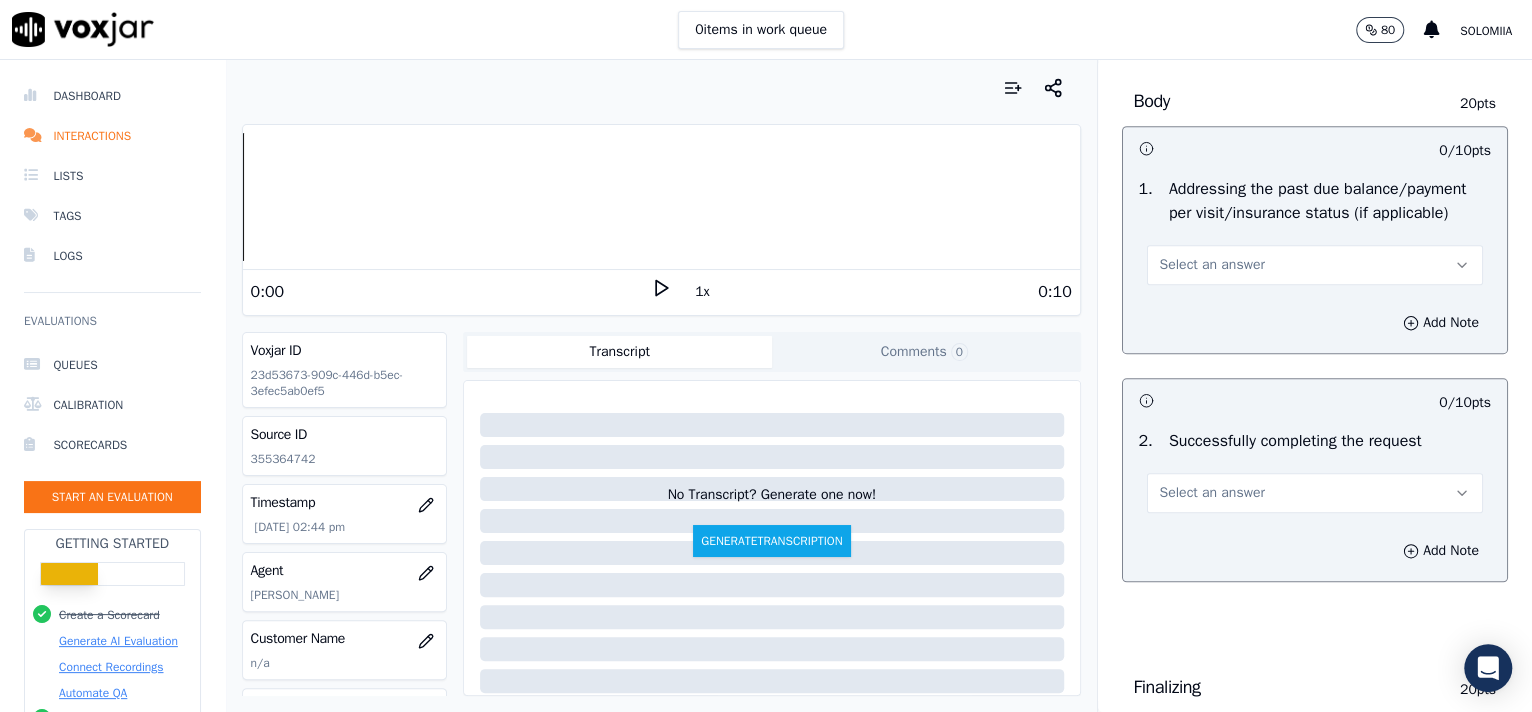 scroll, scrollTop: 941, scrollLeft: 0, axis: vertical 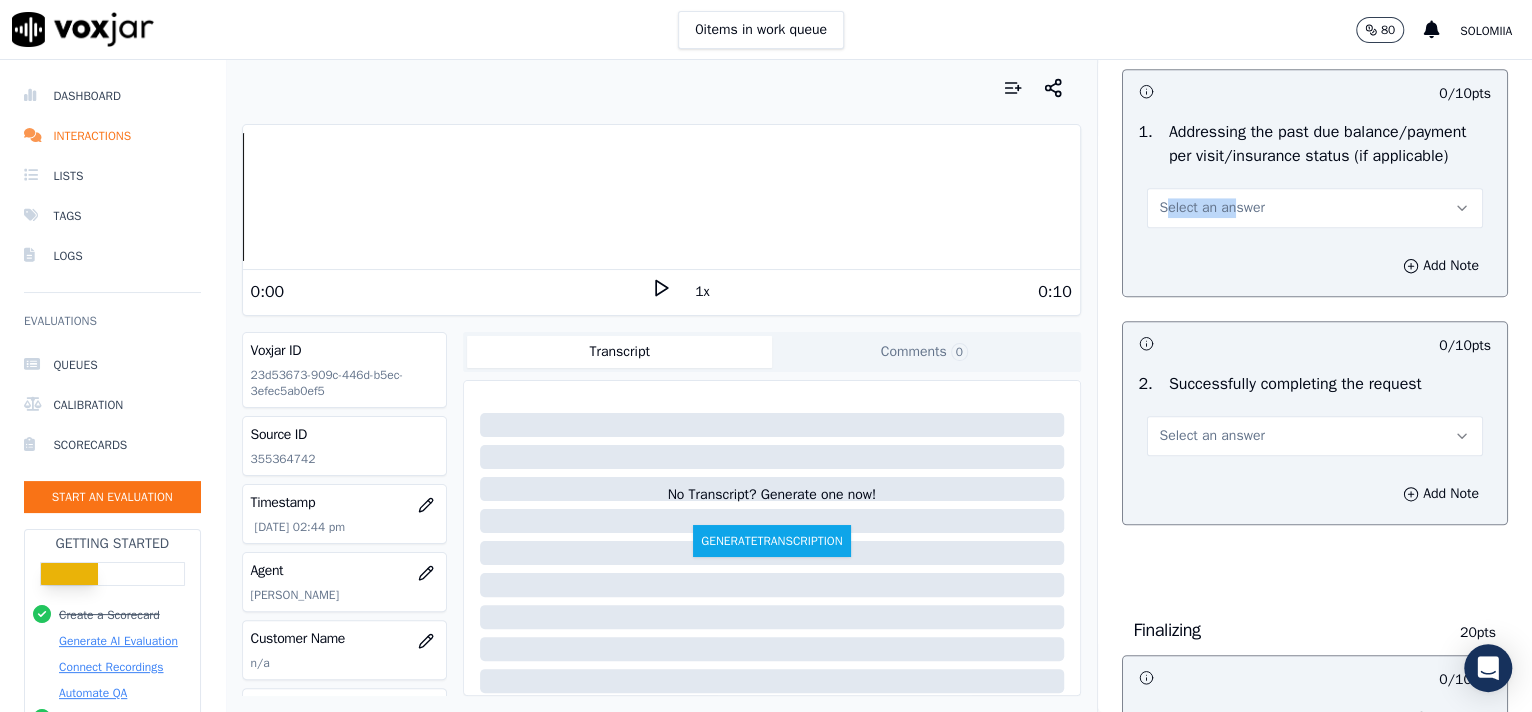 drag, startPoint x: 1206, startPoint y: 224, endPoint x: 1141, endPoint y: 250, distance: 70.00714 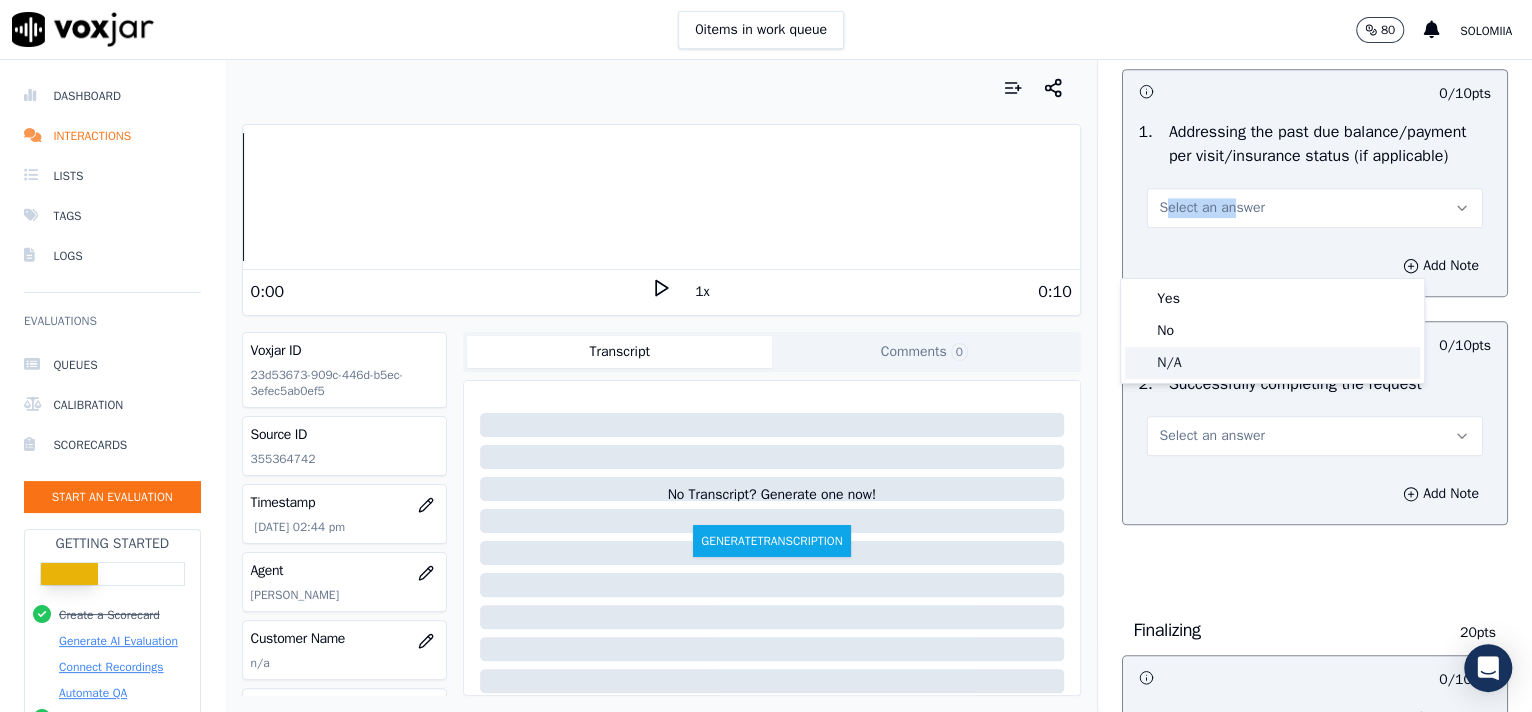 click on "N/A" 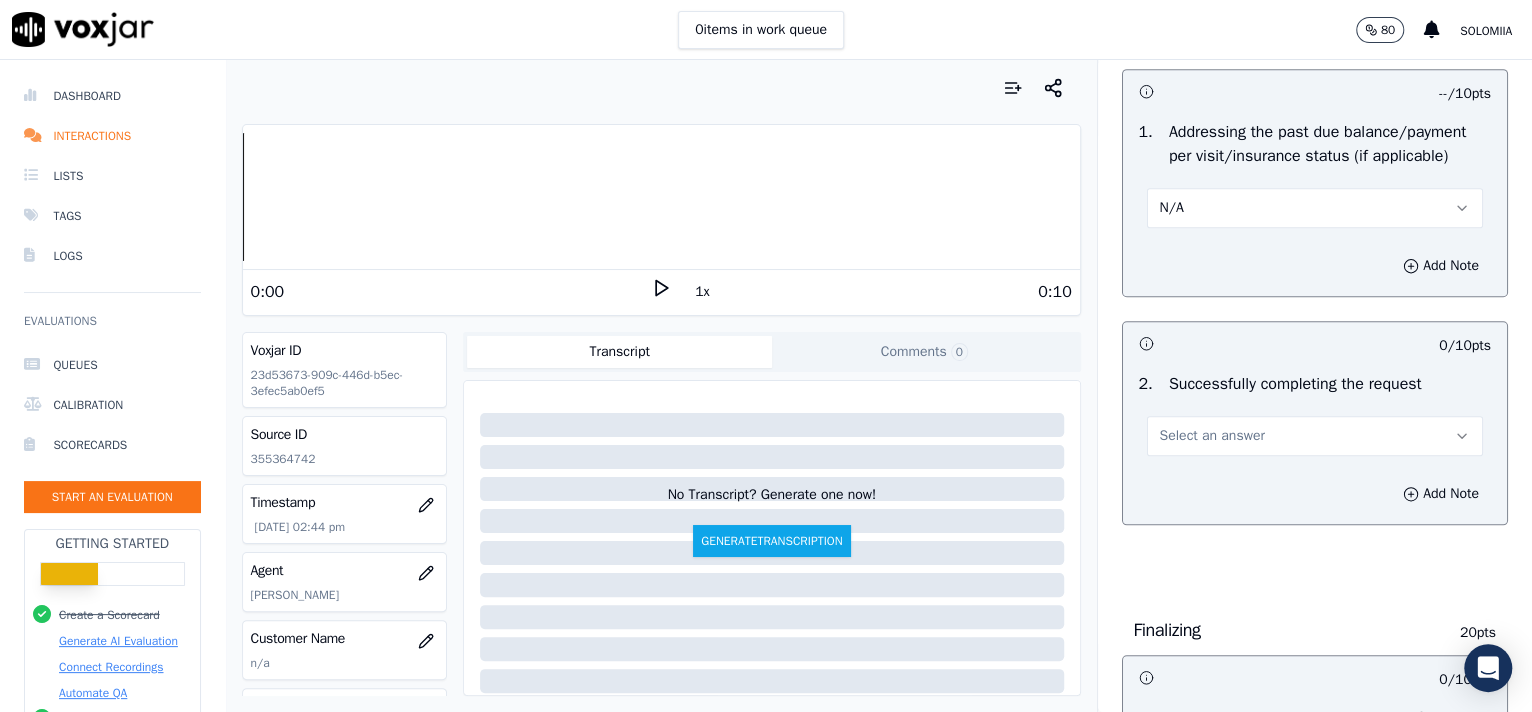 click on "Select an answer" at bounding box center (1212, 436) 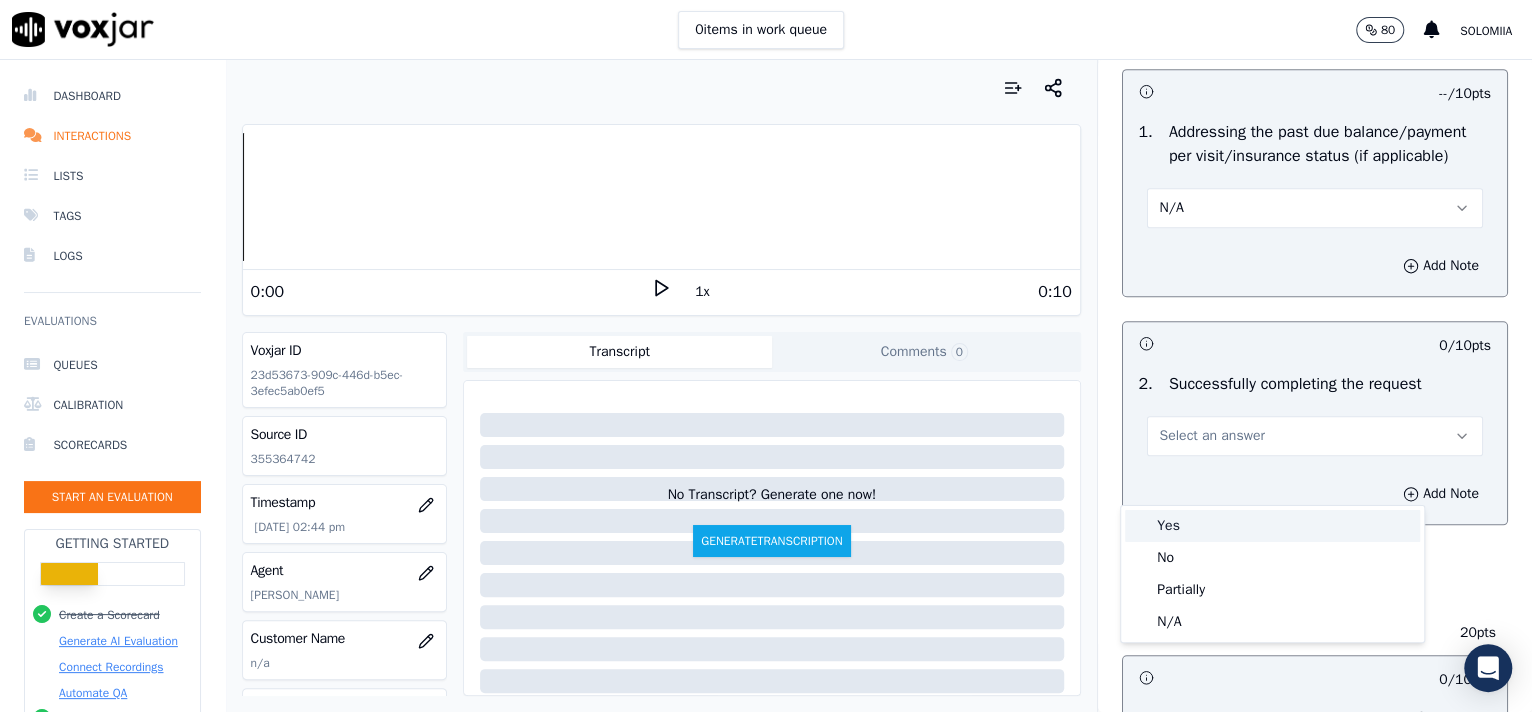 click on "Yes" at bounding box center (1272, 526) 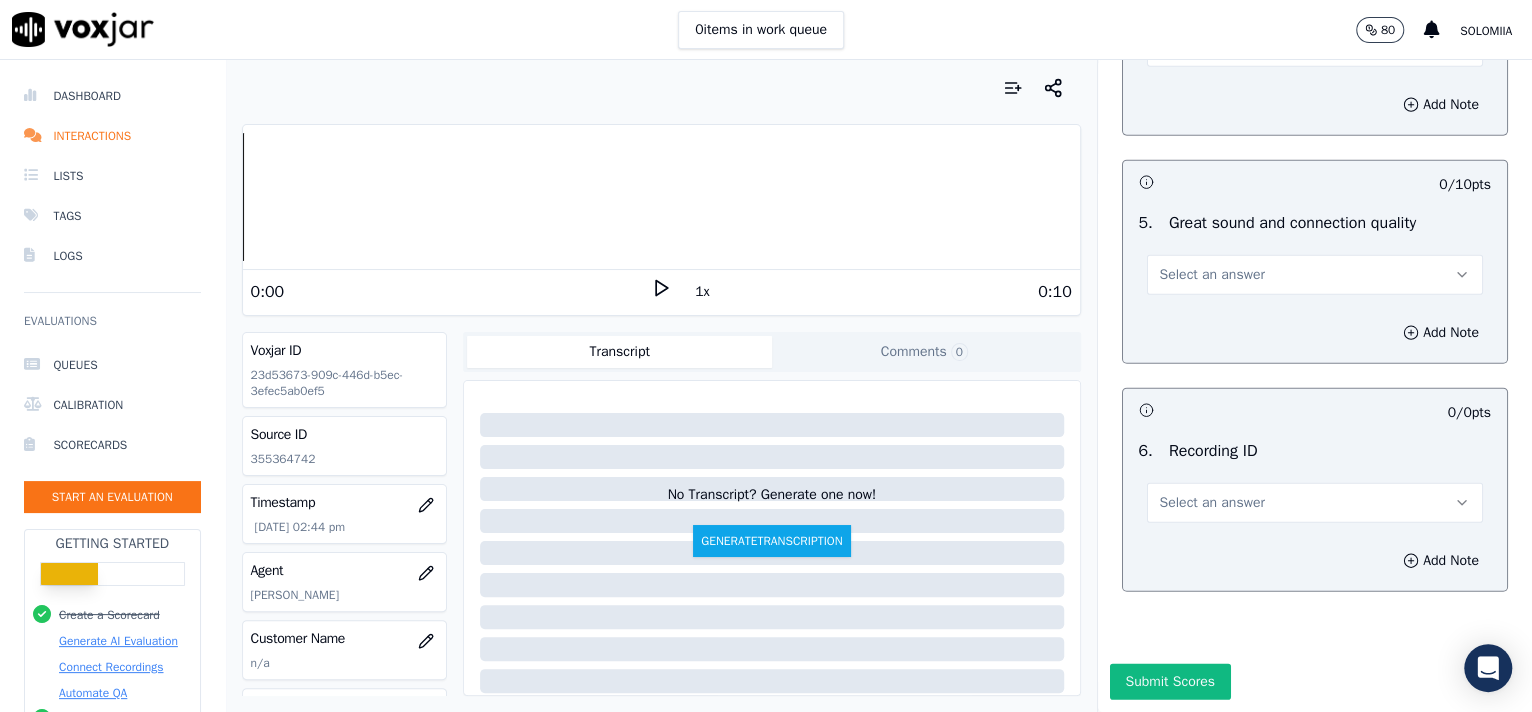 scroll, scrollTop: 3057, scrollLeft: 0, axis: vertical 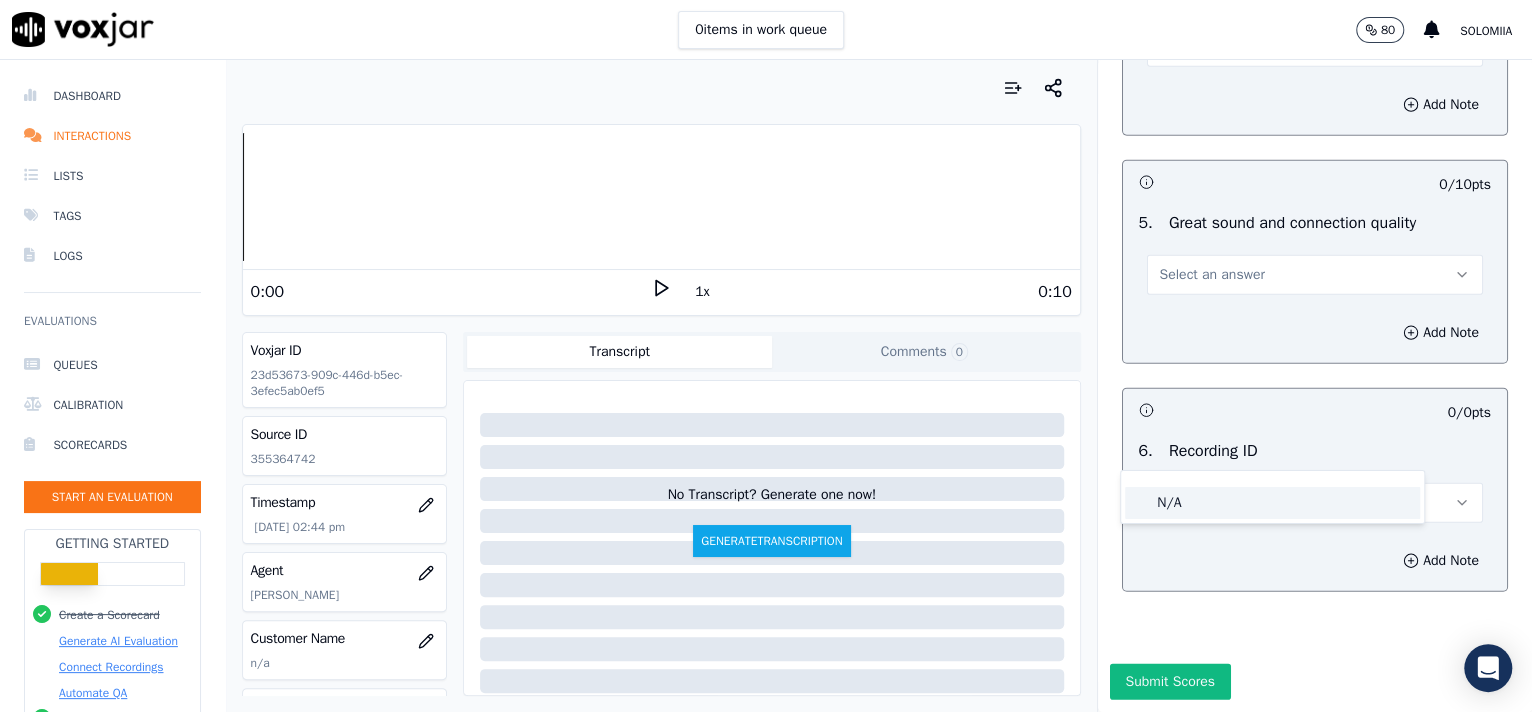 click on "N/A" 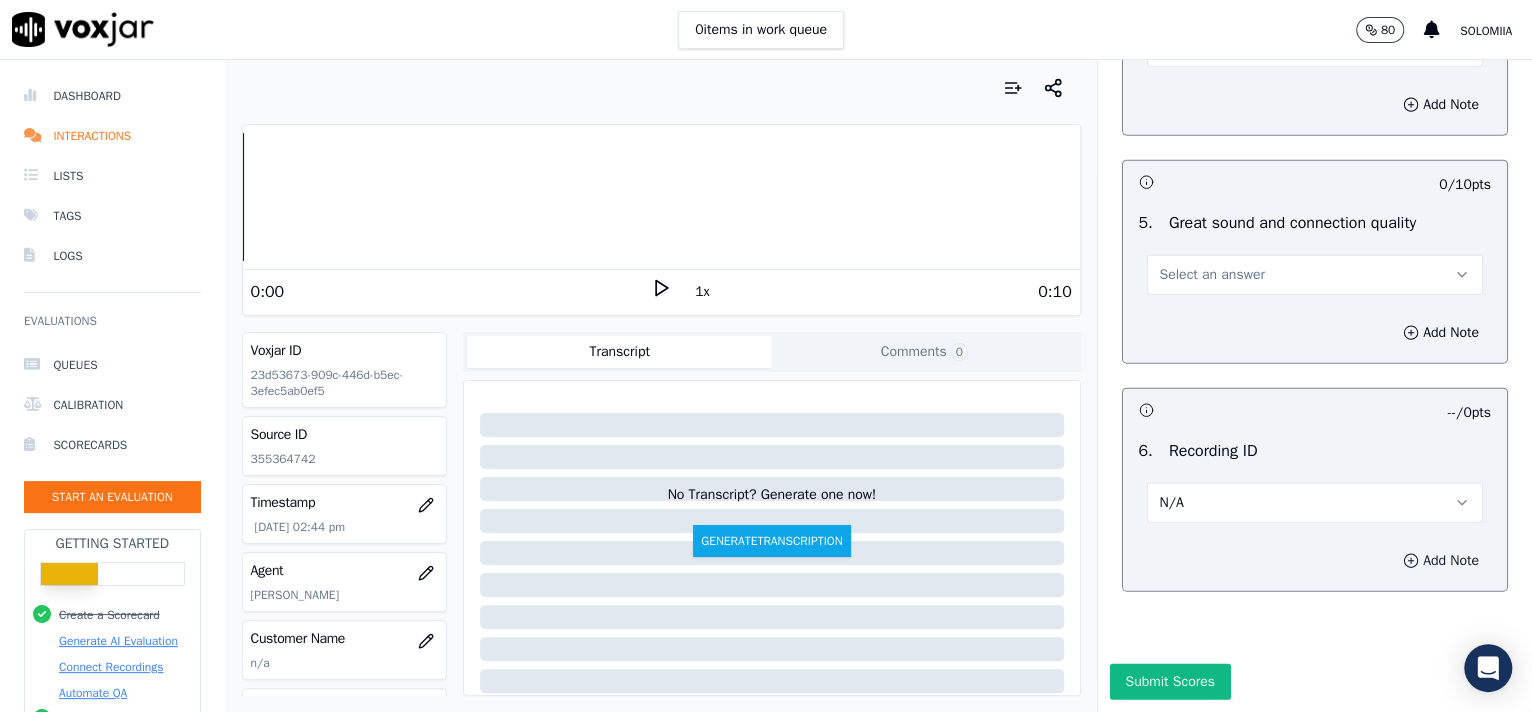click 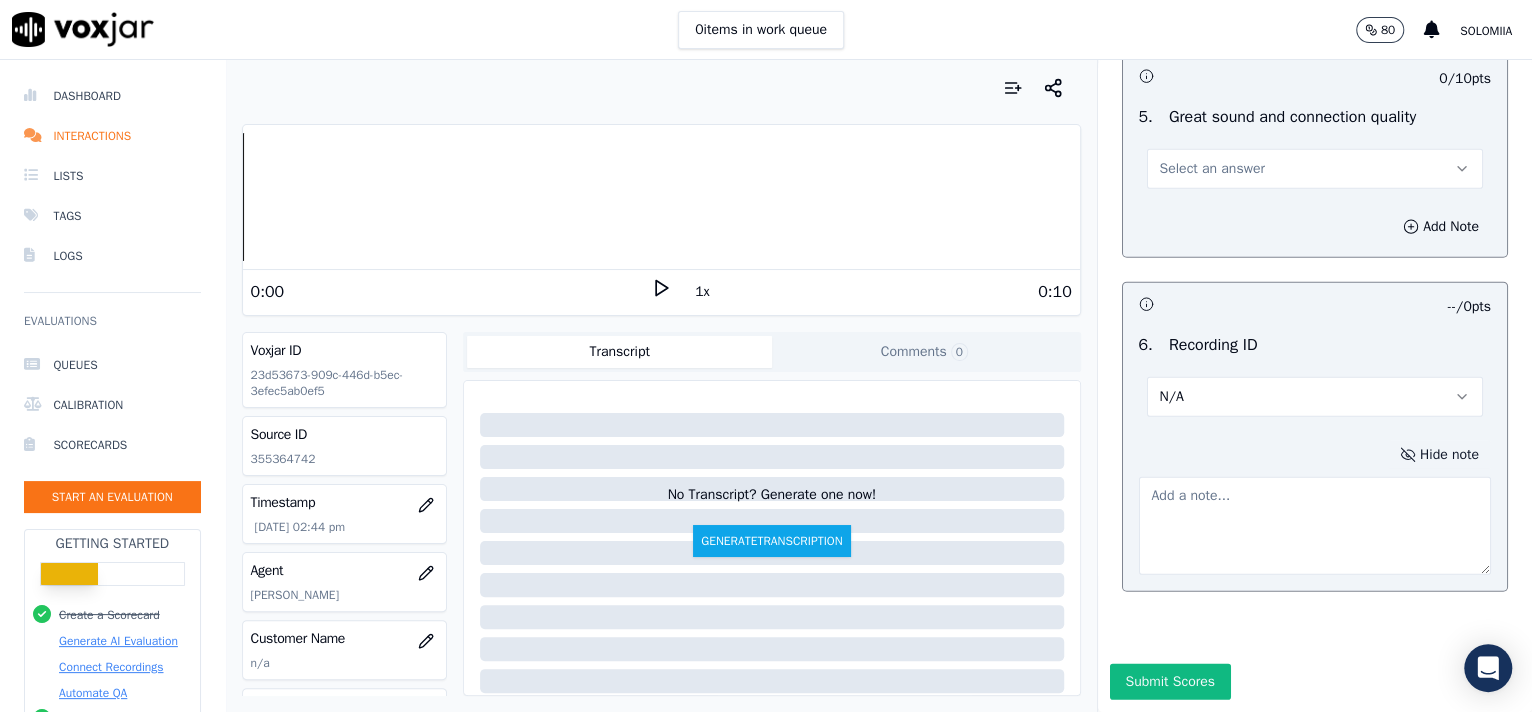 click at bounding box center (1315, 526) 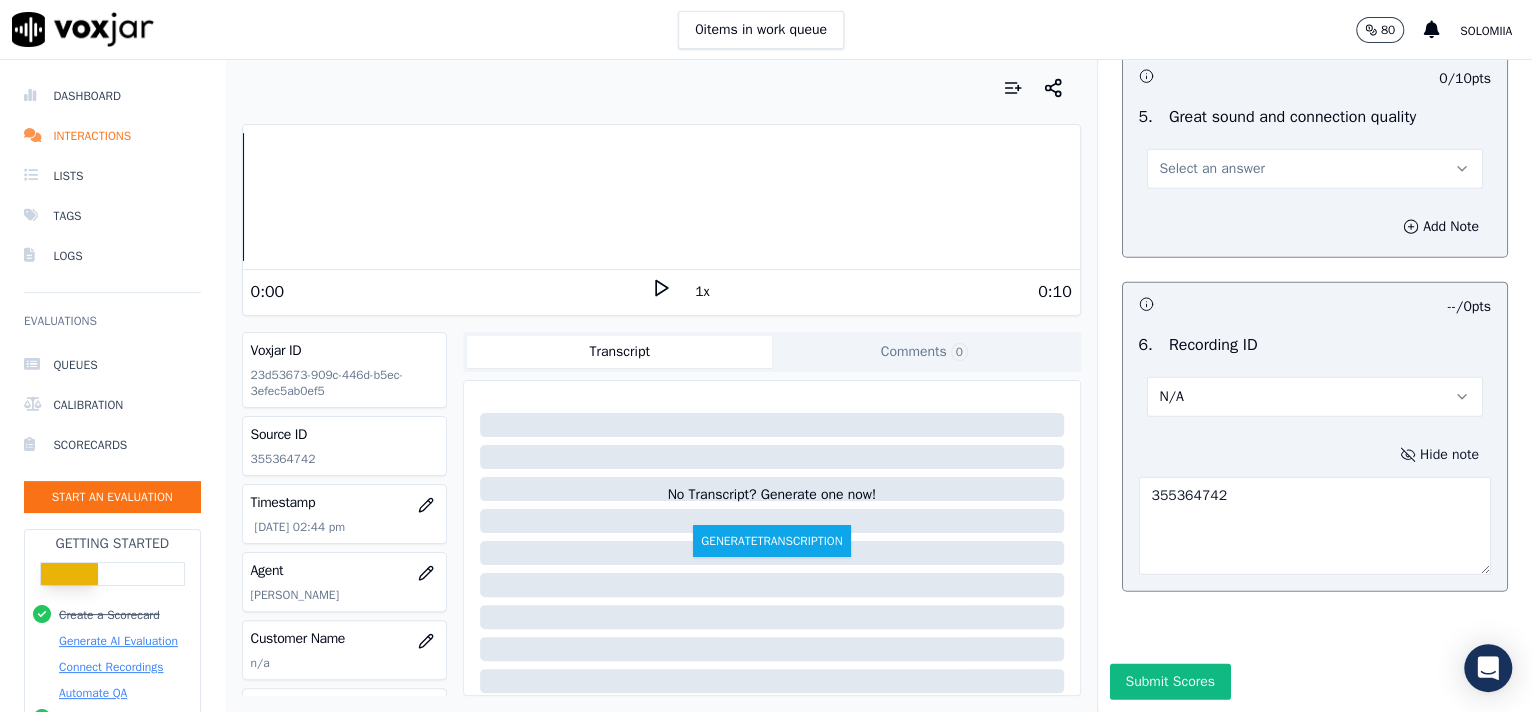 type on "355364742" 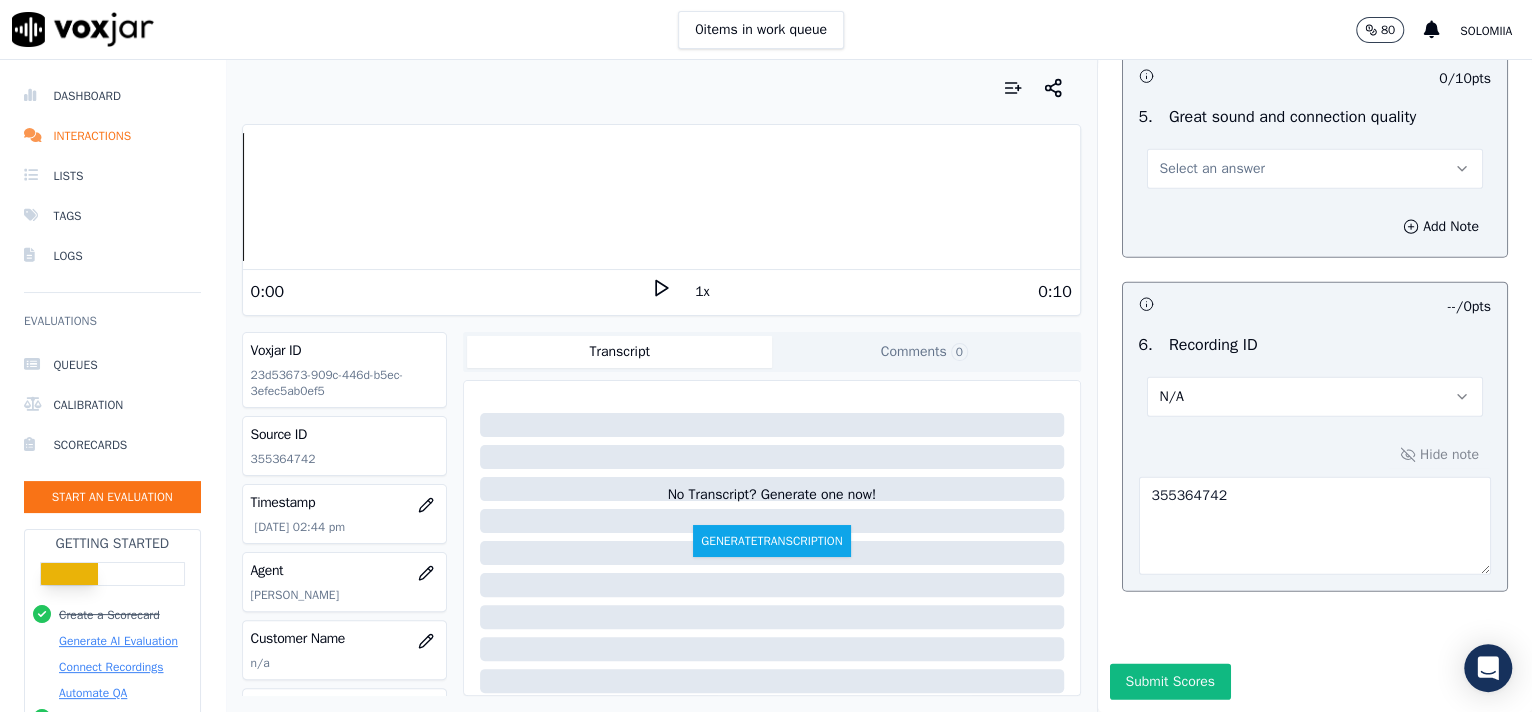 click on "Select an answer" at bounding box center [1315, 169] 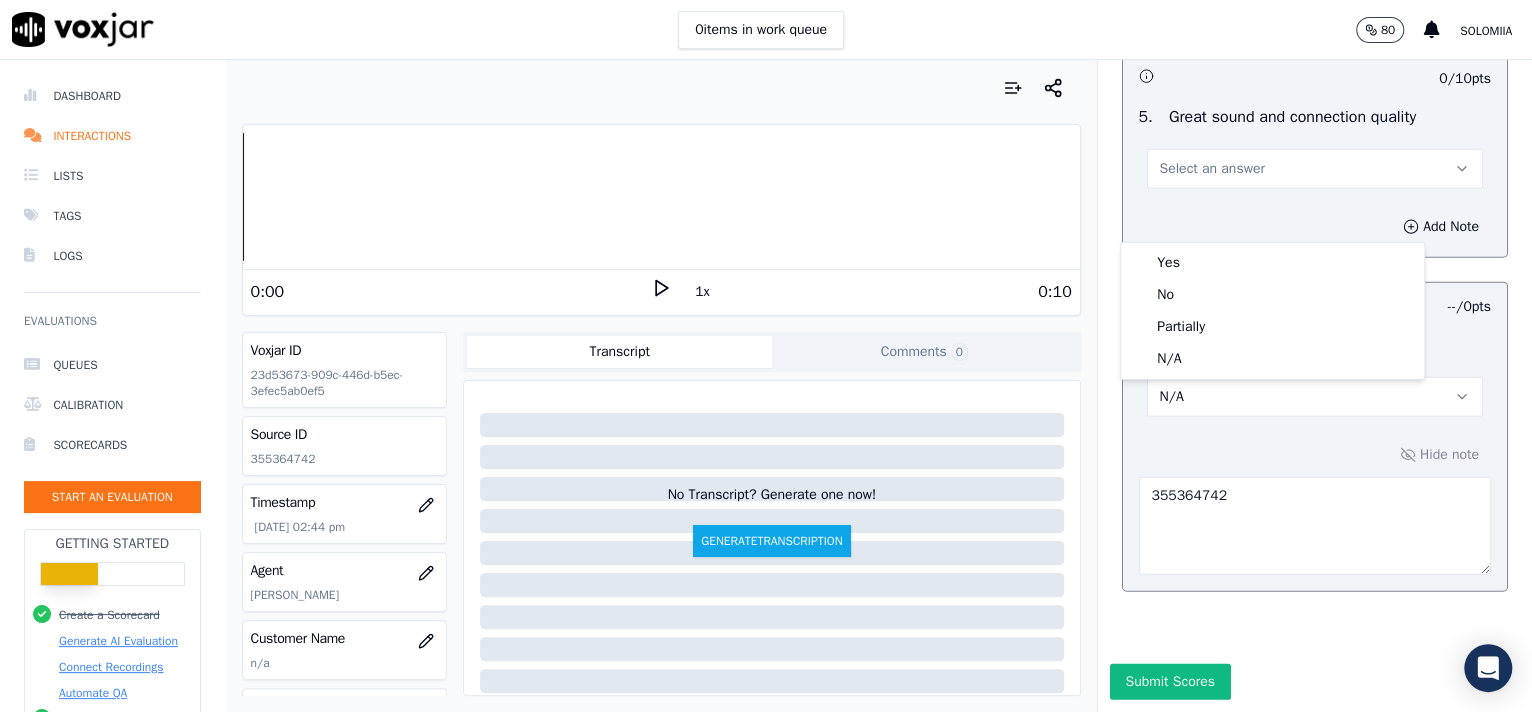 drag, startPoint x: 1211, startPoint y: 243, endPoint x: 1255, endPoint y: 257, distance: 46.173584 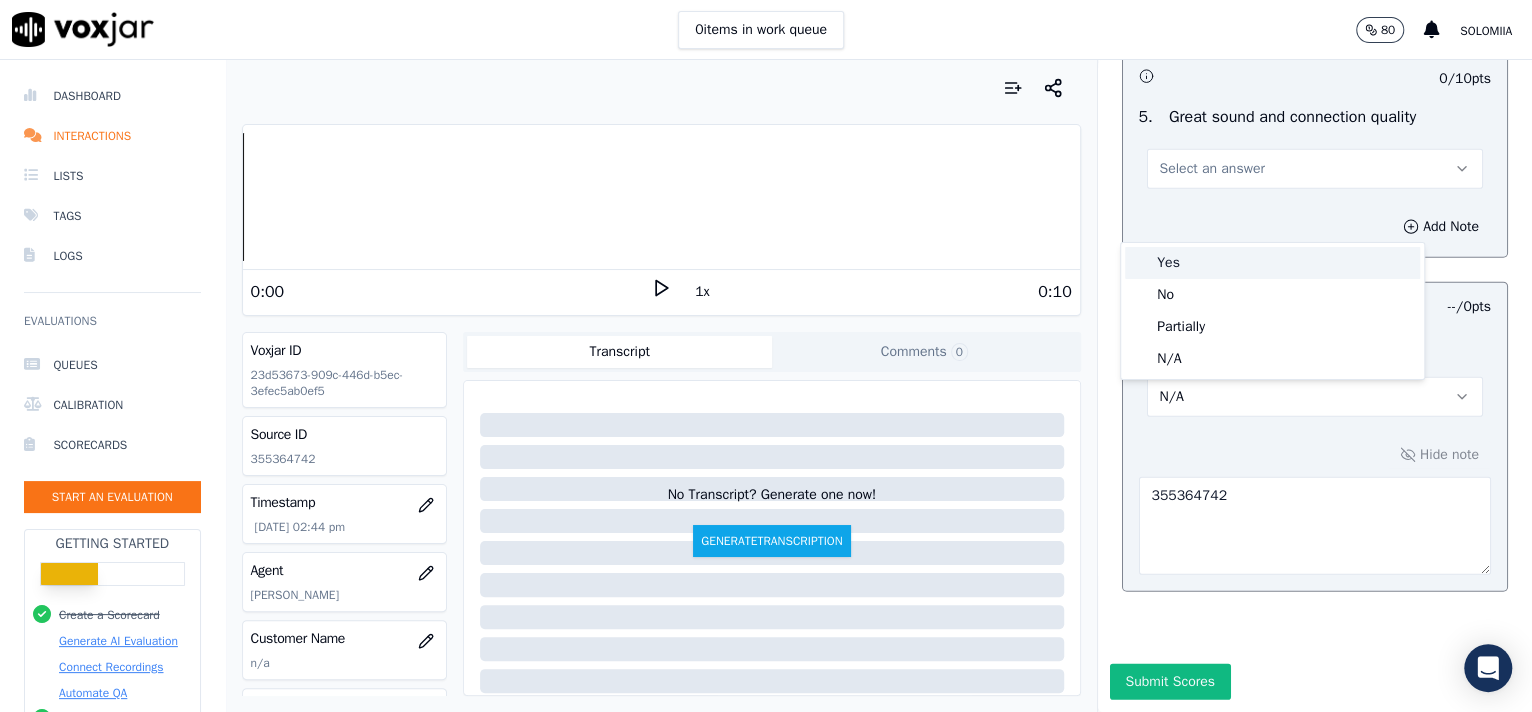 click on "Yes" at bounding box center (1272, 263) 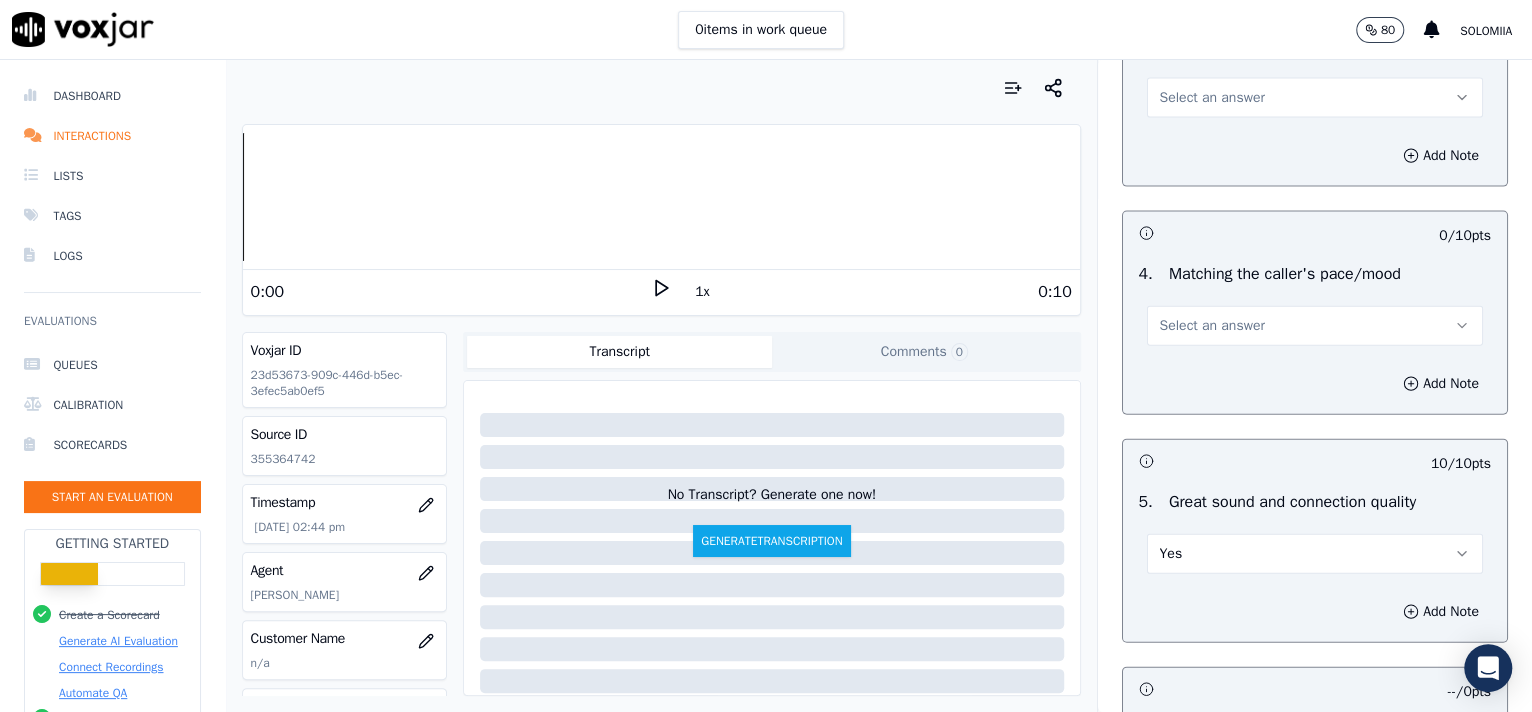 scroll, scrollTop: 2550, scrollLeft: 0, axis: vertical 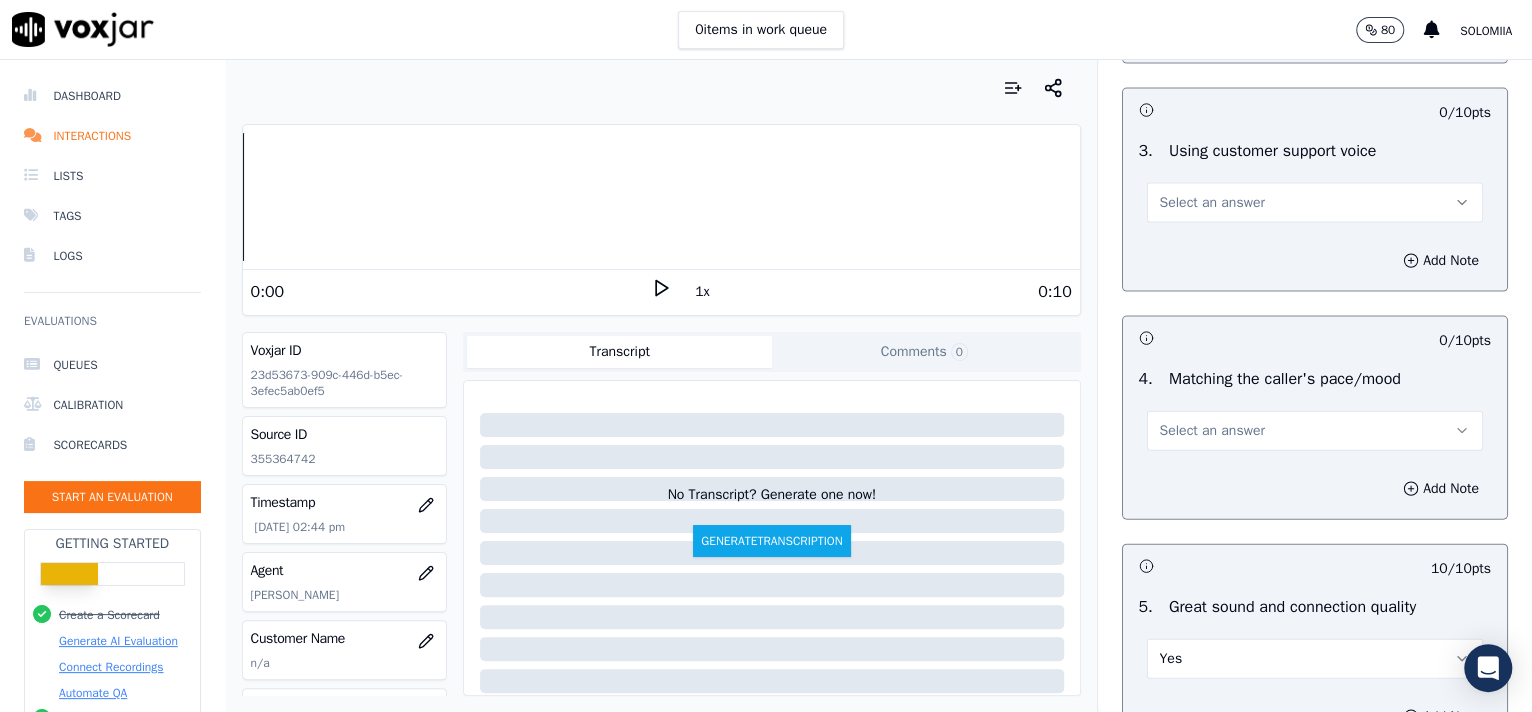 click on "Select an answer" at bounding box center [1315, 431] 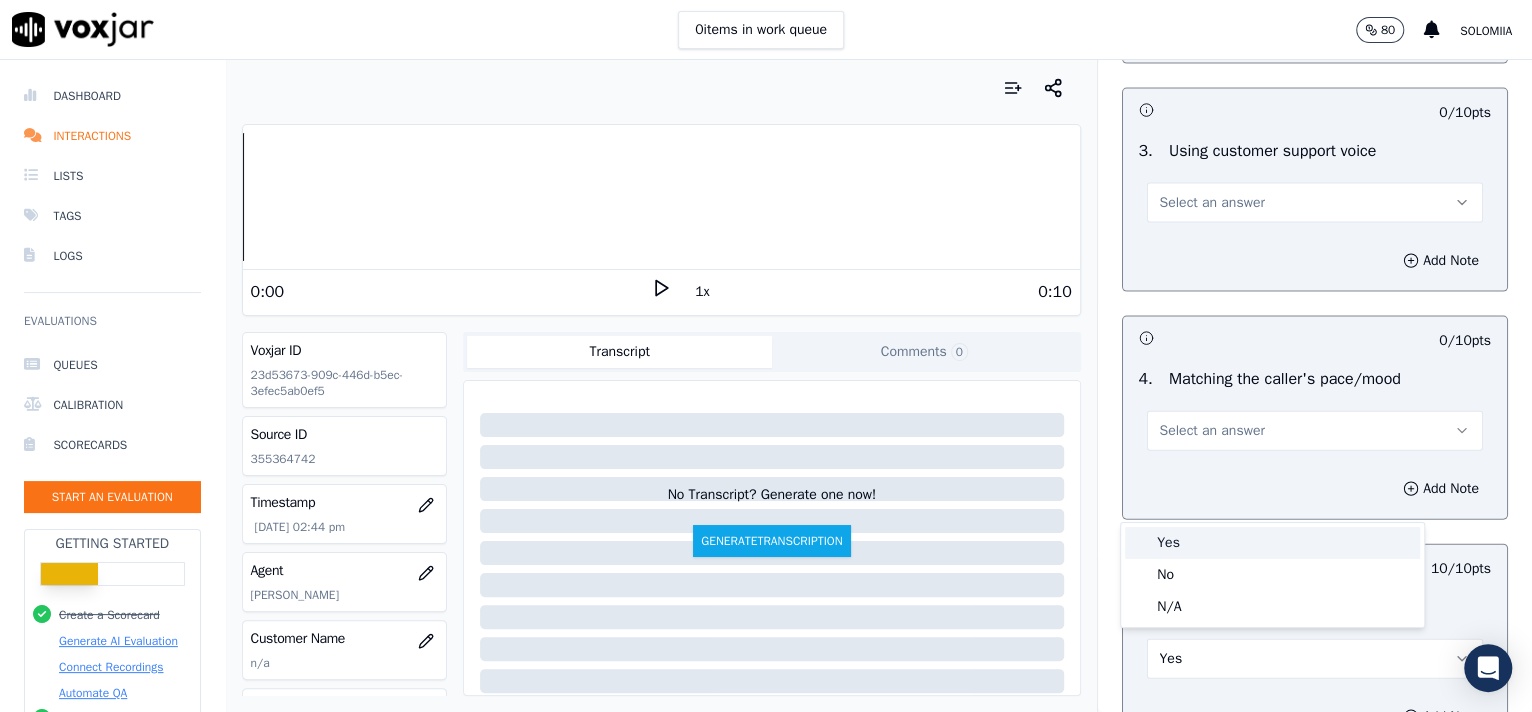 drag, startPoint x: 1182, startPoint y: 560, endPoint x: 1176, endPoint y: 545, distance: 16.155495 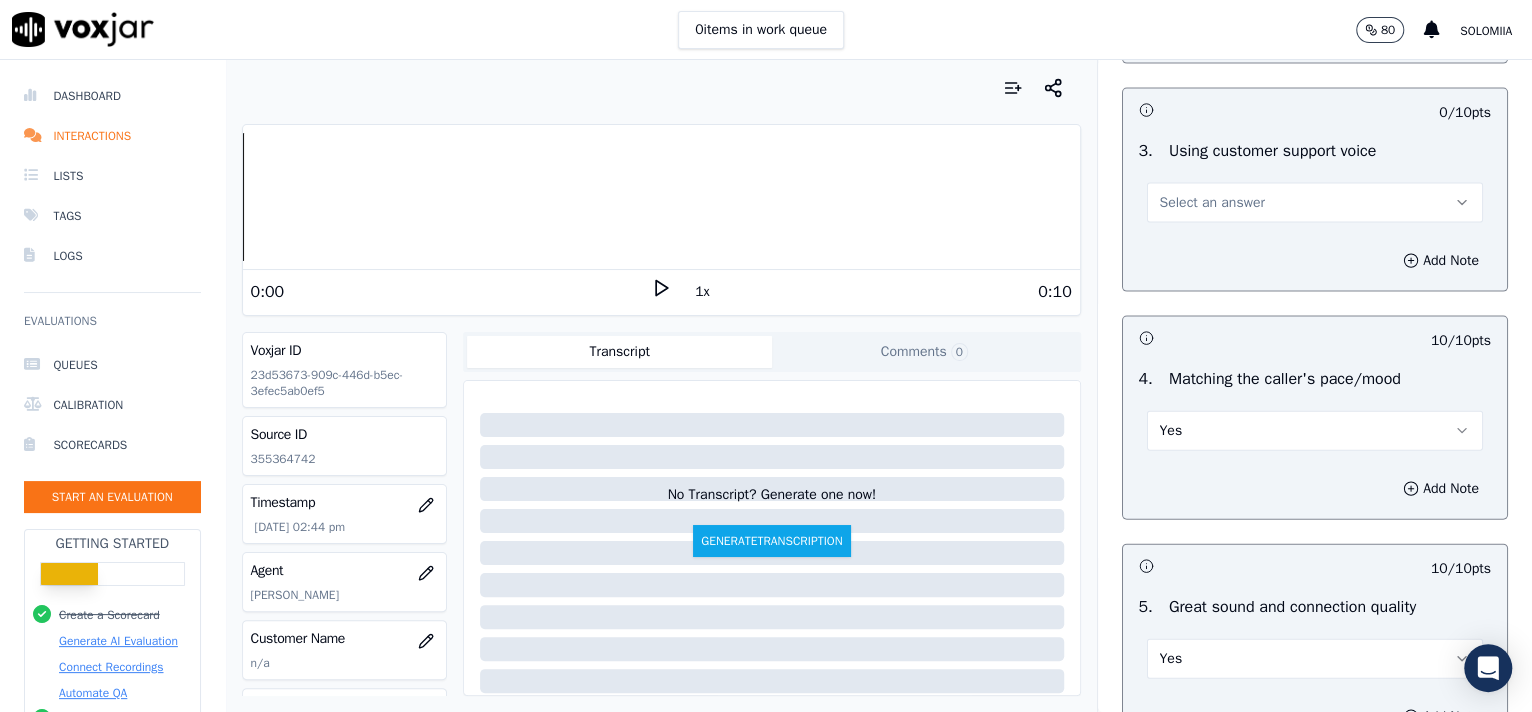 click on "Select an answer" at bounding box center (1212, 203) 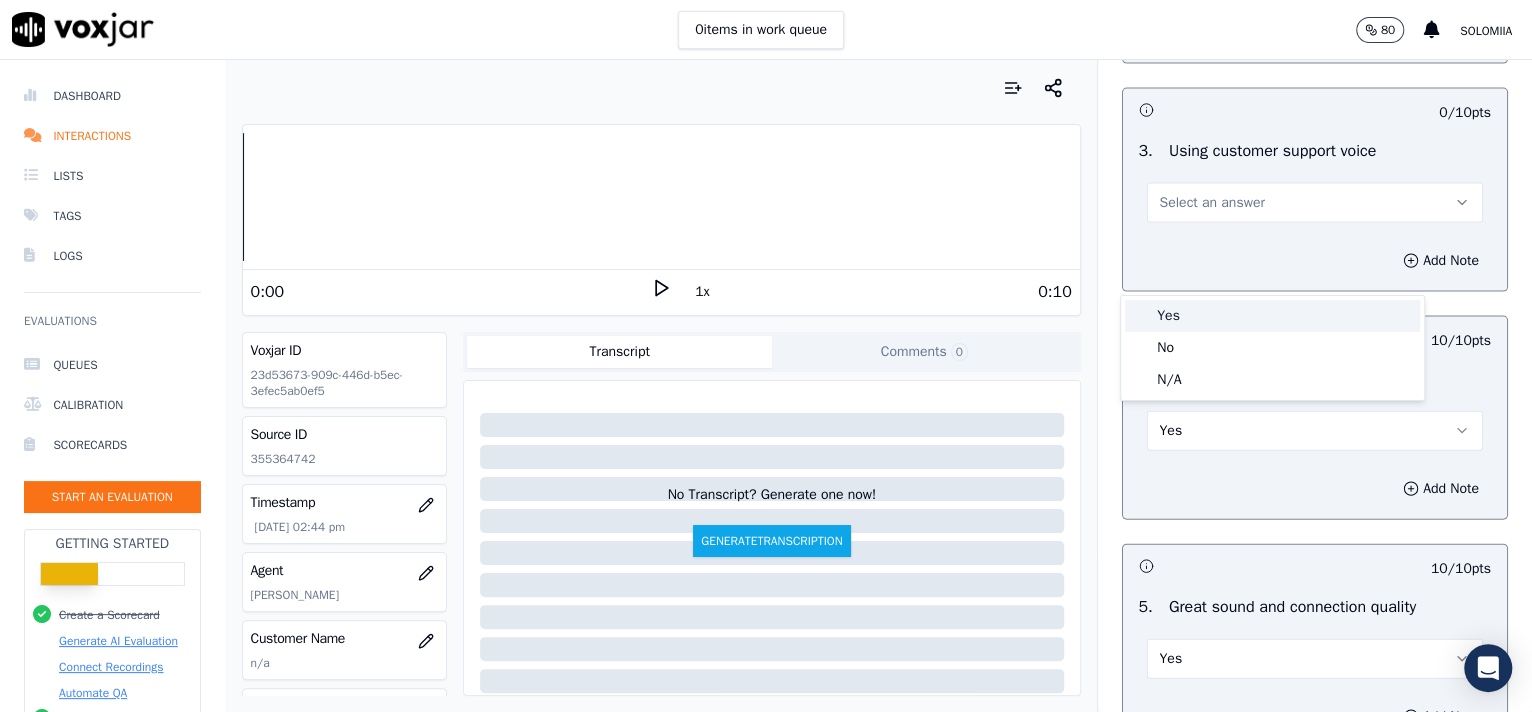 click on "Yes" at bounding box center [1272, 316] 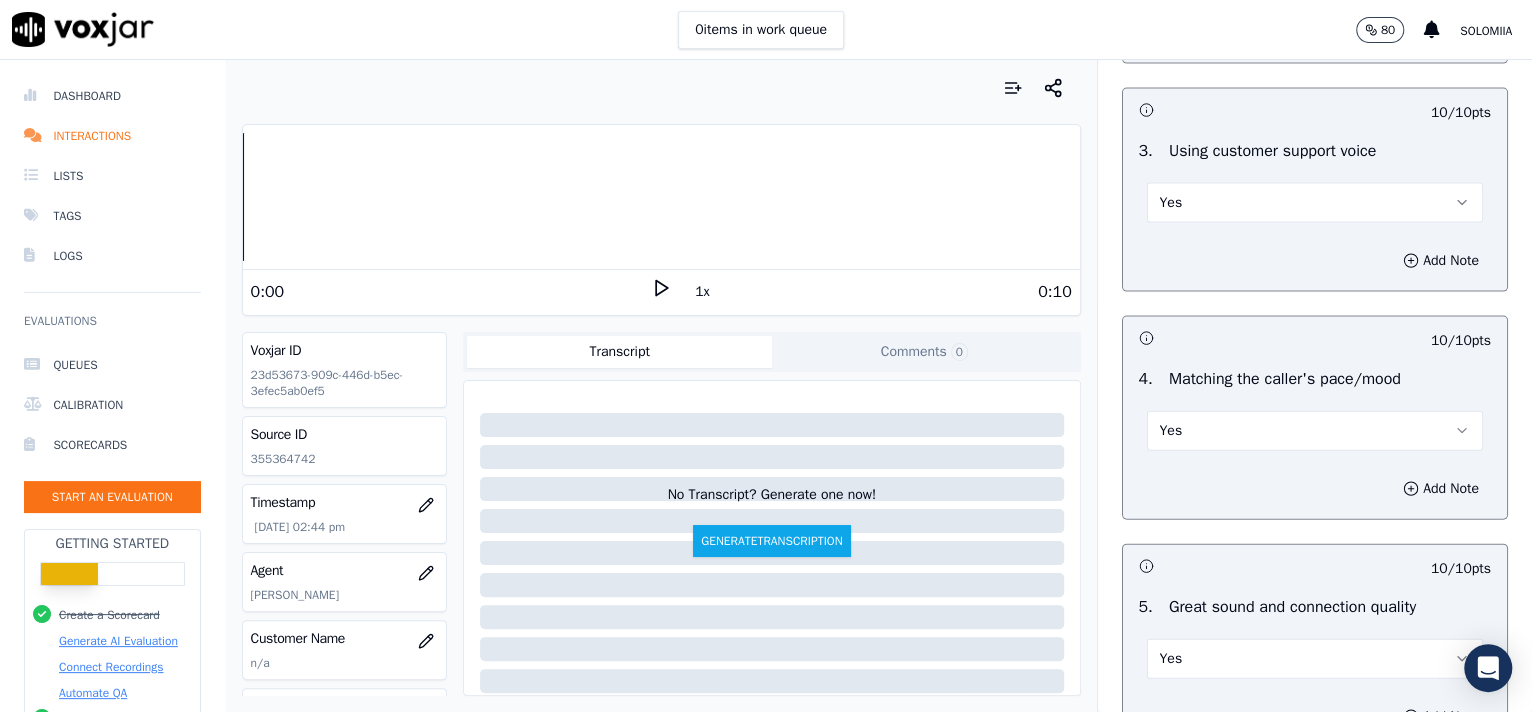 drag, startPoint x: 1470, startPoint y: 494, endPoint x: 1487, endPoint y: 468, distance: 31.06445 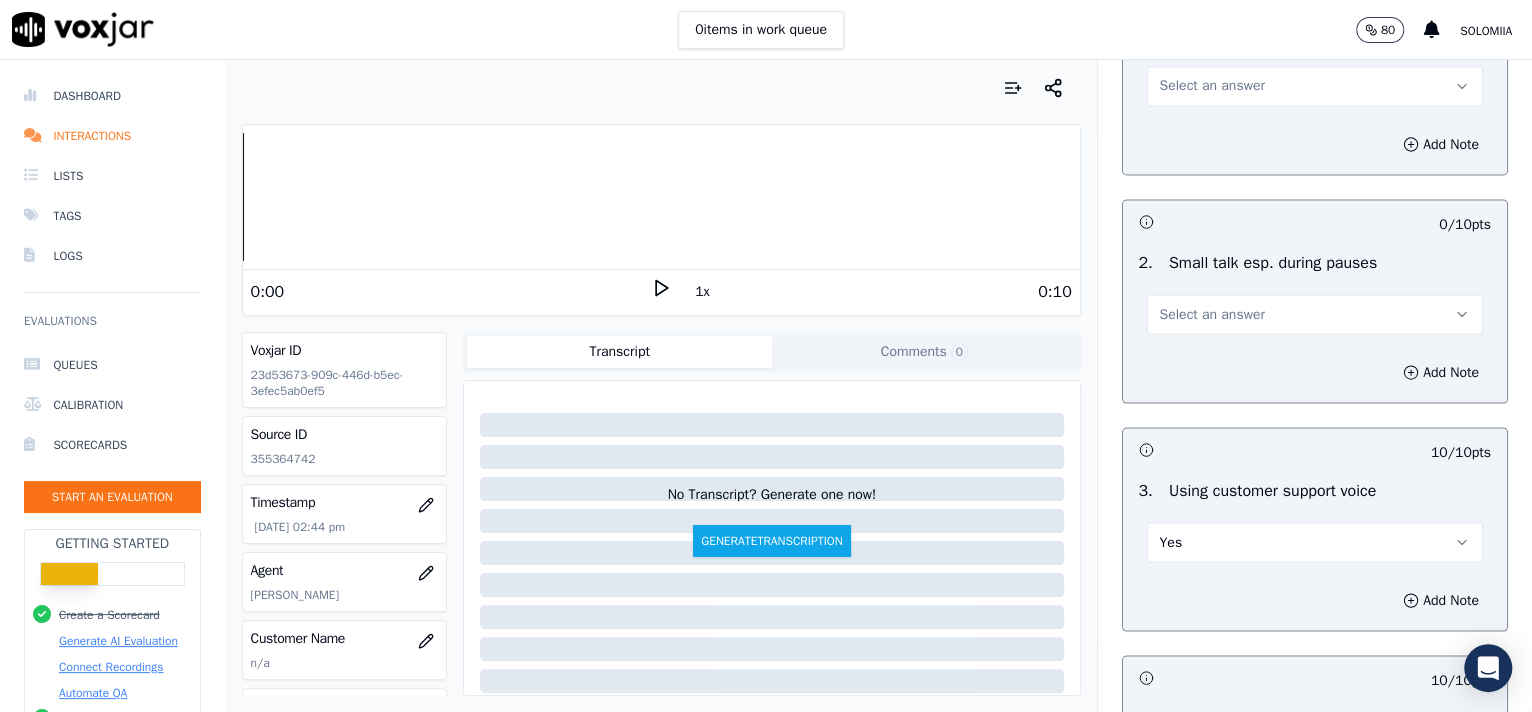 scroll, scrollTop: 2170, scrollLeft: 0, axis: vertical 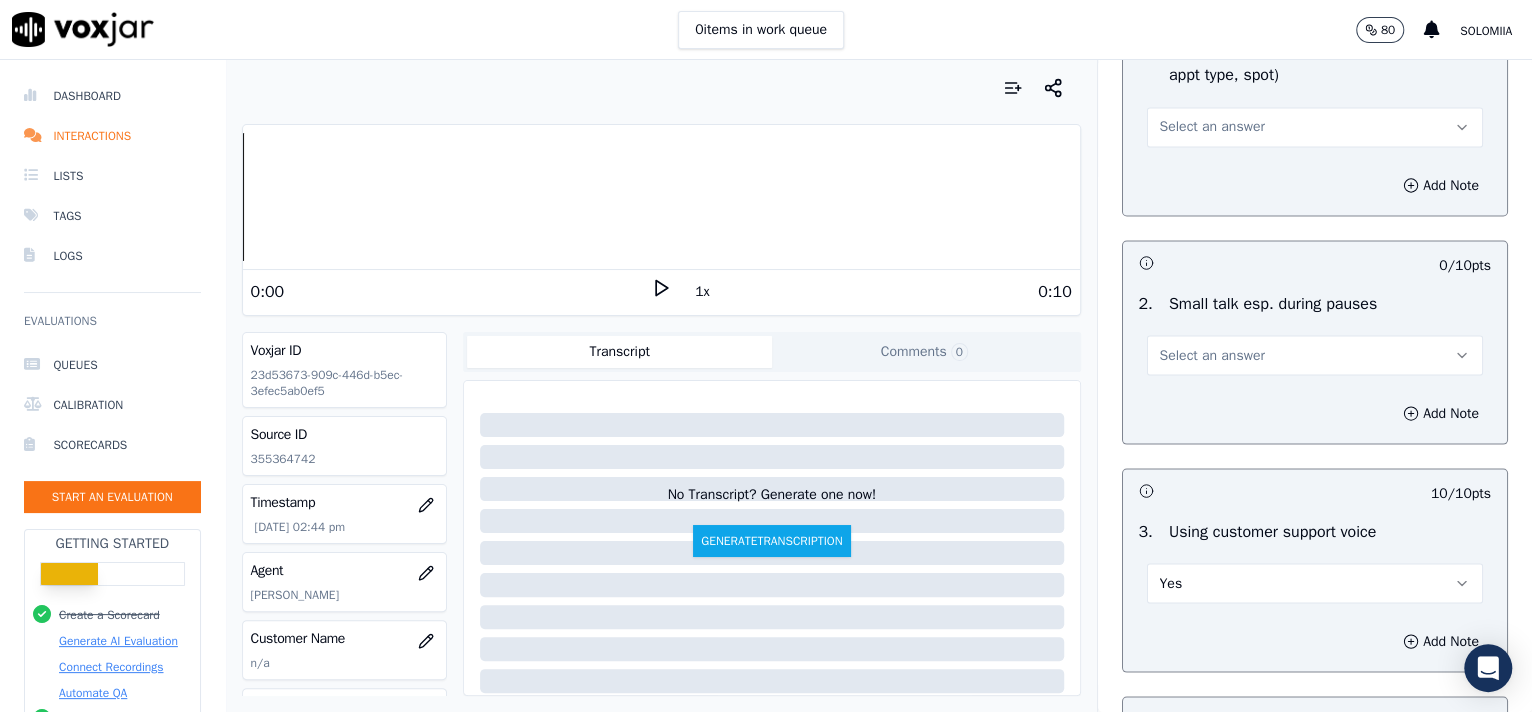 click on "Select an answer" at bounding box center [1315, 355] 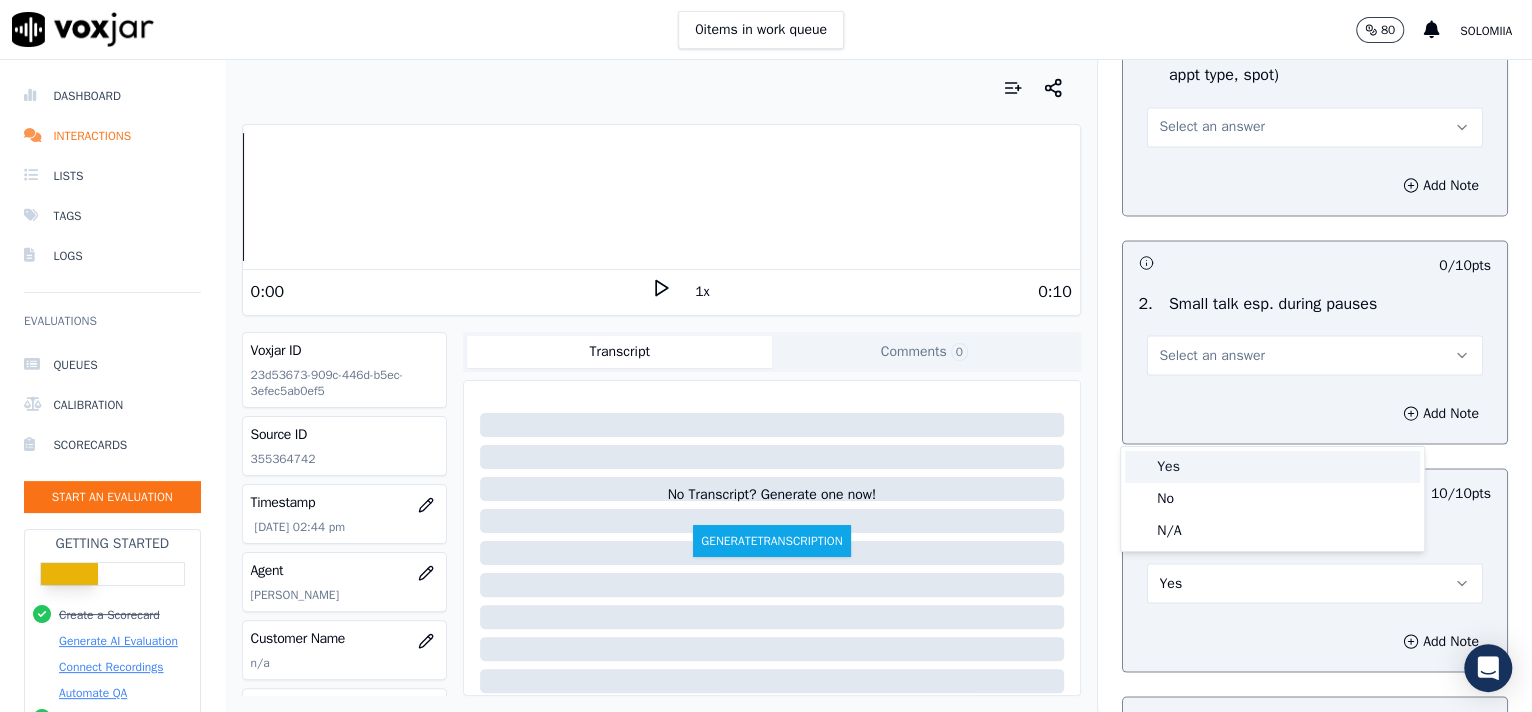 click on "Yes" at bounding box center [1272, 467] 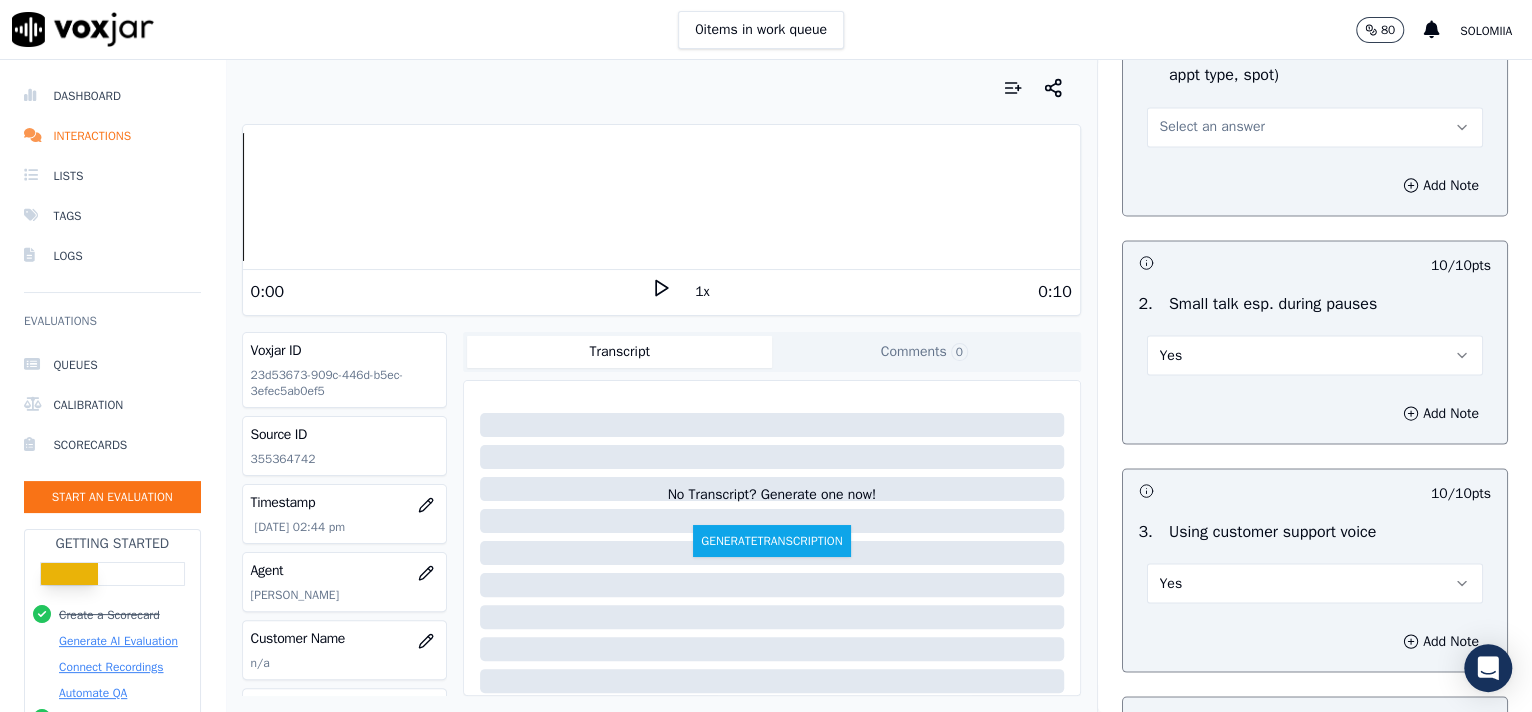 drag, startPoint x: 1237, startPoint y: 217, endPoint x: 1227, endPoint y: 200, distance: 19.723083 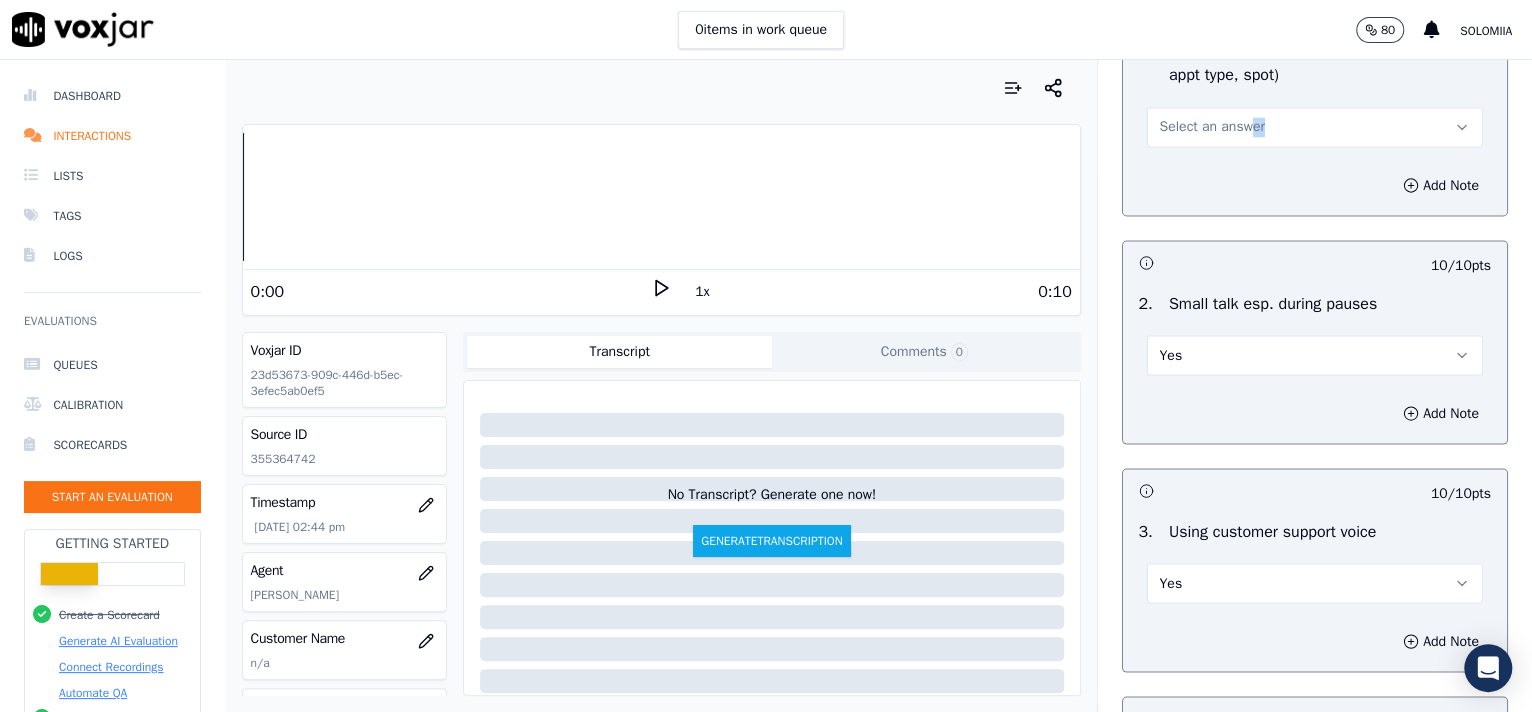 click on "Select an answer" at bounding box center [1212, 127] 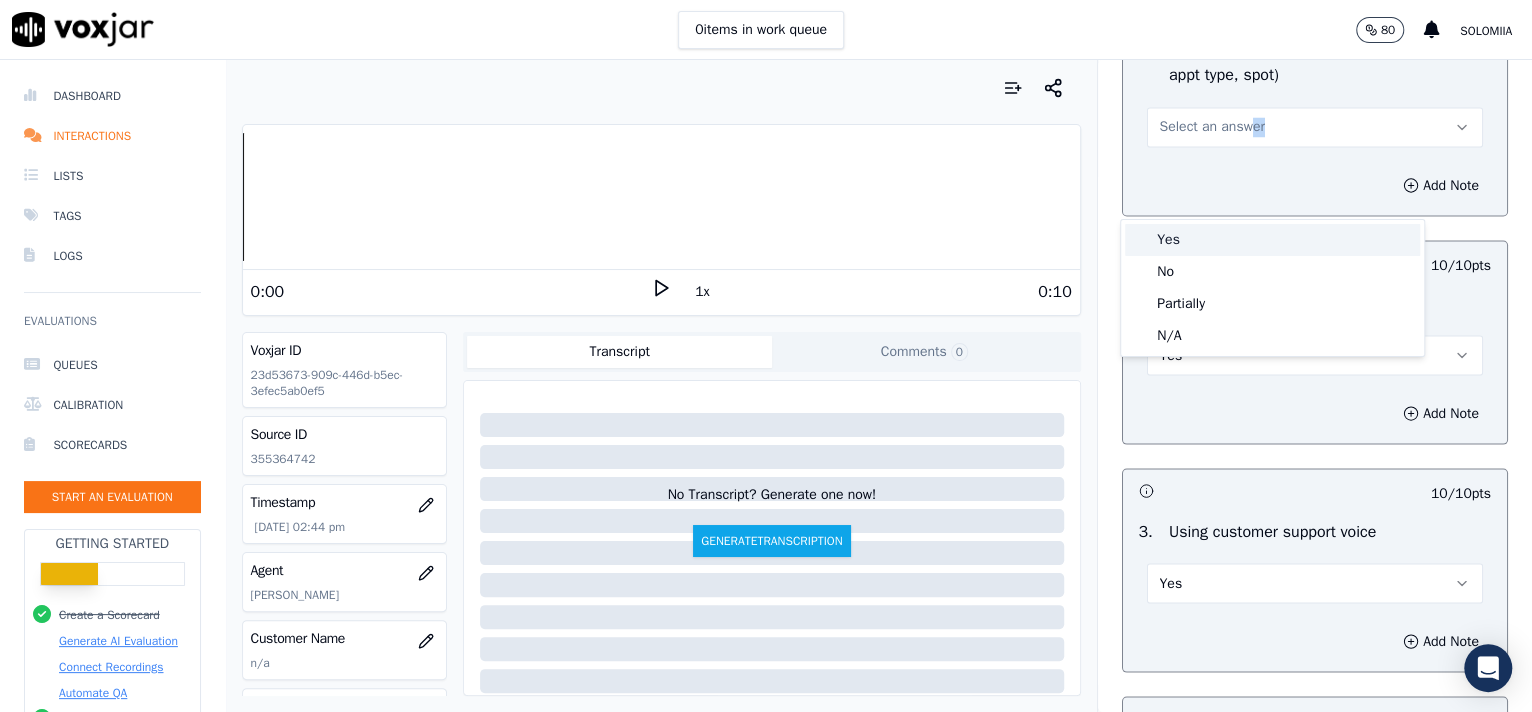 click on "Yes" at bounding box center (1272, 240) 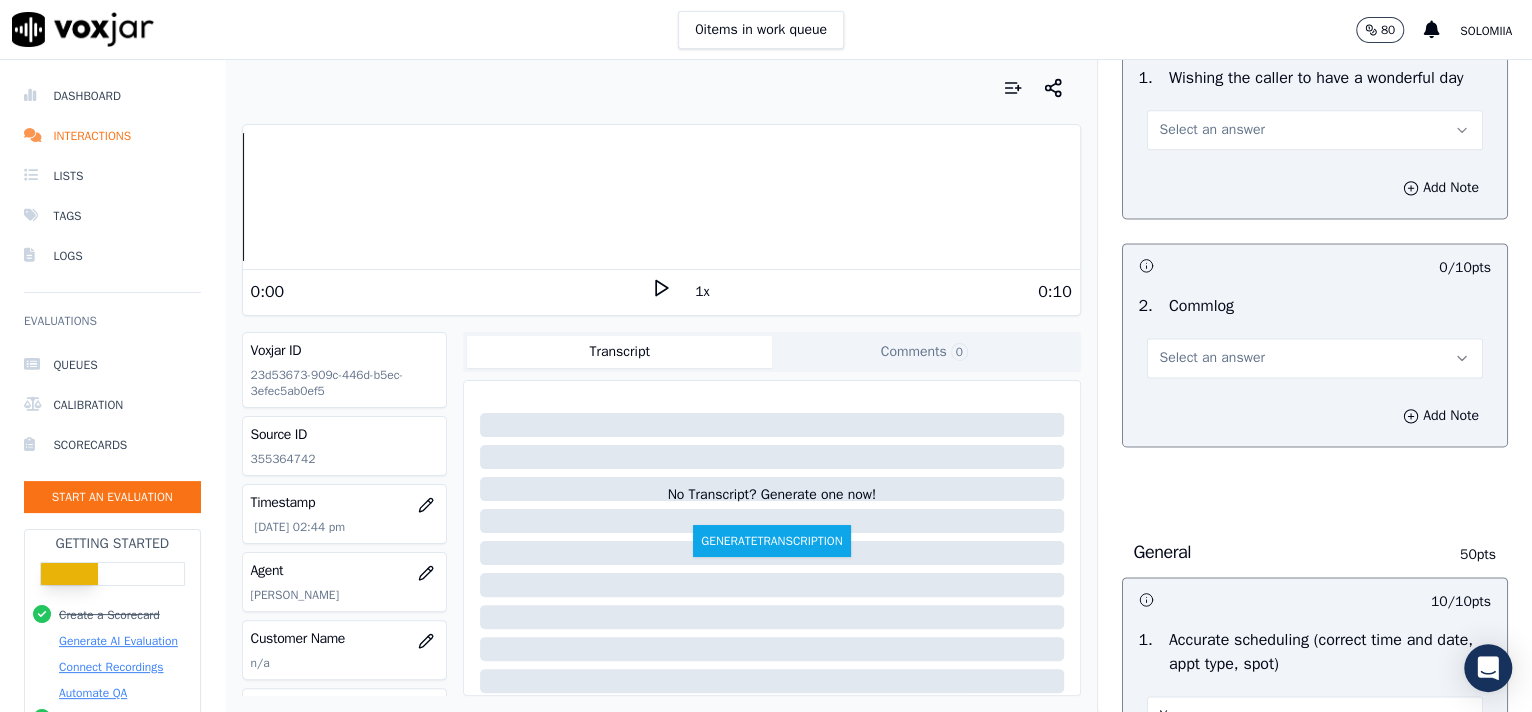 scroll, scrollTop: 1511, scrollLeft: 0, axis: vertical 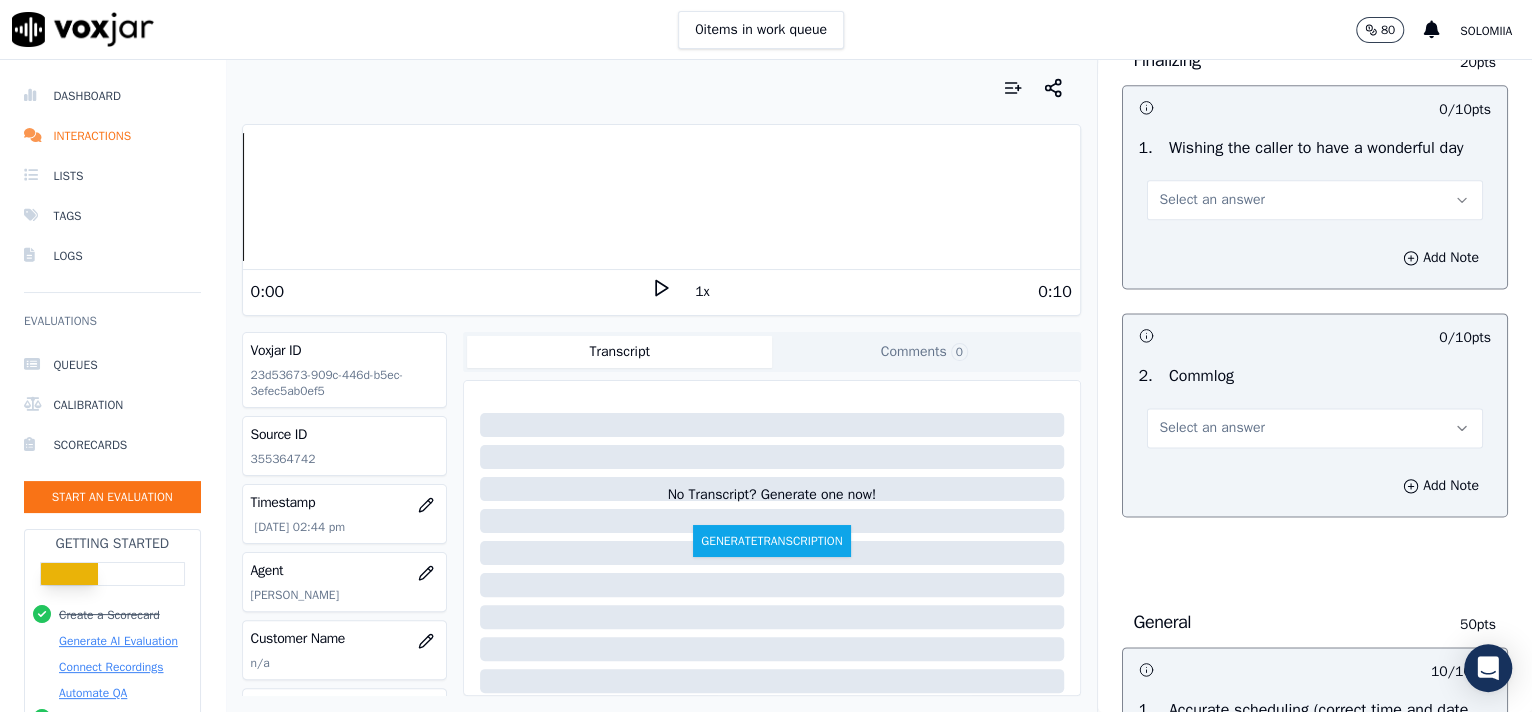 click on "Select an answer" at bounding box center [1212, 428] 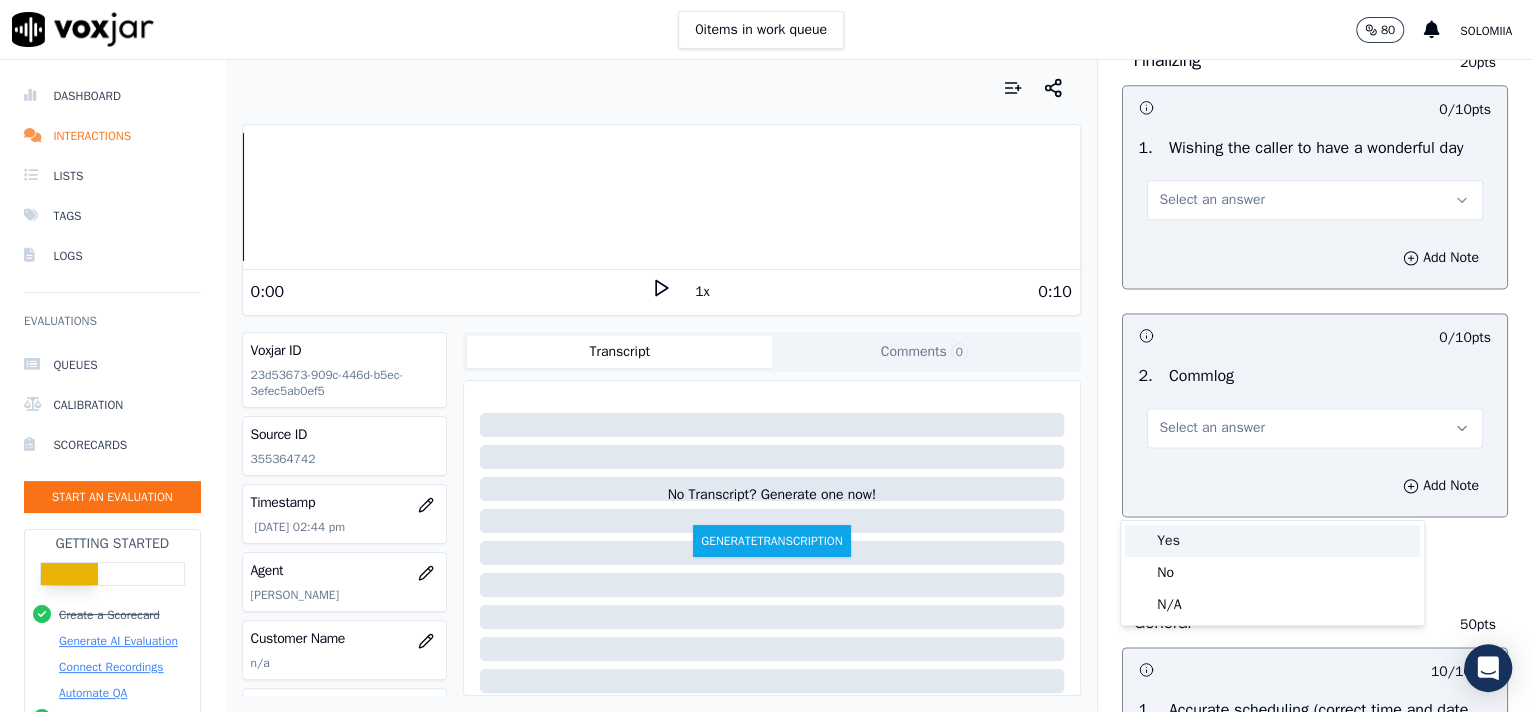 click on "Yes" at bounding box center (1272, 541) 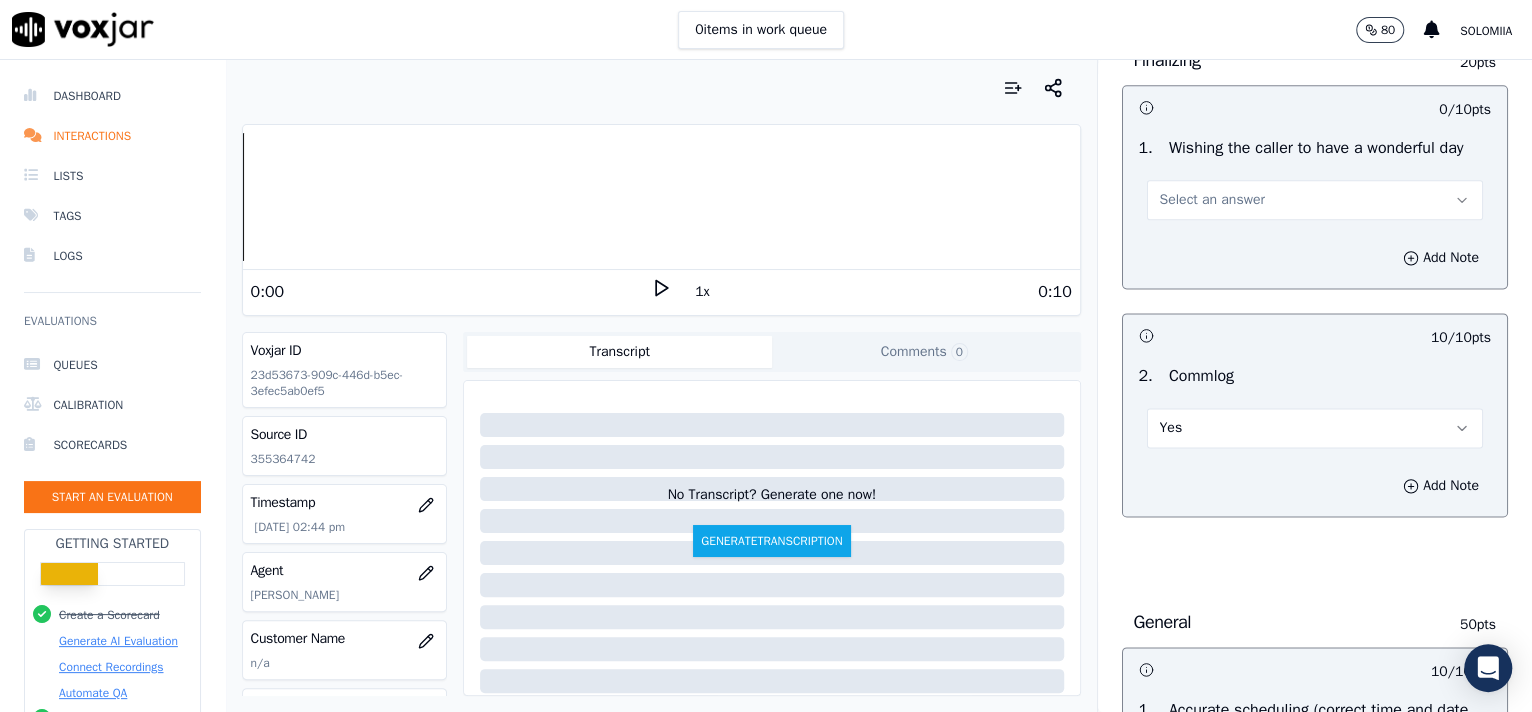 click on "Select an answer" at bounding box center (1212, 200) 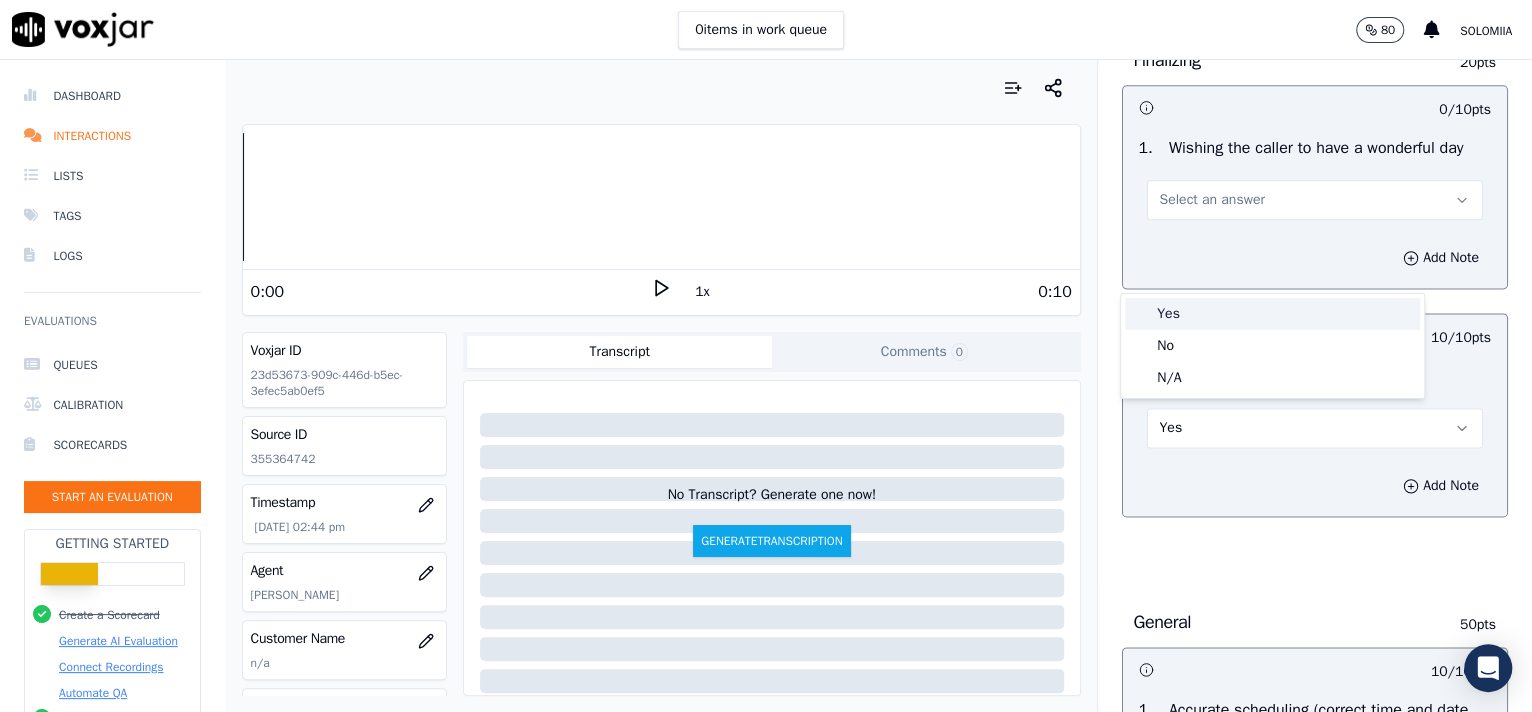 click on "Yes" at bounding box center (1272, 314) 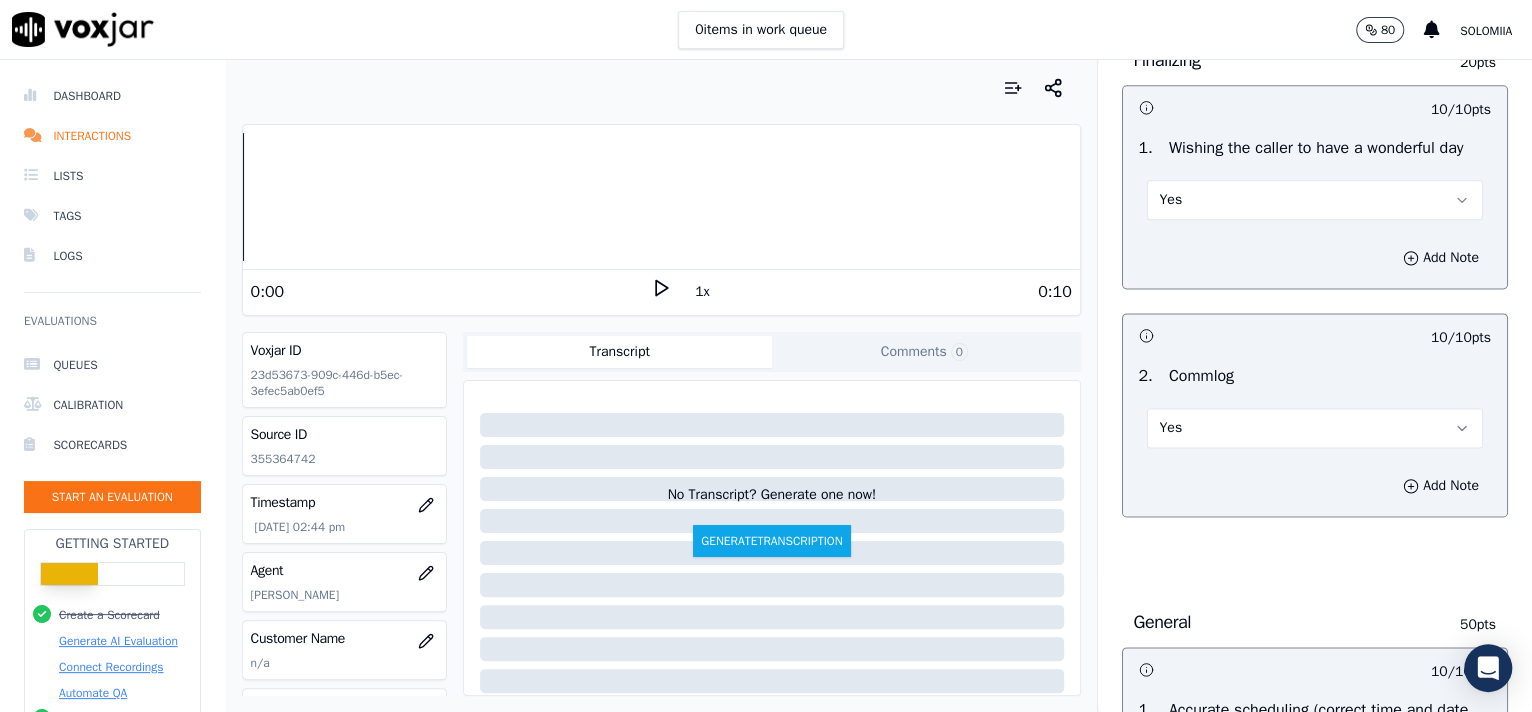 drag, startPoint x: 1472, startPoint y: 357, endPoint x: 1490, endPoint y: 365, distance: 19.697716 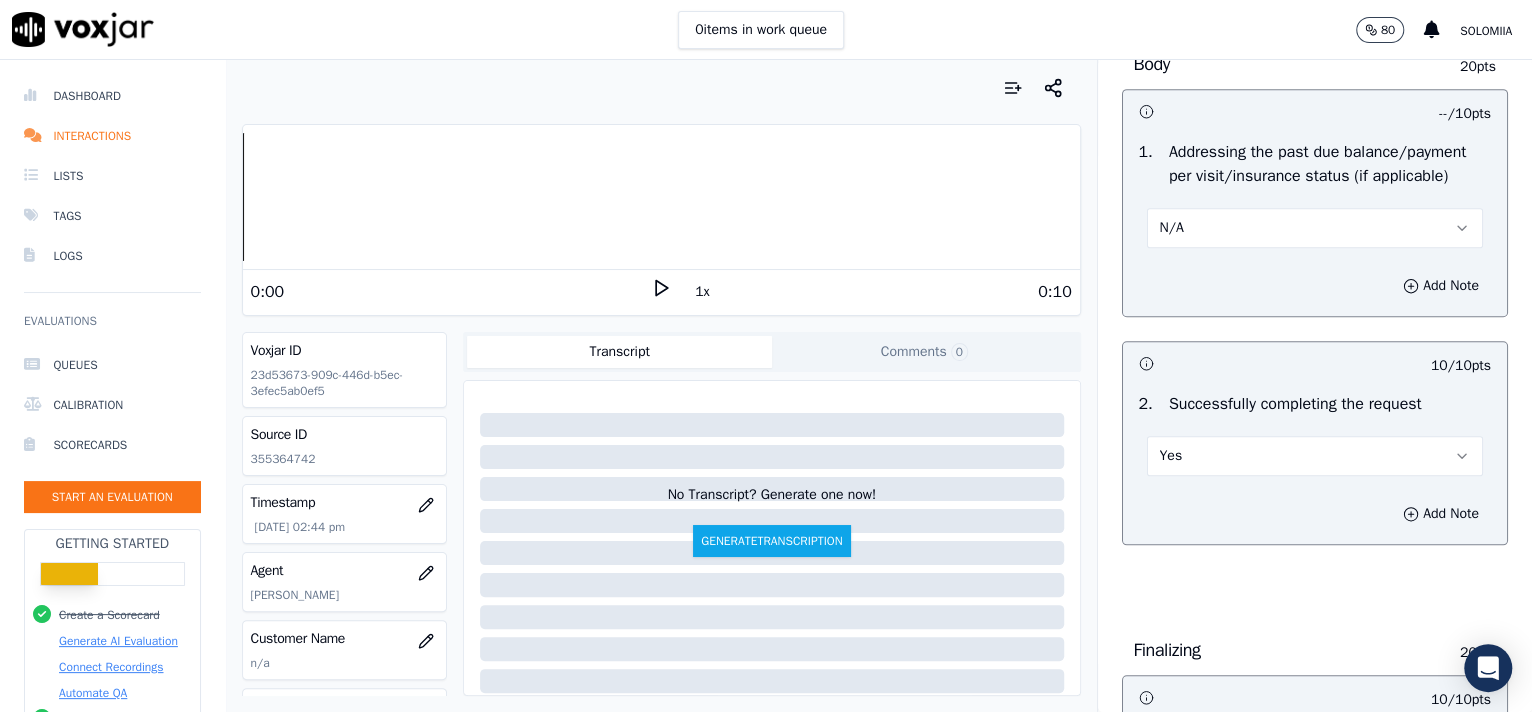 scroll, scrollTop: 3162, scrollLeft: 0, axis: vertical 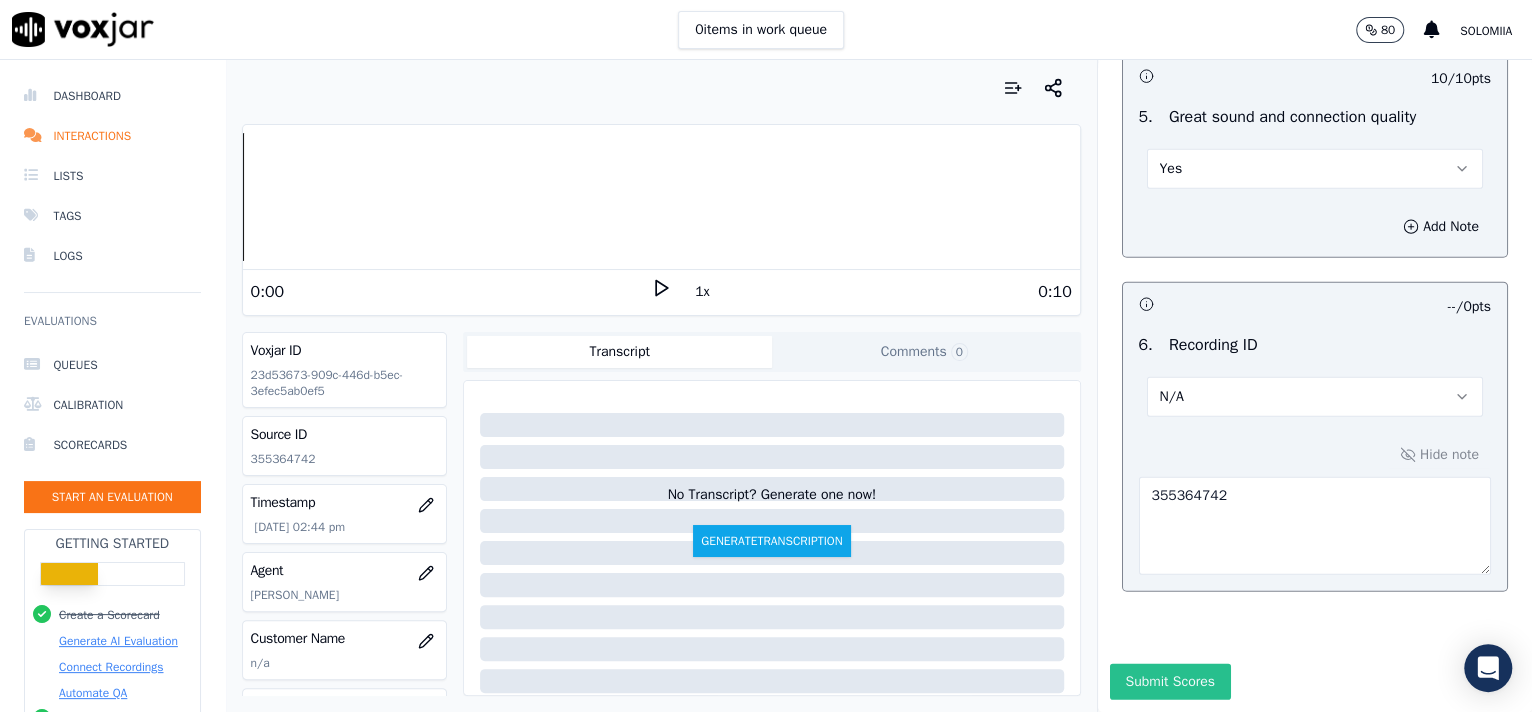 click on "Submit Scores" at bounding box center (1170, 682) 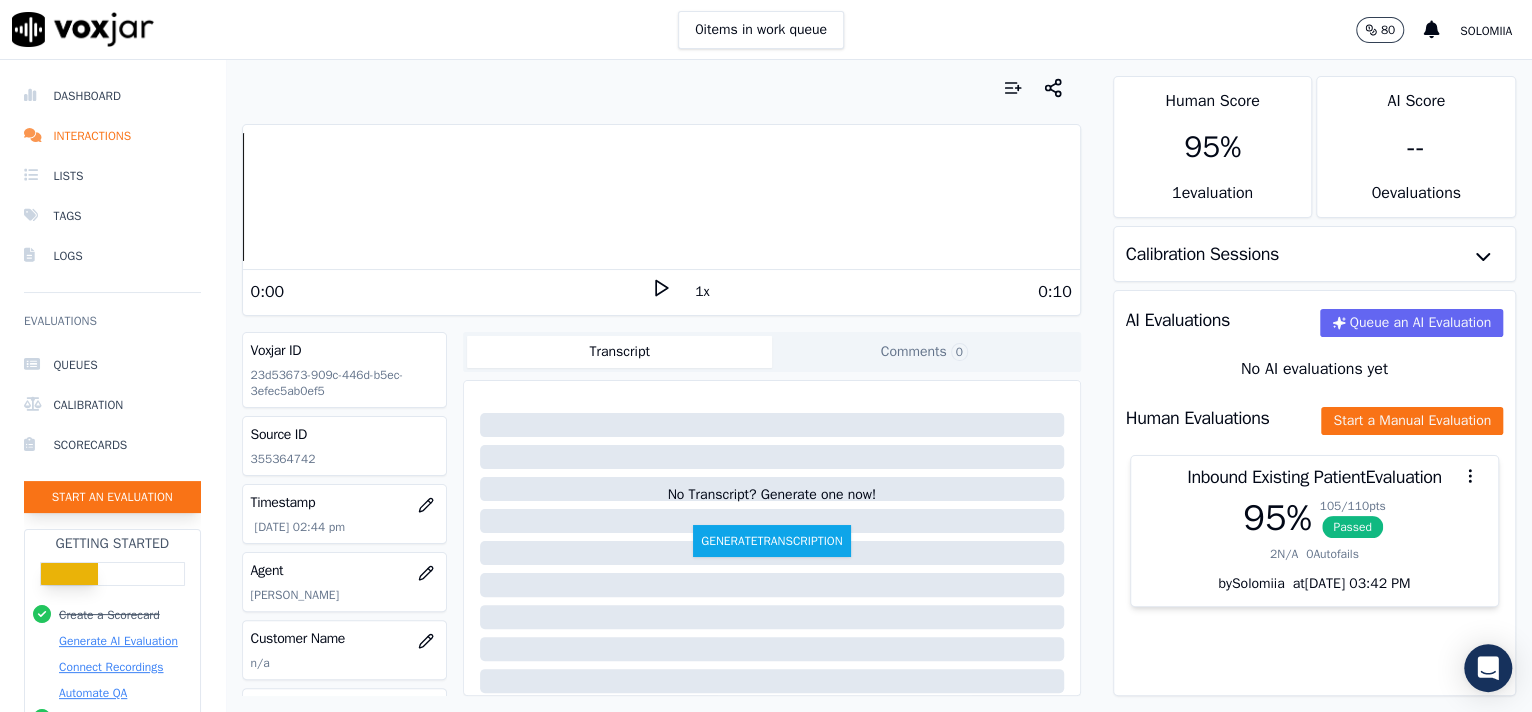 click on "Start an Evaluation" 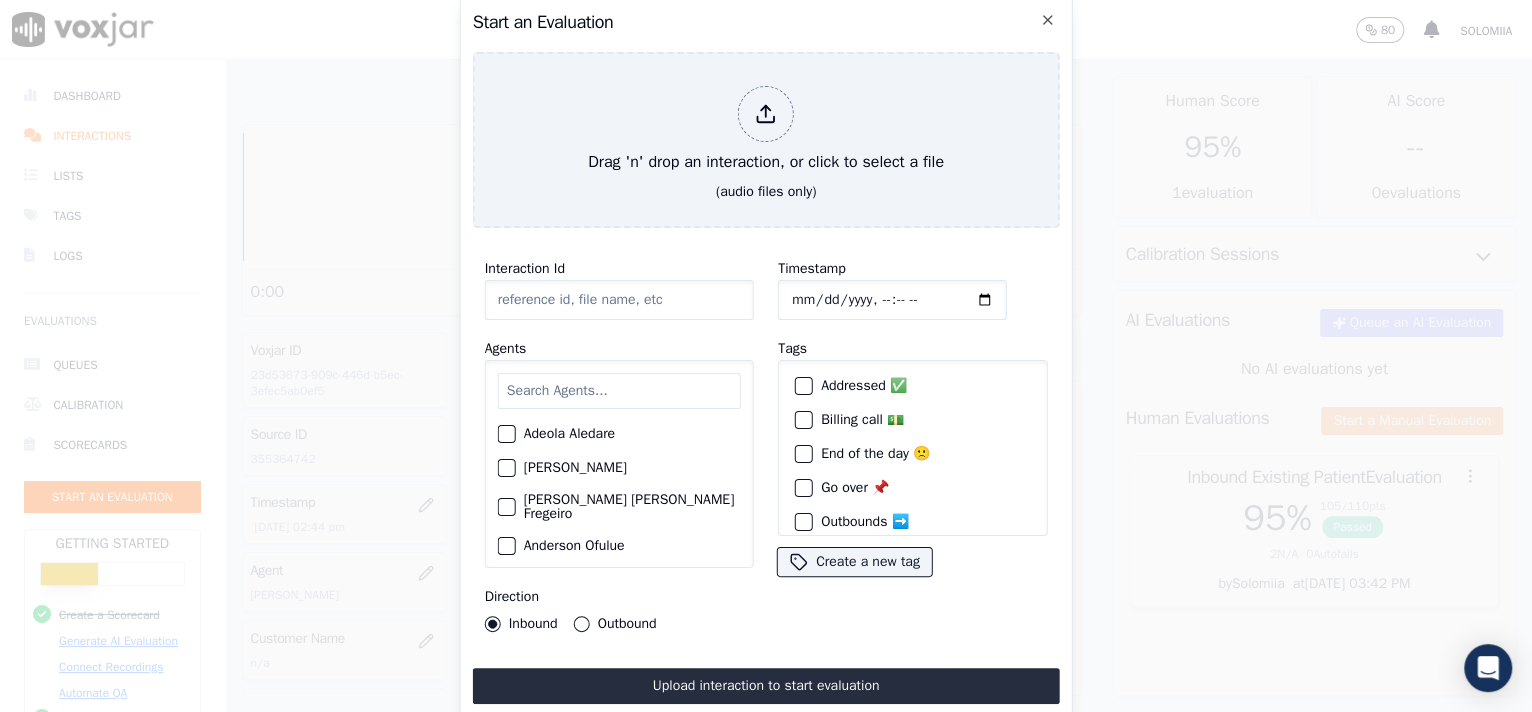 click on "Interaction Id" 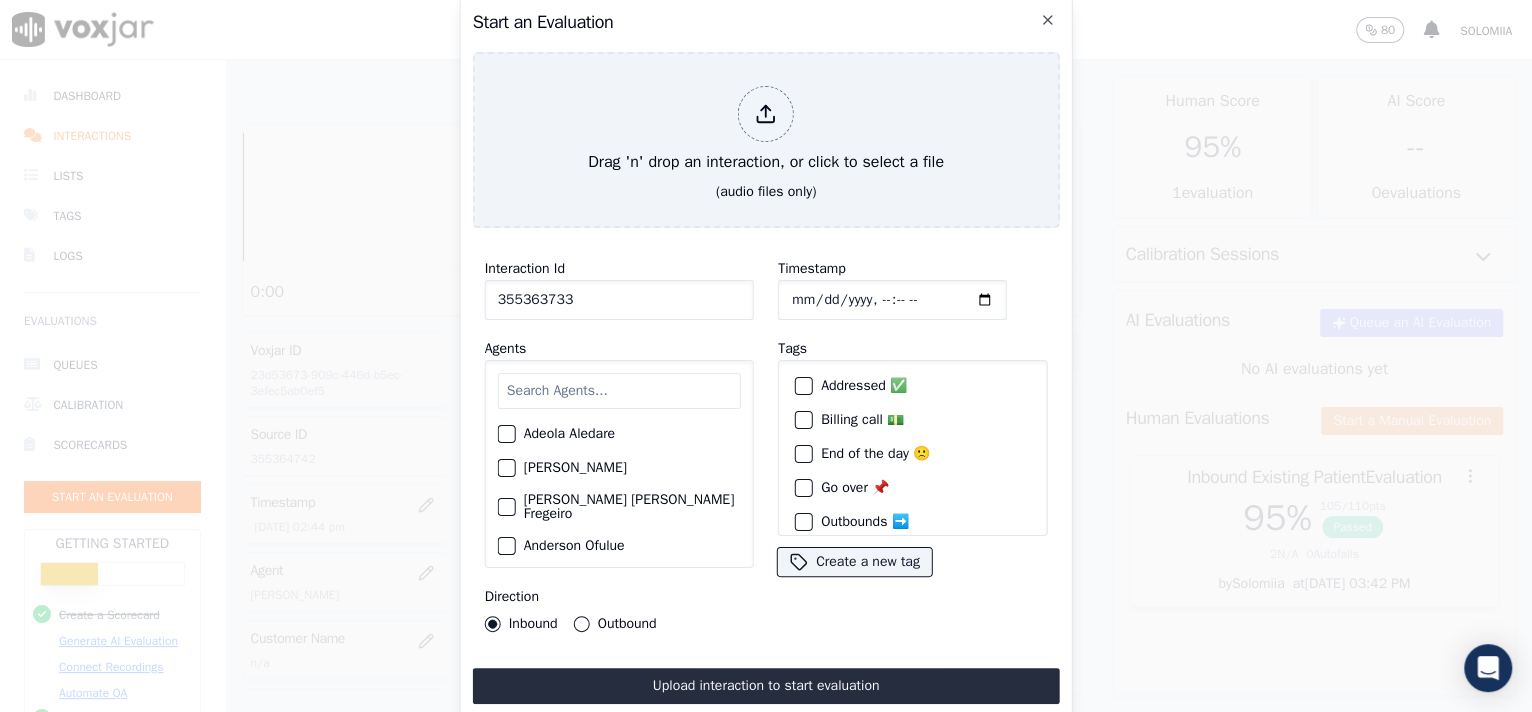 type on "355363733" 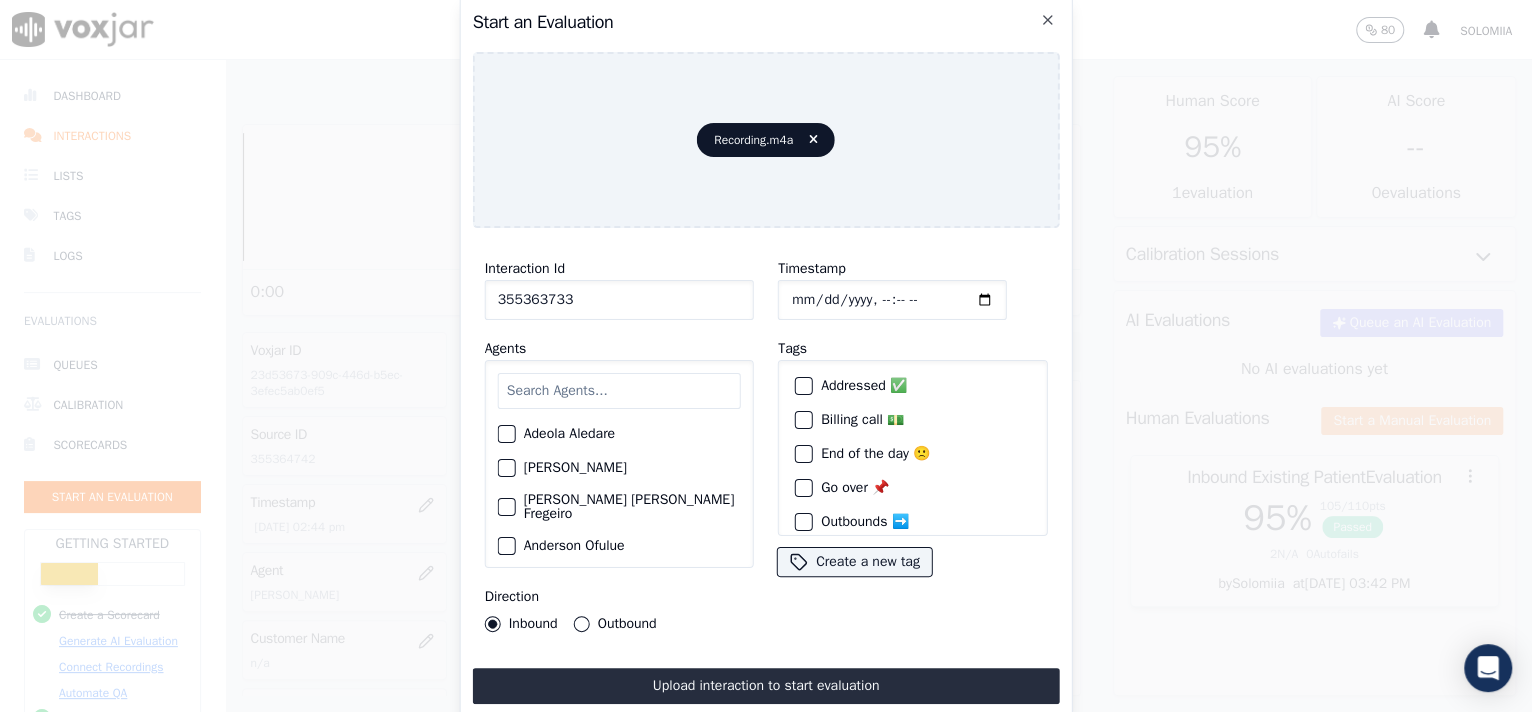 click on "Timestamp" 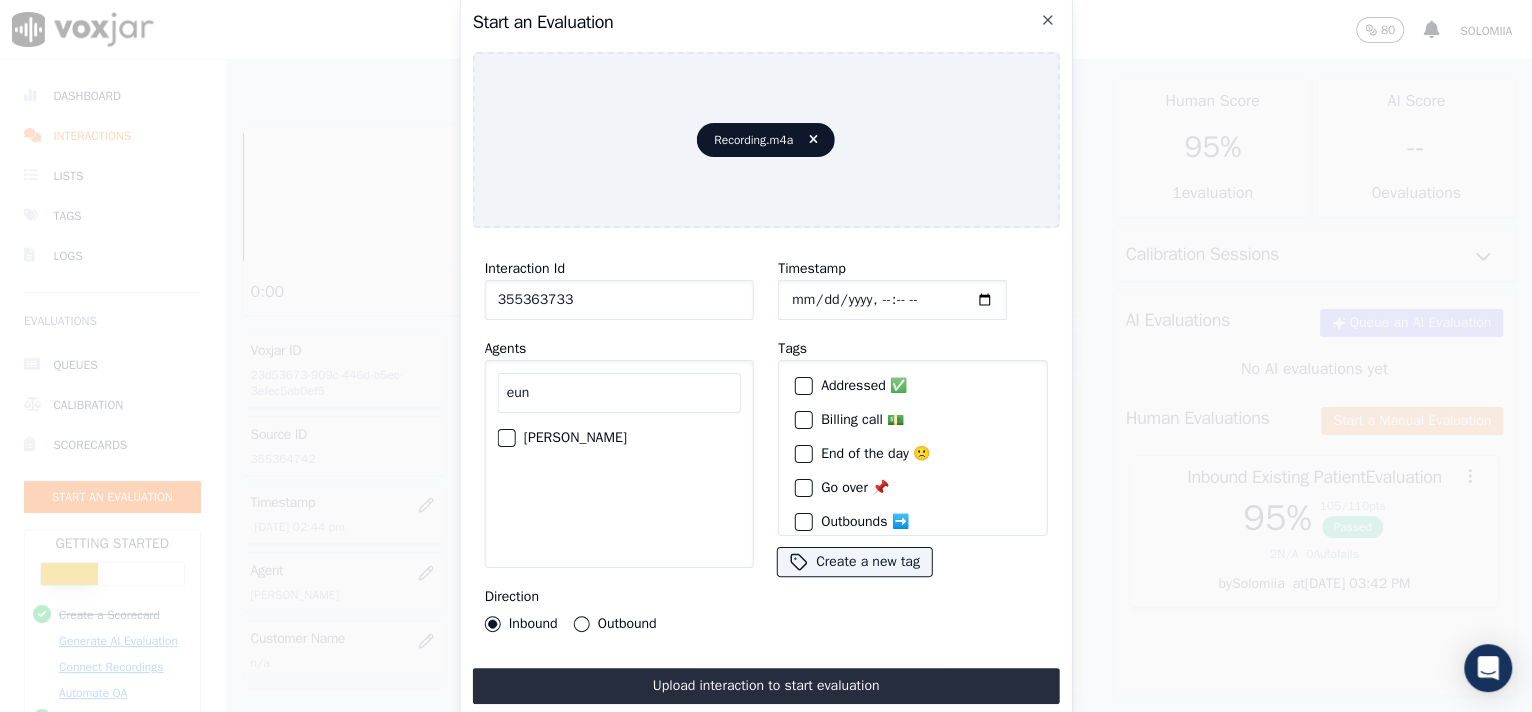 type on "eun" 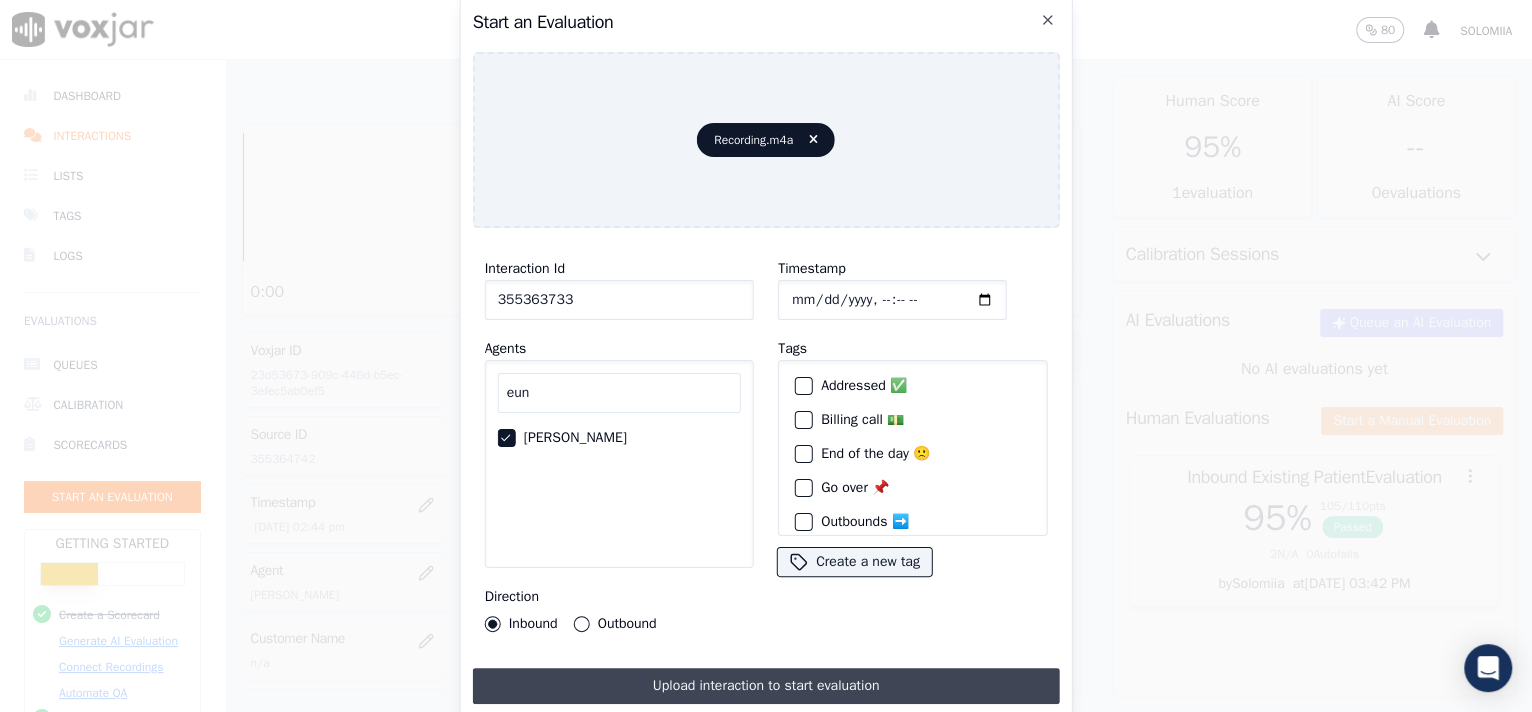 click on "Upload interaction to start evaluation" at bounding box center (766, 686) 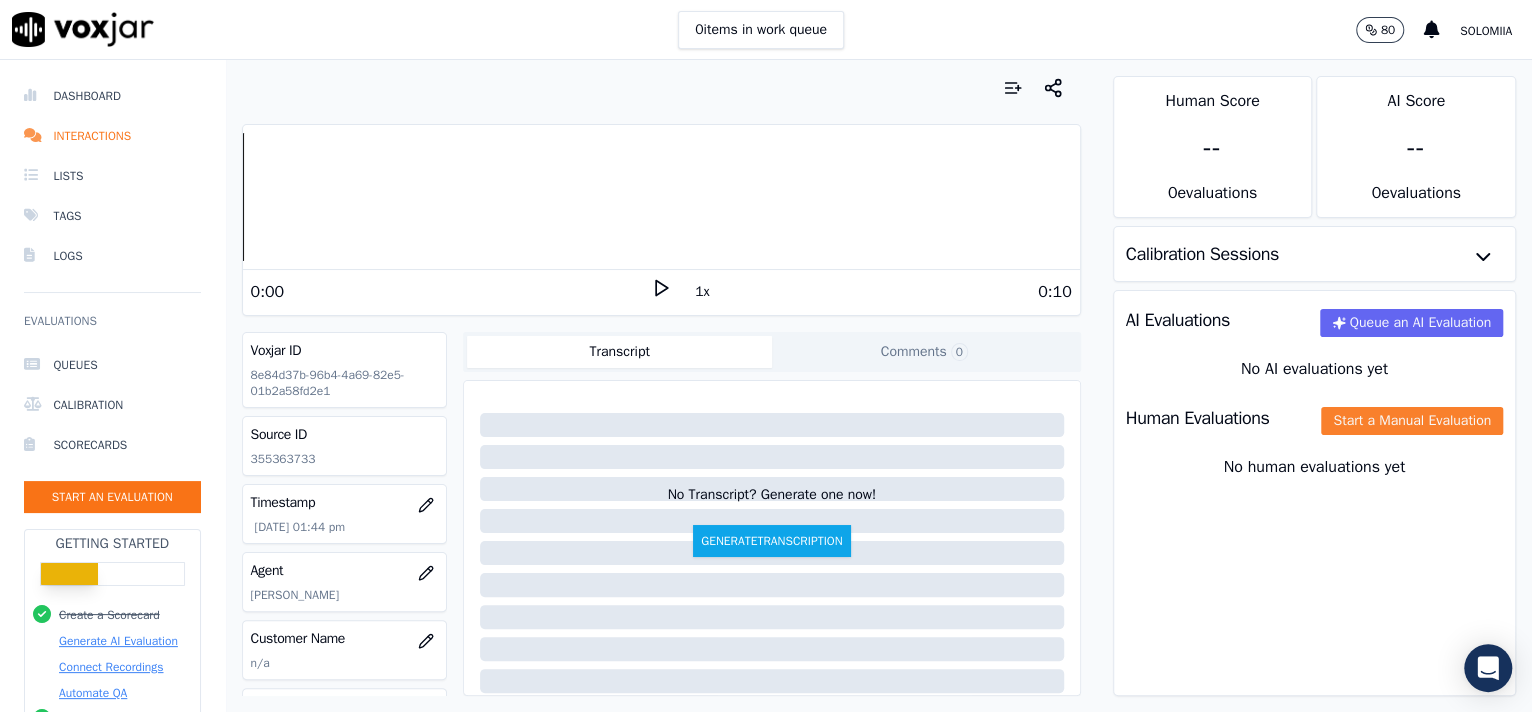 click on "Start a Manual Evaluation" 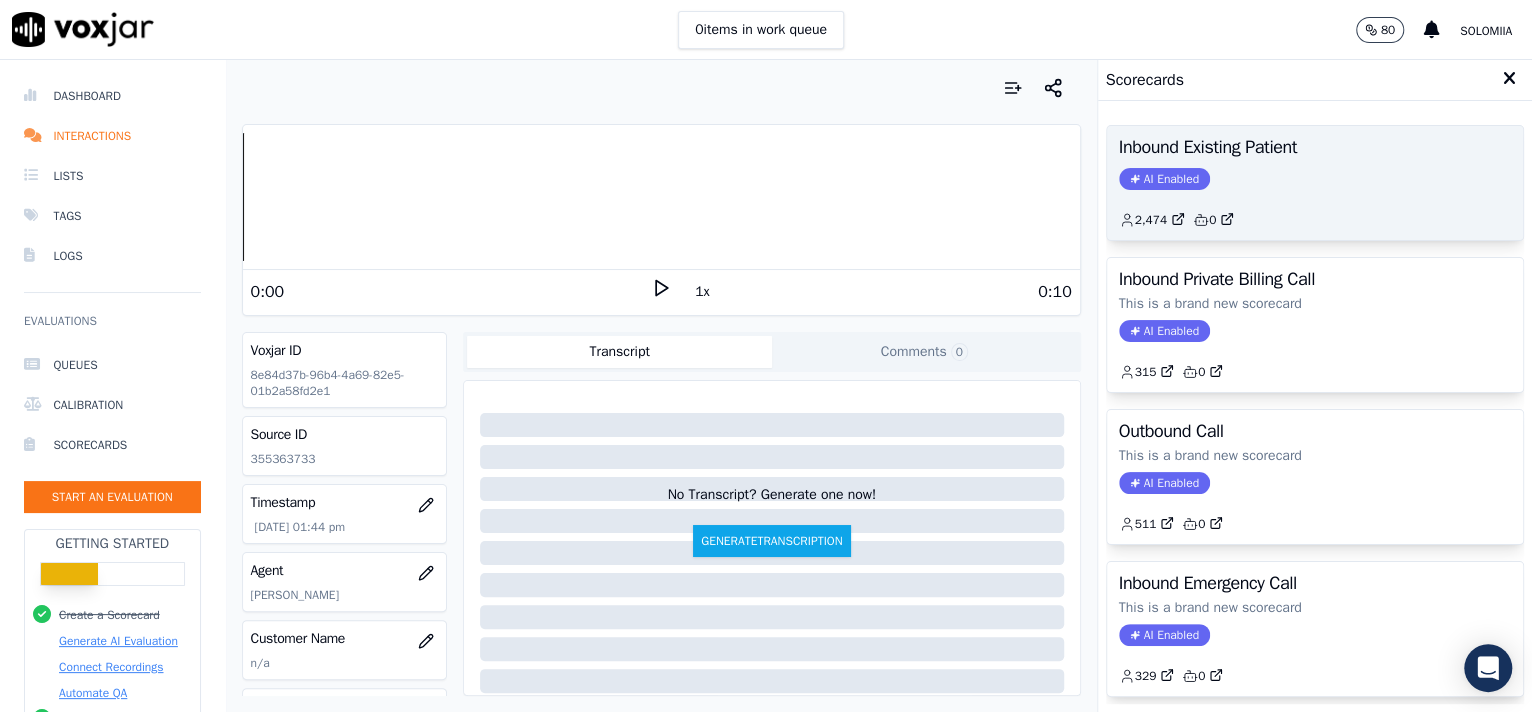 click on "Inbound Existing Patient" at bounding box center (1315, 147) 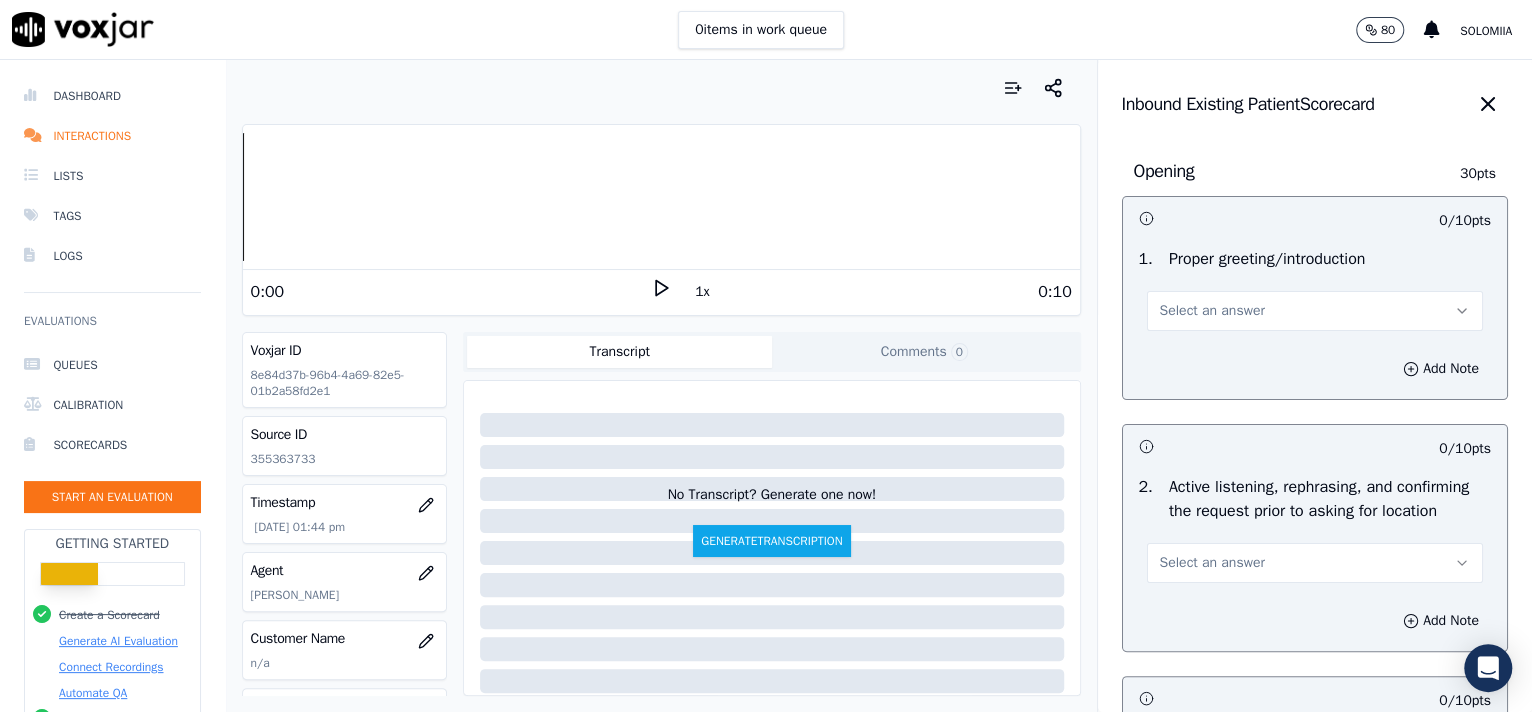 click on "Select an answer" at bounding box center (1315, 311) 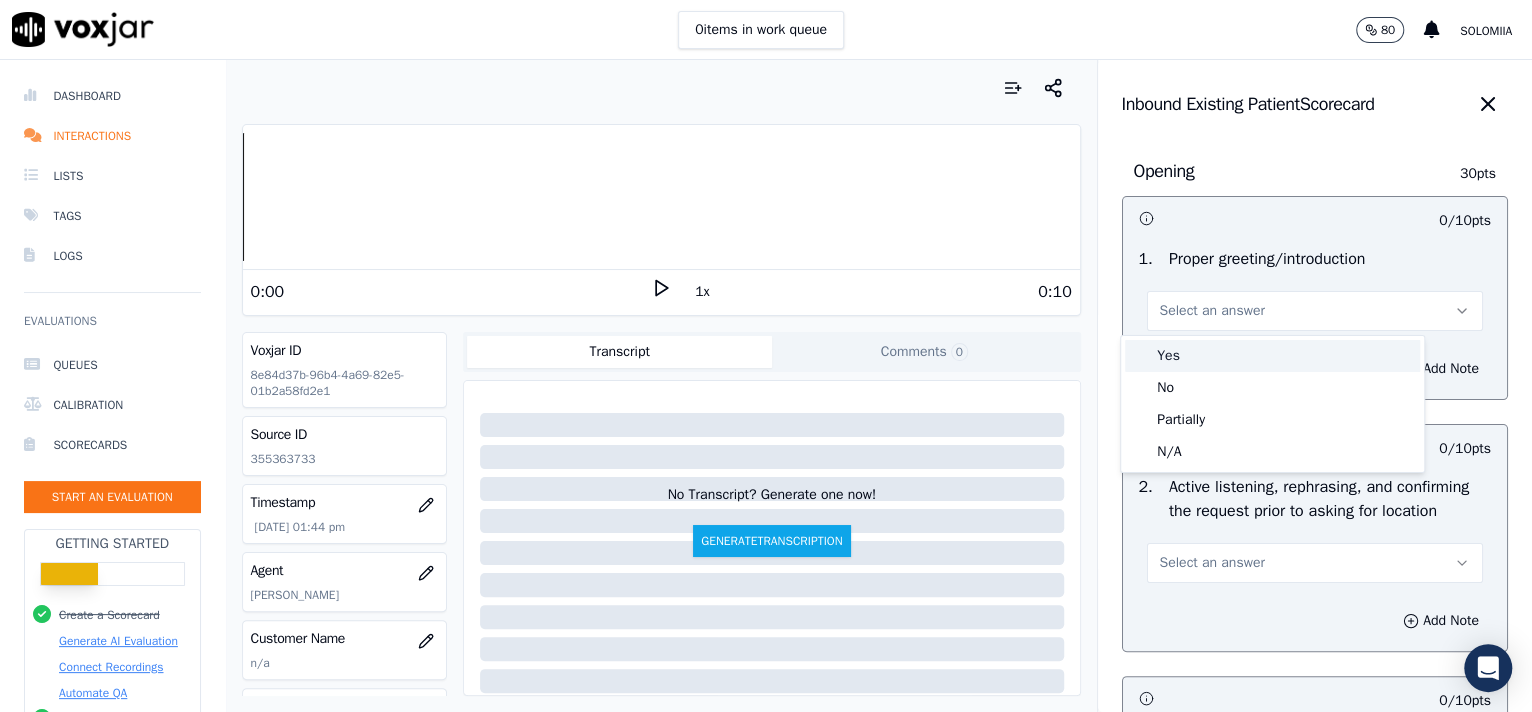 click on "Yes" at bounding box center [1272, 356] 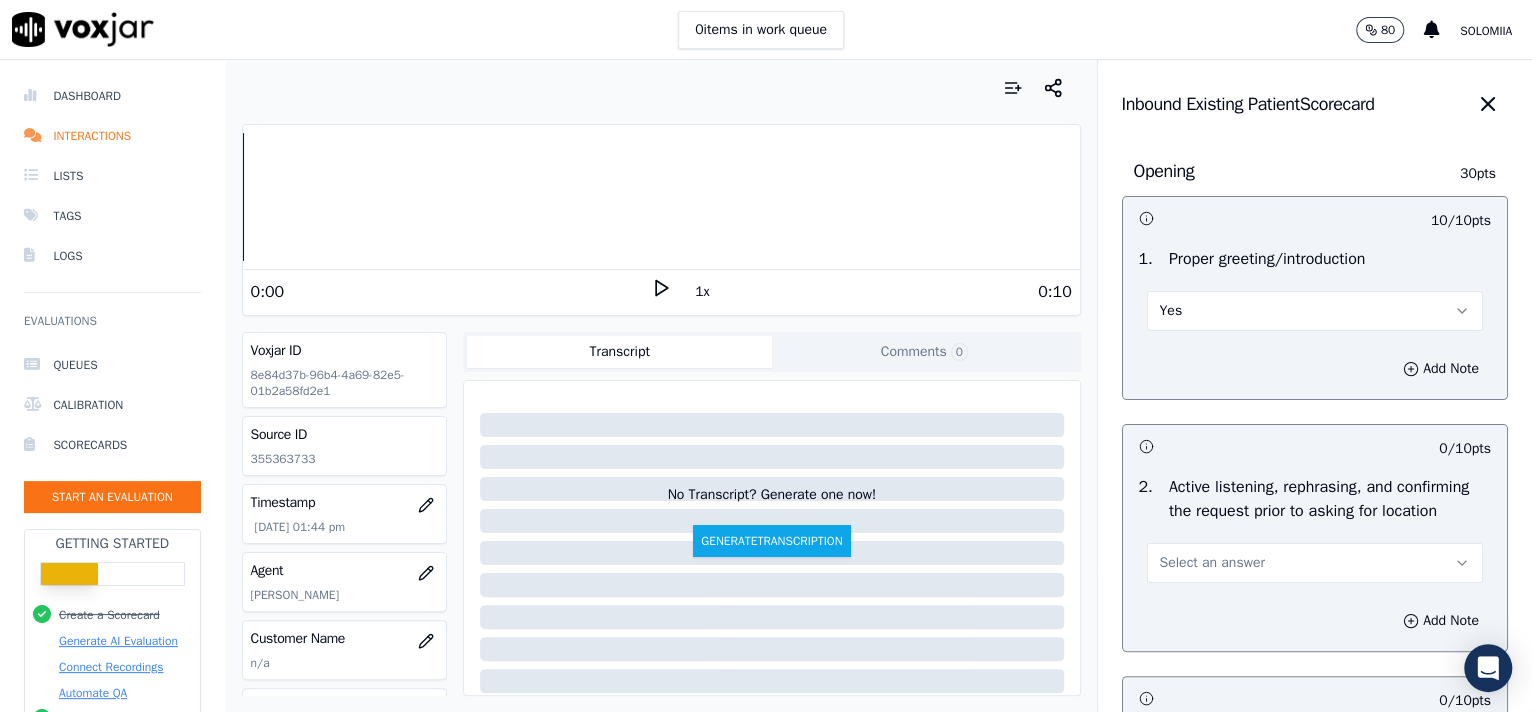 click on "Select an answer" at bounding box center (1212, 563) 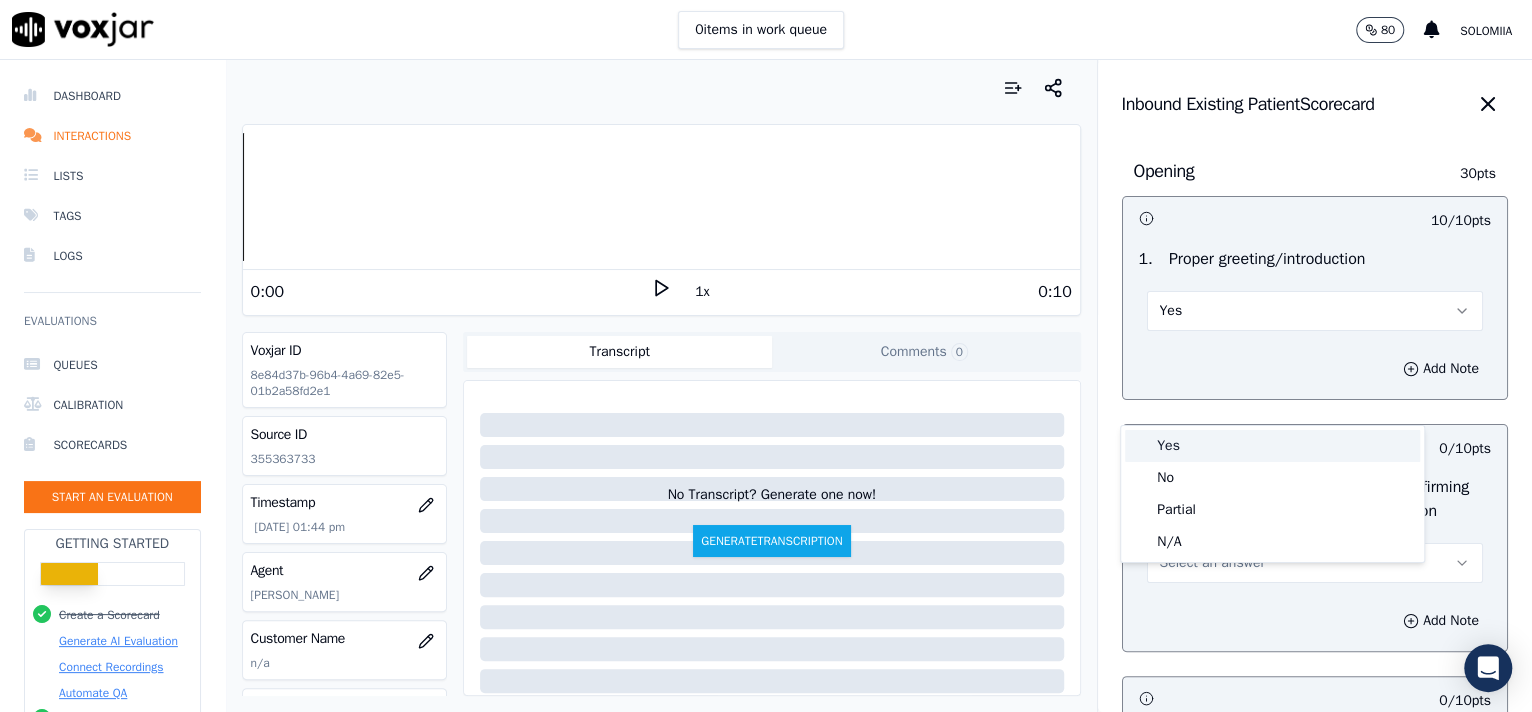 click on "Yes" at bounding box center (1272, 446) 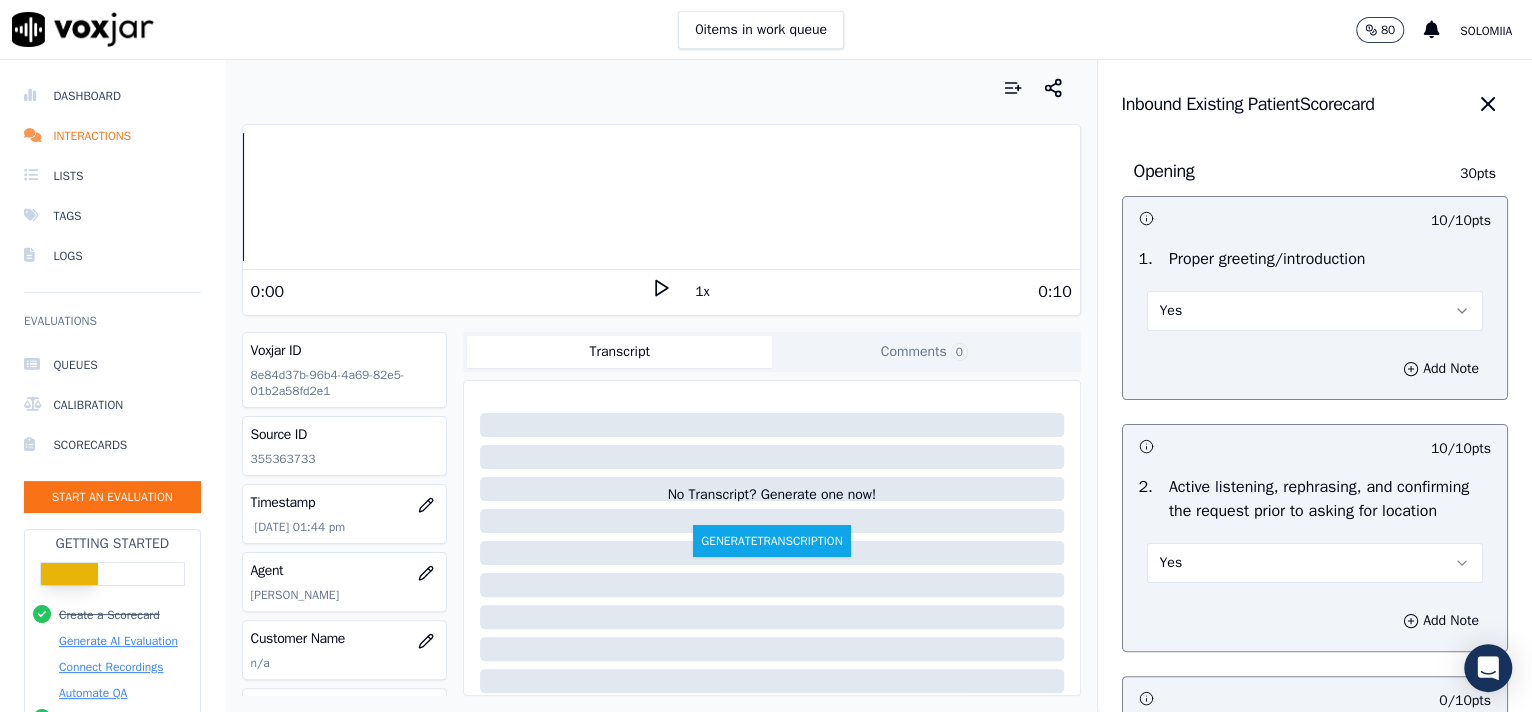 scroll, scrollTop: 3057, scrollLeft: 0, axis: vertical 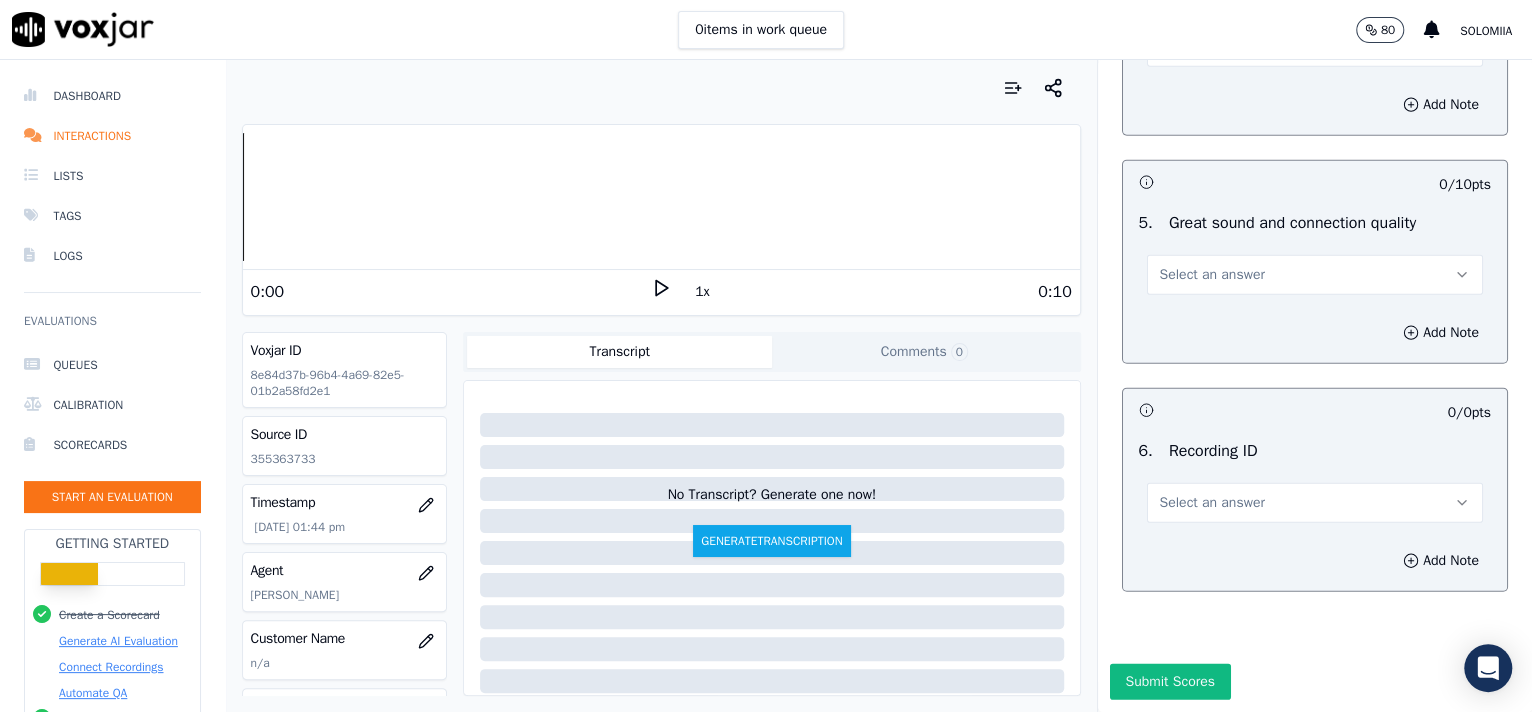 click on "Select an answer" at bounding box center (1212, 503) 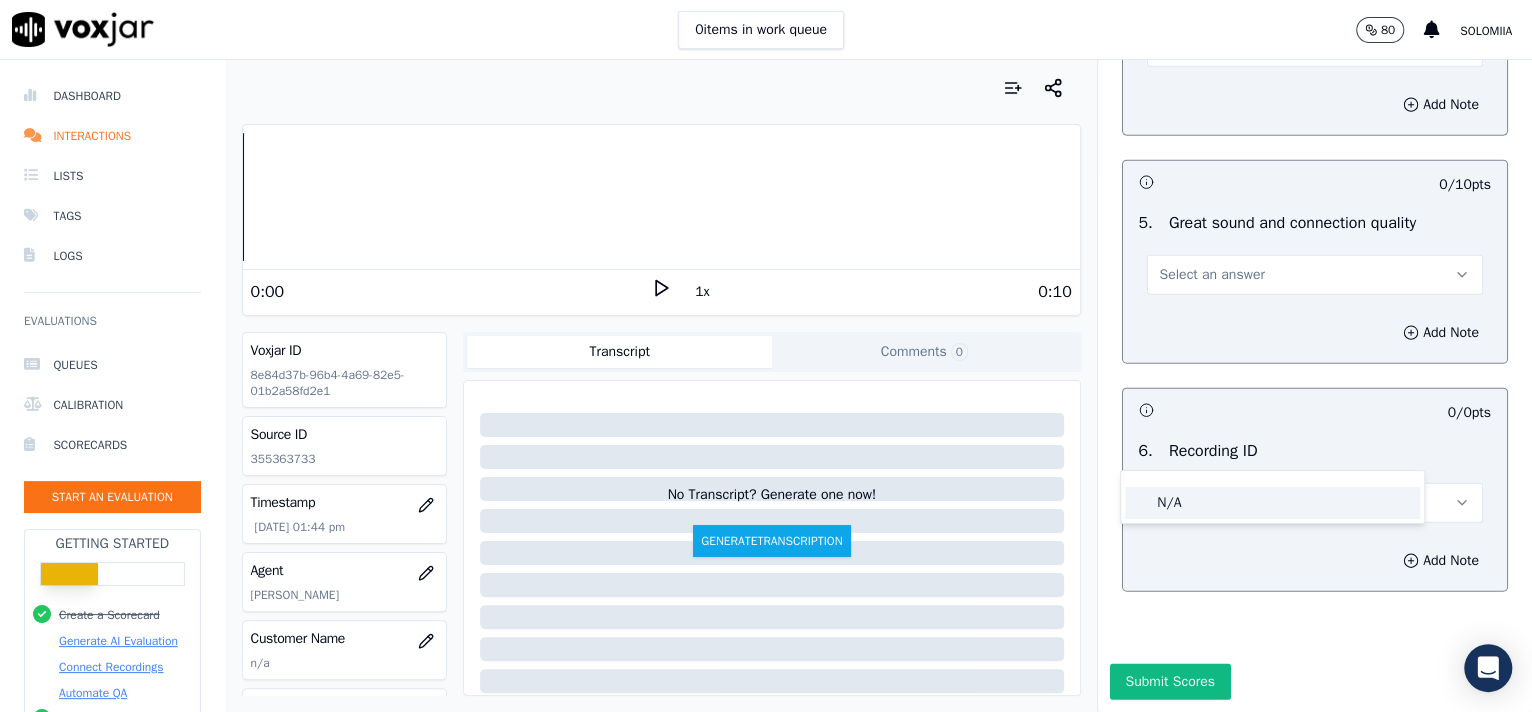 click on "N/A" 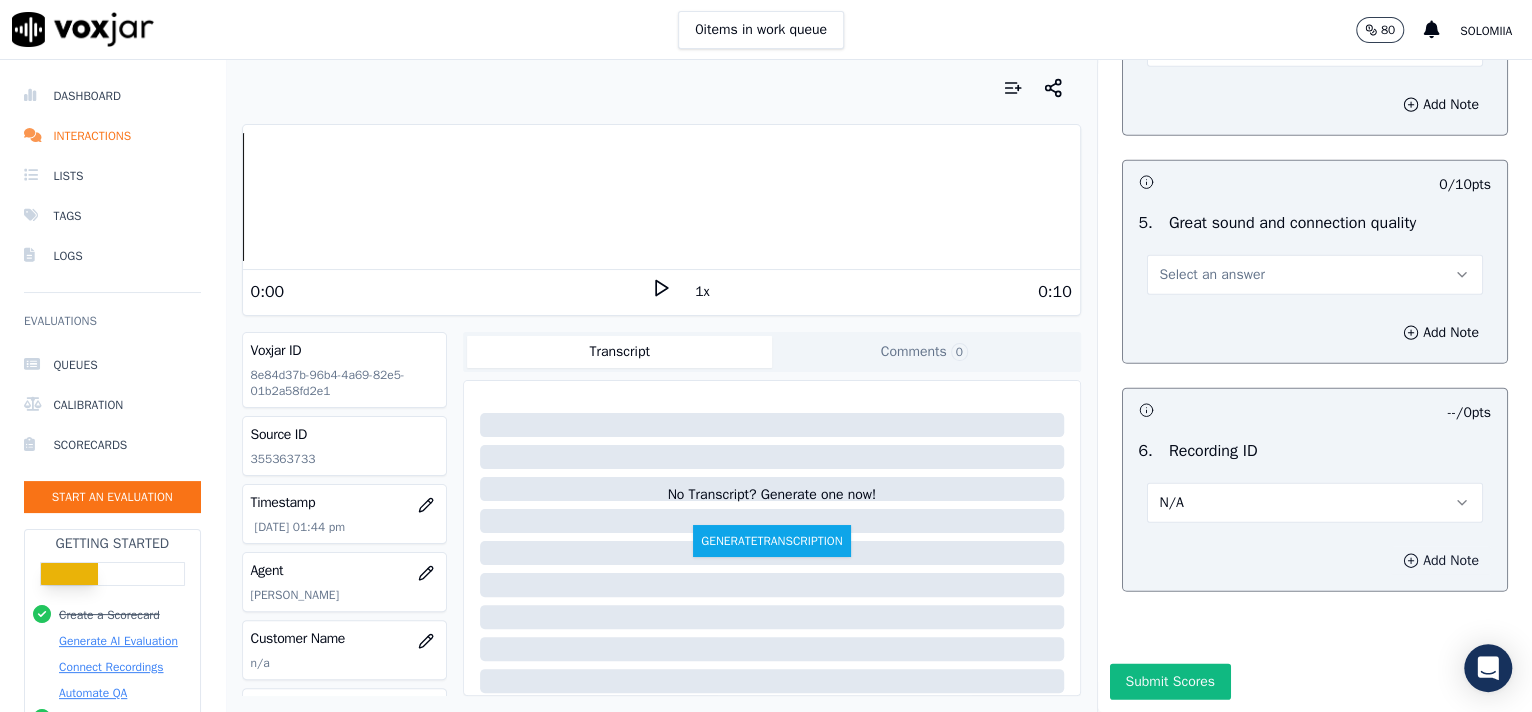 click on "Add Note" at bounding box center [1441, 561] 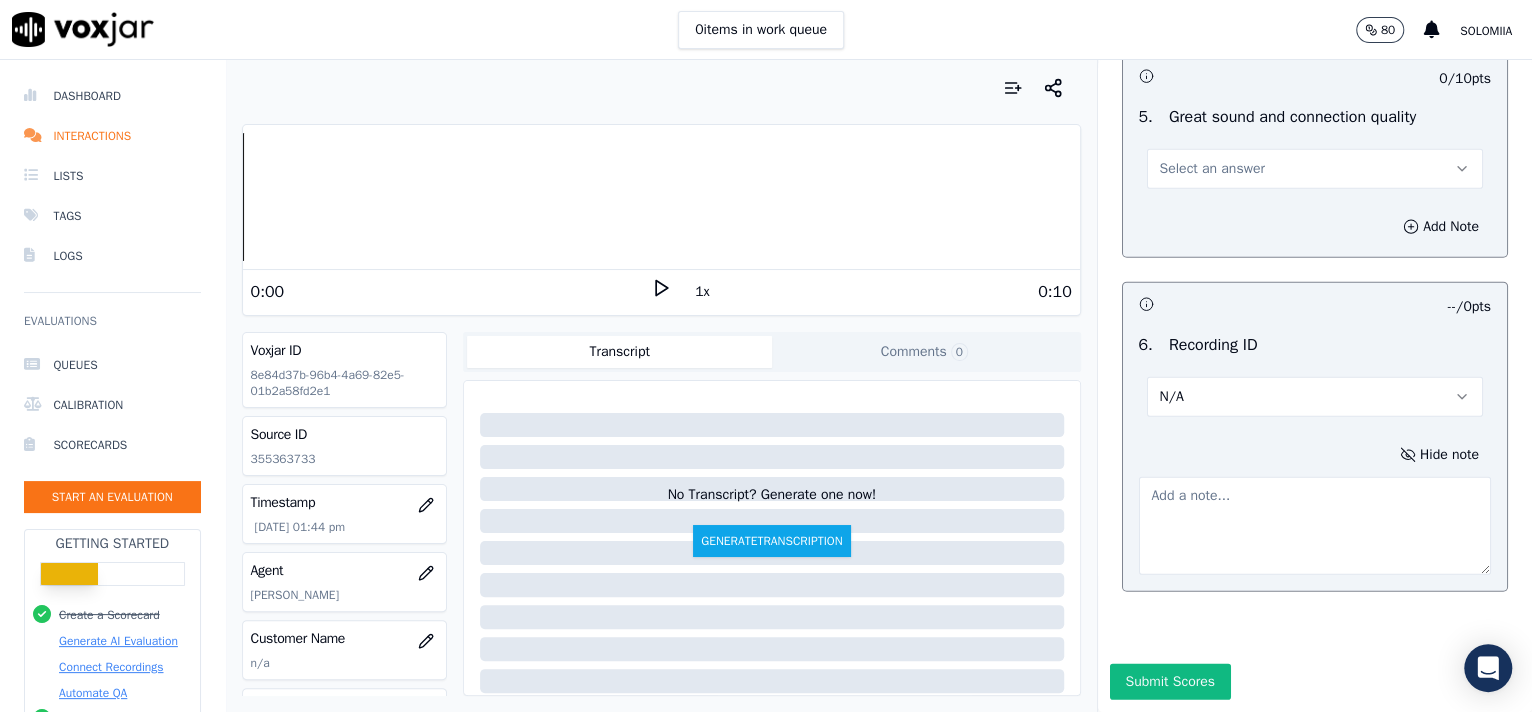 click at bounding box center (1315, 526) 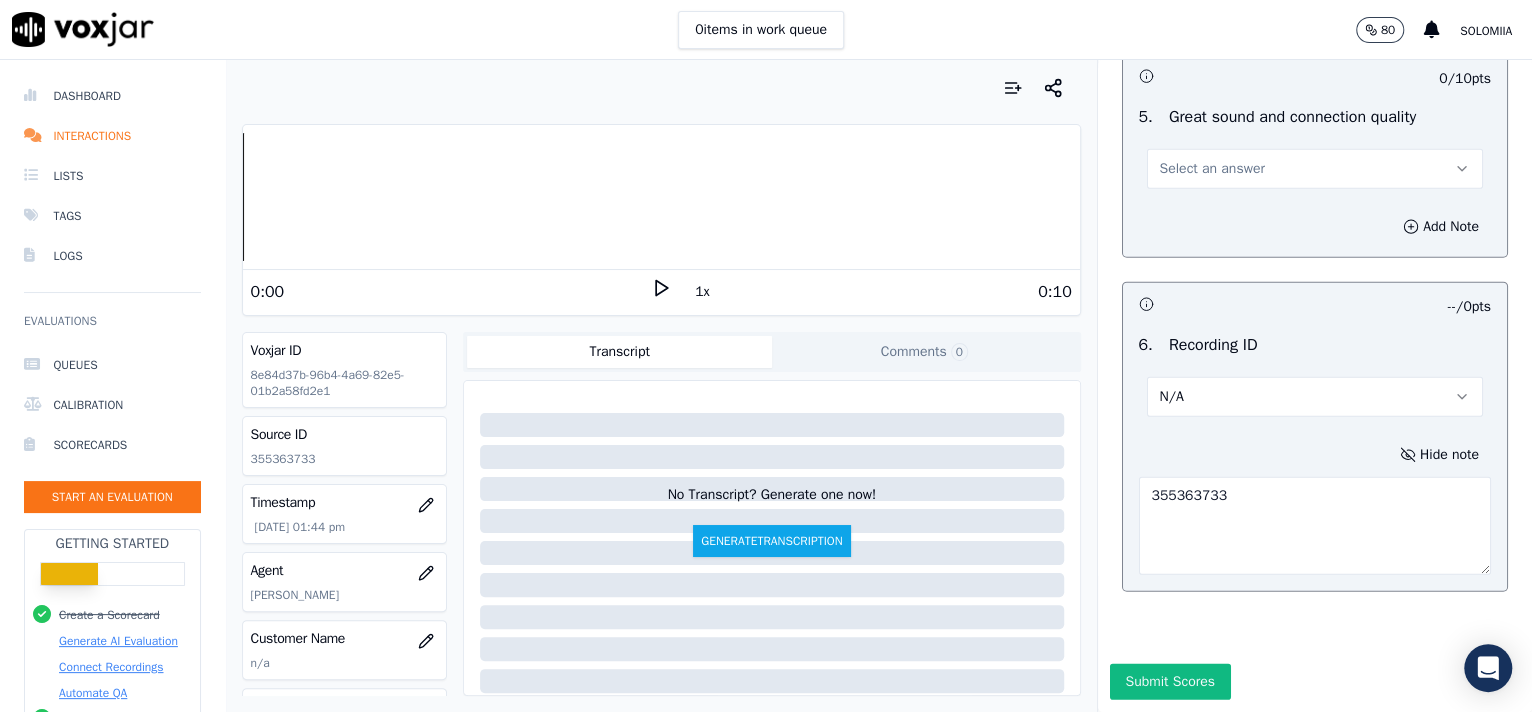 type on "355363733" 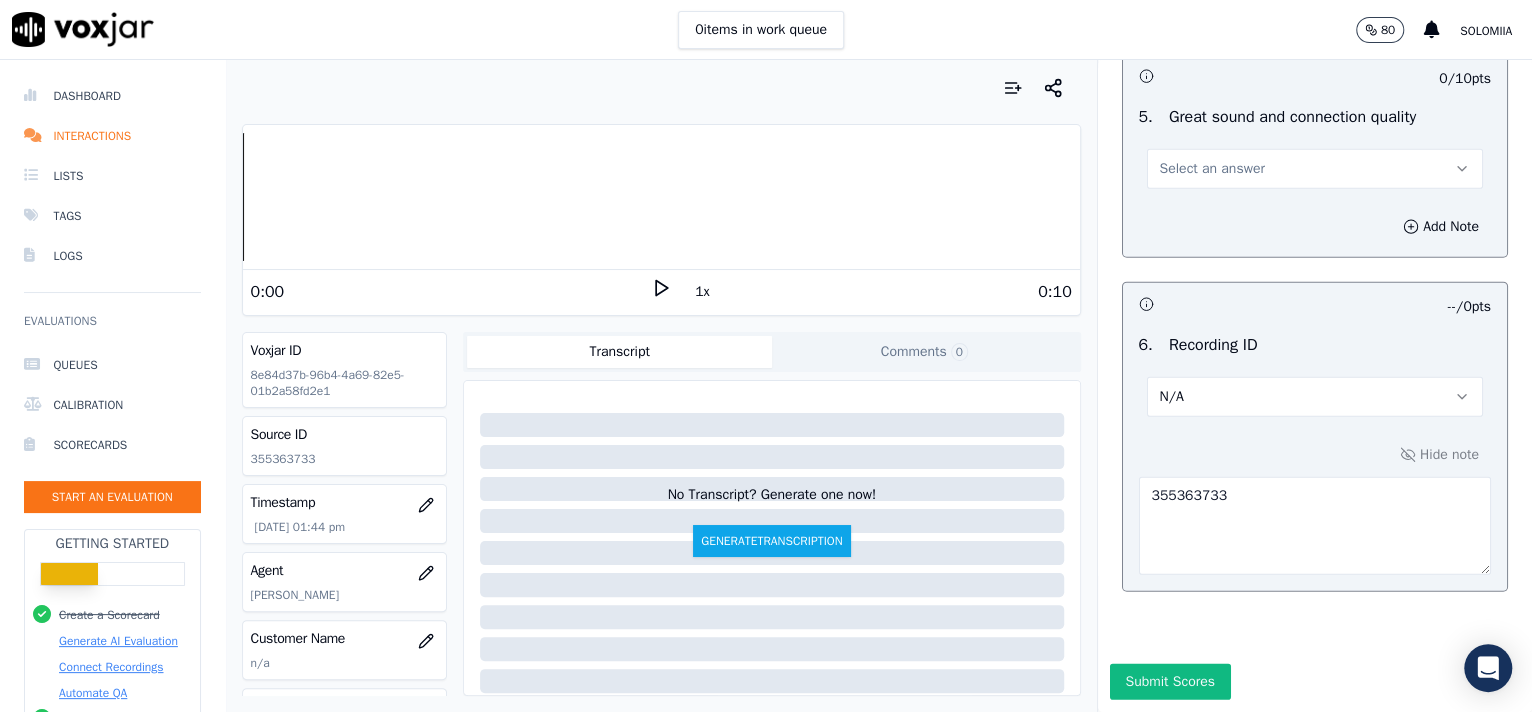 click on "Select an answer" at bounding box center [1212, 169] 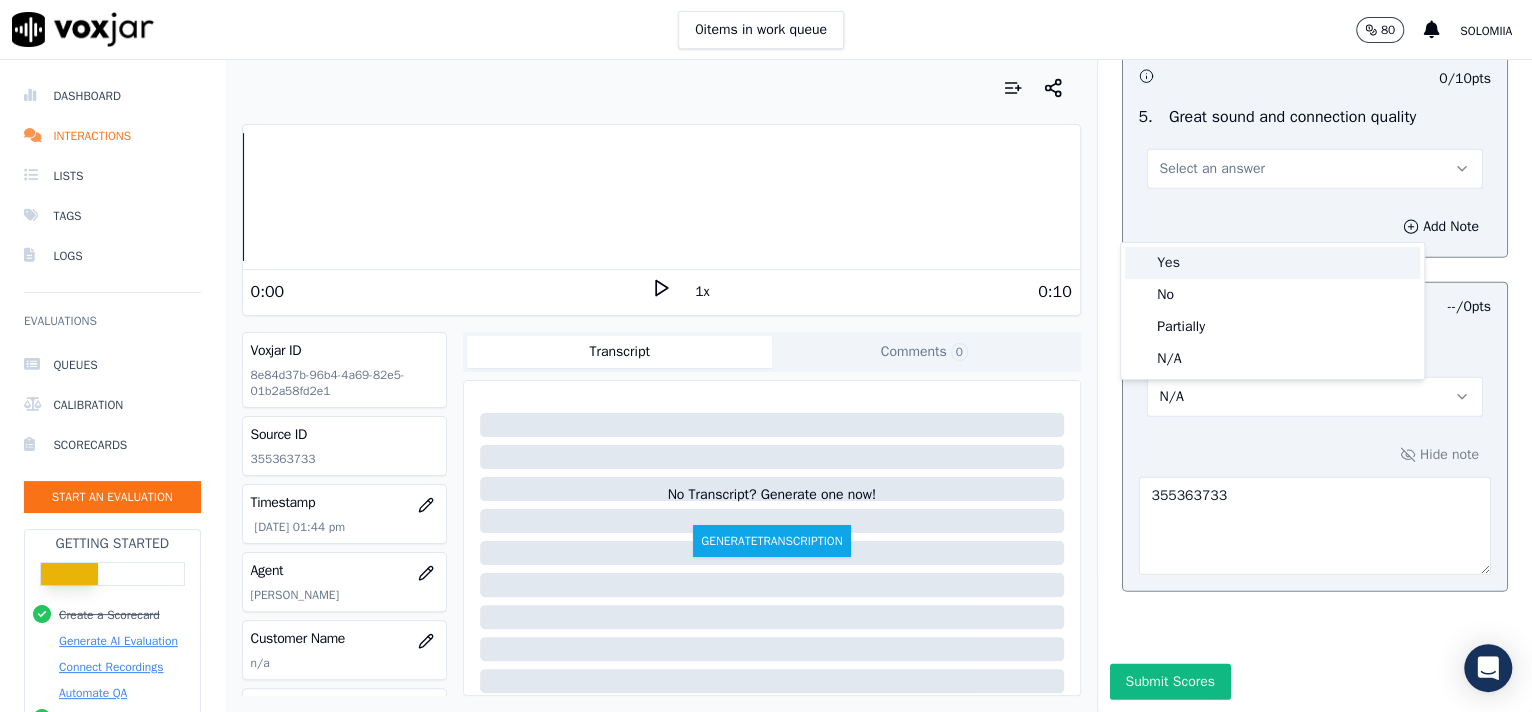 click on "Yes" at bounding box center (1272, 263) 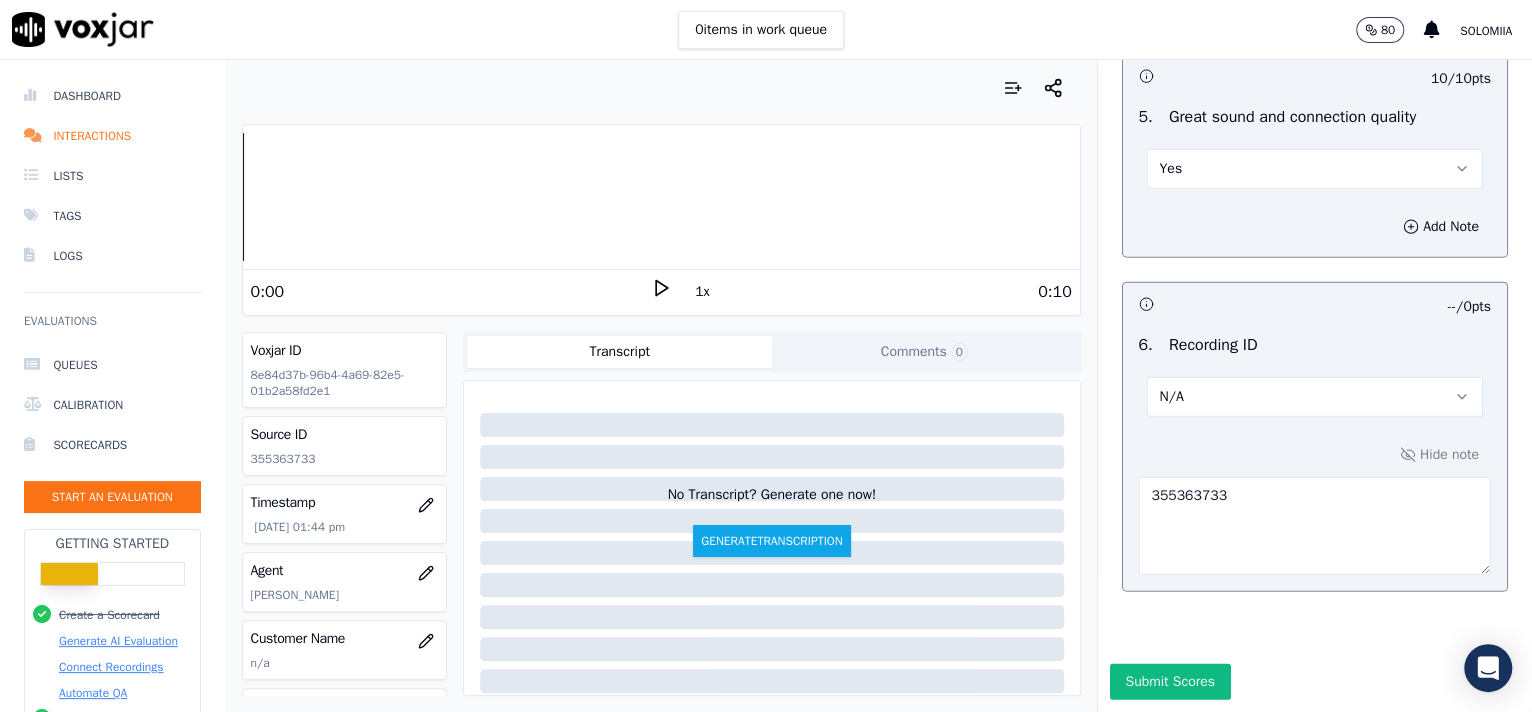 scroll, scrollTop: 2777, scrollLeft: 0, axis: vertical 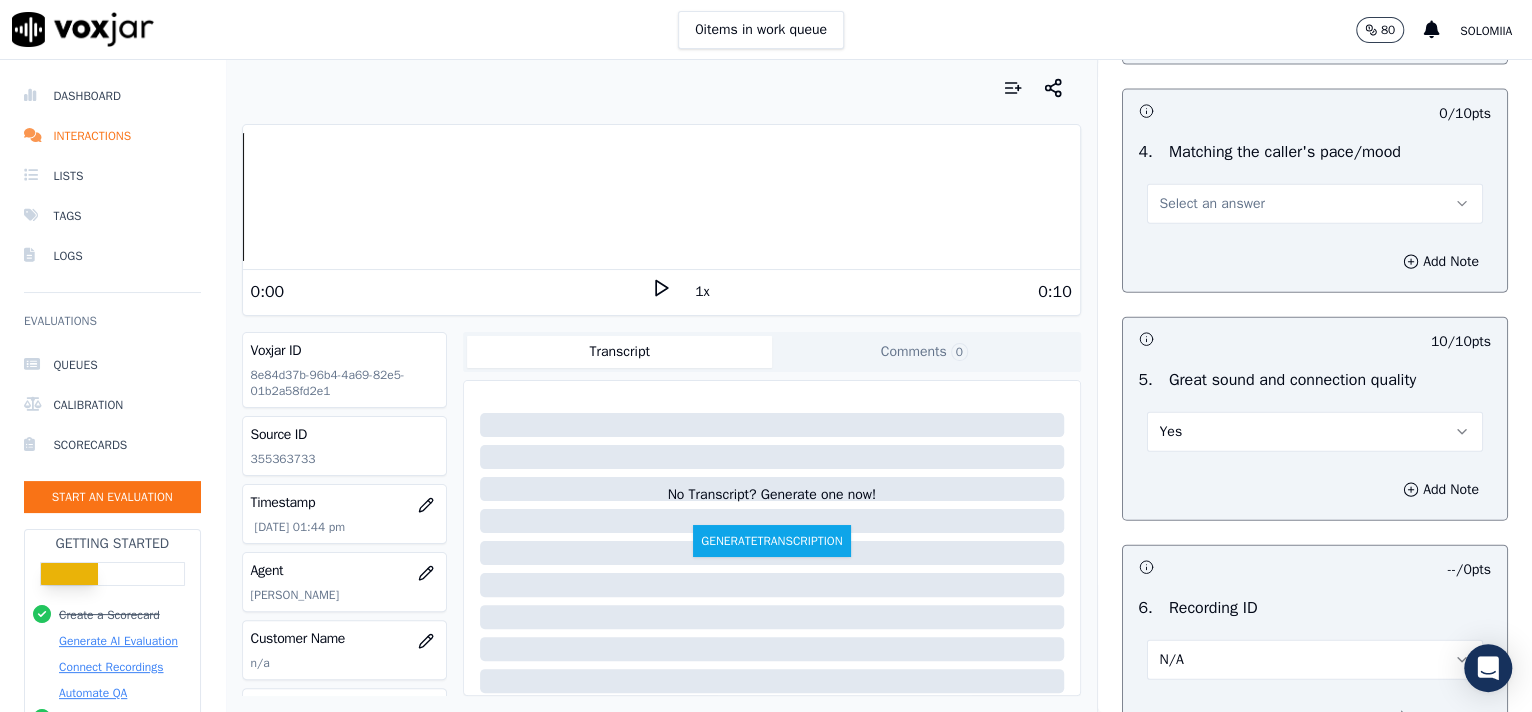 click on "Select an answer" at bounding box center [1212, 204] 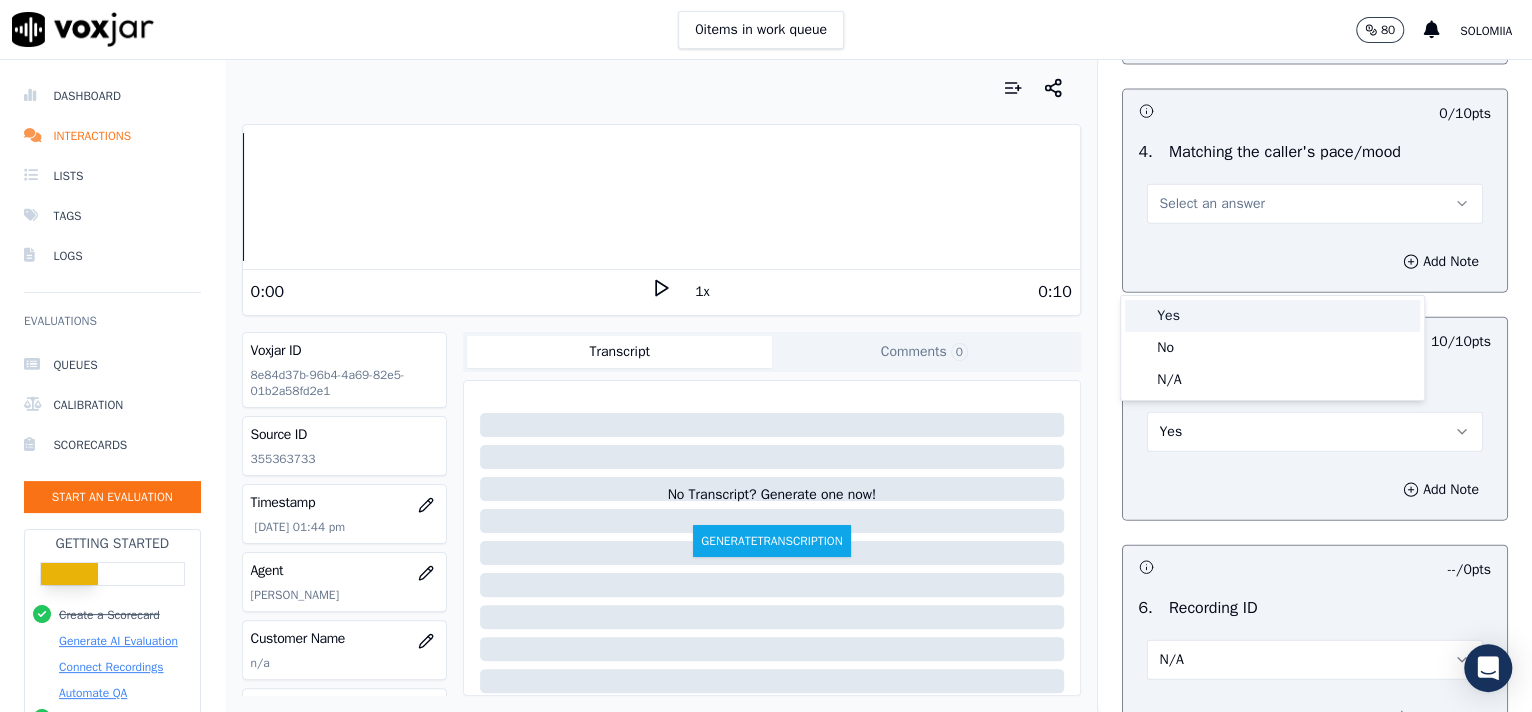 click on "Yes" at bounding box center (1272, 316) 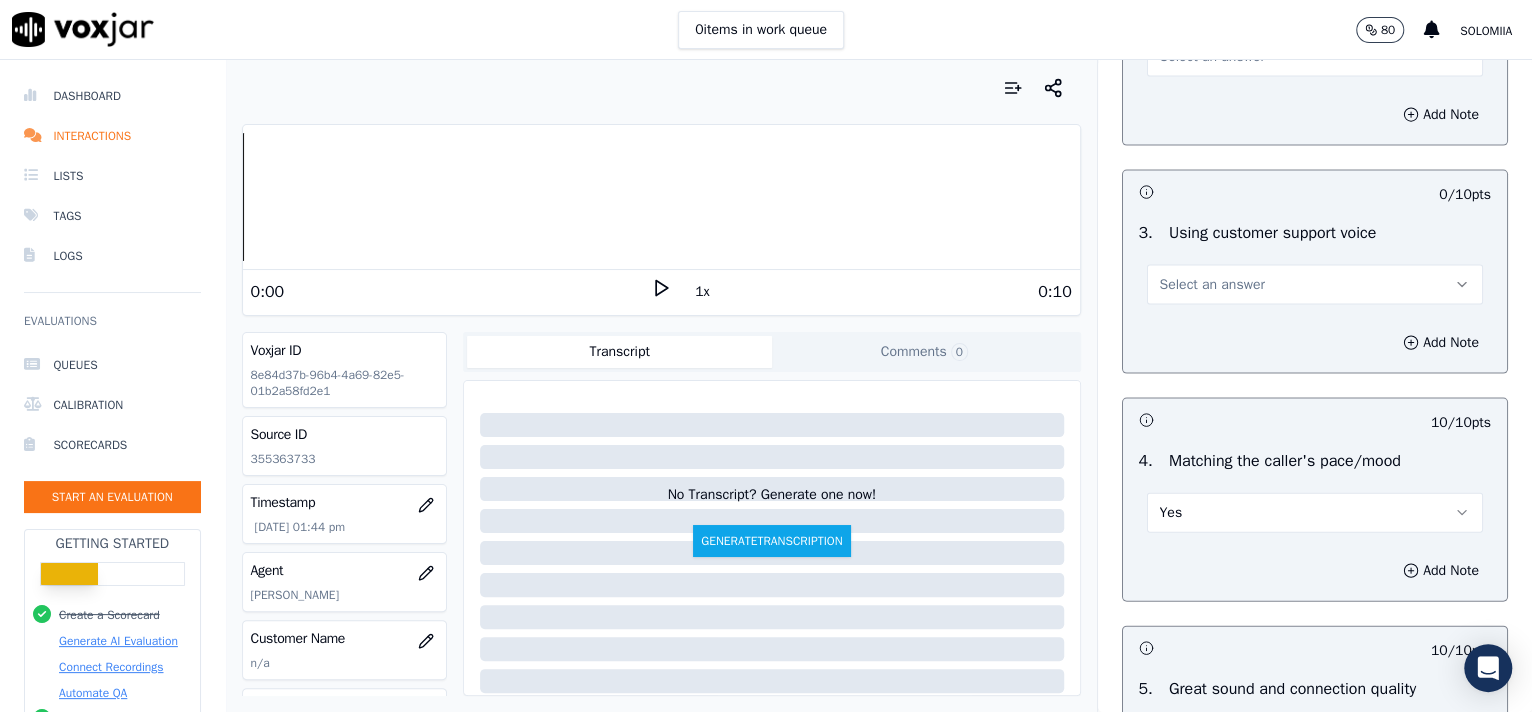 scroll, scrollTop: 2445, scrollLeft: 0, axis: vertical 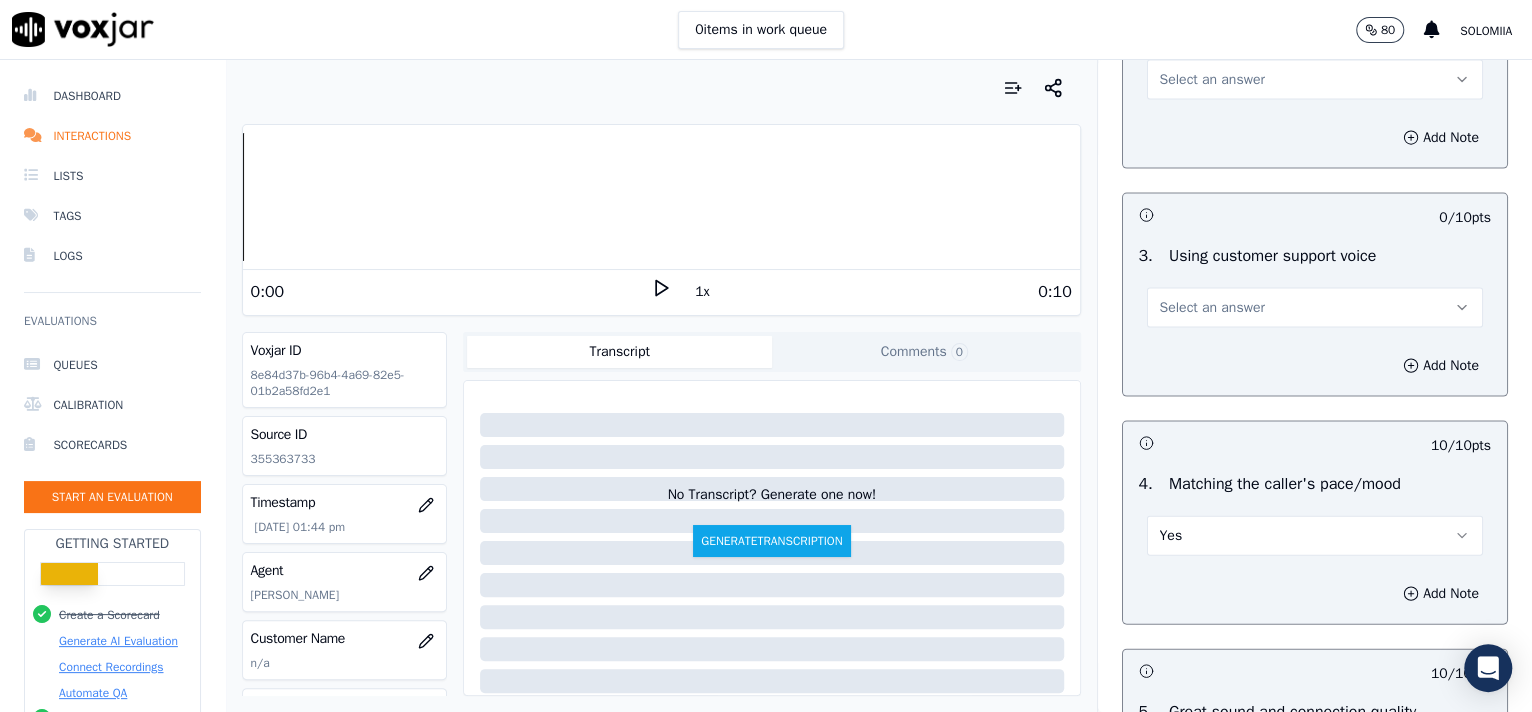 click on "Select an answer" at bounding box center (1212, 308) 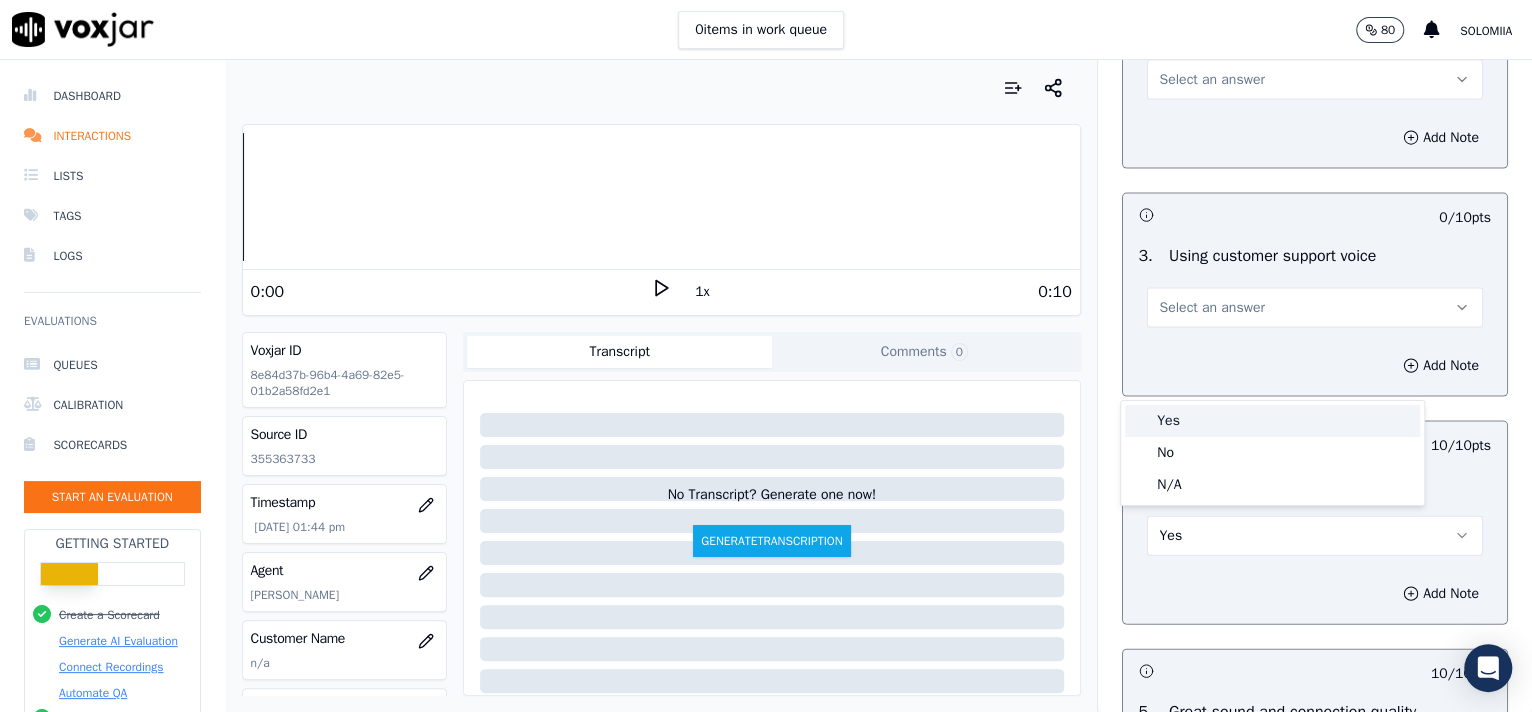 click on "Yes" at bounding box center [1272, 421] 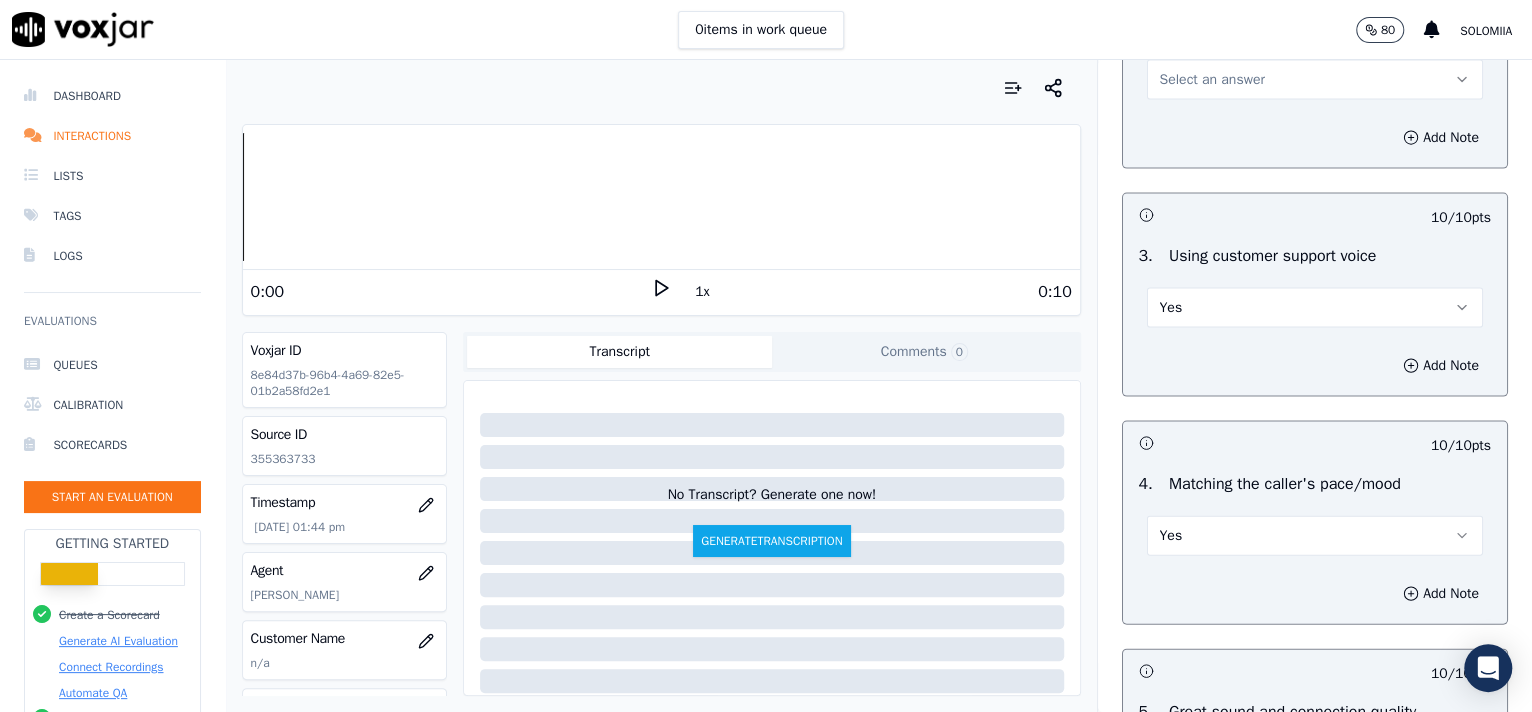 drag, startPoint x: 1180, startPoint y: 161, endPoint x: 1134, endPoint y: 103, distance: 74.02702 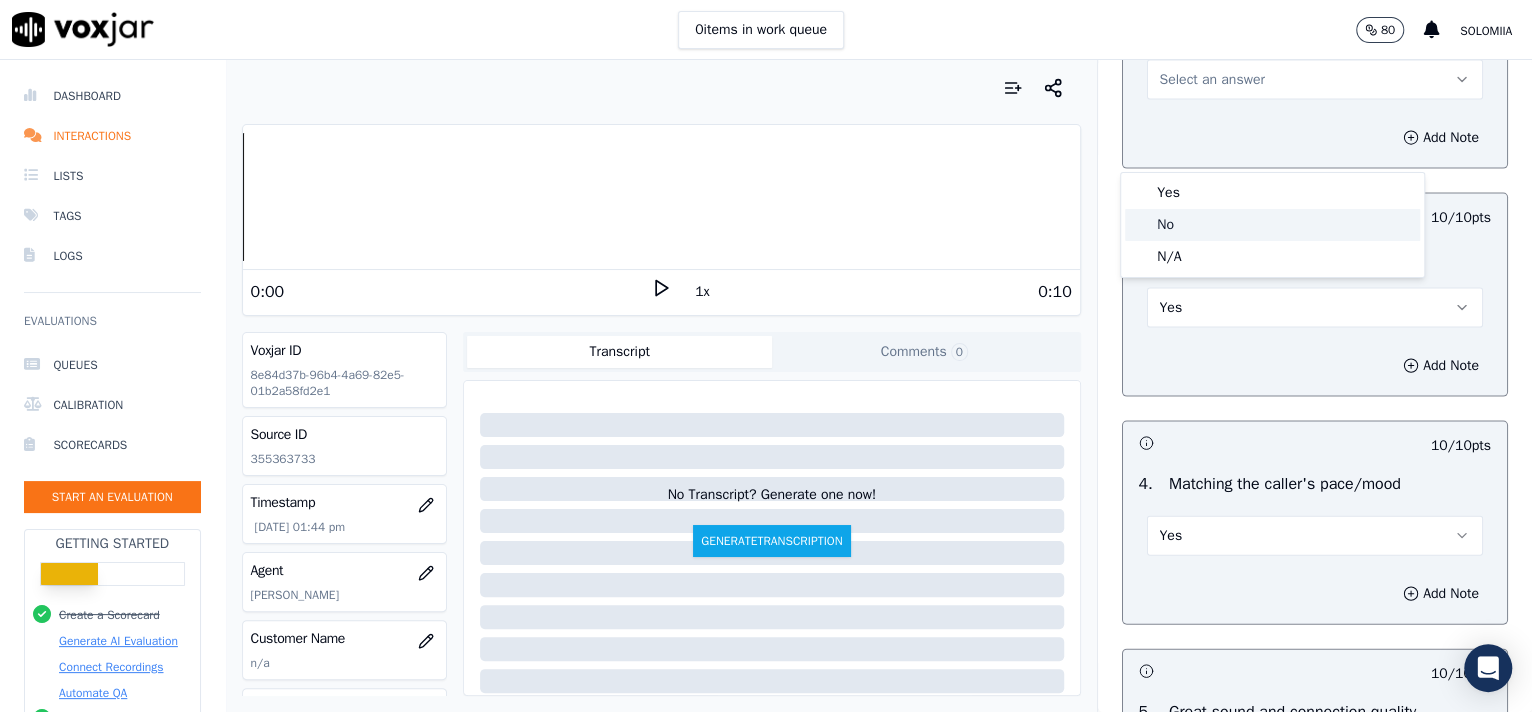 click on "No" 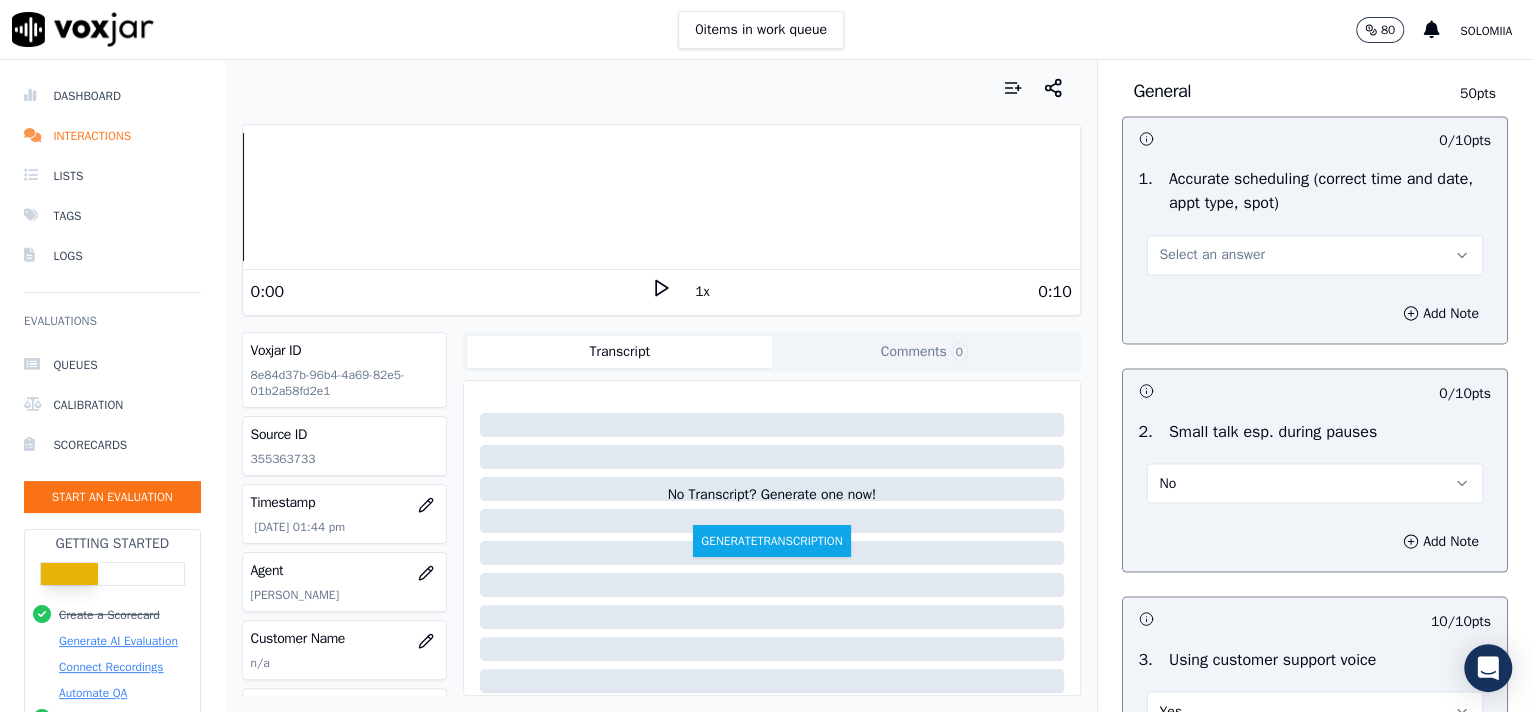 scroll, scrollTop: 2001, scrollLeft: 0, axis: vertical 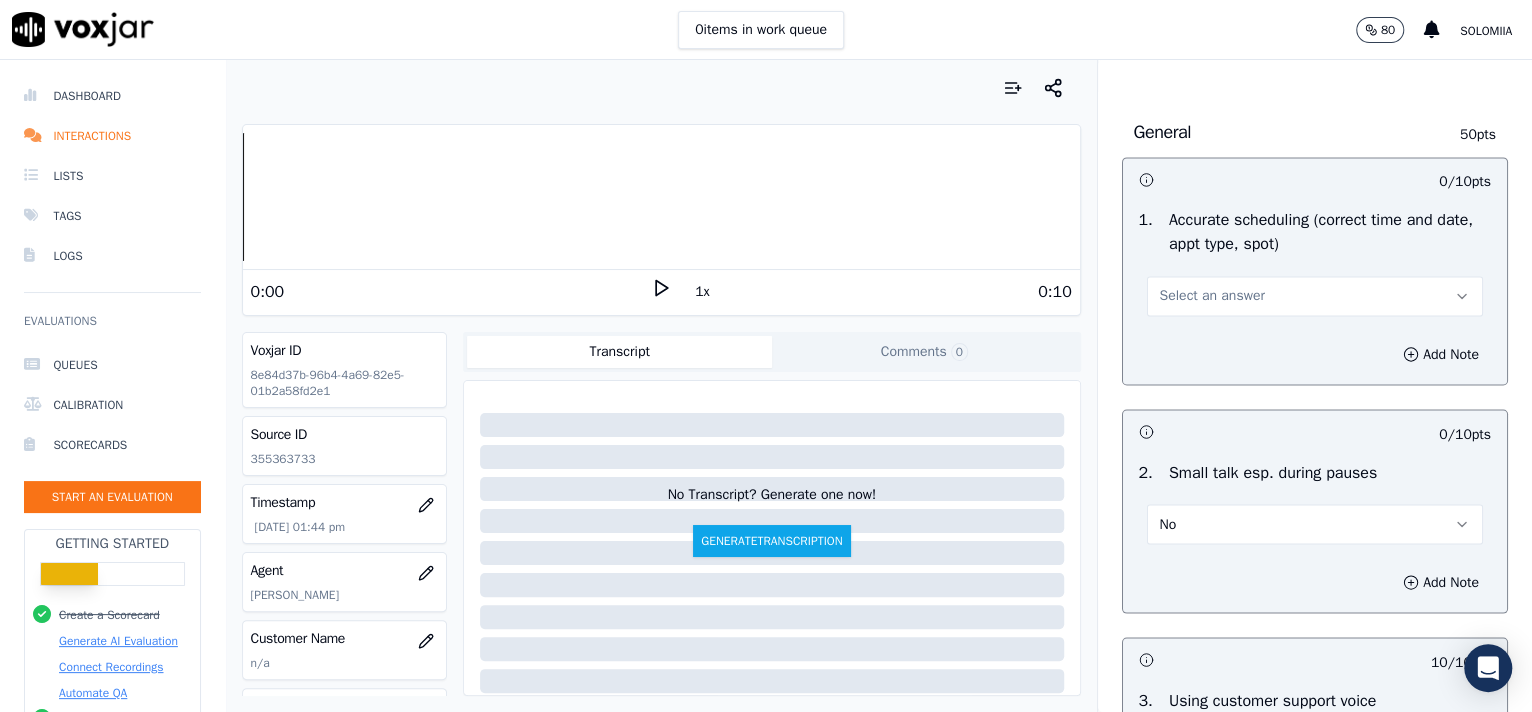 click on "Select an answer" at bounding box center [1315, 296] 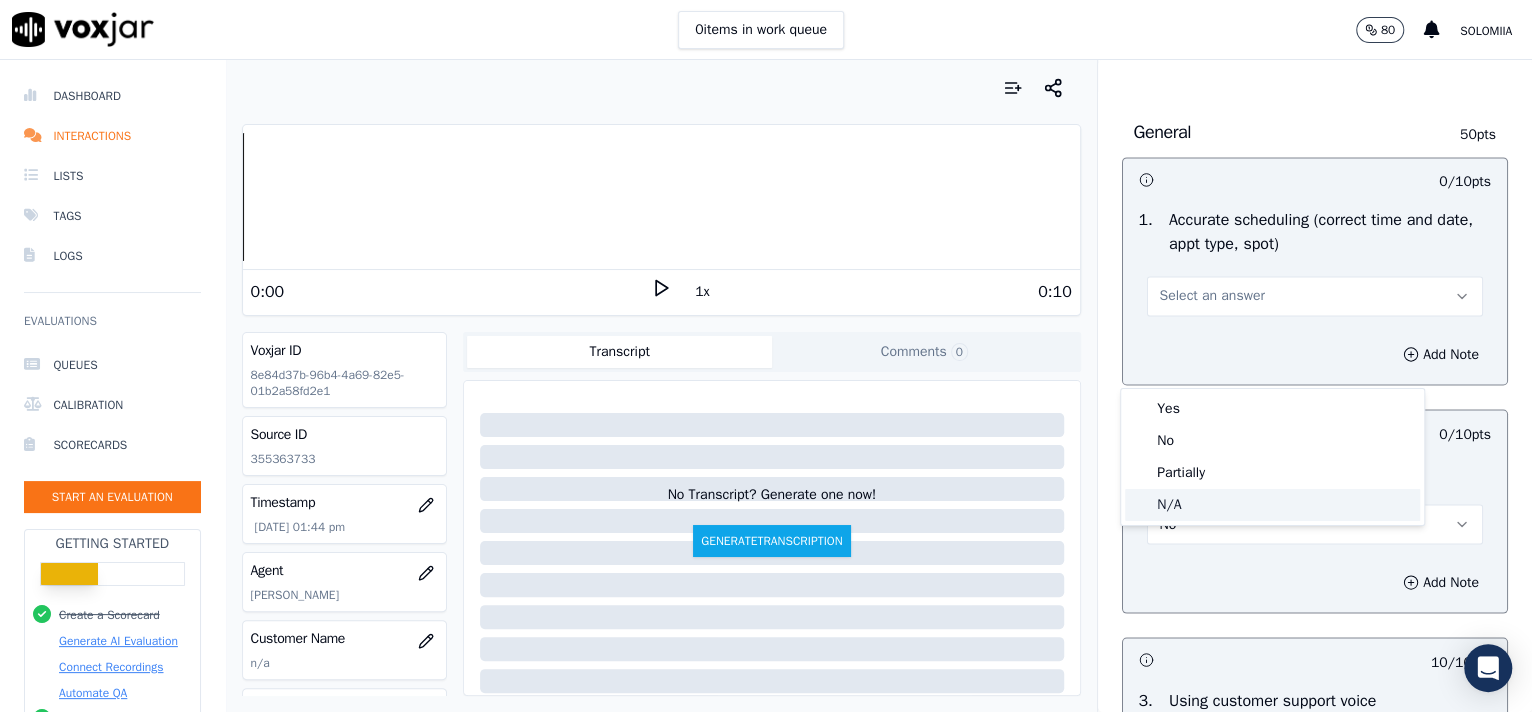 click on "N/A" 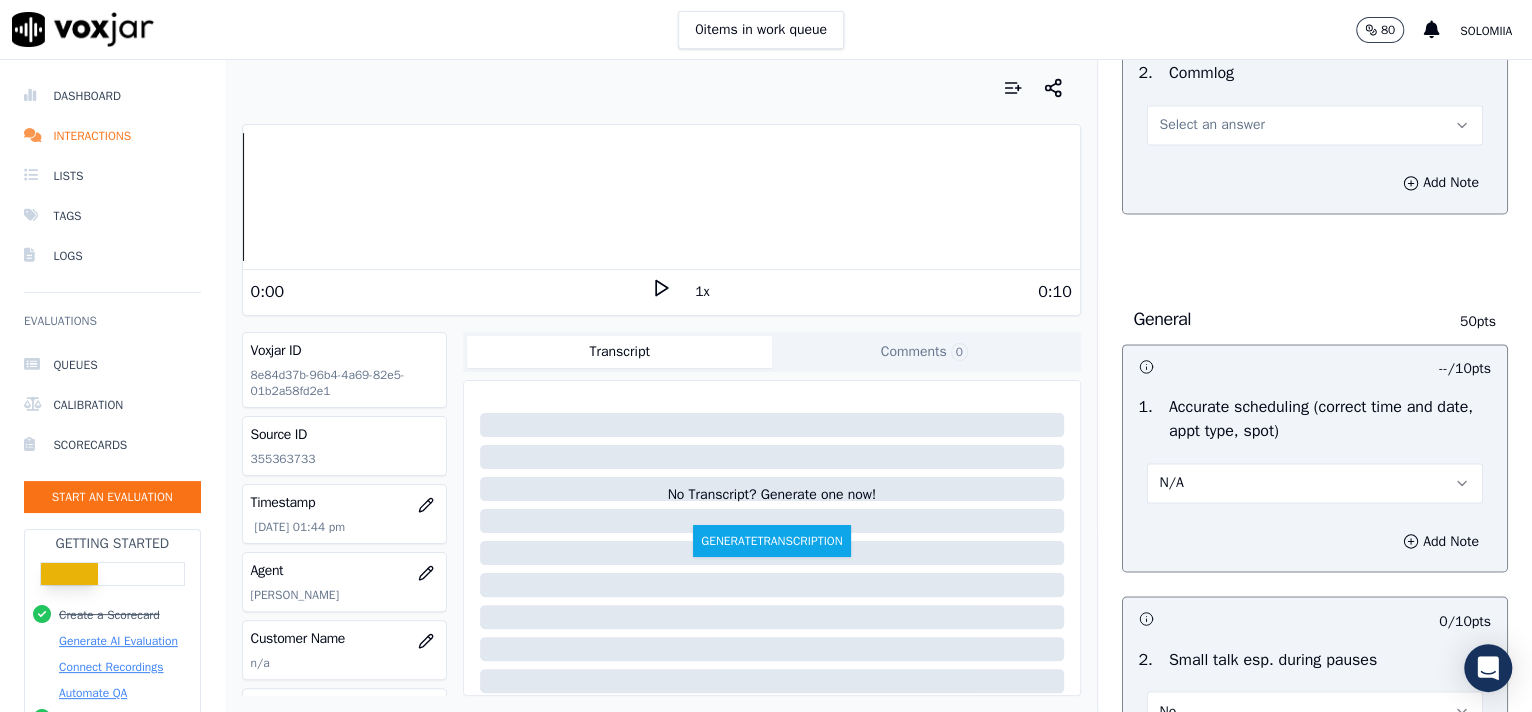 scroll, scrollTop: 1657, scrollLeft: 0, axis: vertical 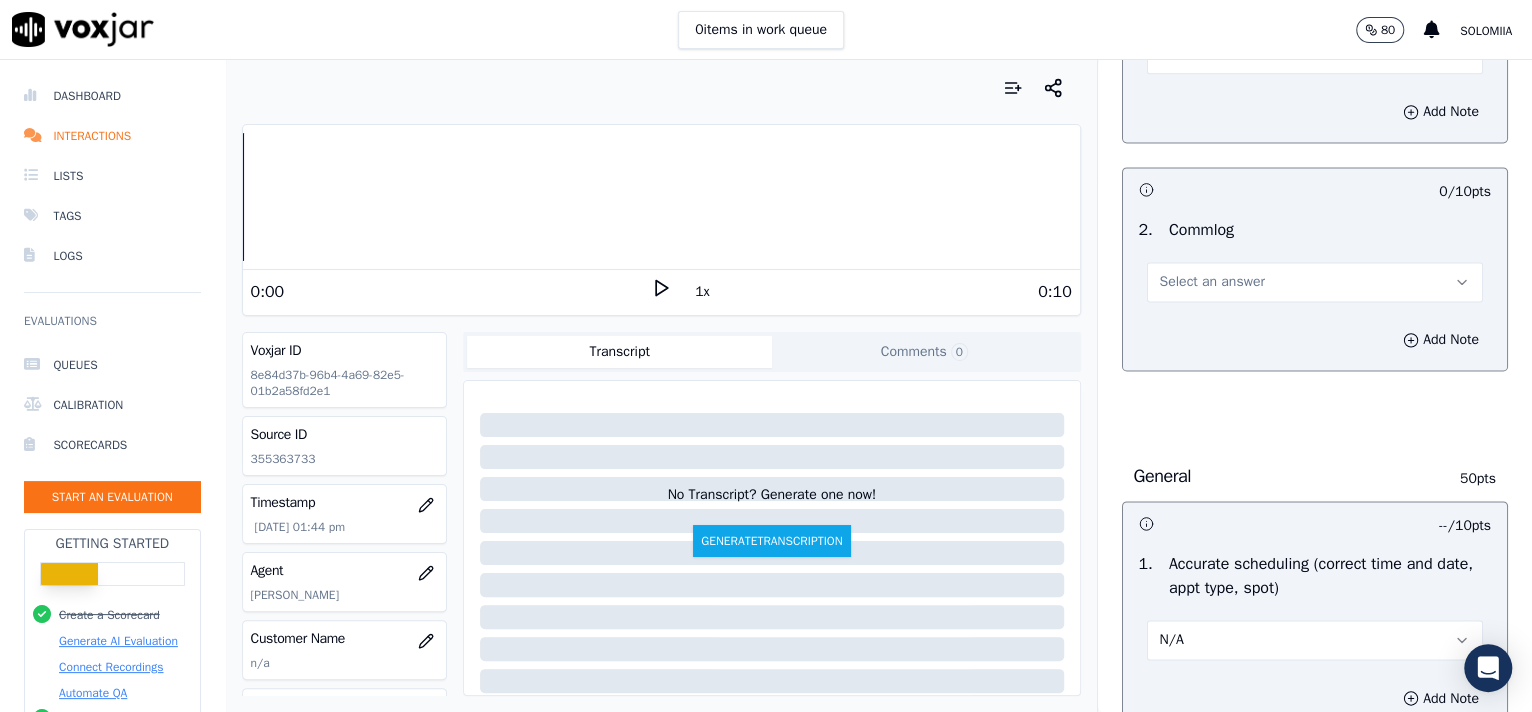 click on "Select an answer" at bounding box center [1315, 282] 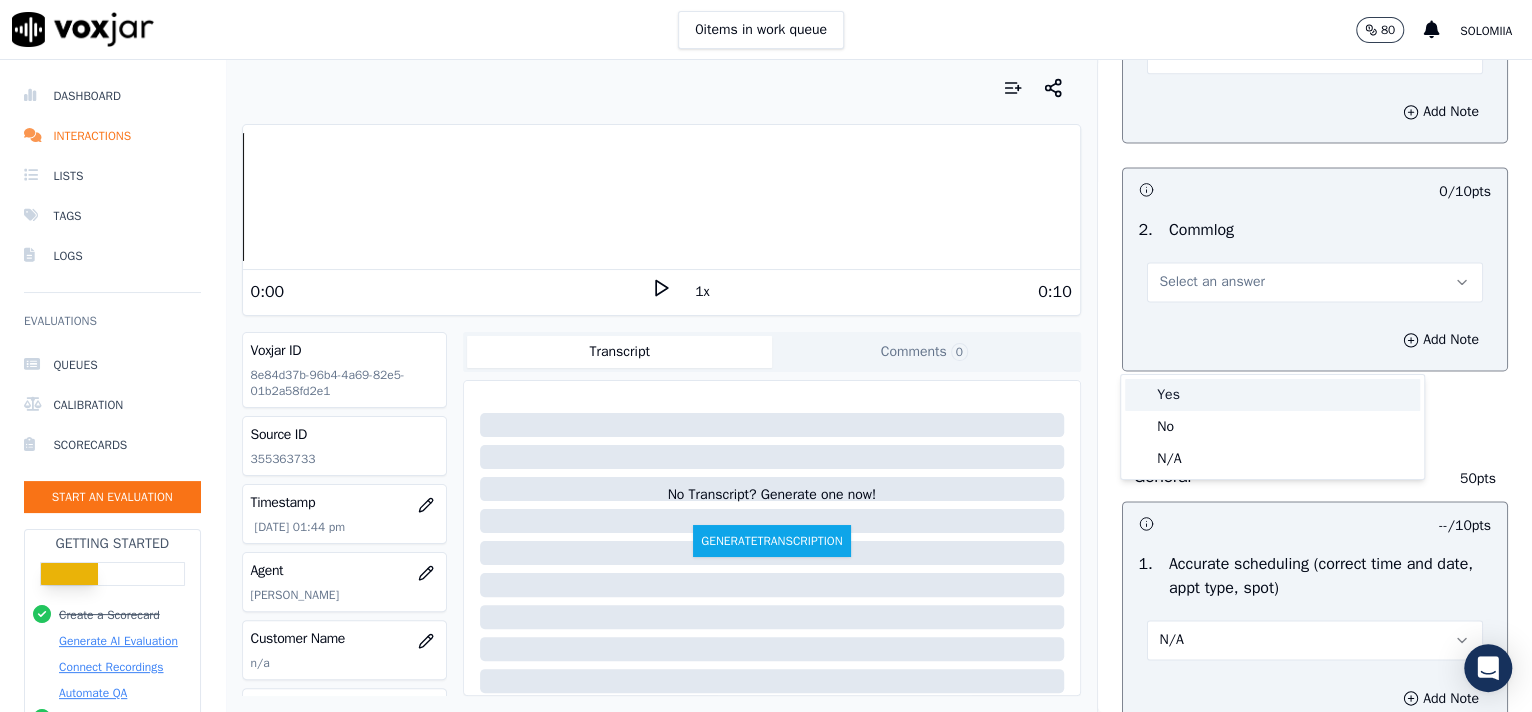 click on "Yes" at bounding box center [1272, 395] 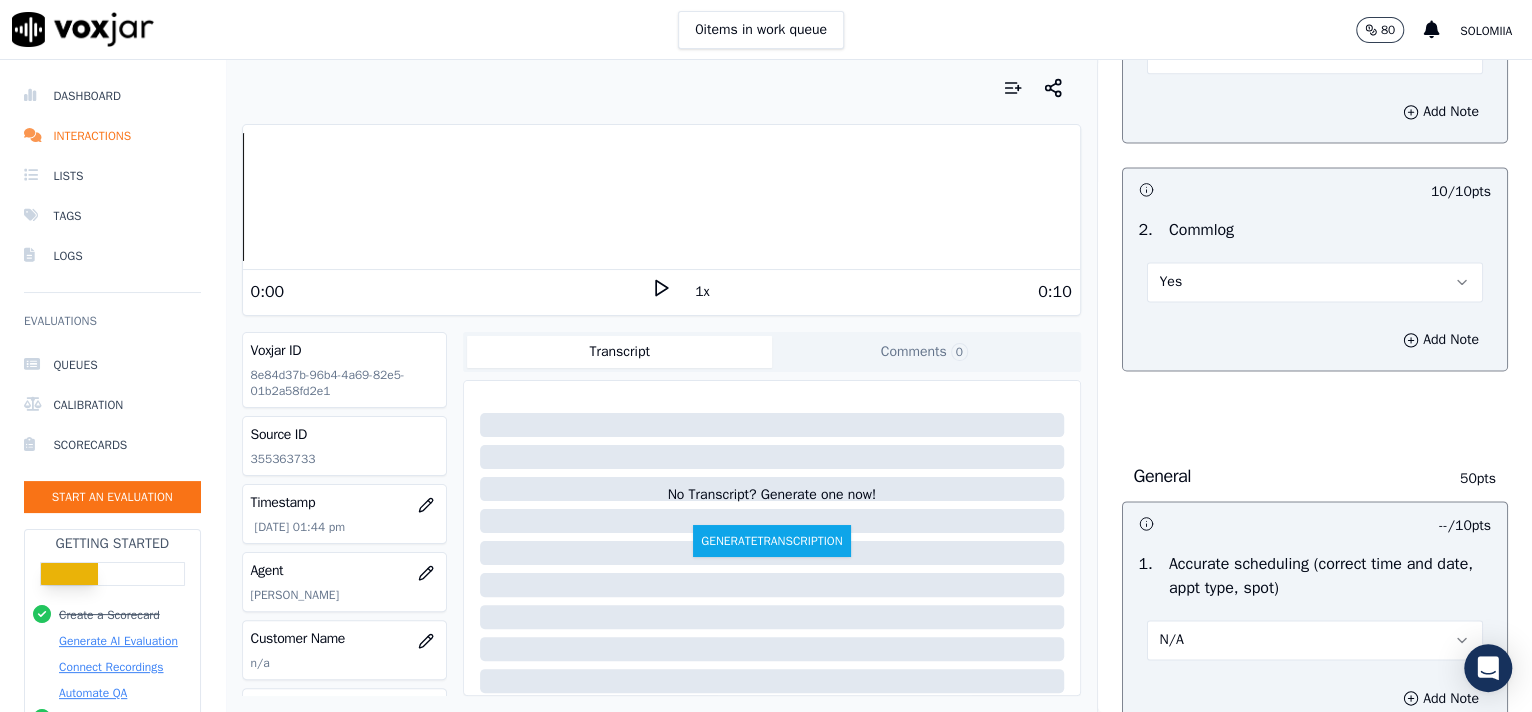 click on "1 .   Wishing the caller to have a wonderful day    Select an answer" at bounding box center (1315, 32) 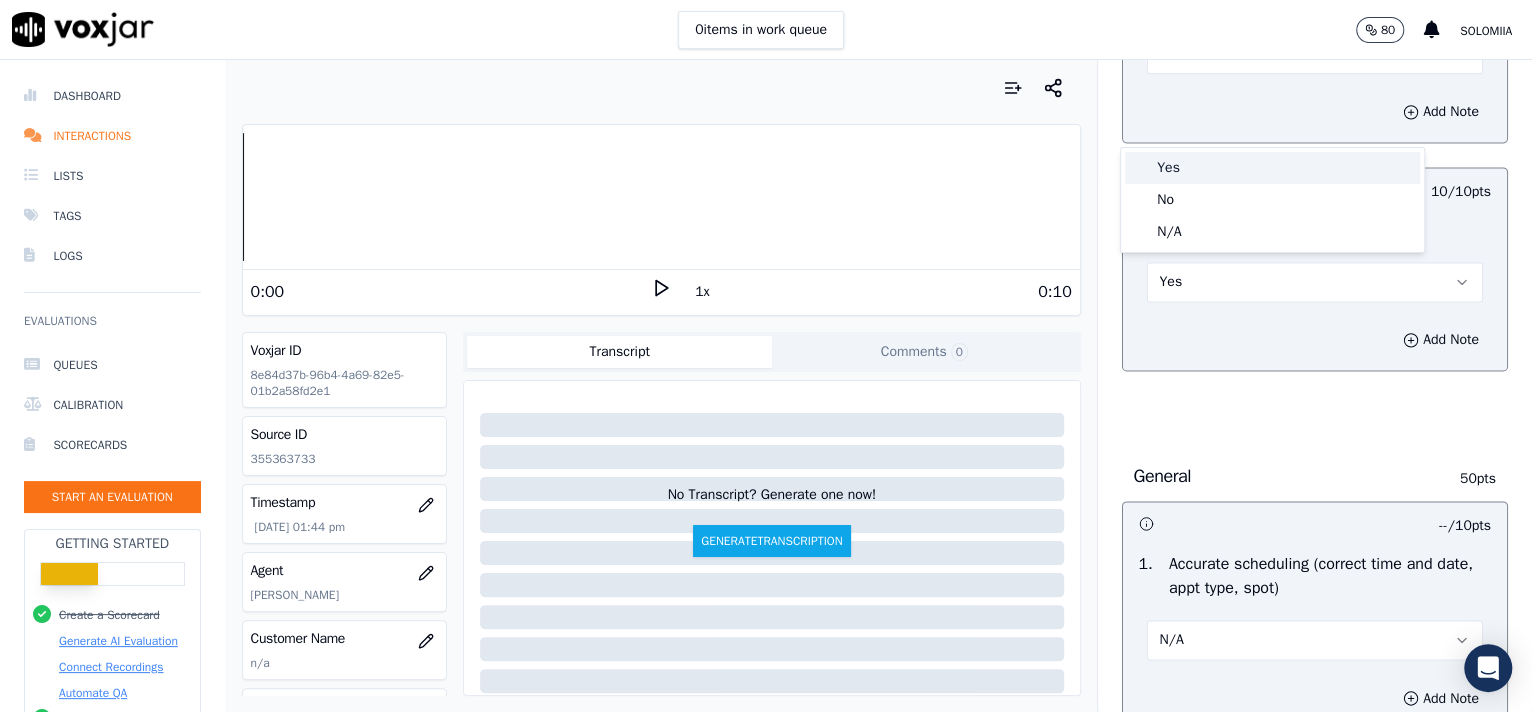 click on "Yes" at bounding box center (1272, 168) 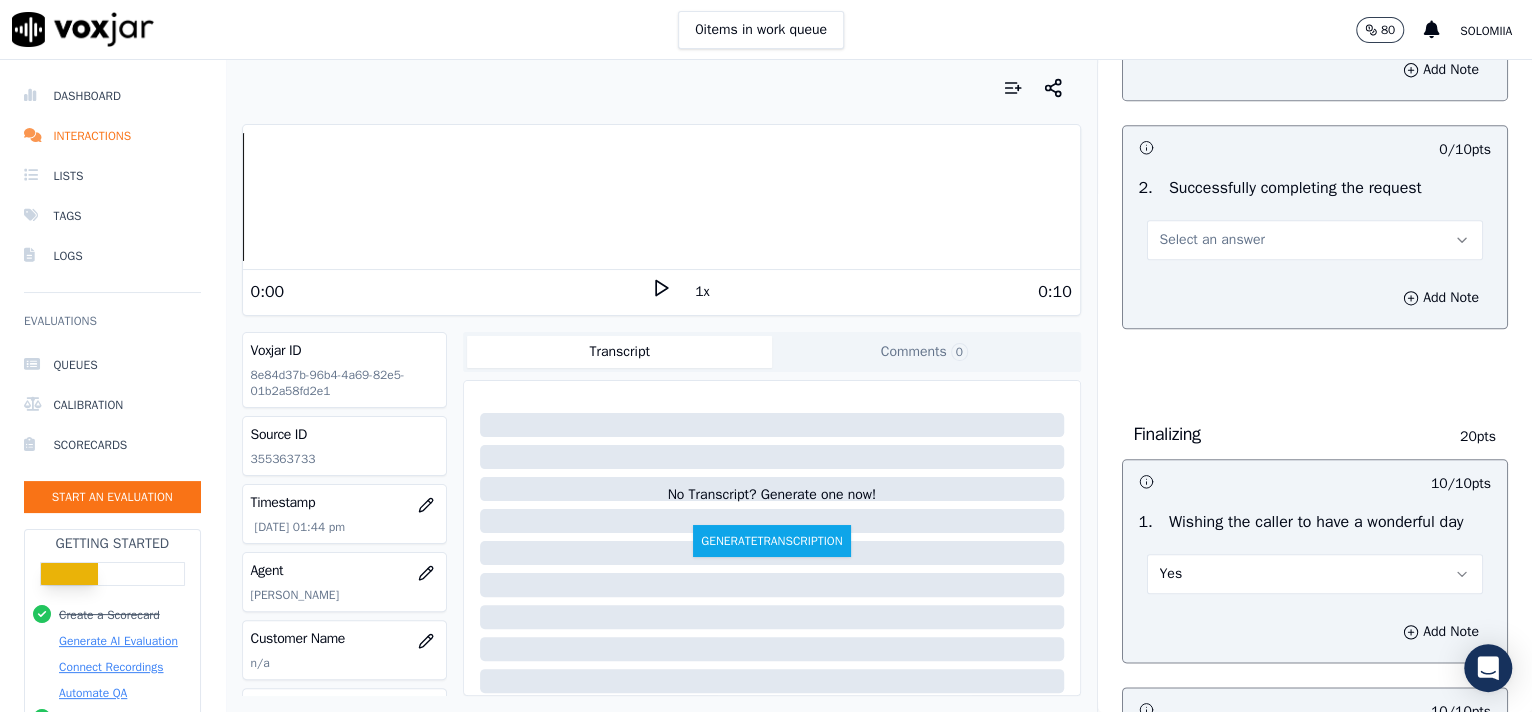 scroll, scrollTop: 1125, scrollLeft: 0, axis: vertical 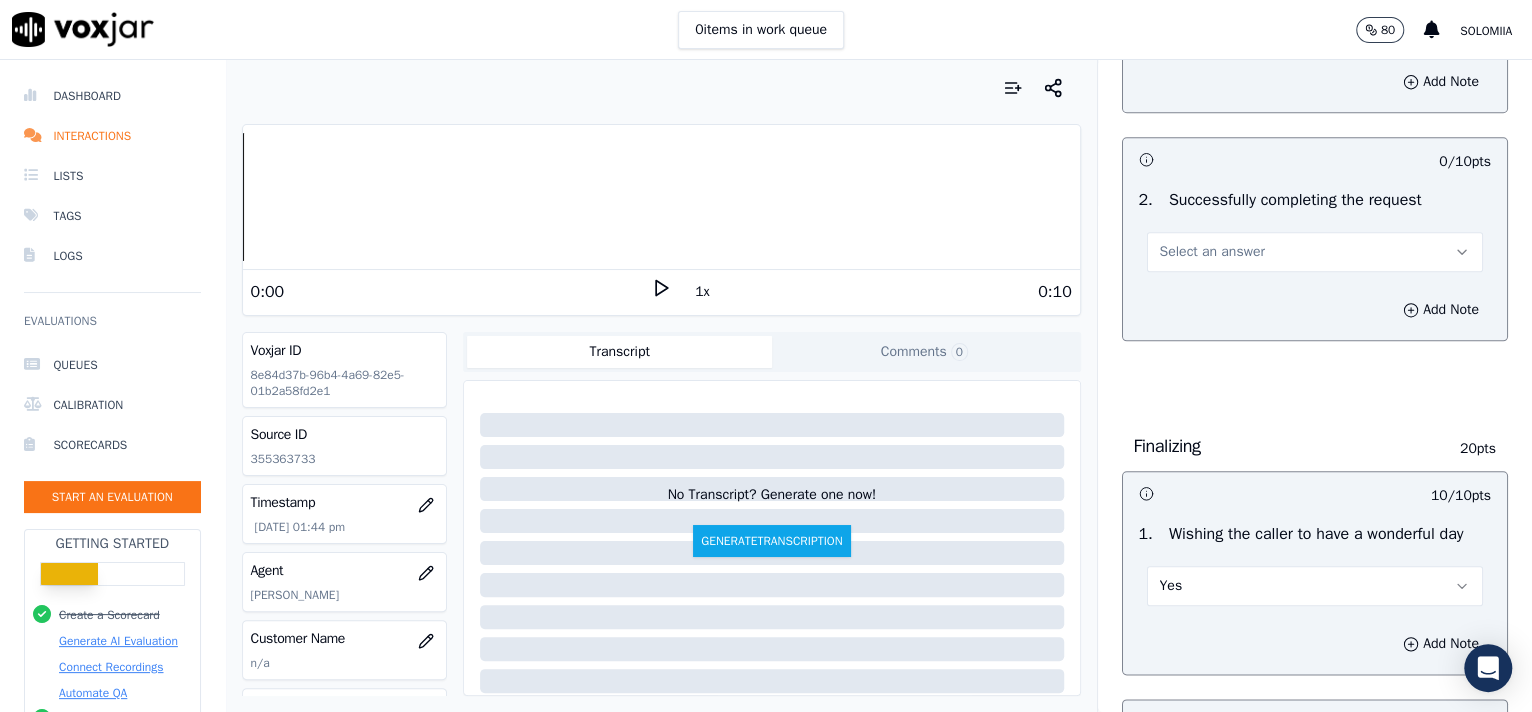 click on "Select an answer" at bounding box center [1315, 252] 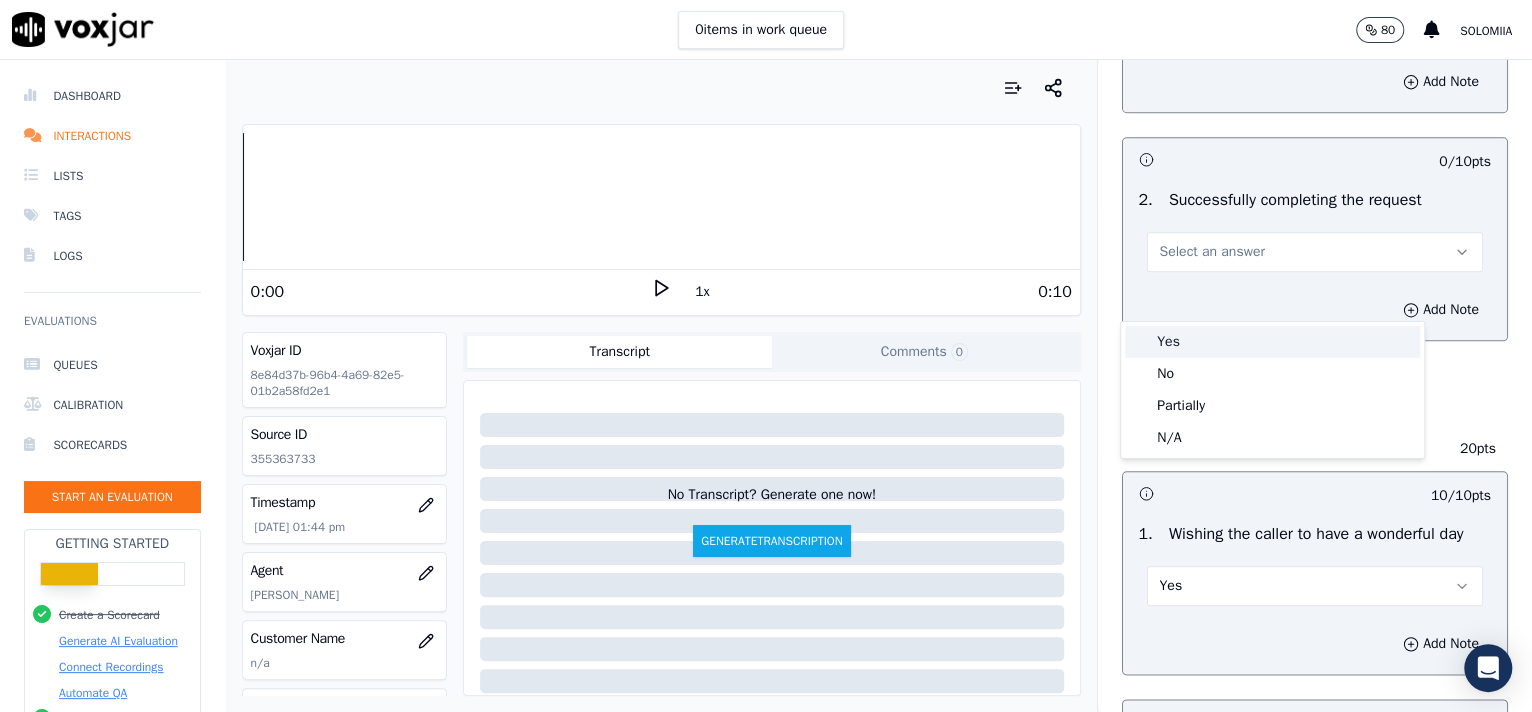 click on "Yes" at bounding box center (1272, 342) 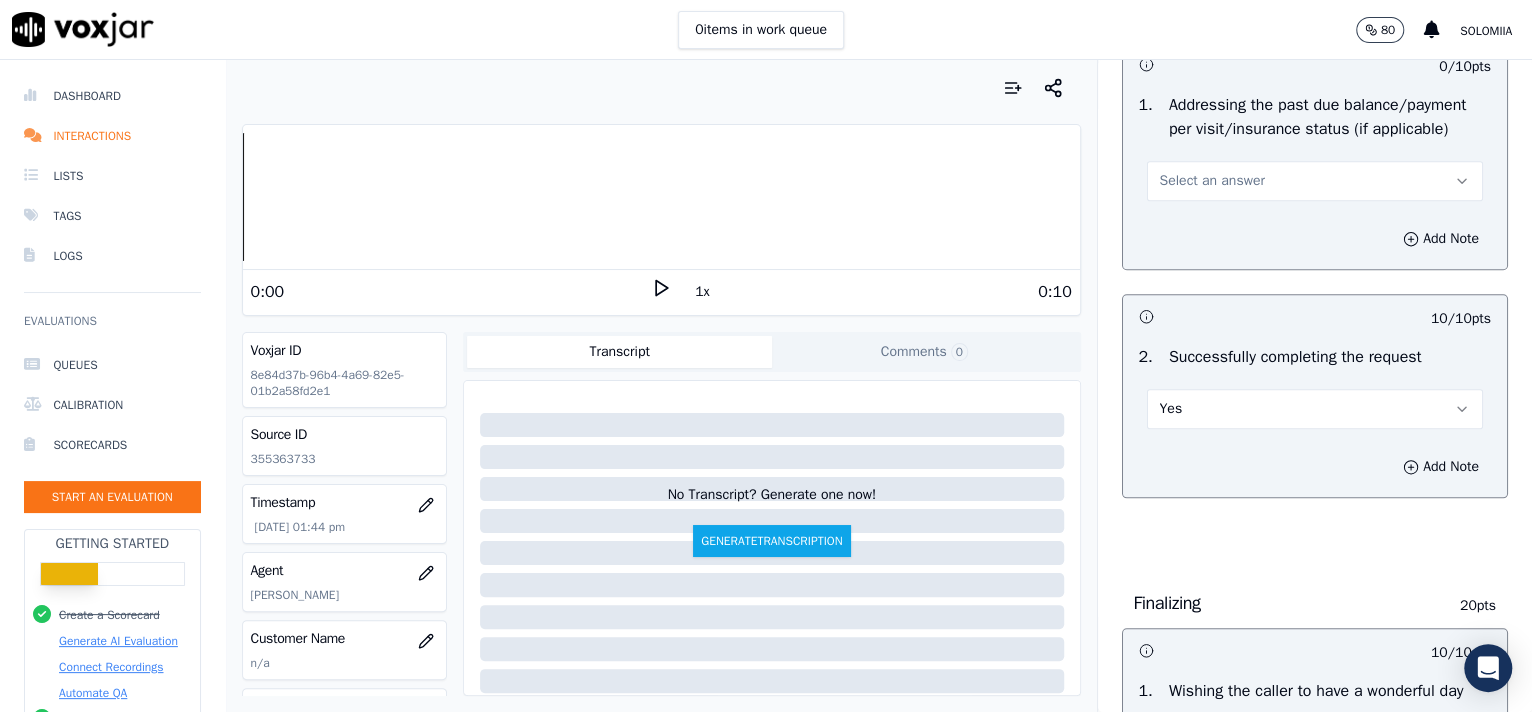 scroll, scrollTop: 939, scrollLeft: 0, axis: vertical 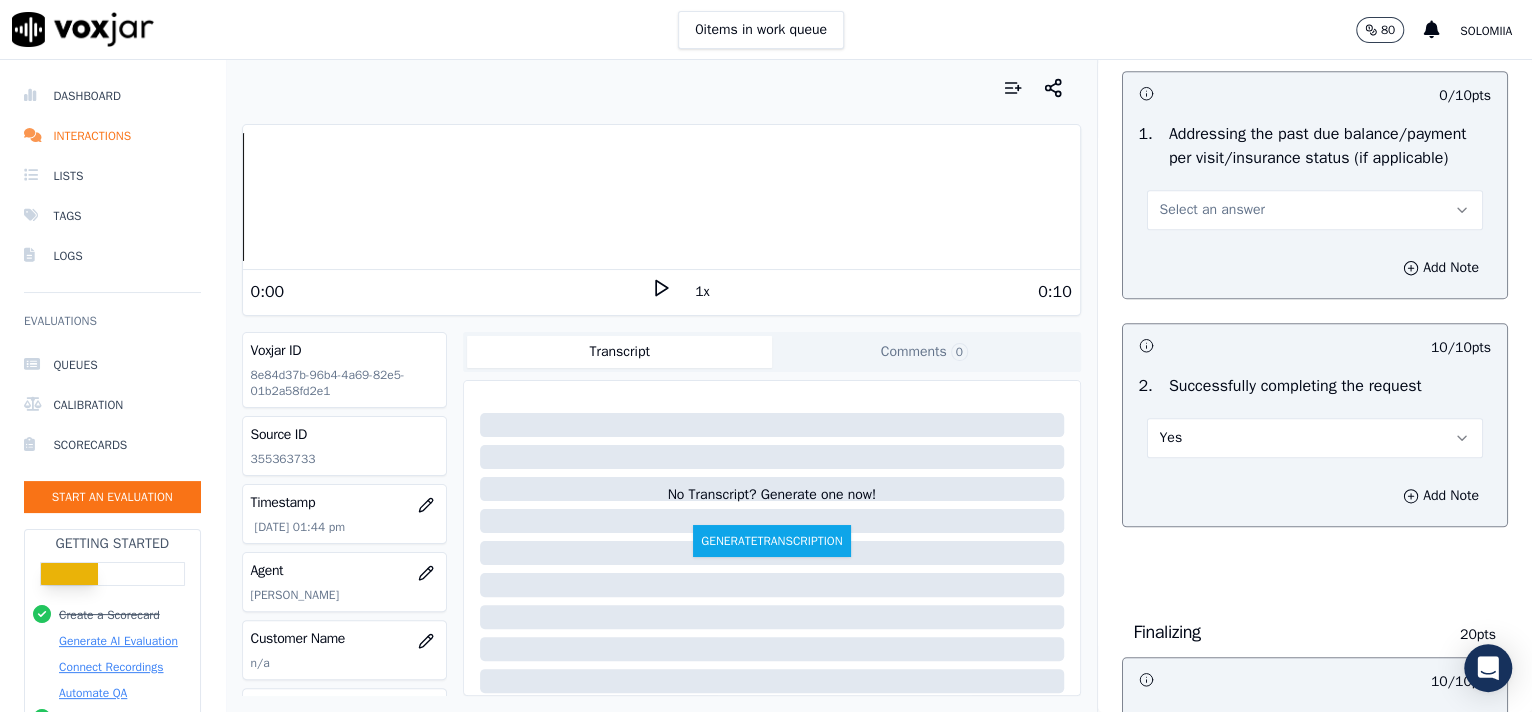 click on "Select an answer" at bounding box center [1212, 210] 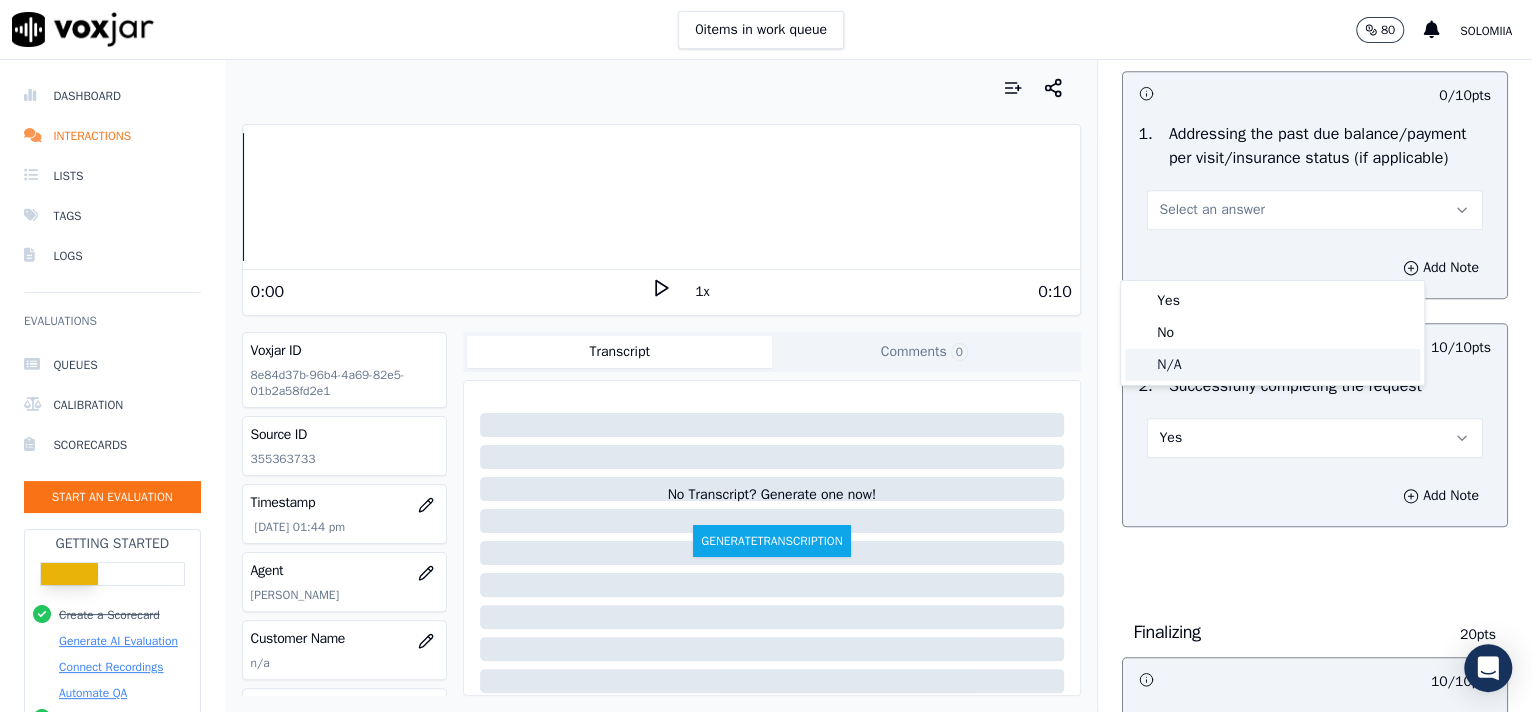 click on "N/A" 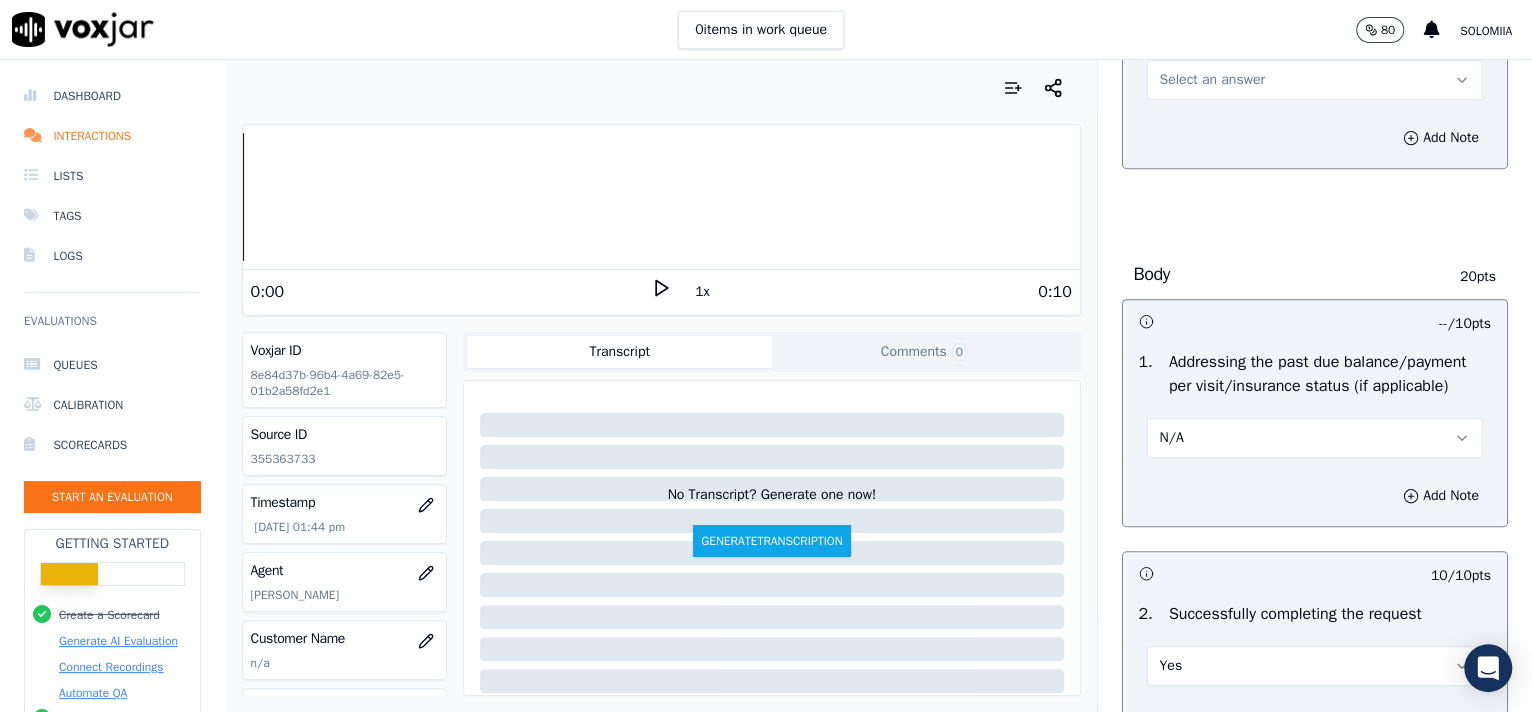 scroll, scrollTop: 647, scrollLeft: 0, axis: vertical 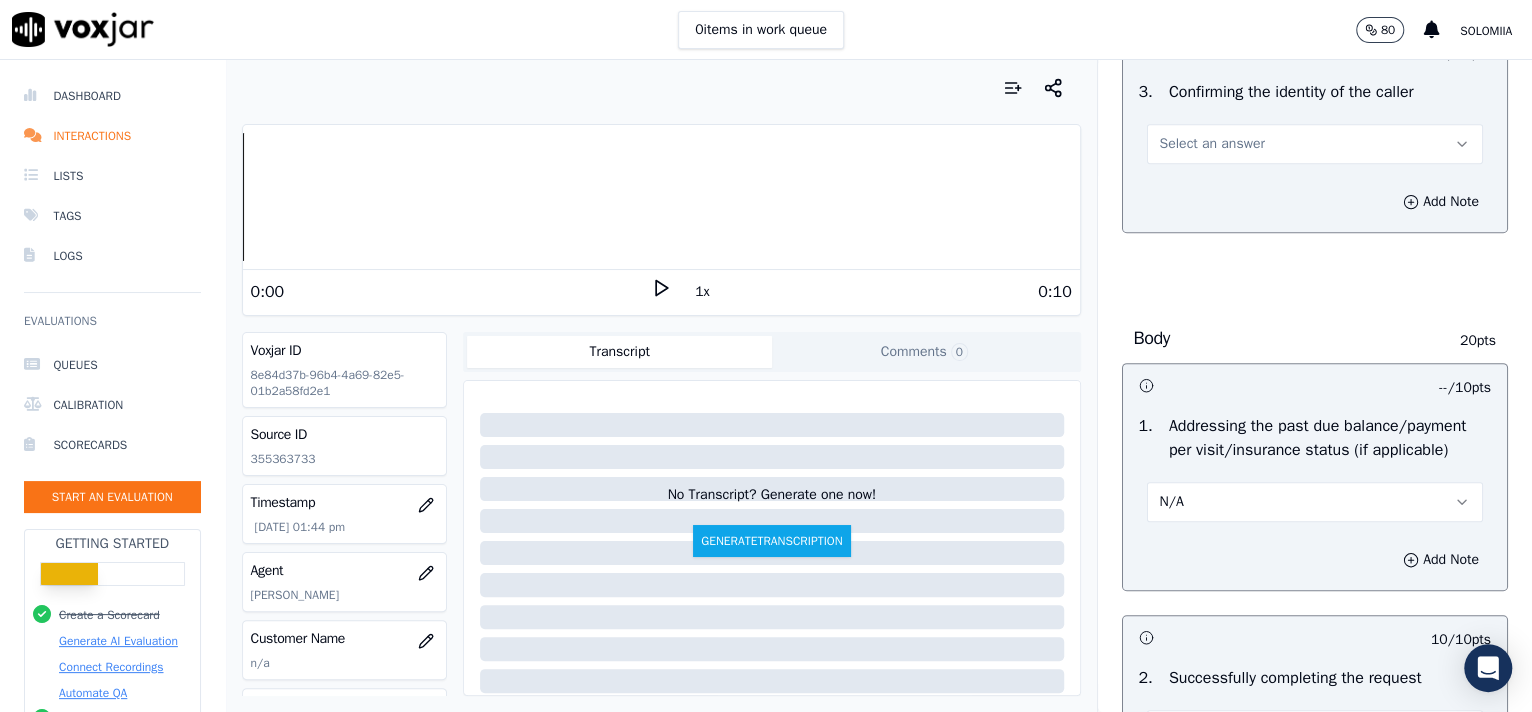 click on "Select an answer" at bounding box center (1315, 144) 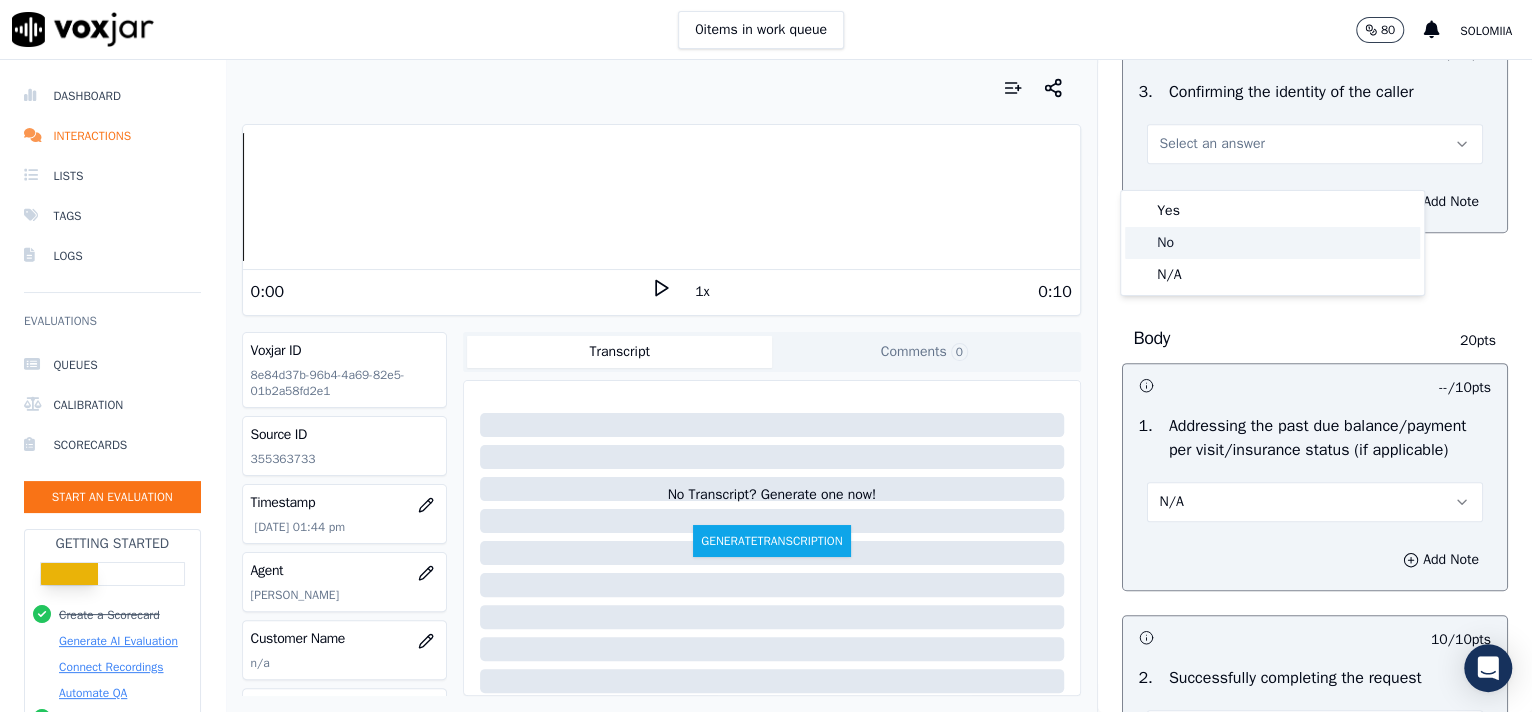 click on "No" 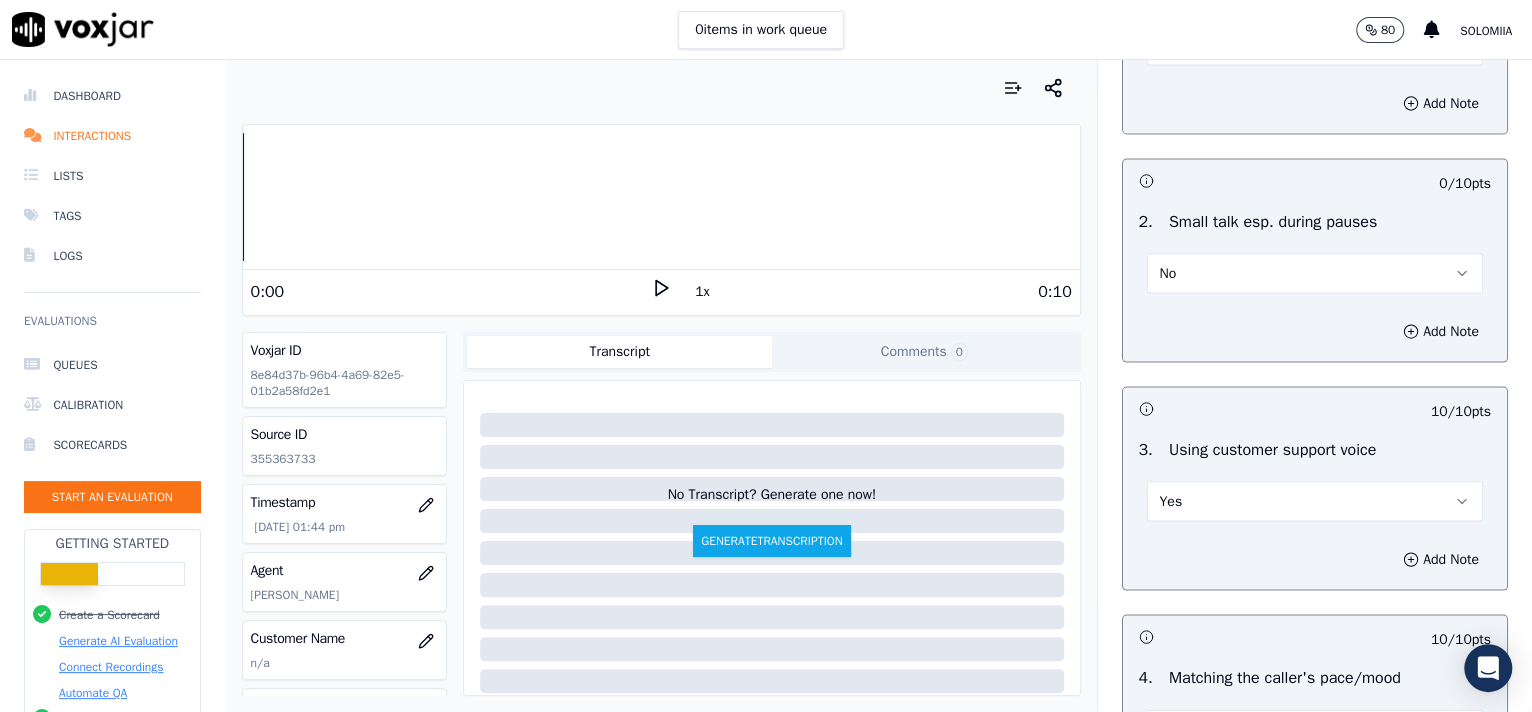scroll, scrollTop: 3162, scrollLeft: 0, axis: vertical 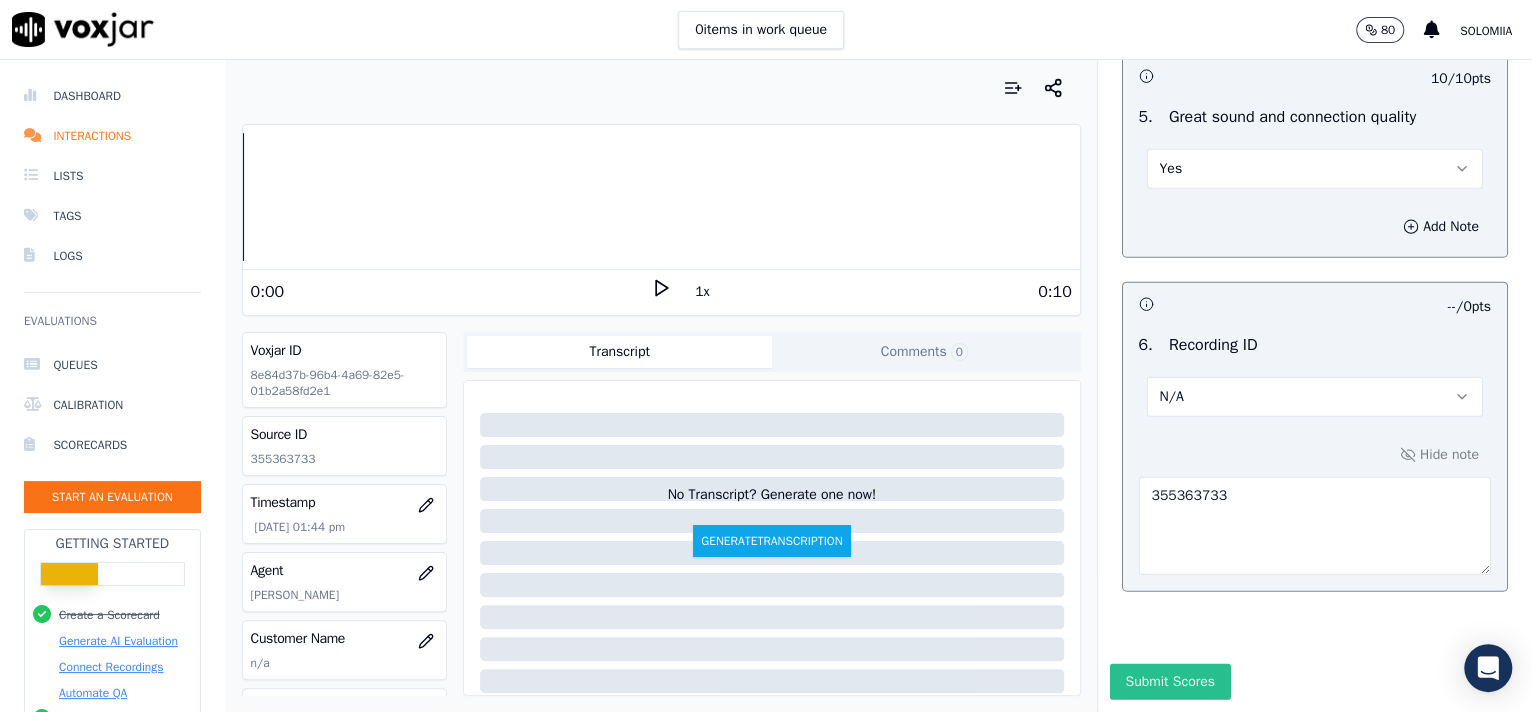 click on "Submit Scores" at bounding box center [1170, 682] 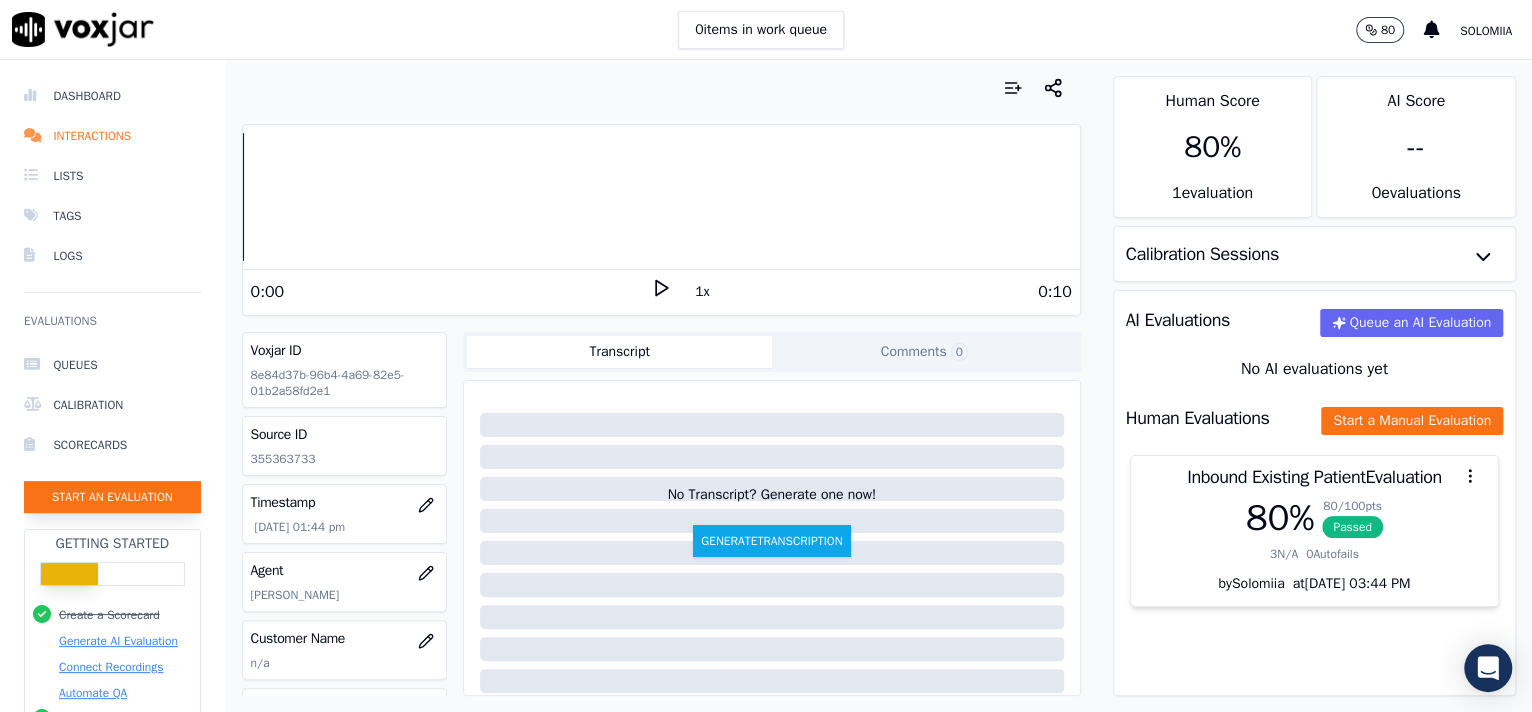 click on "Start an Evaluation" 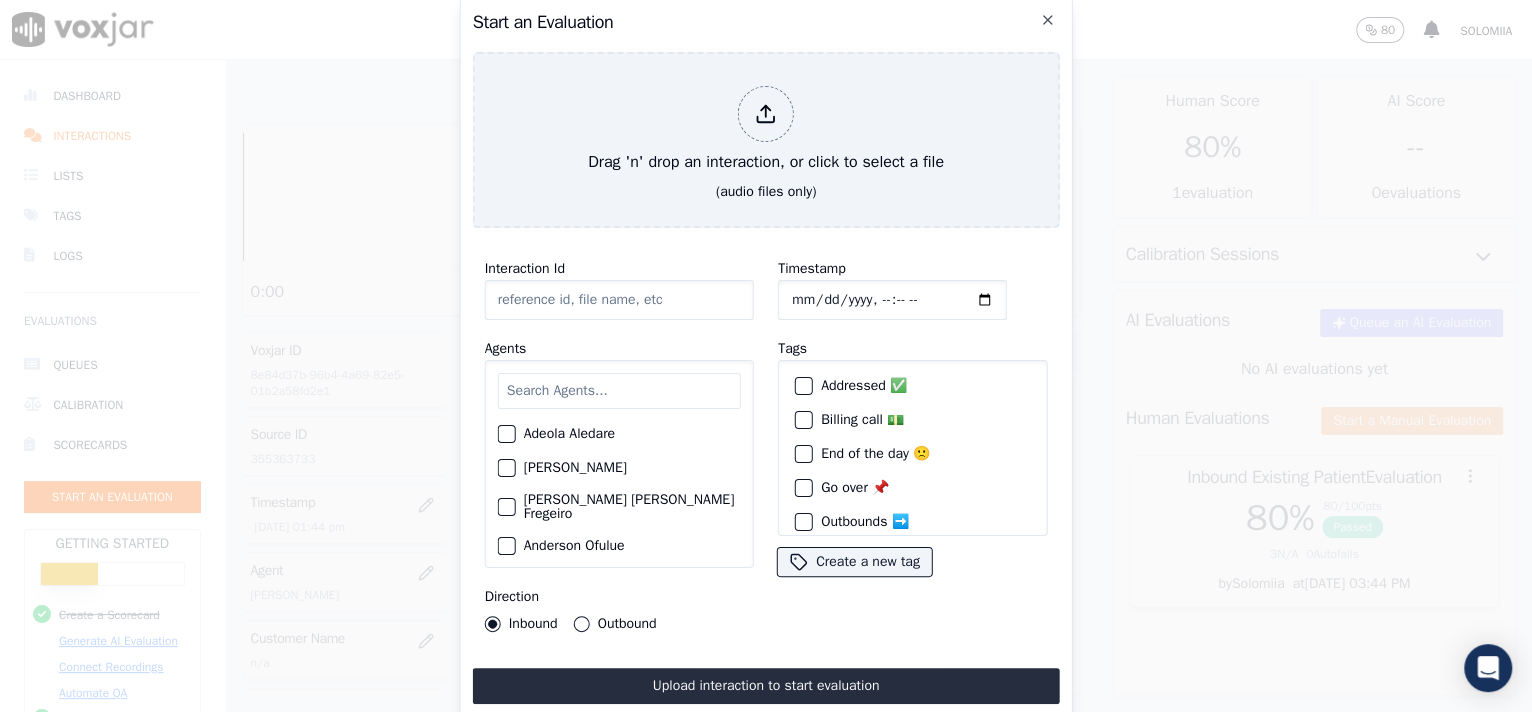 click on "Interaction Id" 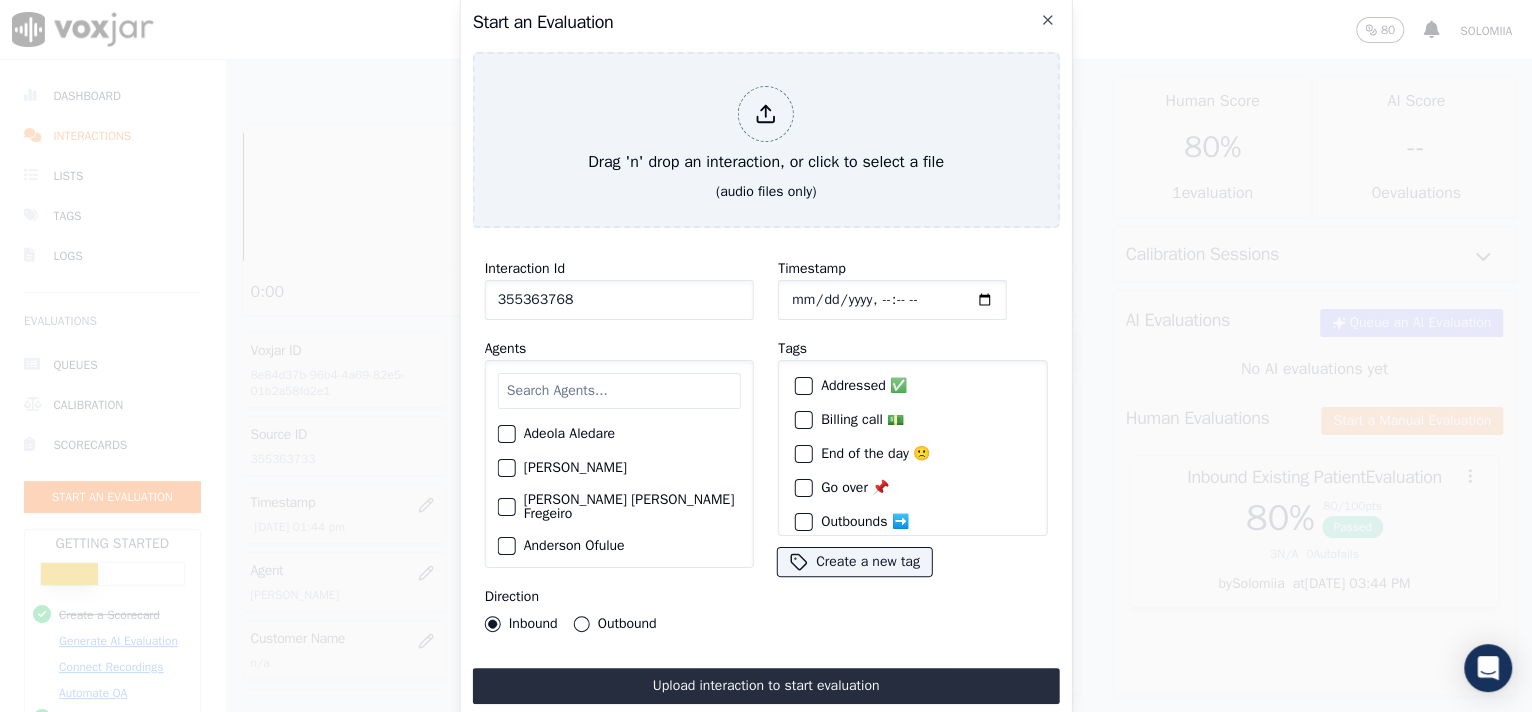 type on "355363768" 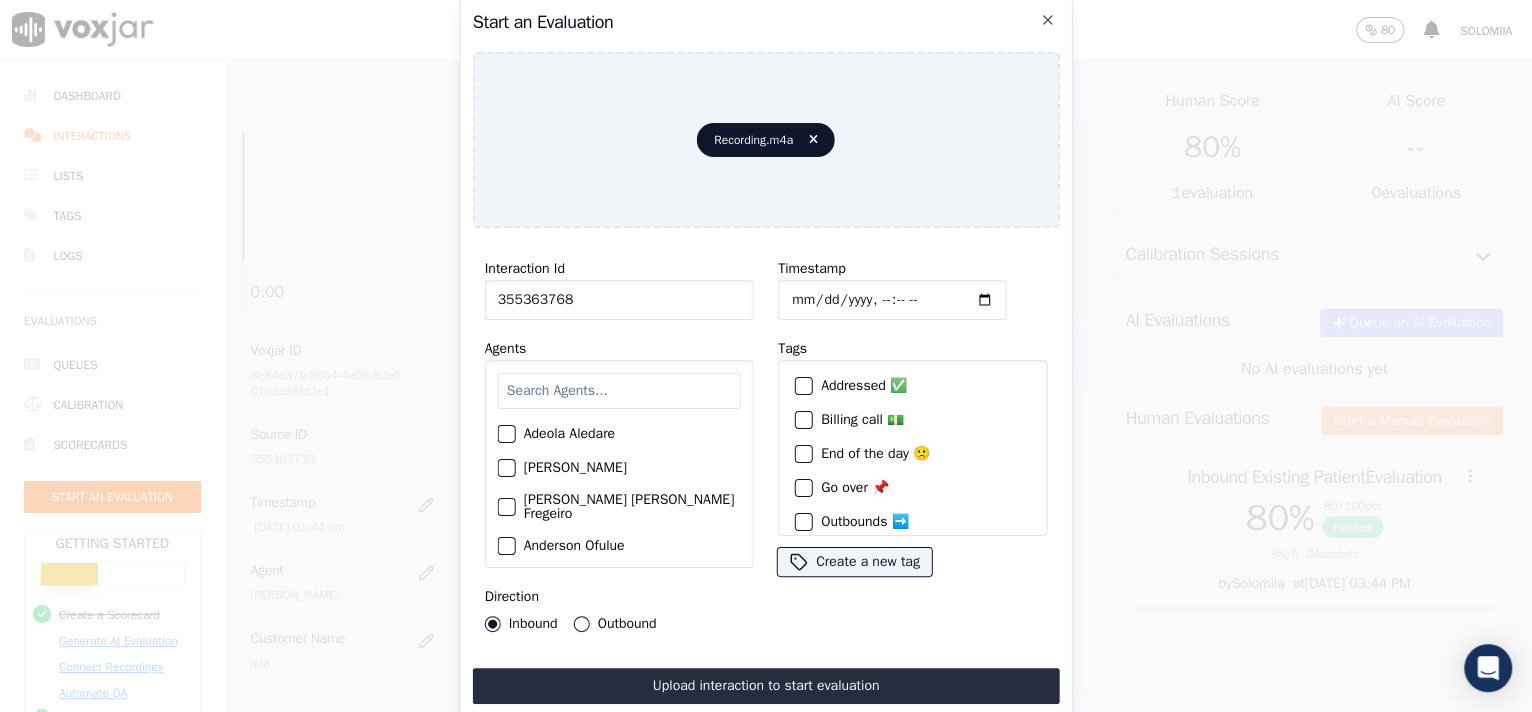click on "Timestamp" 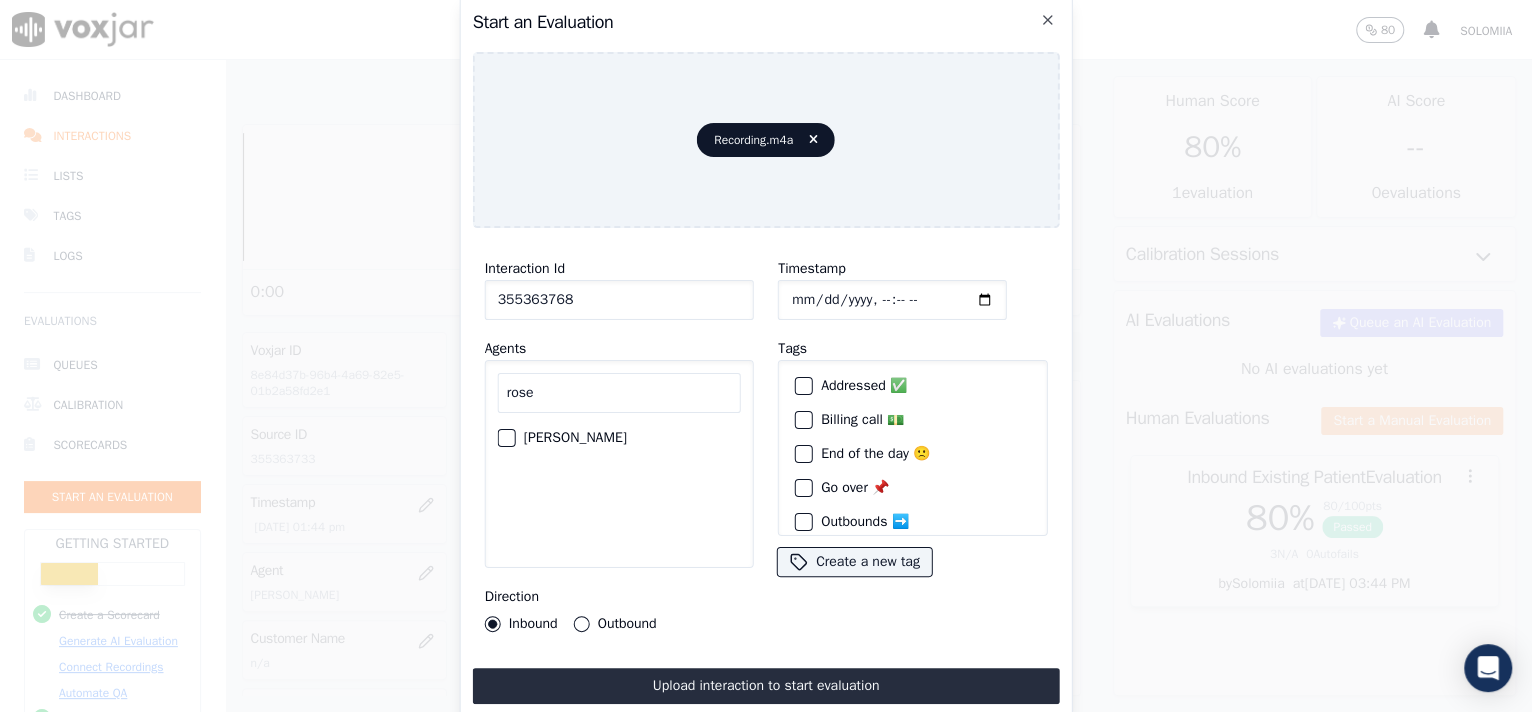 type on "rose" 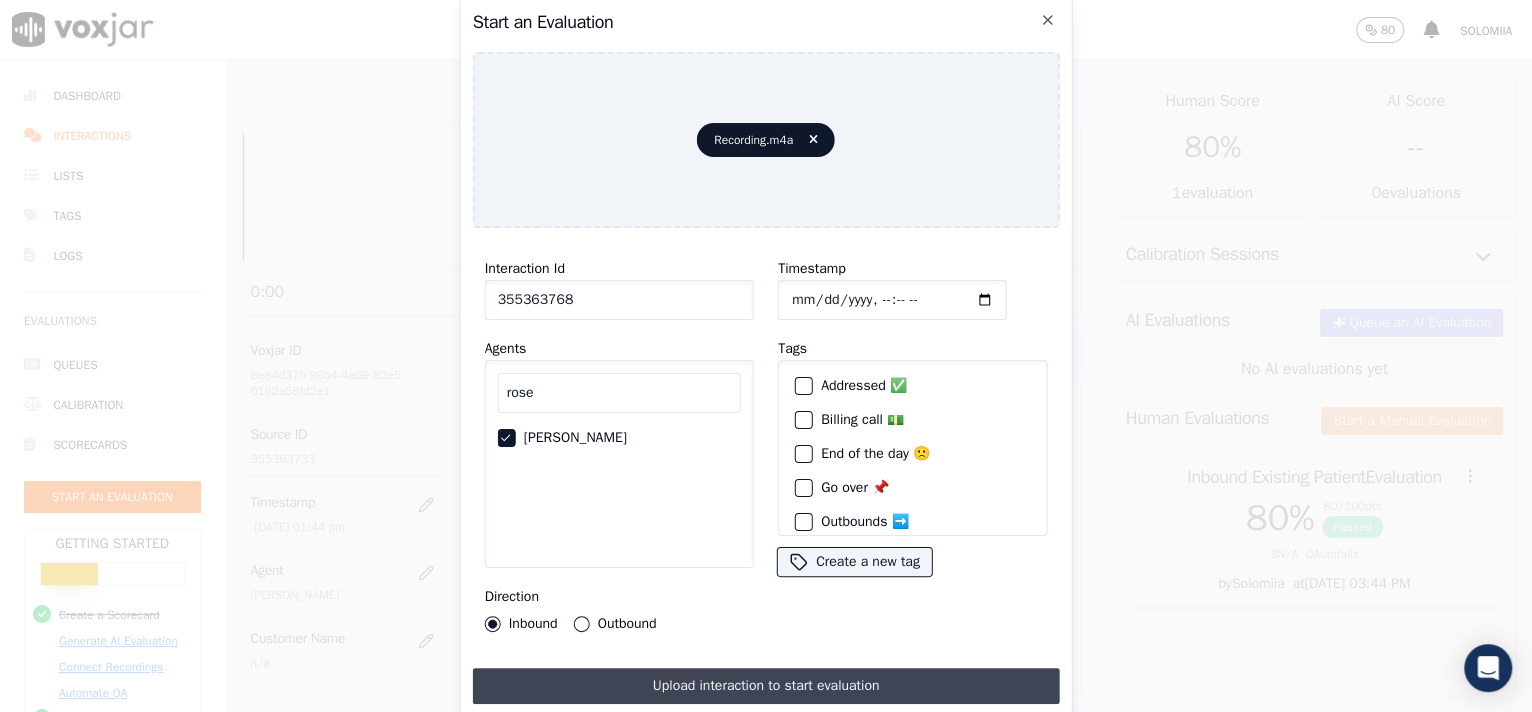 click on "Upload interaction to start evaluation" at bounding box center (766, 686) 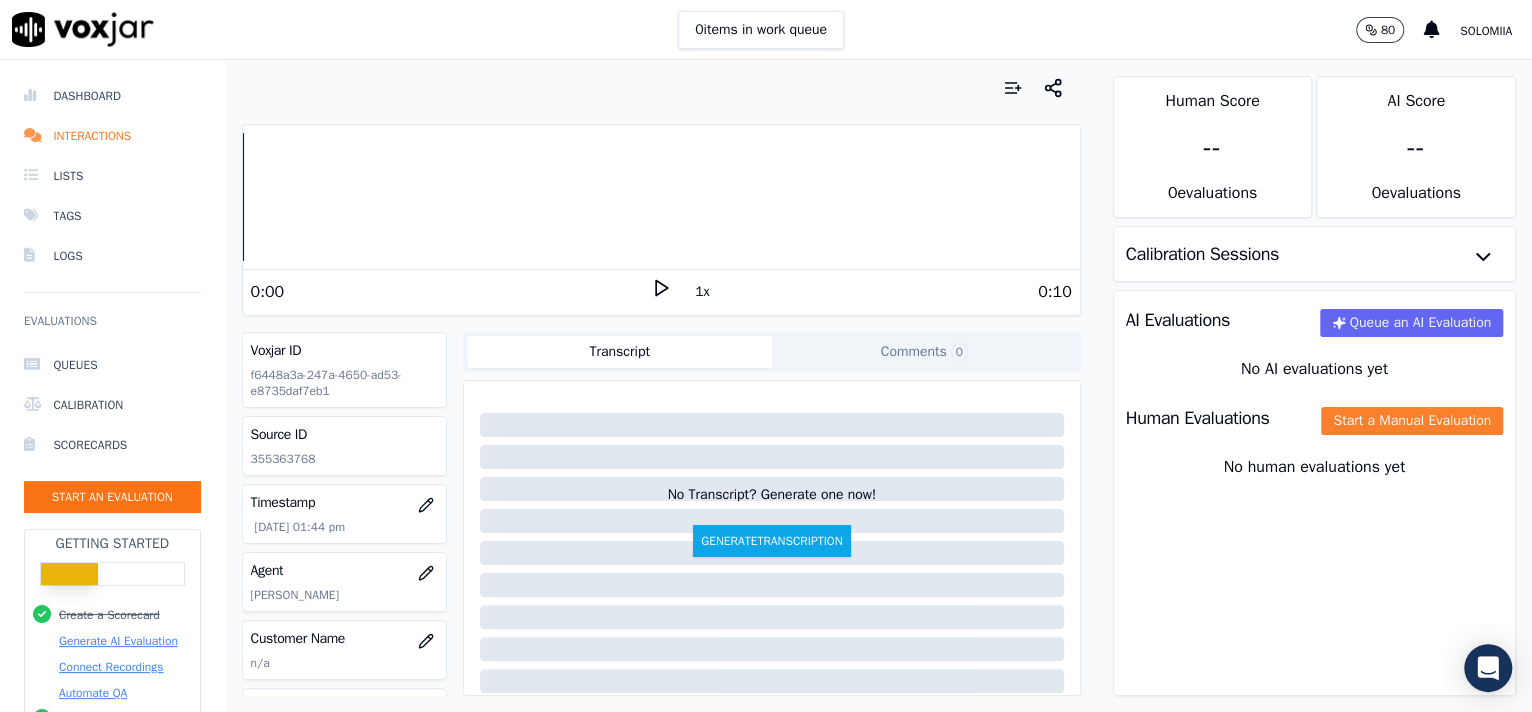 click on "Start a Manual Evaluation" 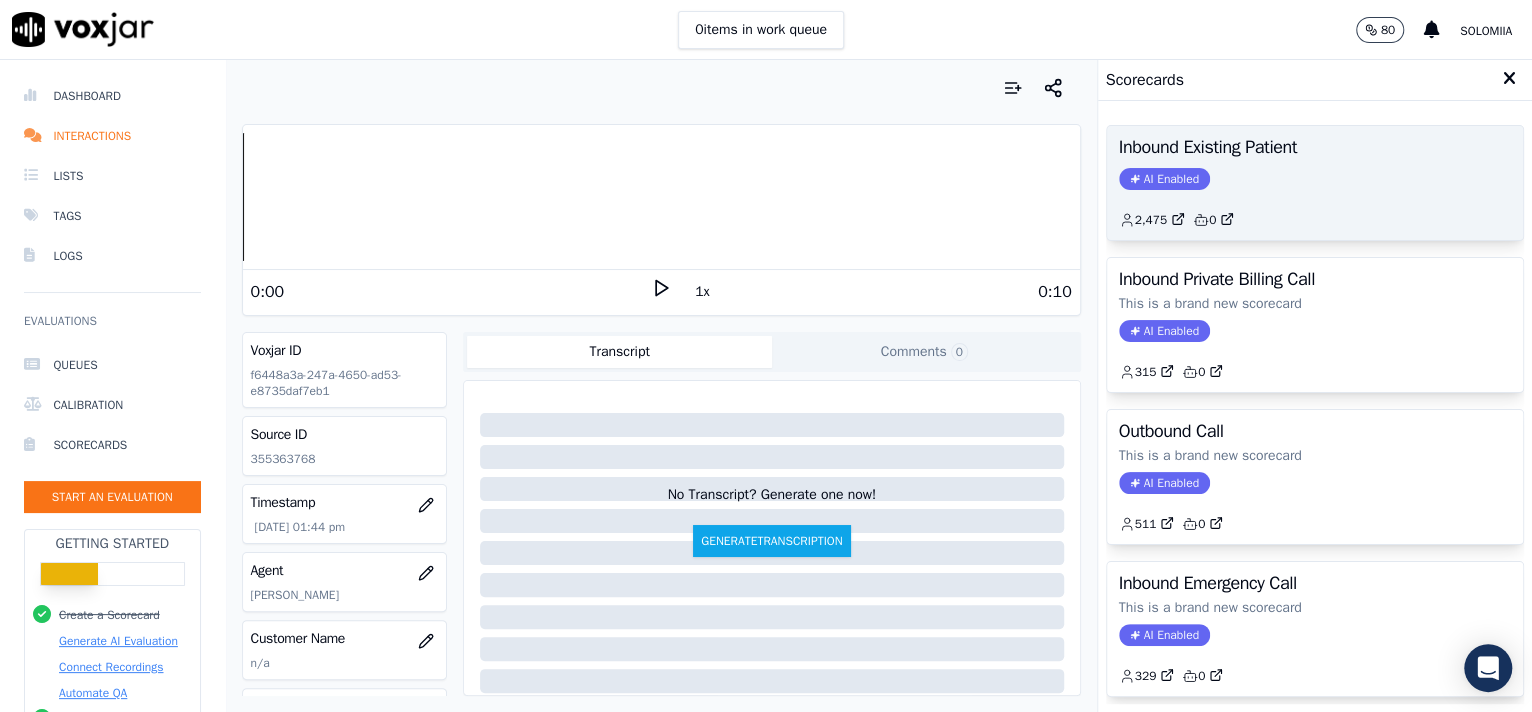 click on "2,475         0" 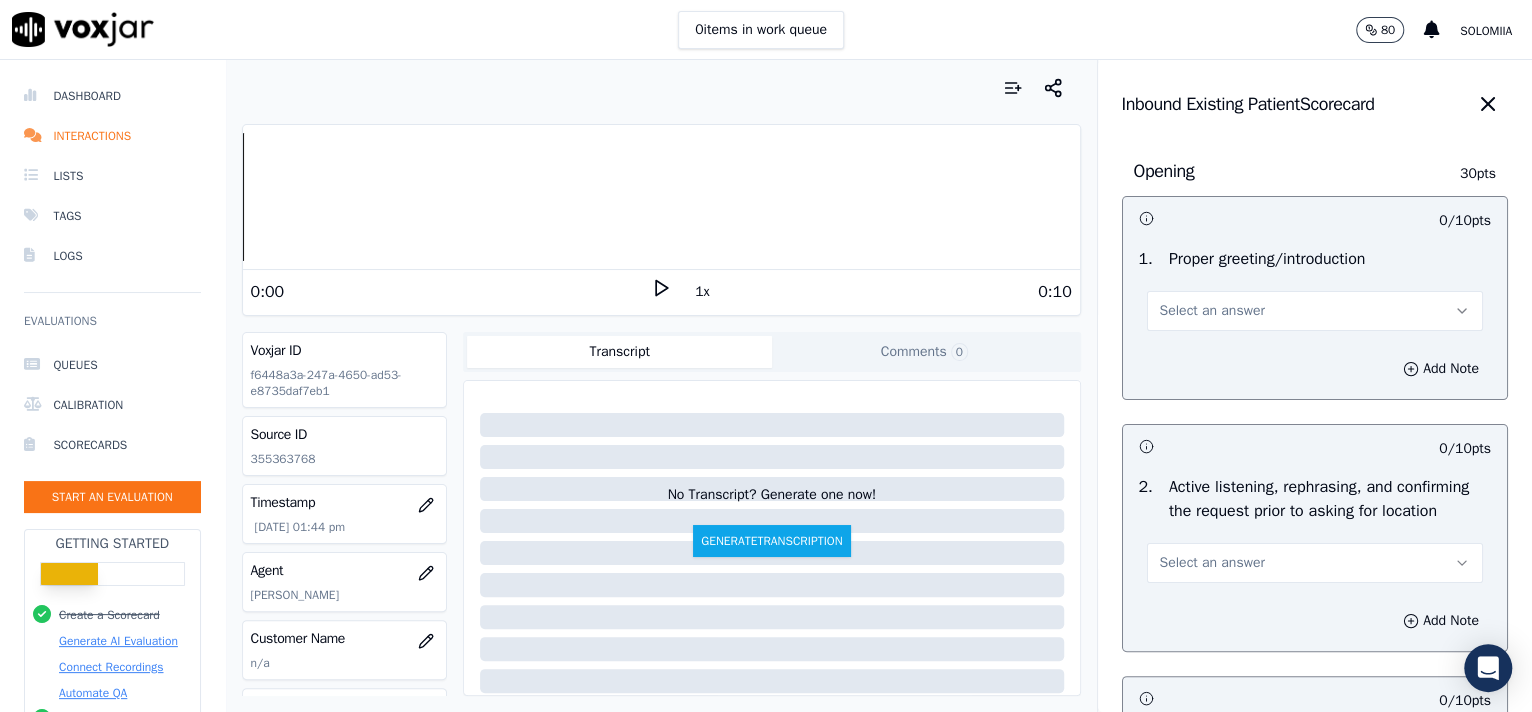 click on "Select an answer" at bounding box center [1315, 311] 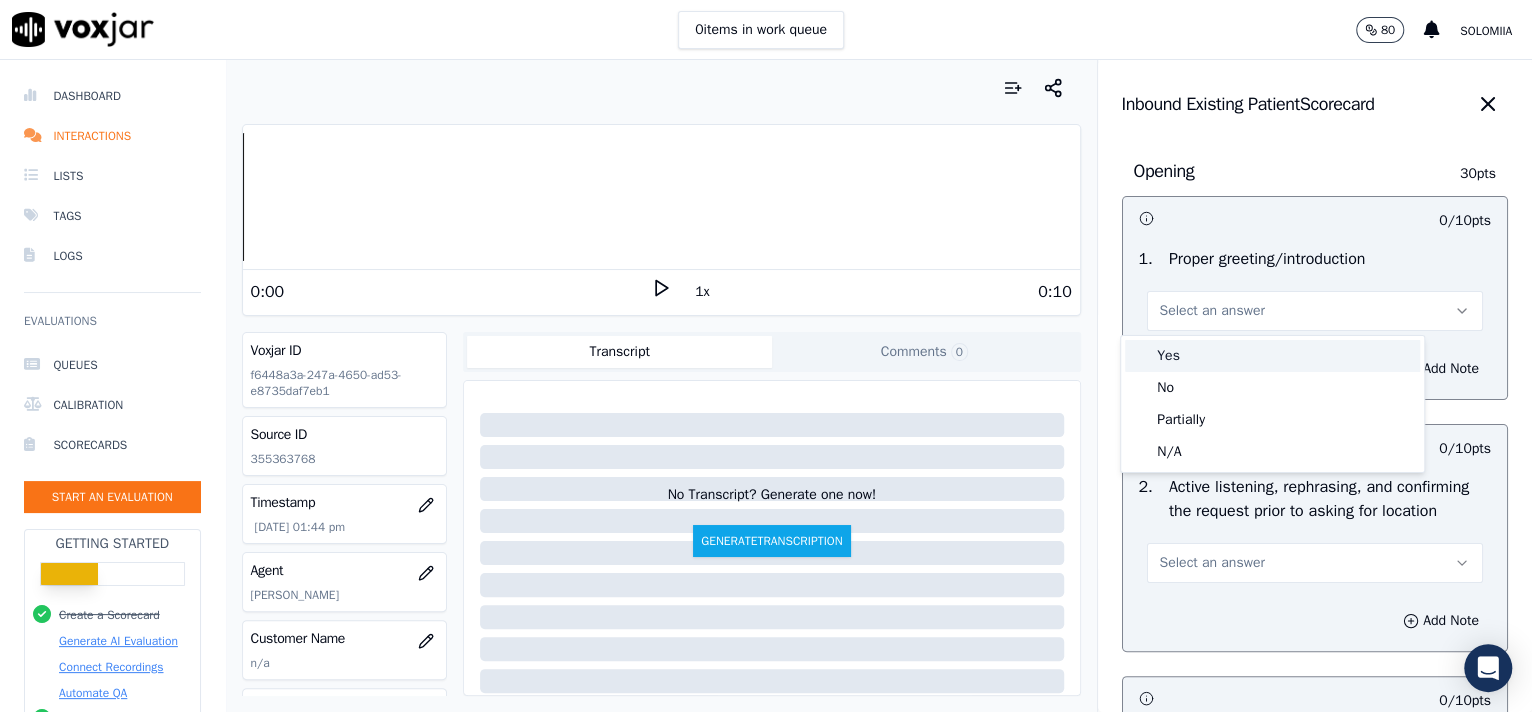 click on "Yes" at bounding box center (1272, 356) 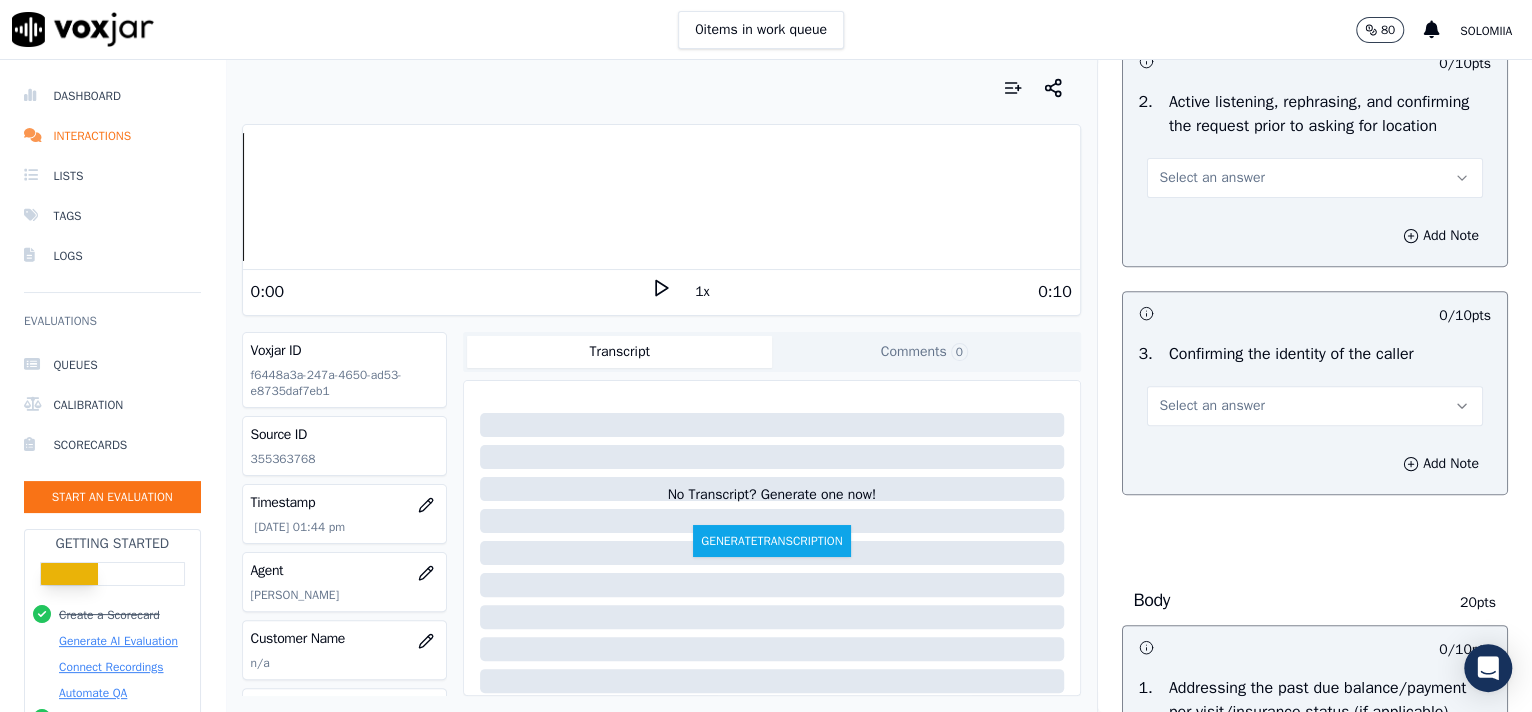 scroll, scrollTop: 396, scrollLeft: 0, axis: vertical 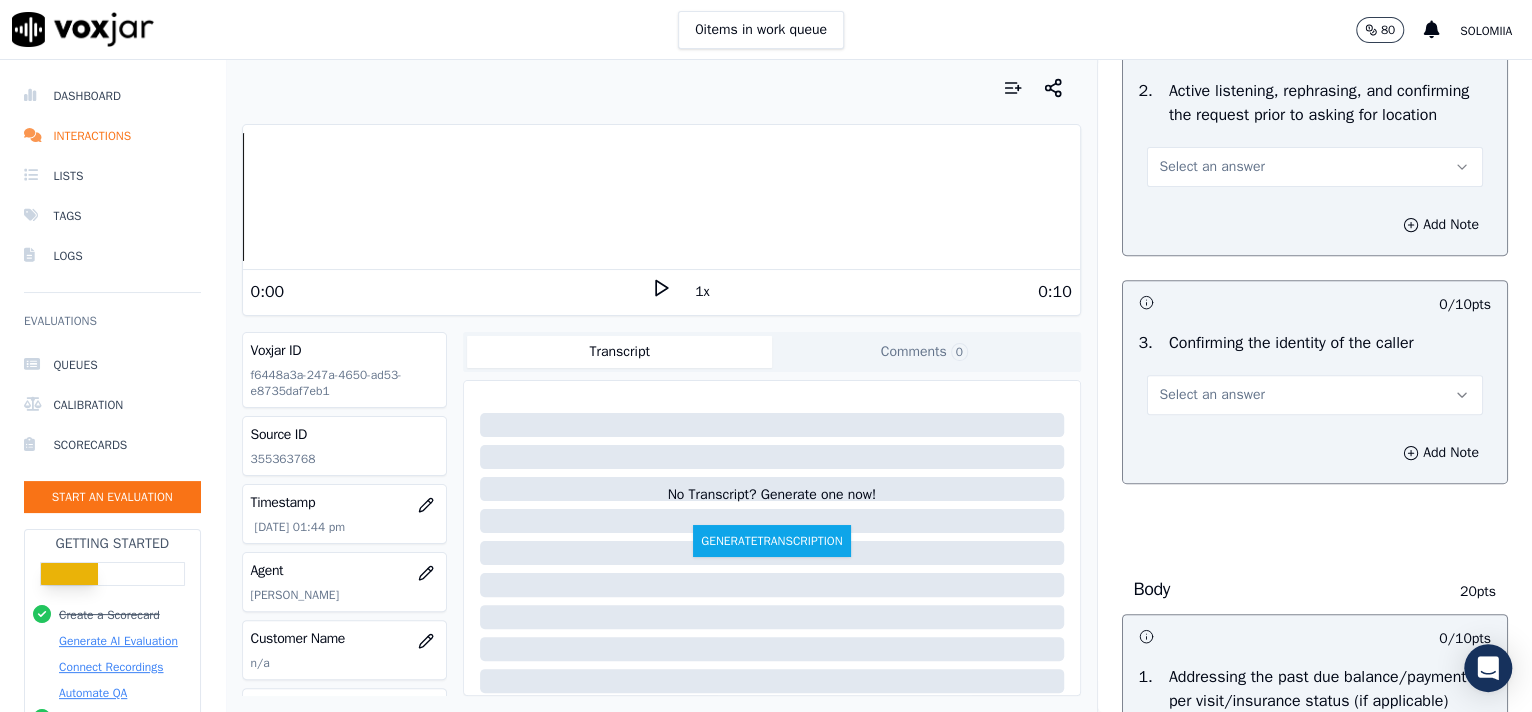 drag, startPoint x: 1252, startPoint y: 165, endPoint x: 1197, endPoint y: 185, distance: 58.5235 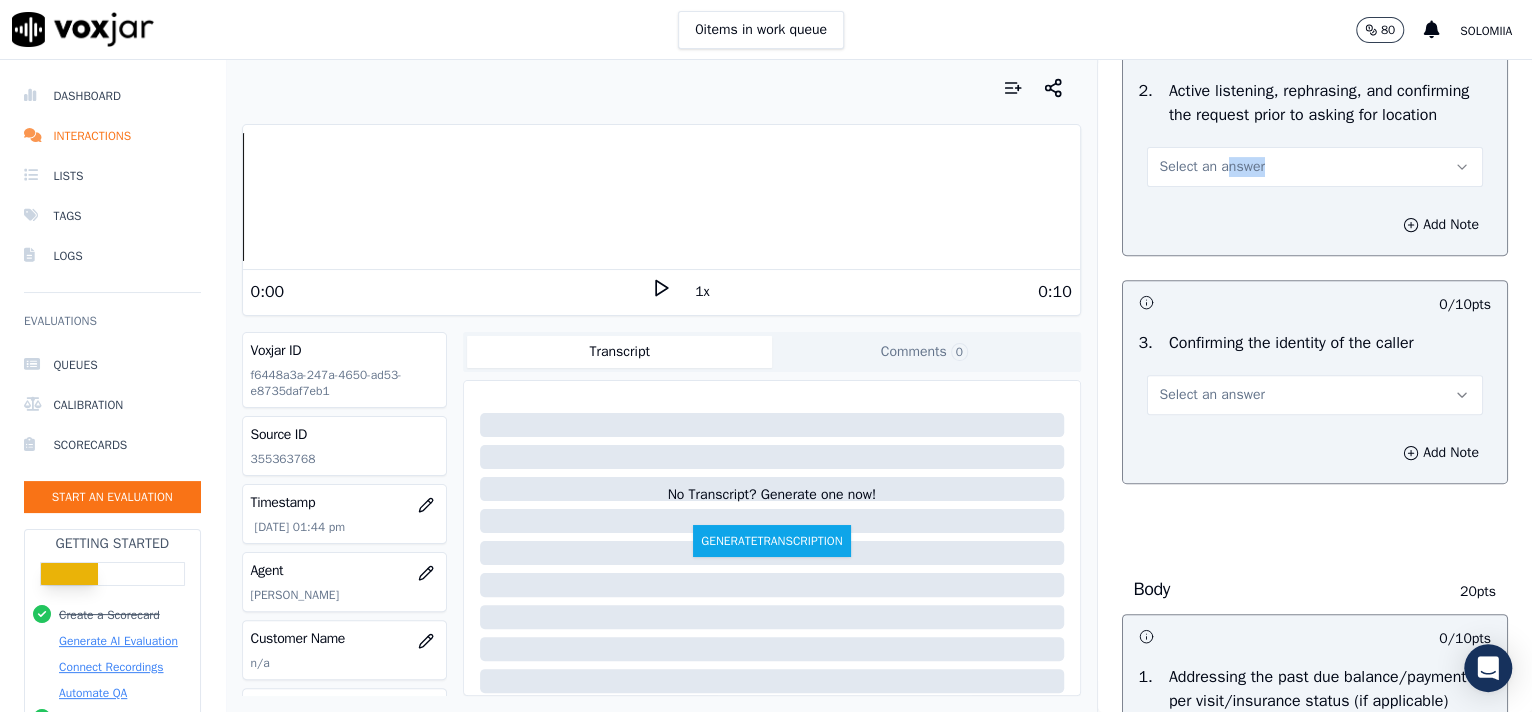 click on "Select an answer" at bounding box center [1212, 167] 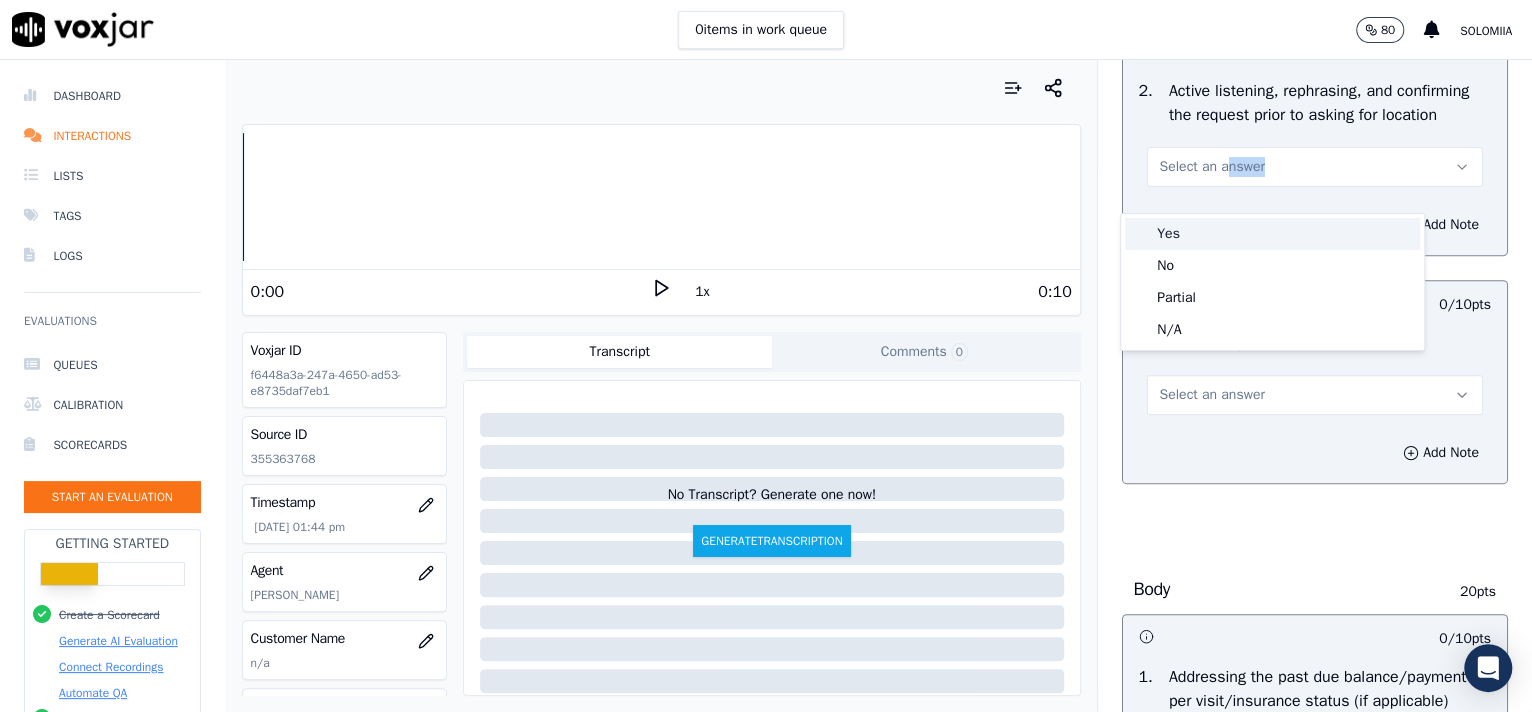 click on "Yes" at bounding box center (1272, 234) 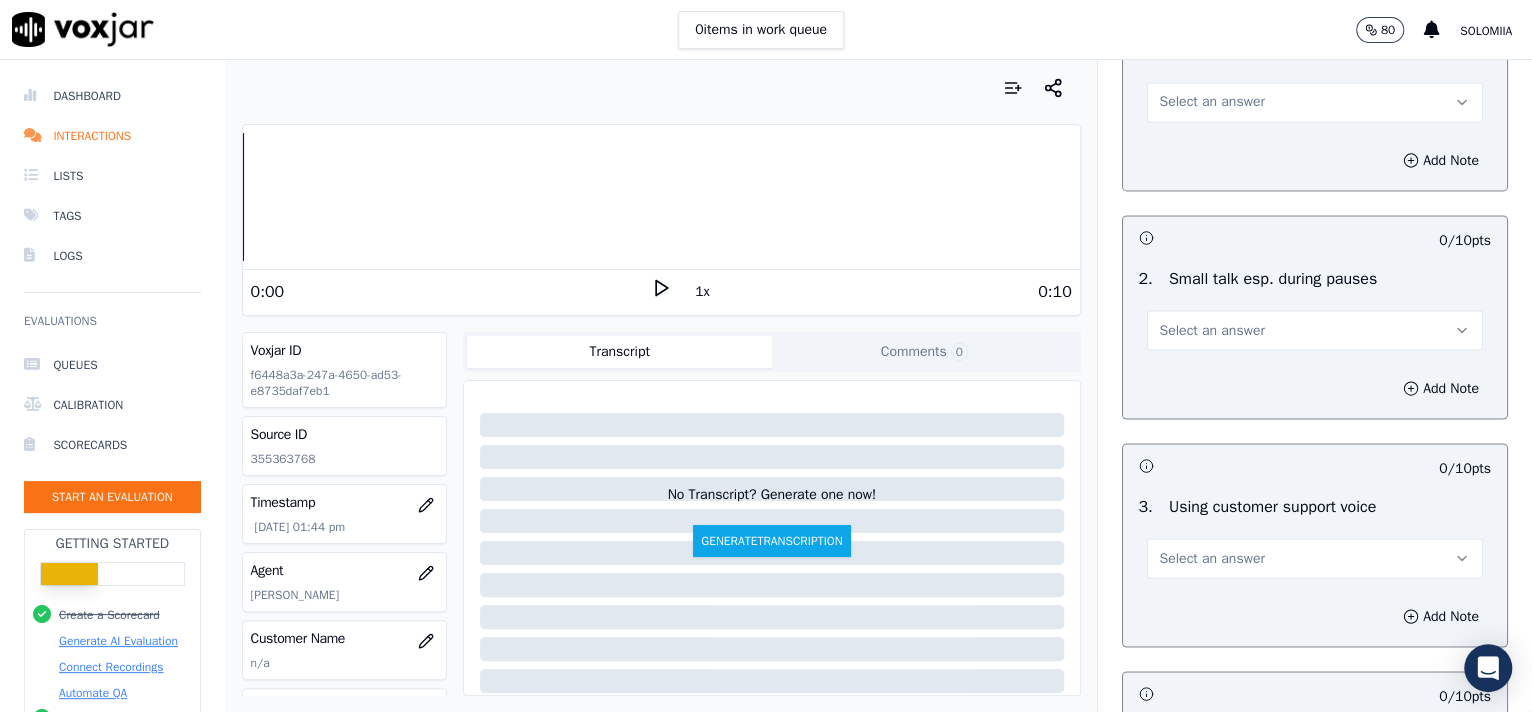 scroll, scrollTop: 3057, scrollLeft: 0, axis: vertical 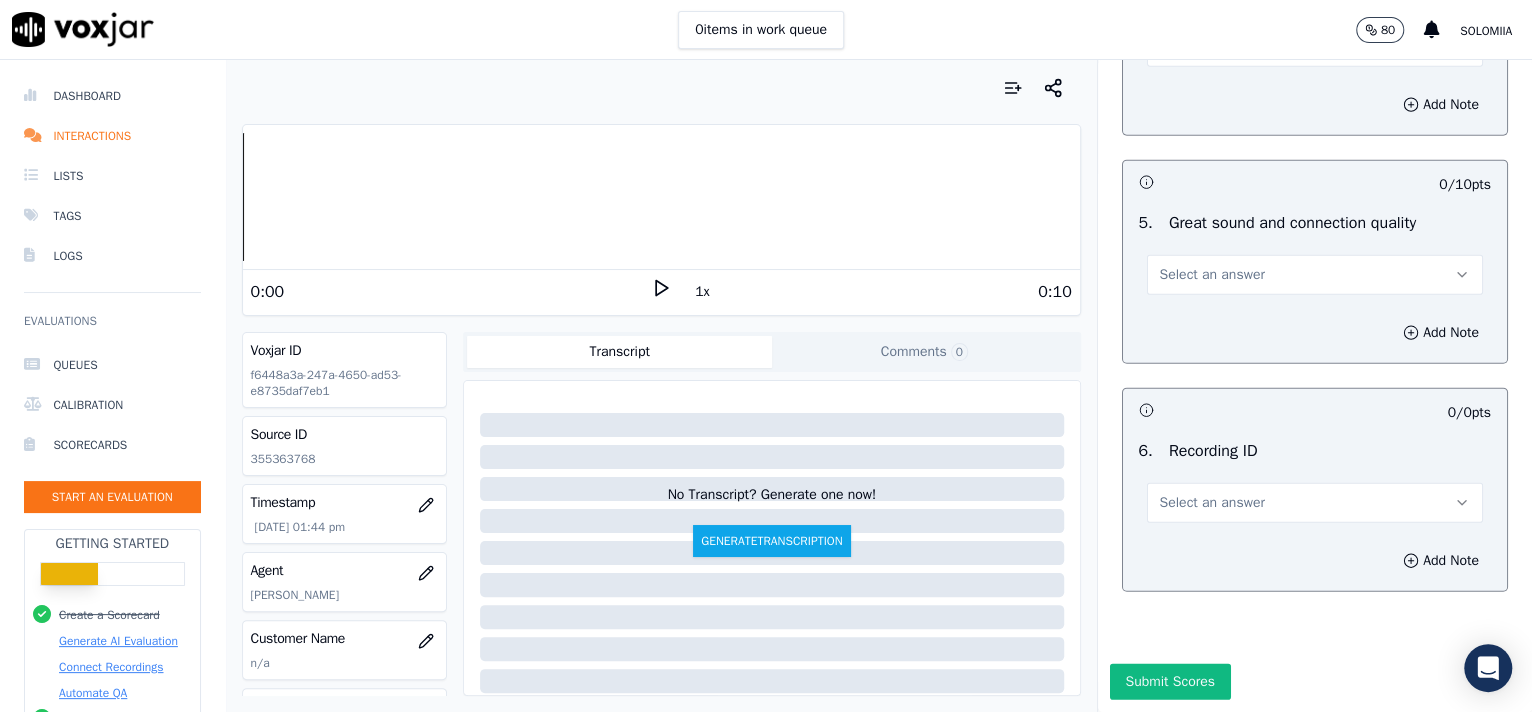 click on "Select an answer" at bounding box center [1315, 503] 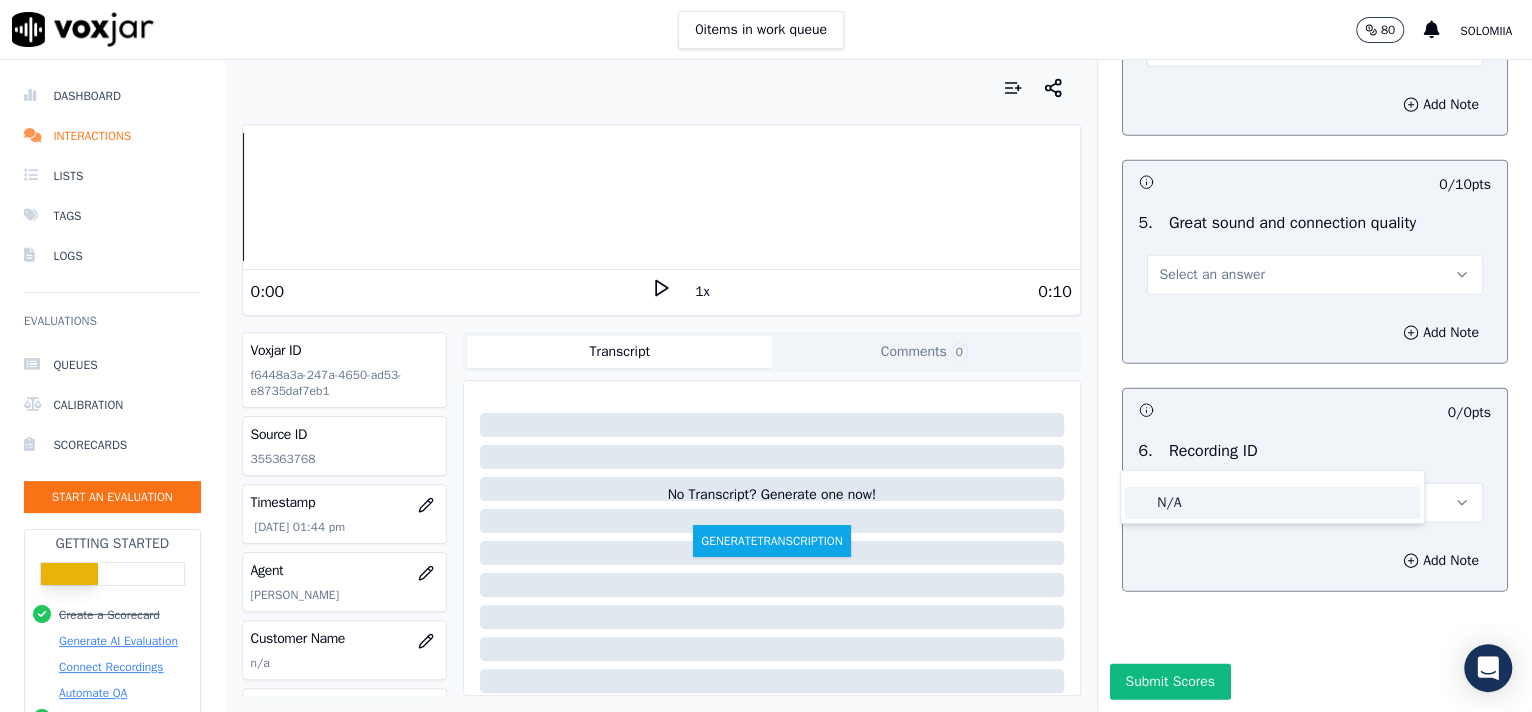drag, startPoint x: 1233, startPoint y: 485, endPoint x: 1241, endPoint y: 501, distance: 17.888544 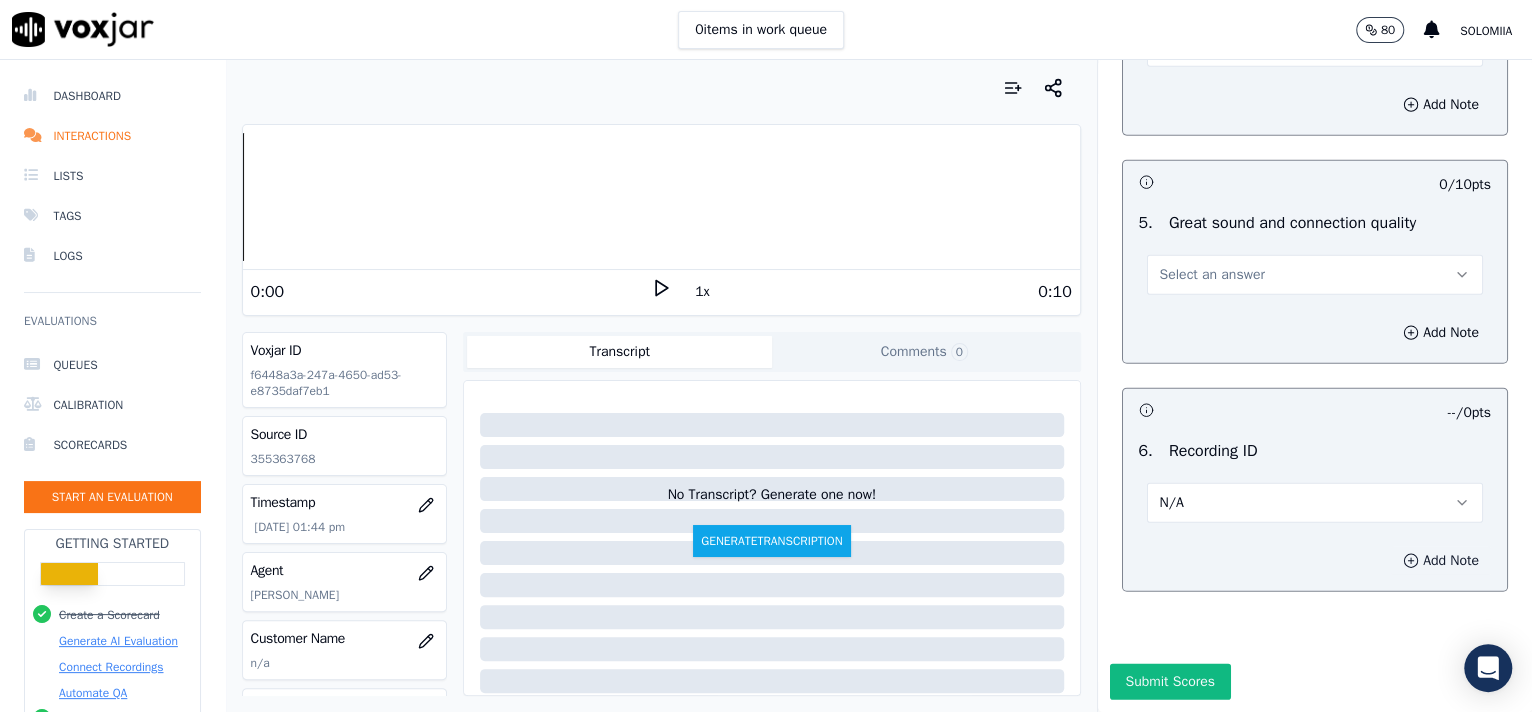 click 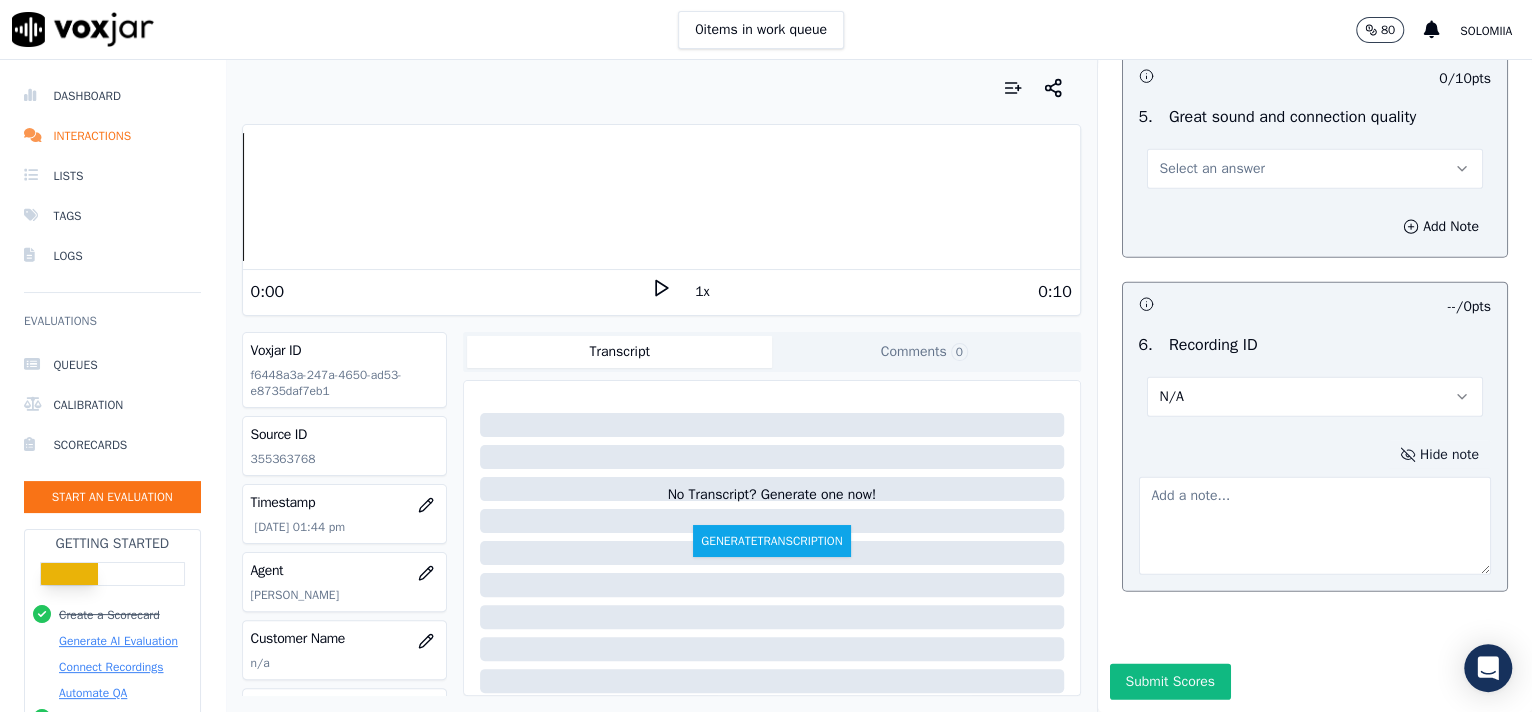 click at bounding box center [1315, 526] 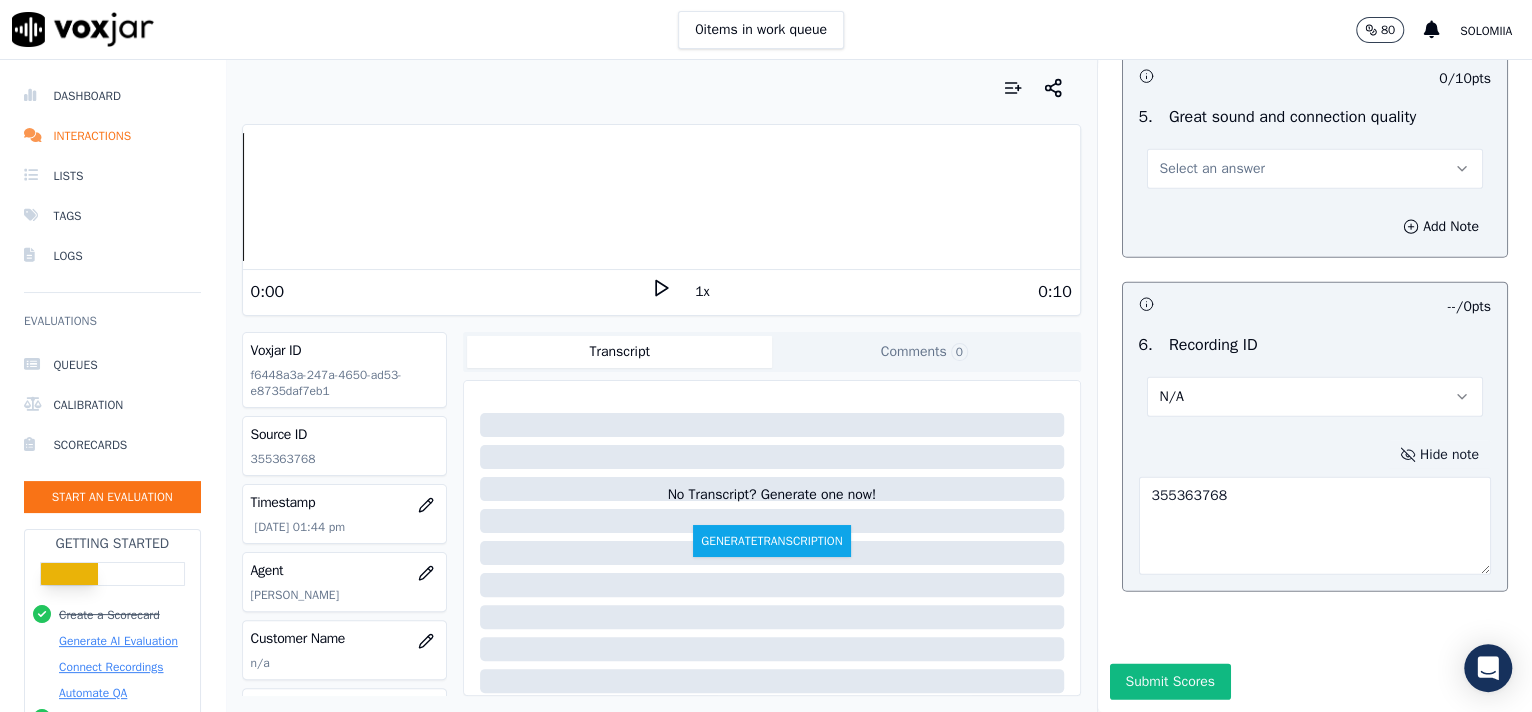 type on "355363768" 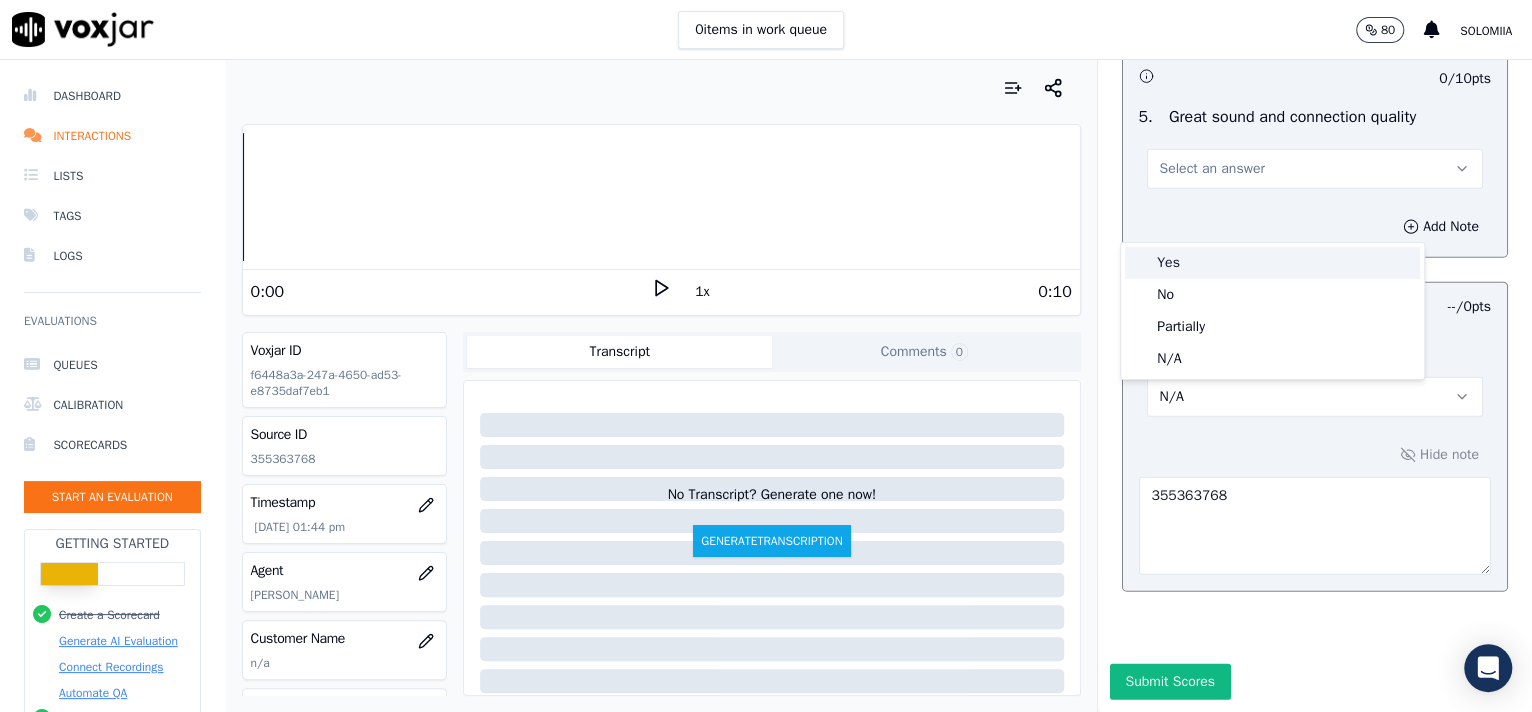 drag, startPoint x: 1274, startPoint y: 284, endPoint x: 1250, endPoint y: 260, distance: 33.941124 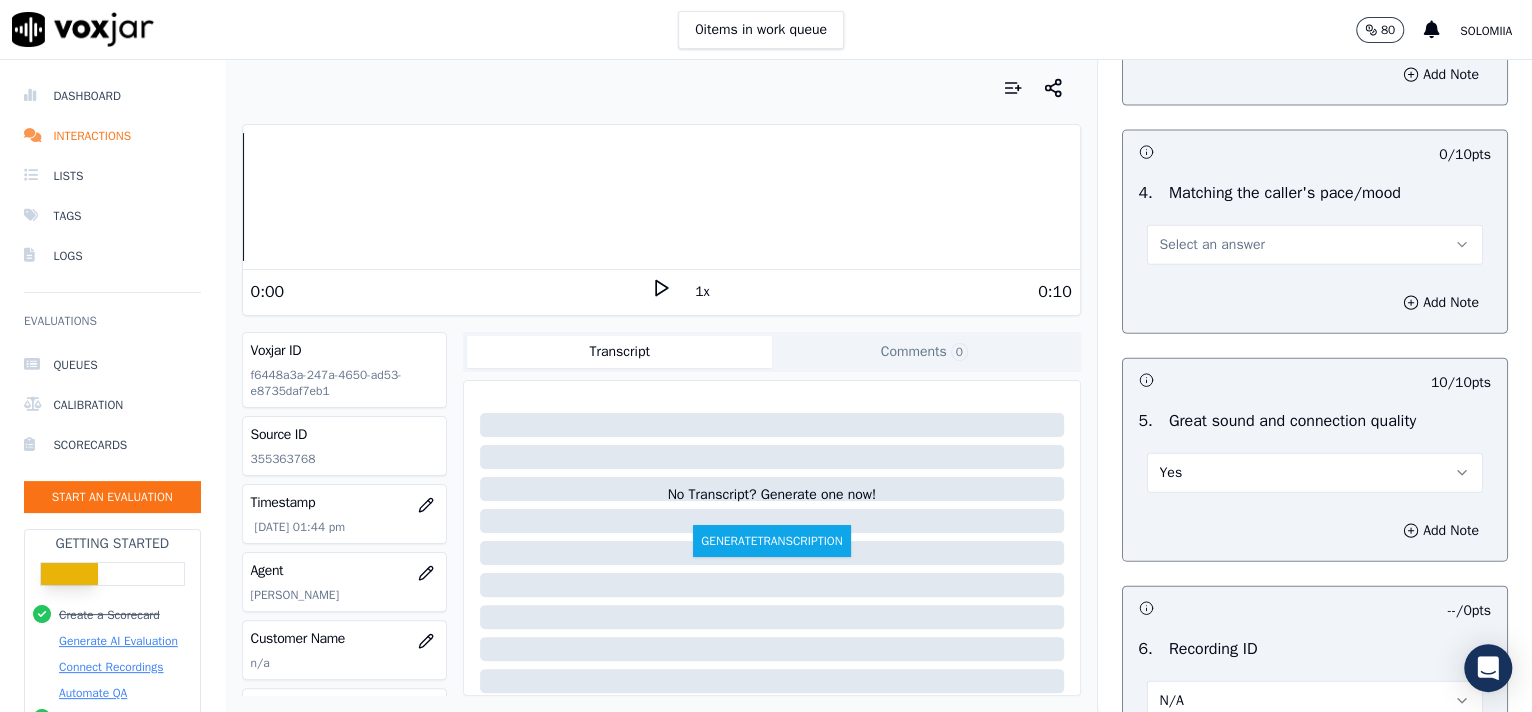 scroll, scrollTop: 2701, scrollLeft: 0, axis: vertical 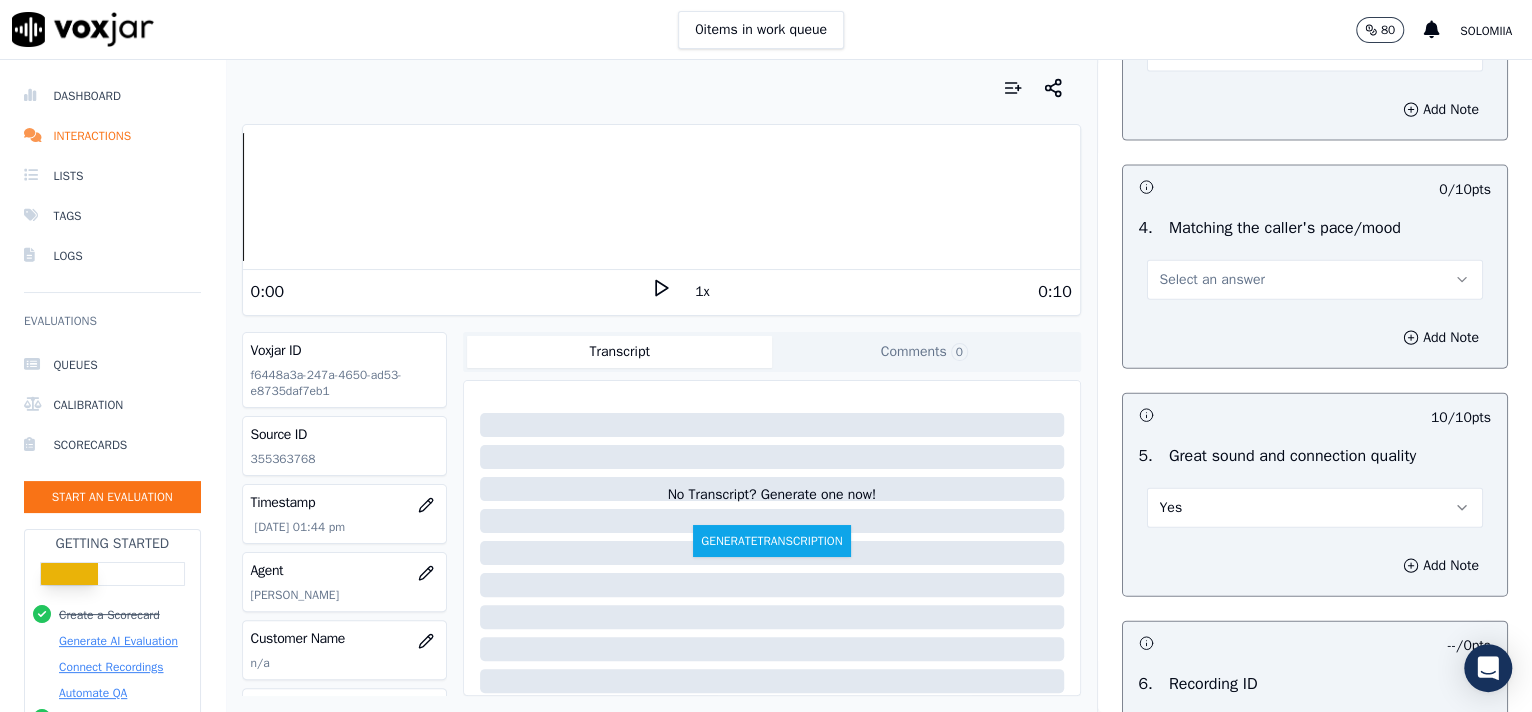 click on "Select an answer" at bounding box center (1212, 280) 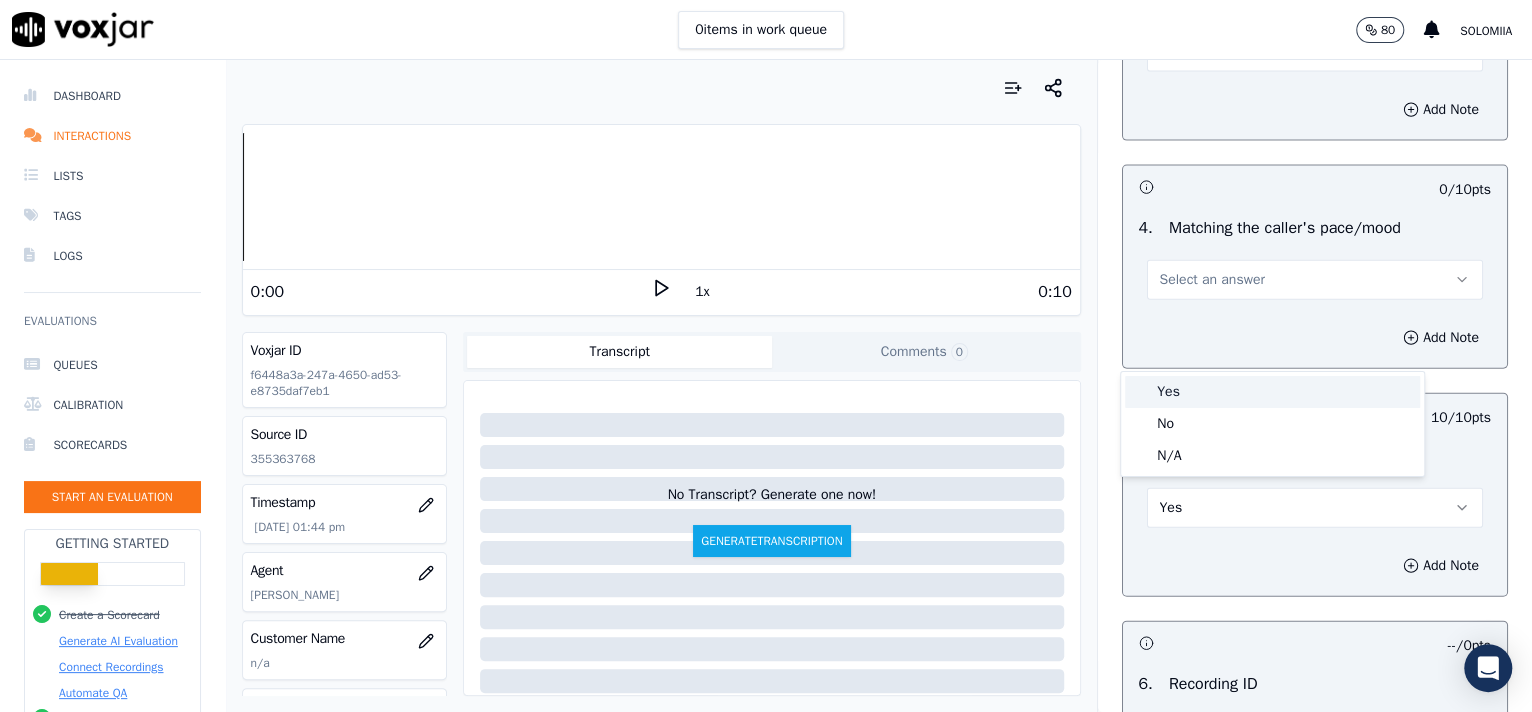 click on "Yes" at bounding box center [1272, 392] 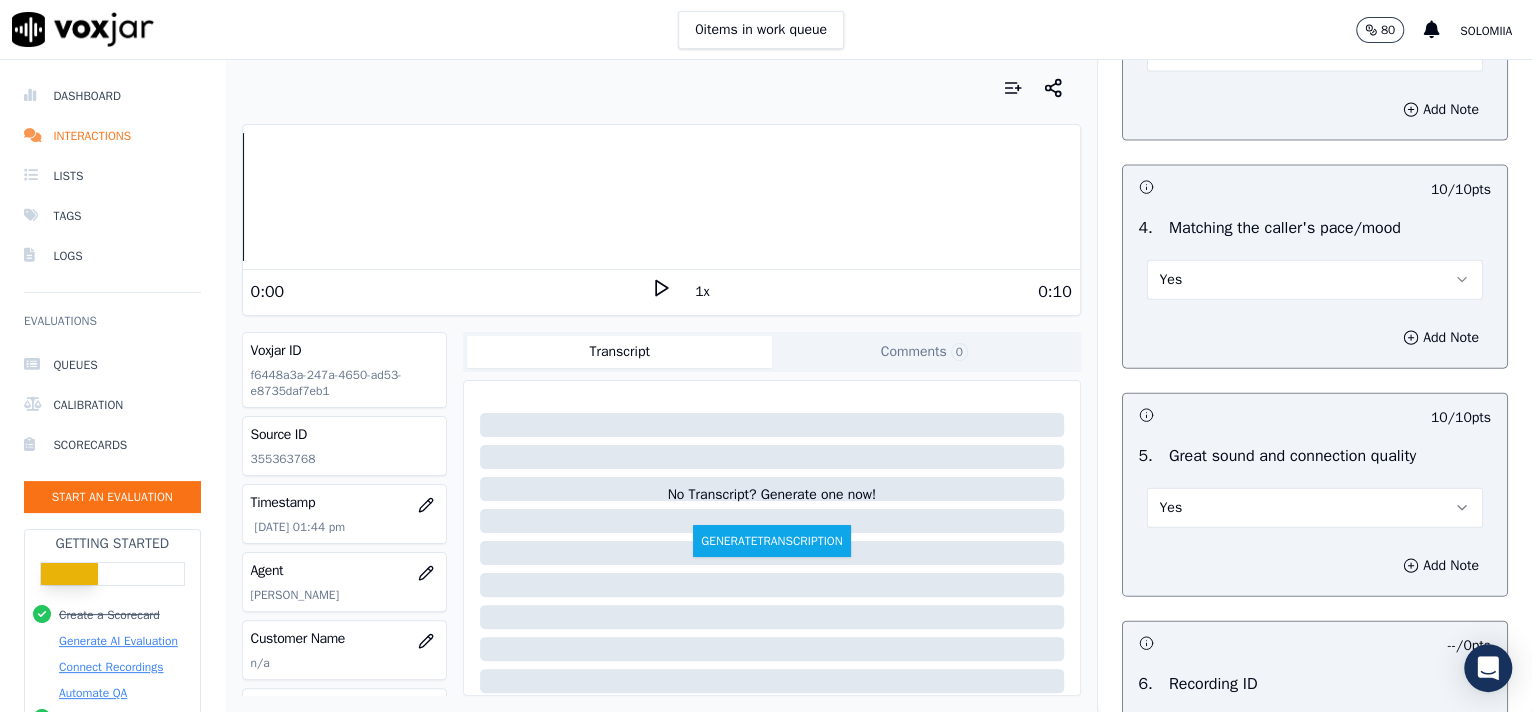 click on "Select an answer" at bounding box center (1212, 52) 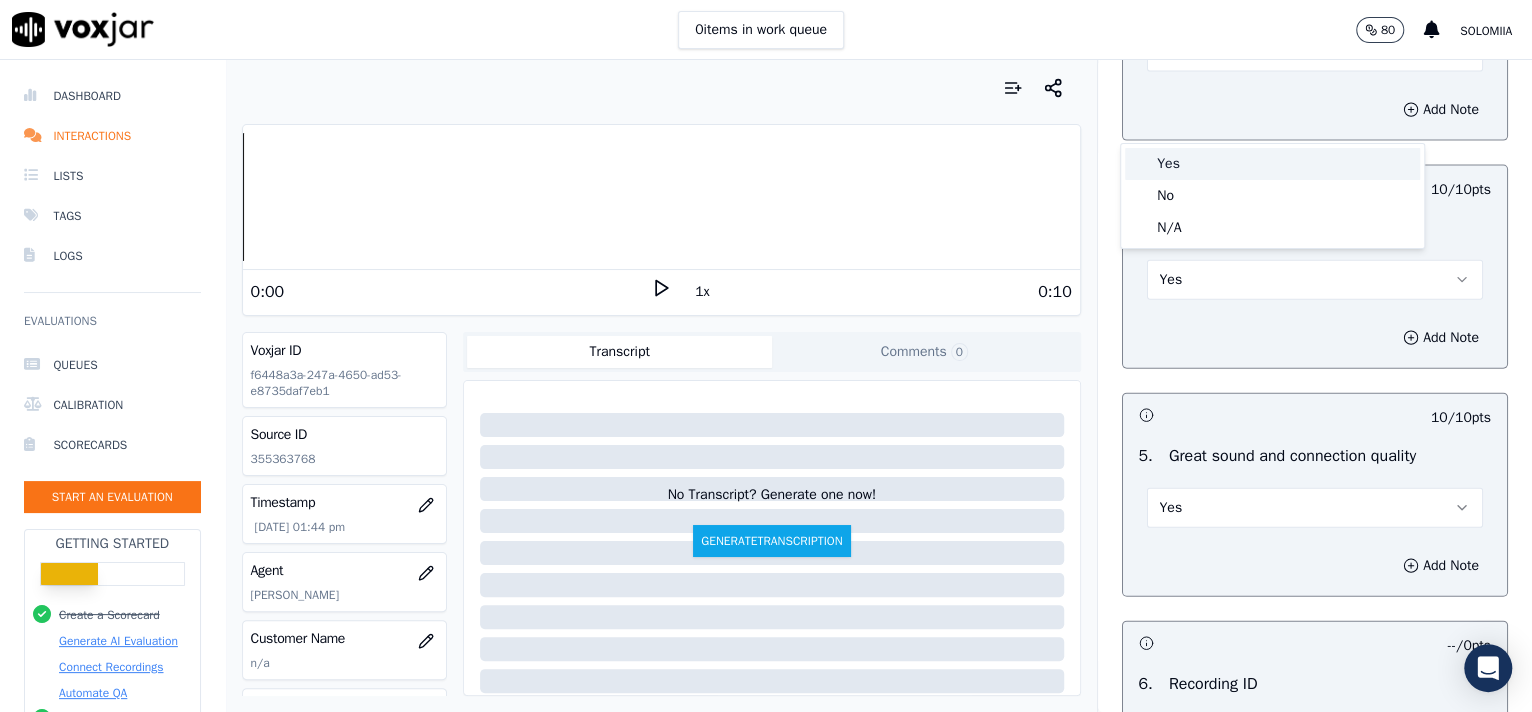 click on "Yes" at bounding box center [1272, 164] 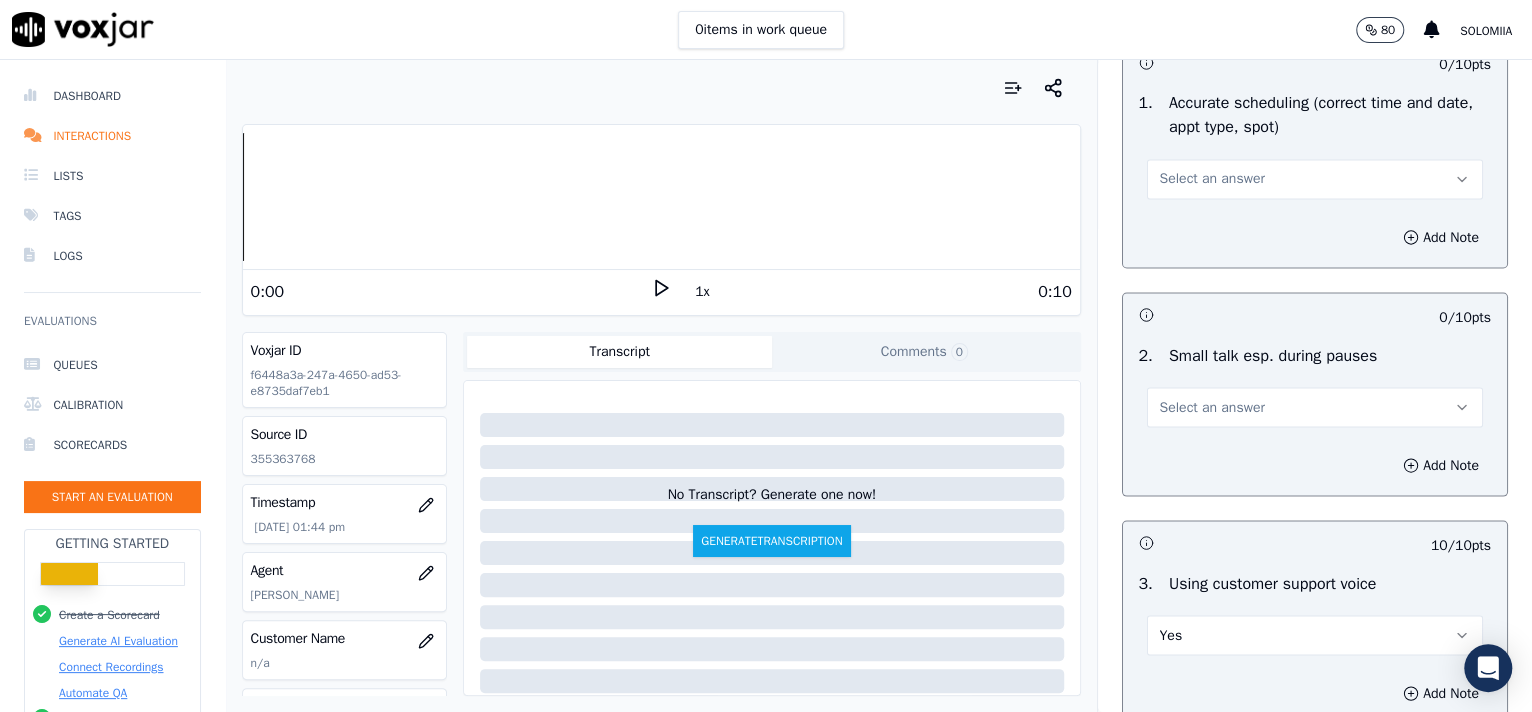 scroll, scrollTop: 2095, scrollLeft: 0, axis: vertical 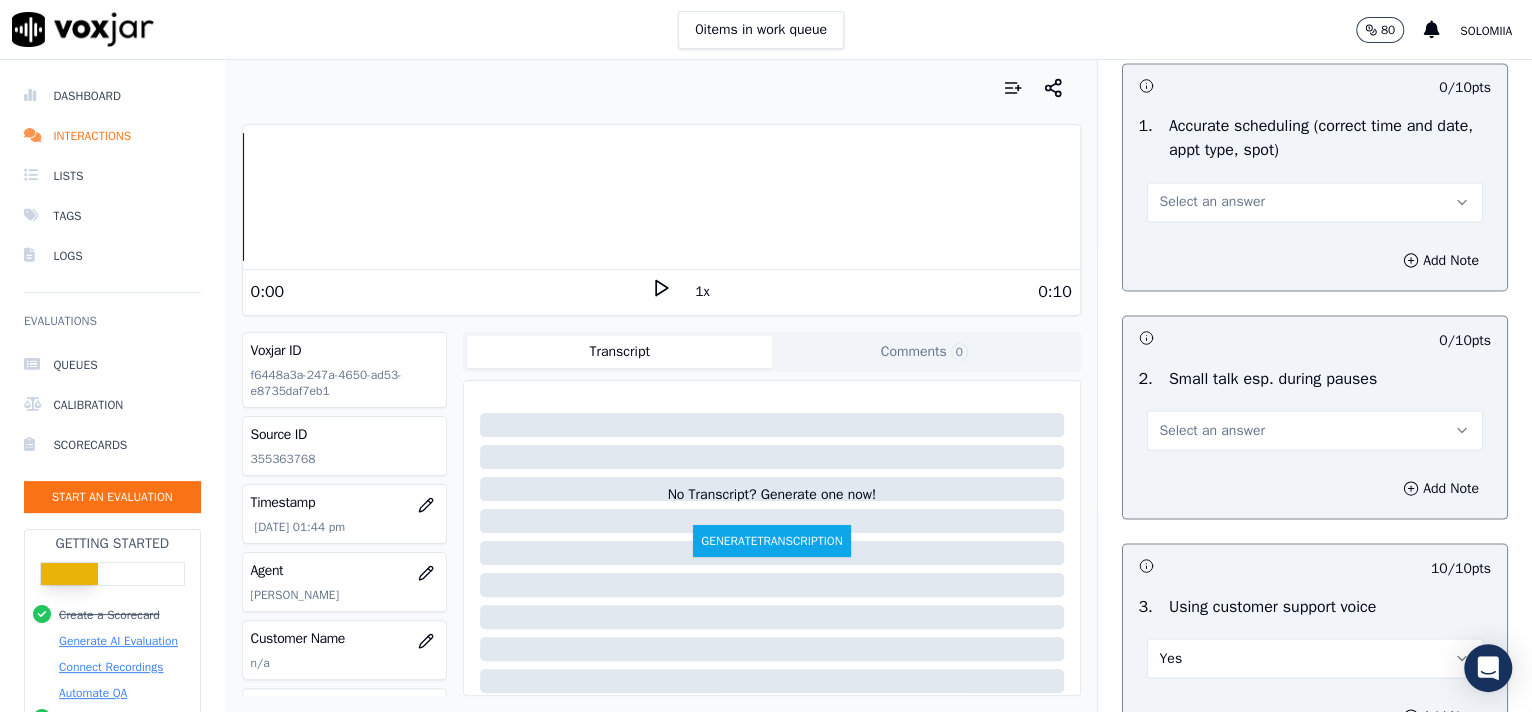 click on "2 .   Small talk esp. during pauses    Select an answer" at bounding box center [1315, 408] 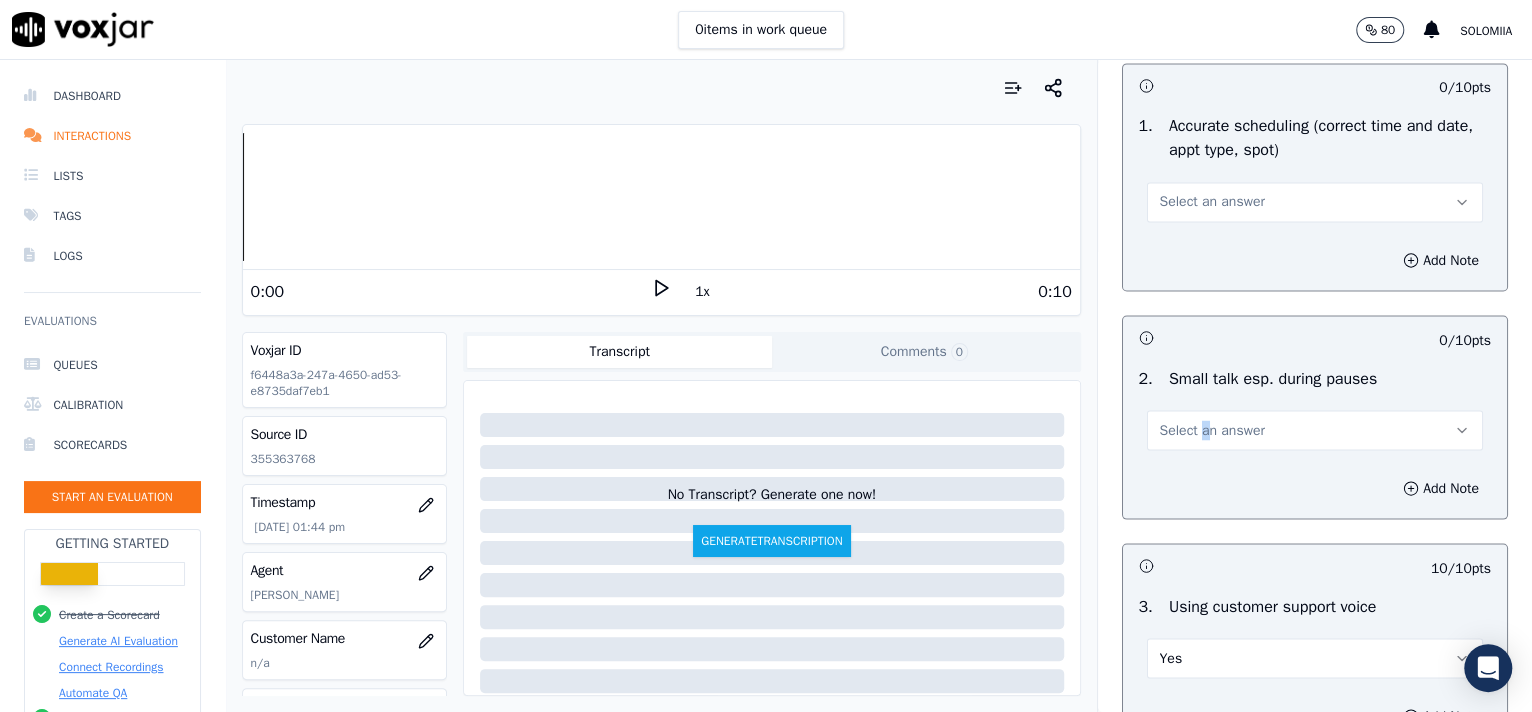 click on "Select an answer" at bounding box center [1315, 430] 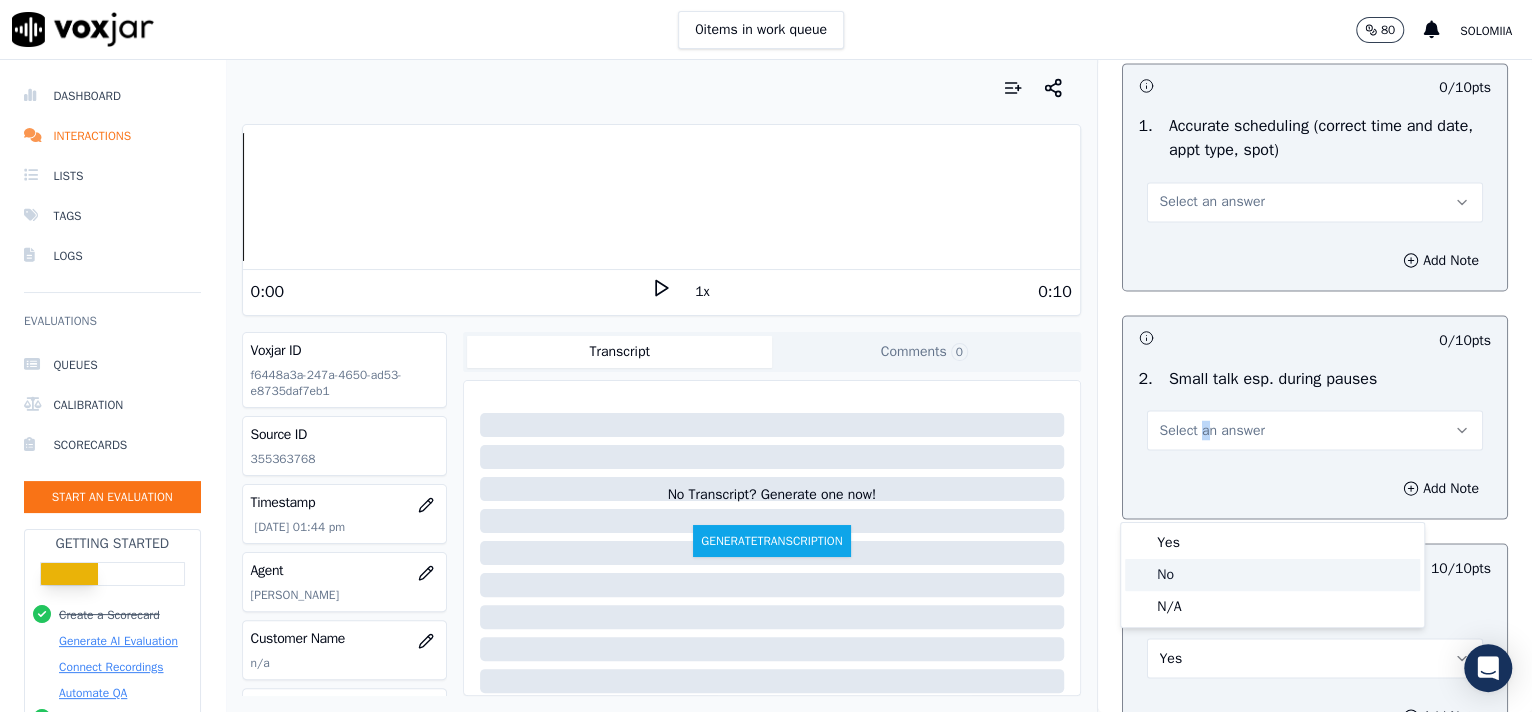 click on "No" 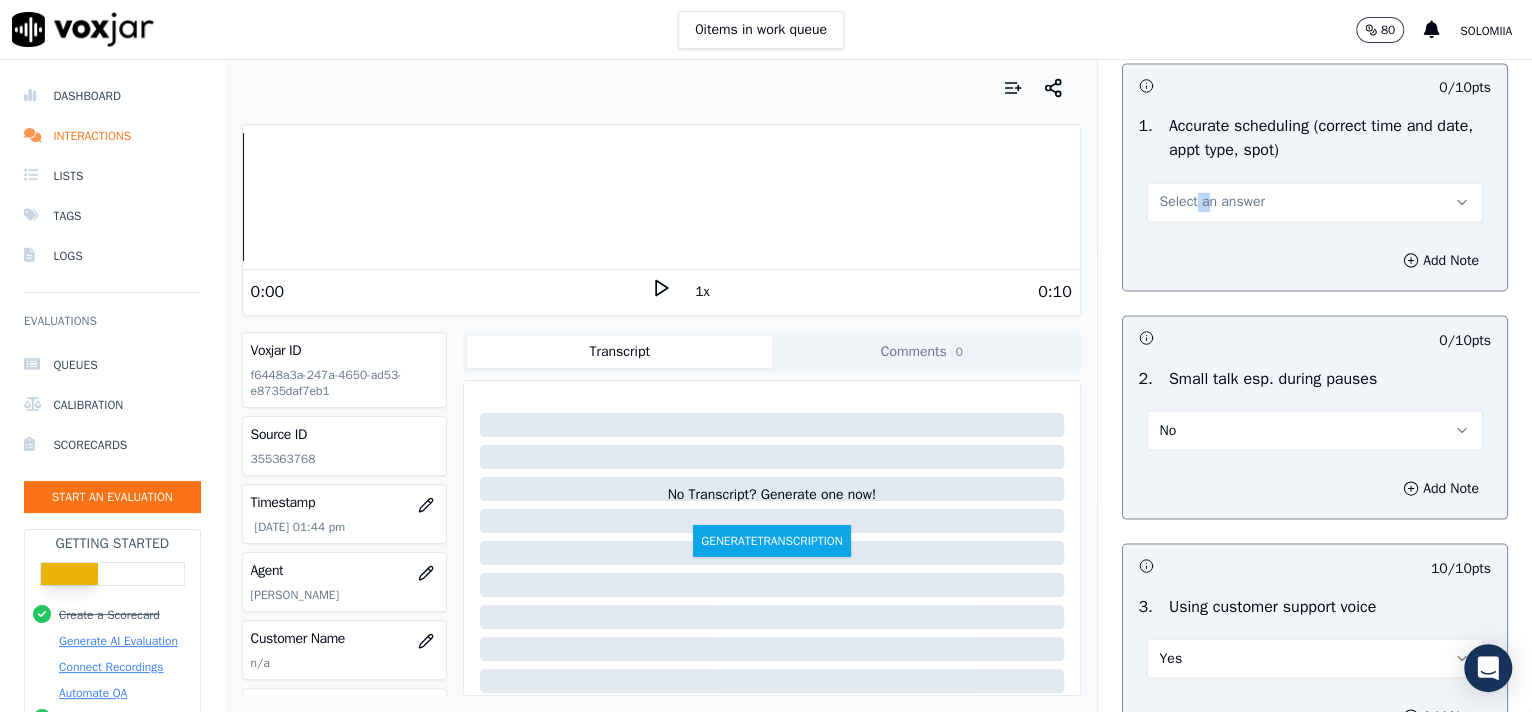 drag, startPoint x: 1177, startPoint y: 294, endPoint x: 1171, endPoint y: 281, distance: 14.3178215 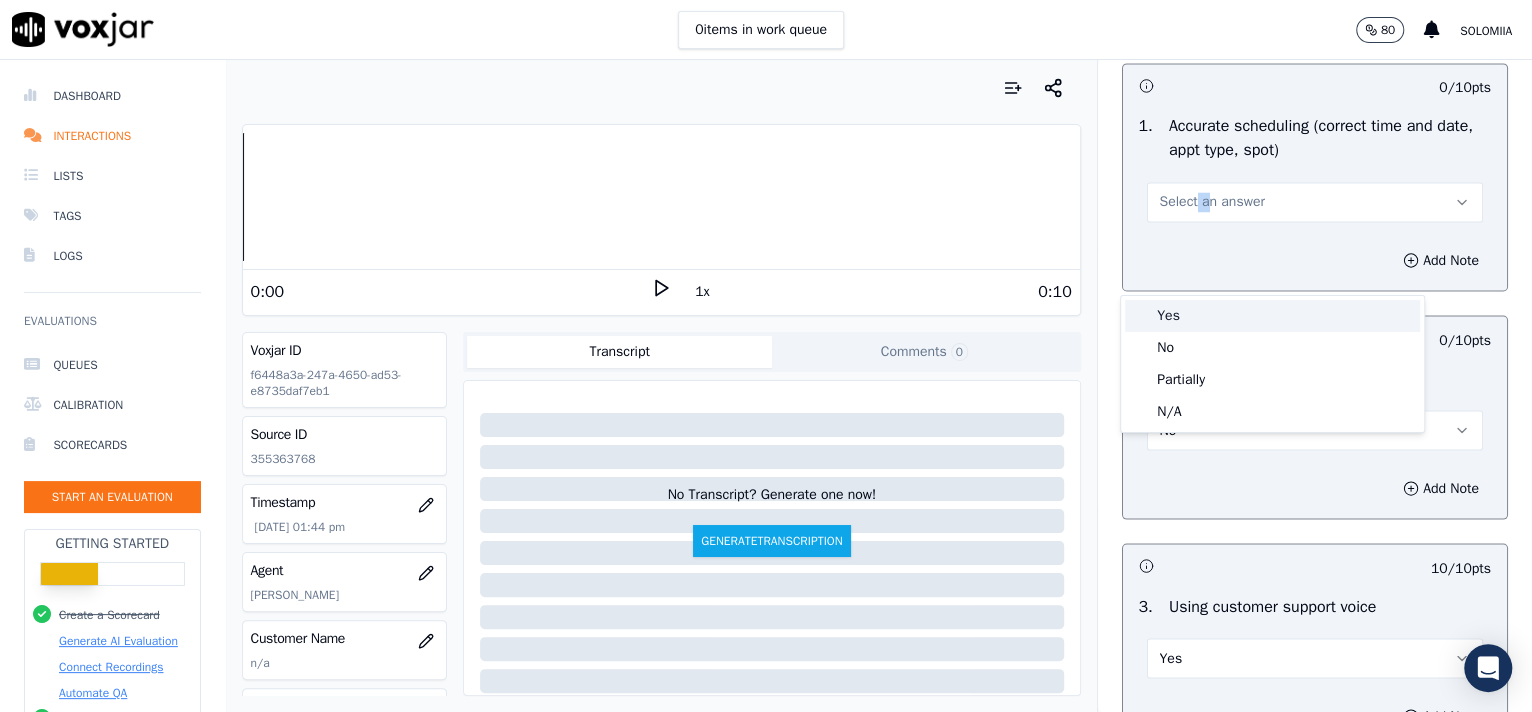 click on "Yes" at bounding box center (1272, 316) 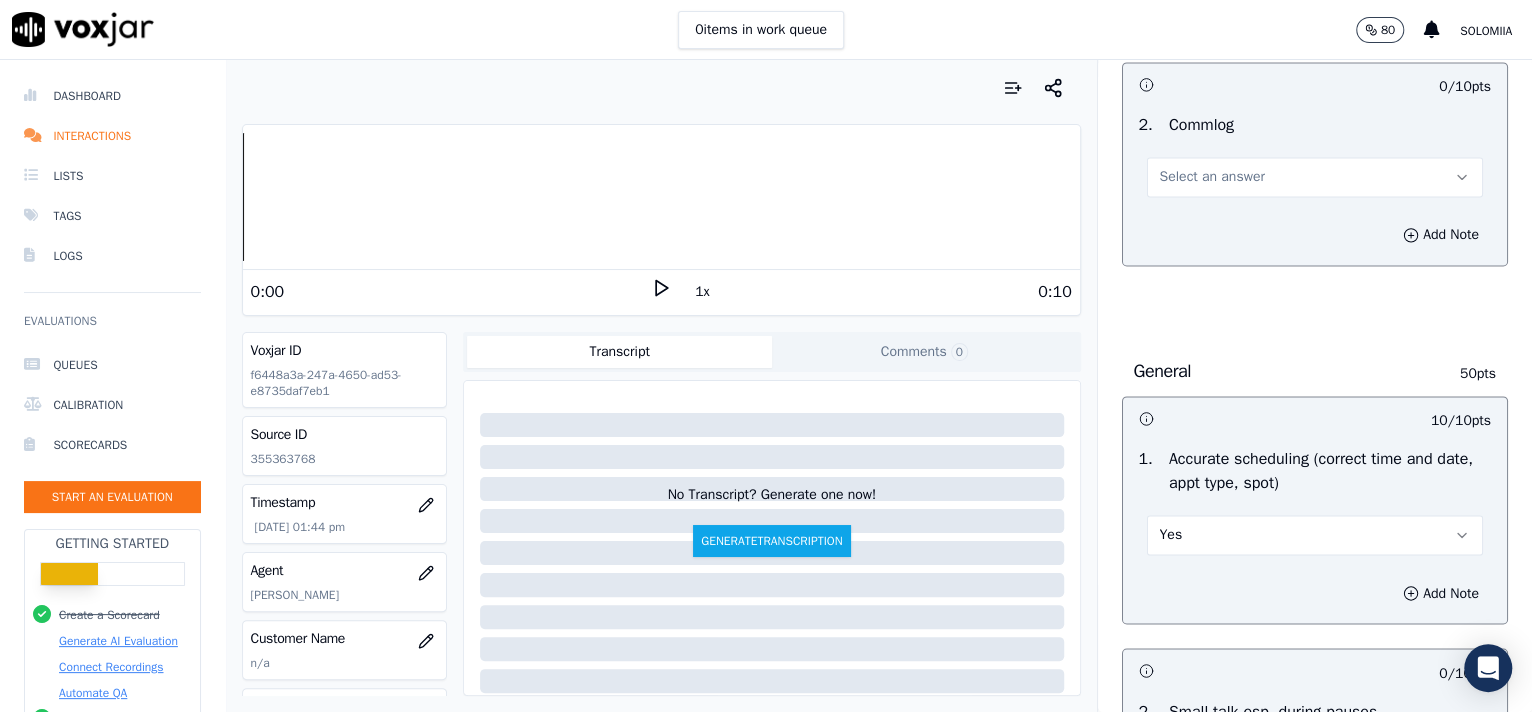 scroll, scrollTop: 1669, scrollLeft: 0, axis: vertical 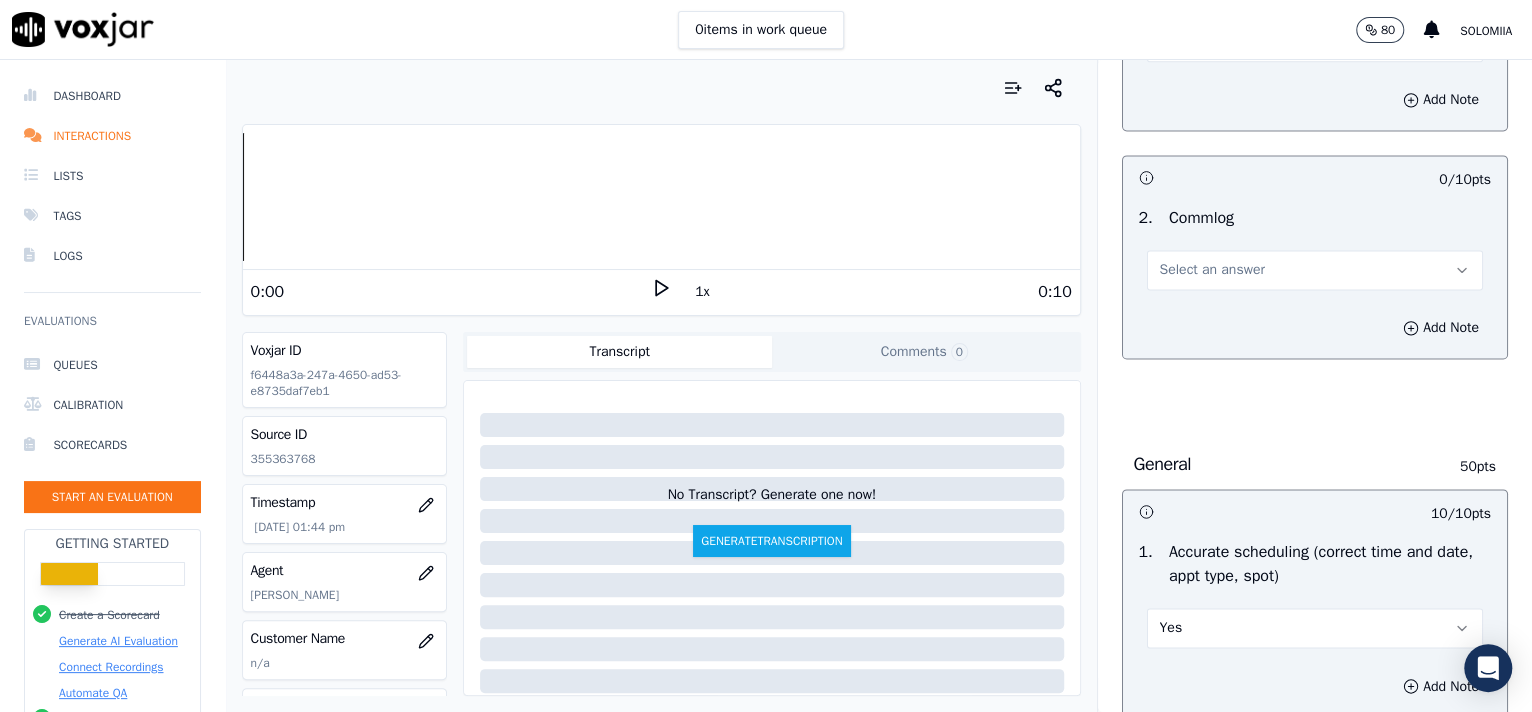 click on "Select an answer" at bounding box center [1315, 270] 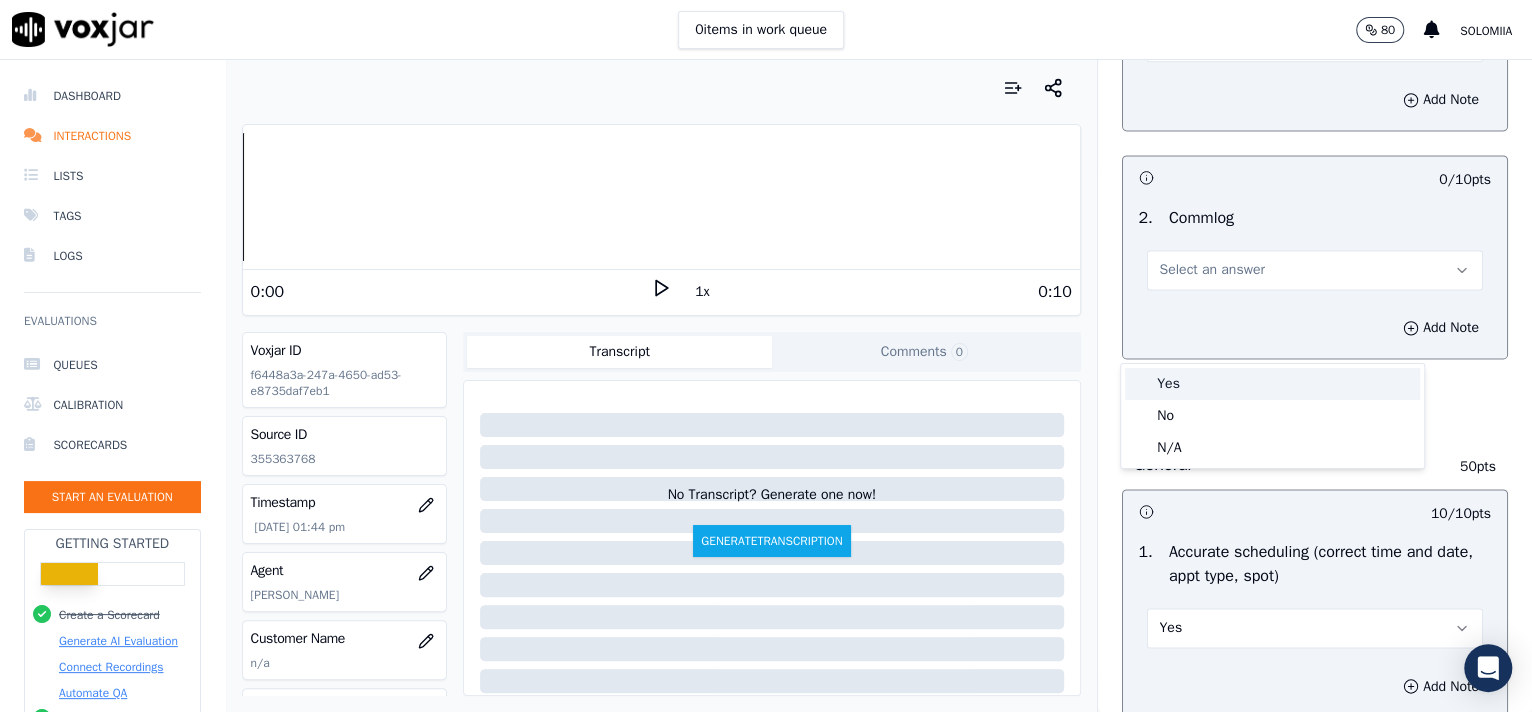 click on "Yes" at bounding box center [1272, 384] 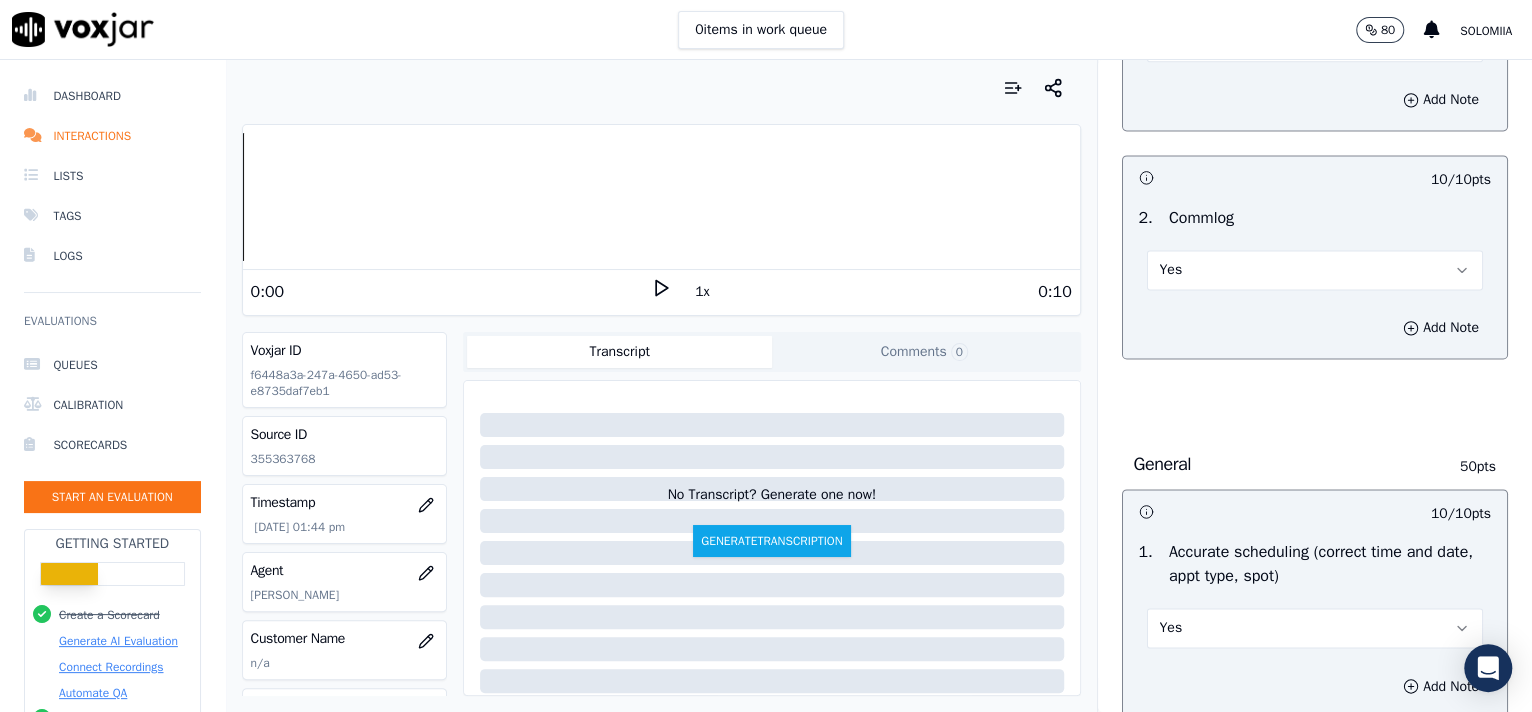 click on "Select an answer" at bounding box center [1212, 42] 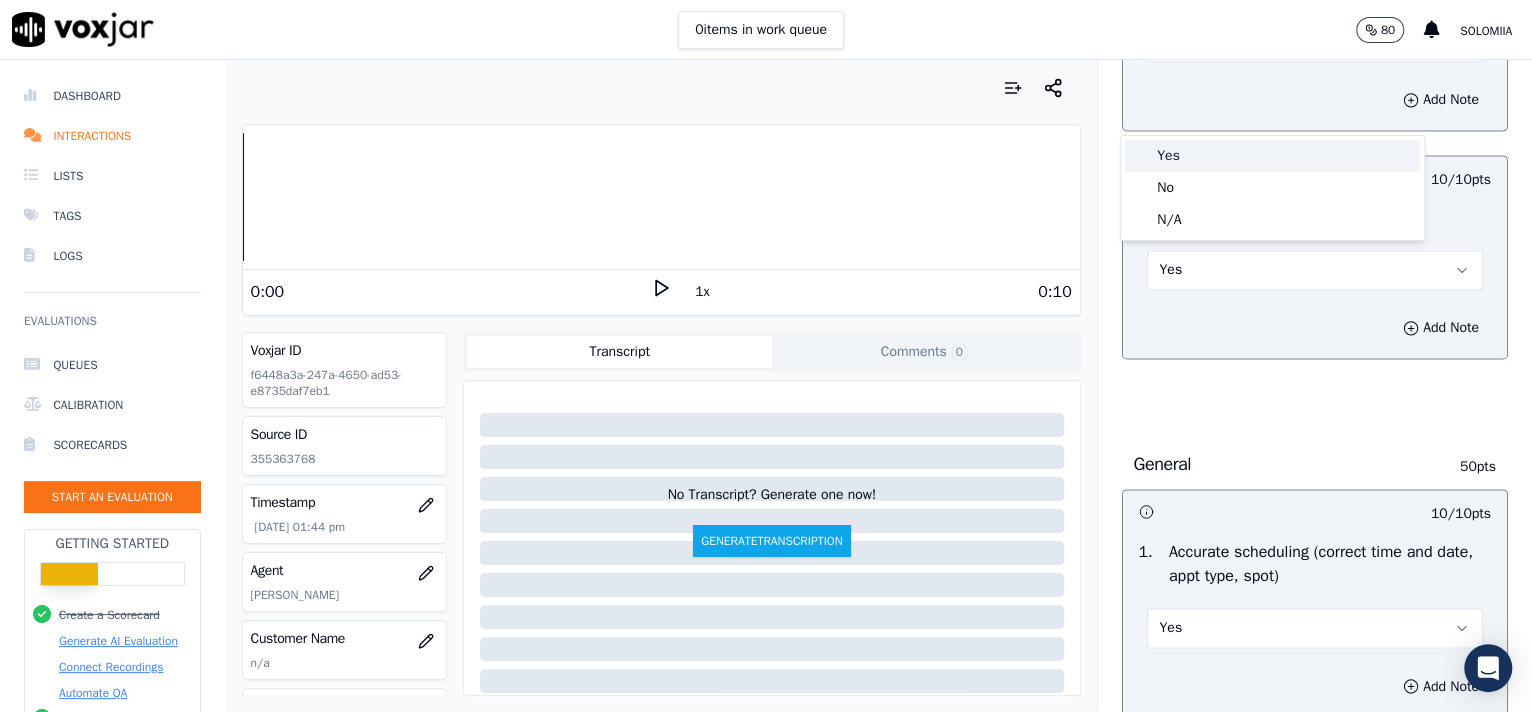 click on "Yes" at bounding box center (1272, 156) 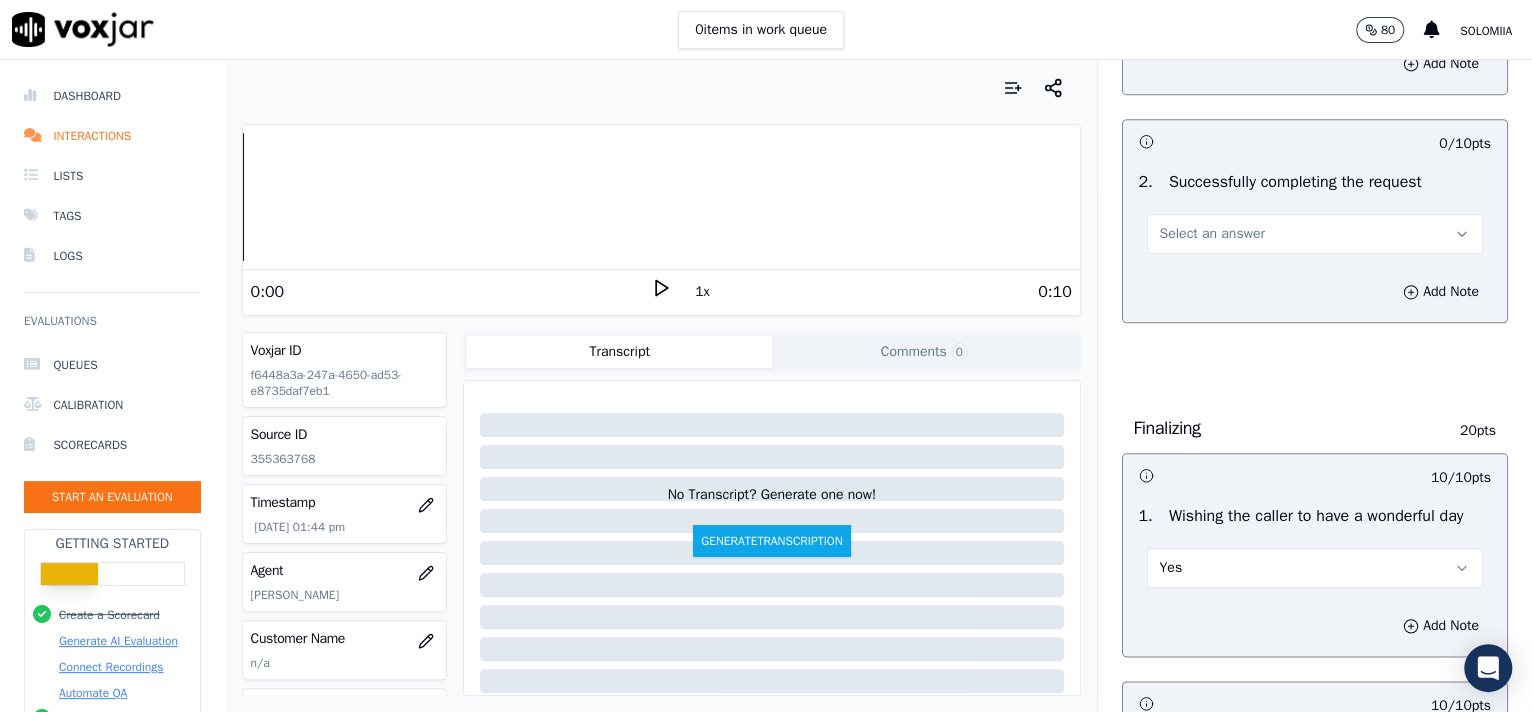 scroll, scrollTop: 1085, scrollLeft: 0, axis: vertical 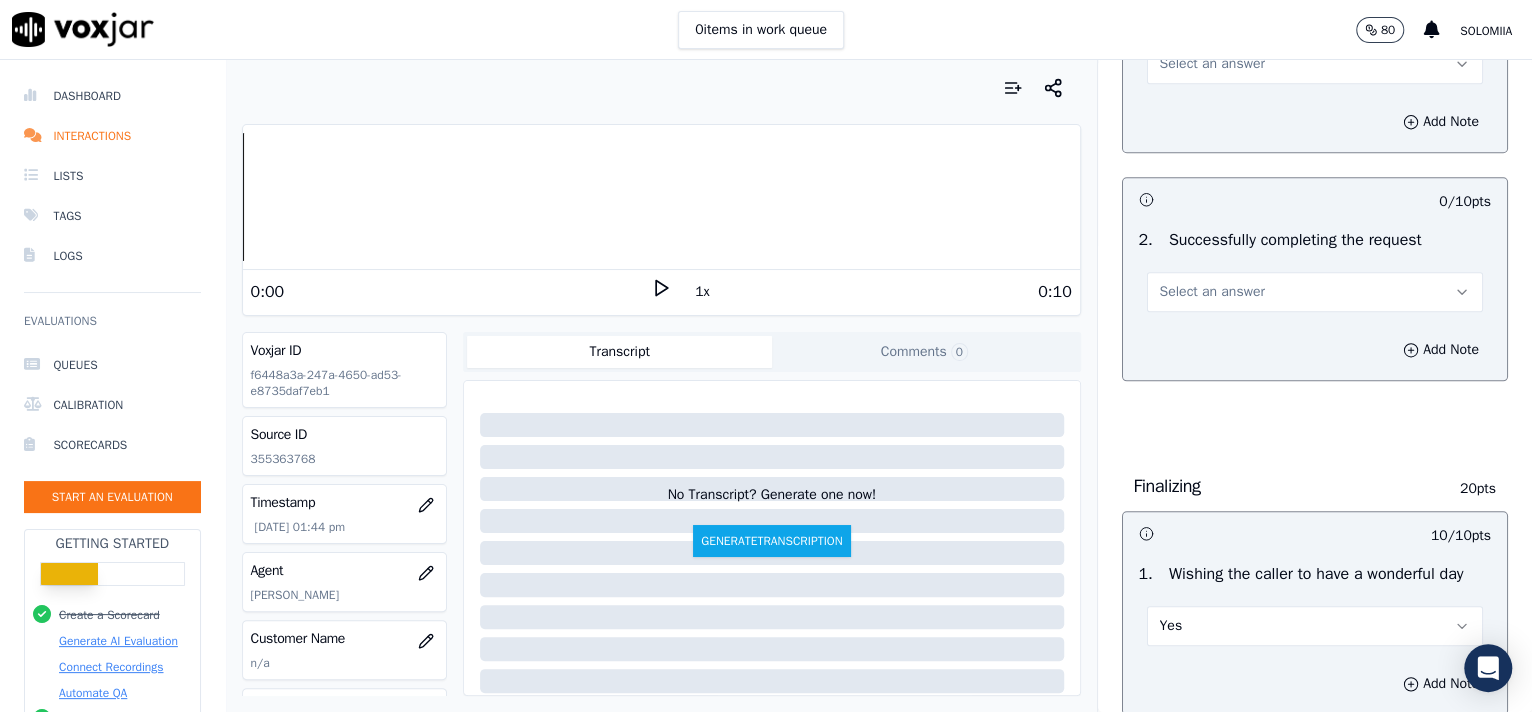 click on "Select an answer" at bounding box center [1315, 292] 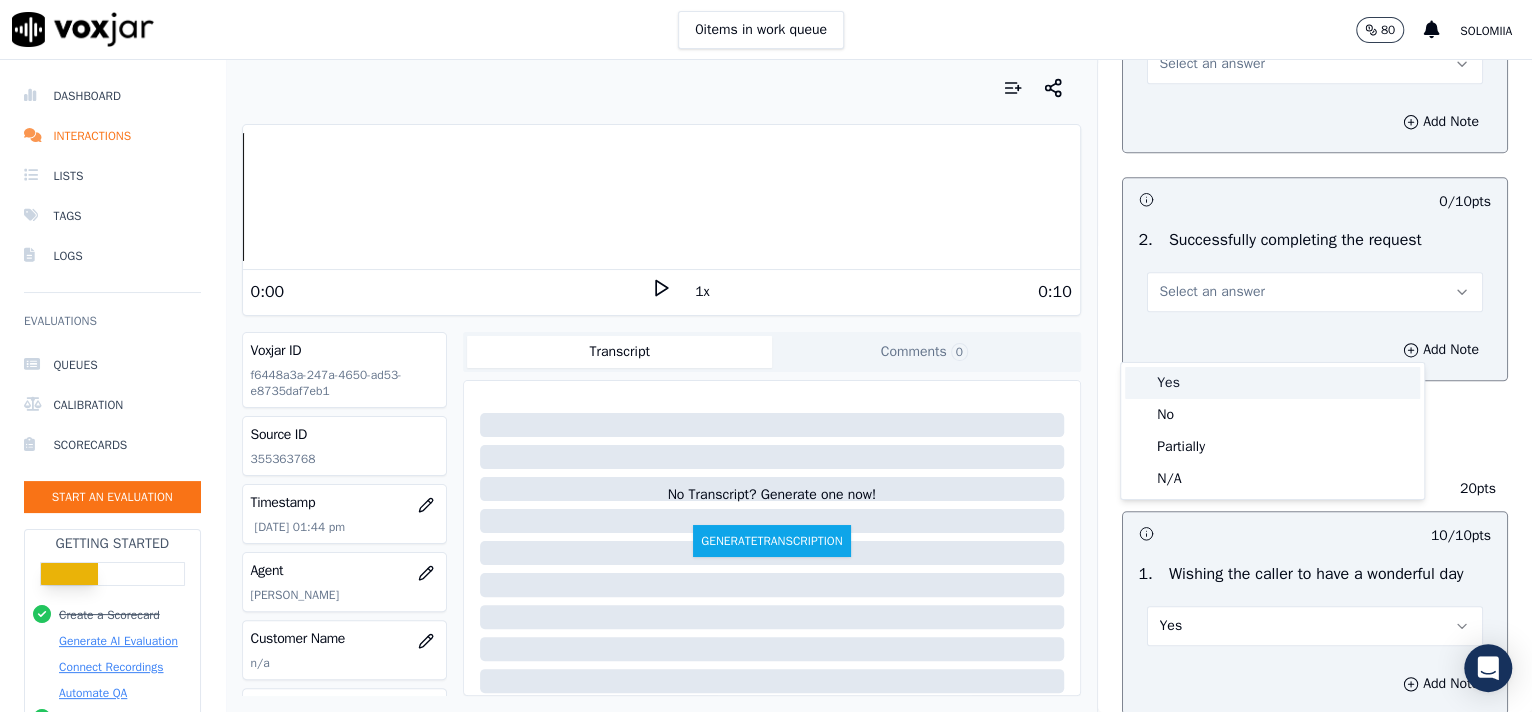 click on "Yes   No   Partially     N/A" at bounding box center (1272, 431) 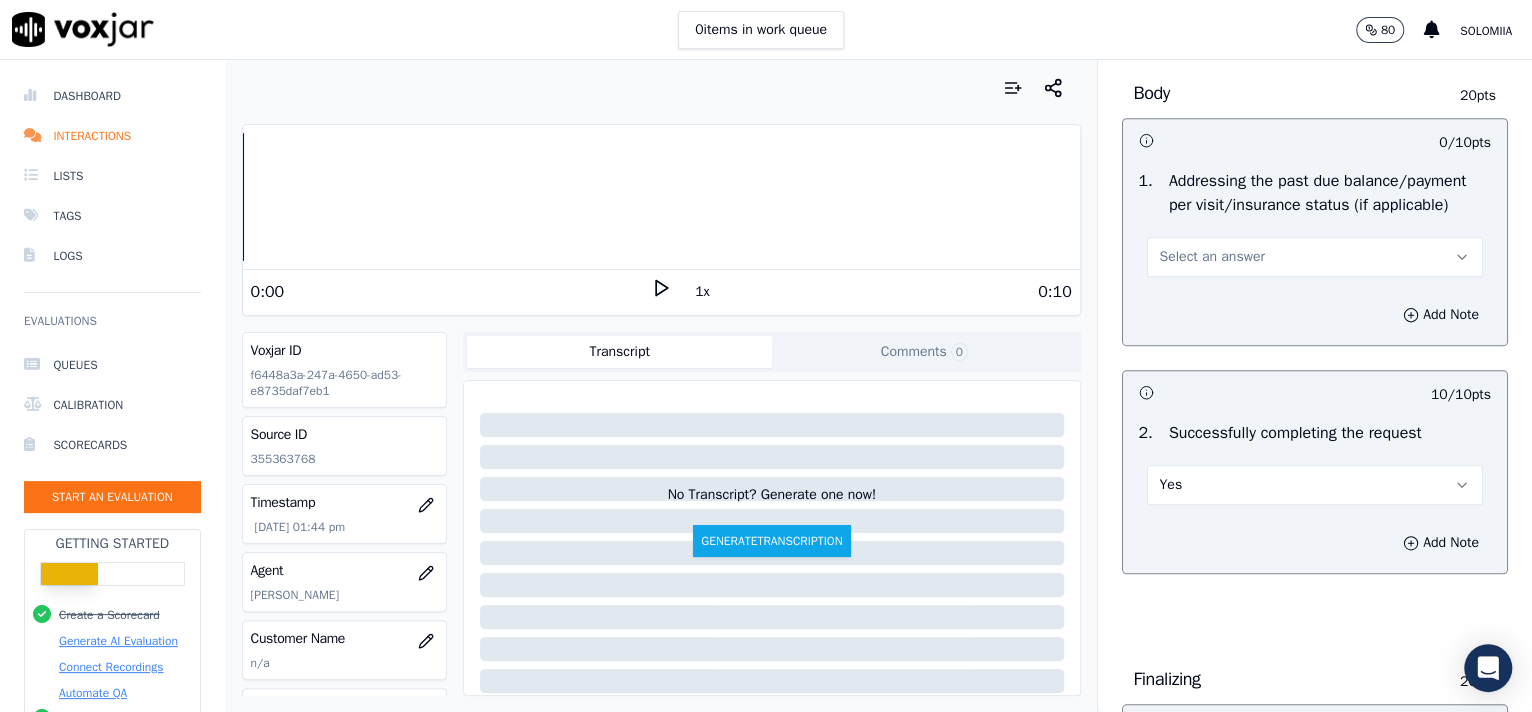 scroll, scrollTop: 857, scrollLeft: 0, axis: vertical 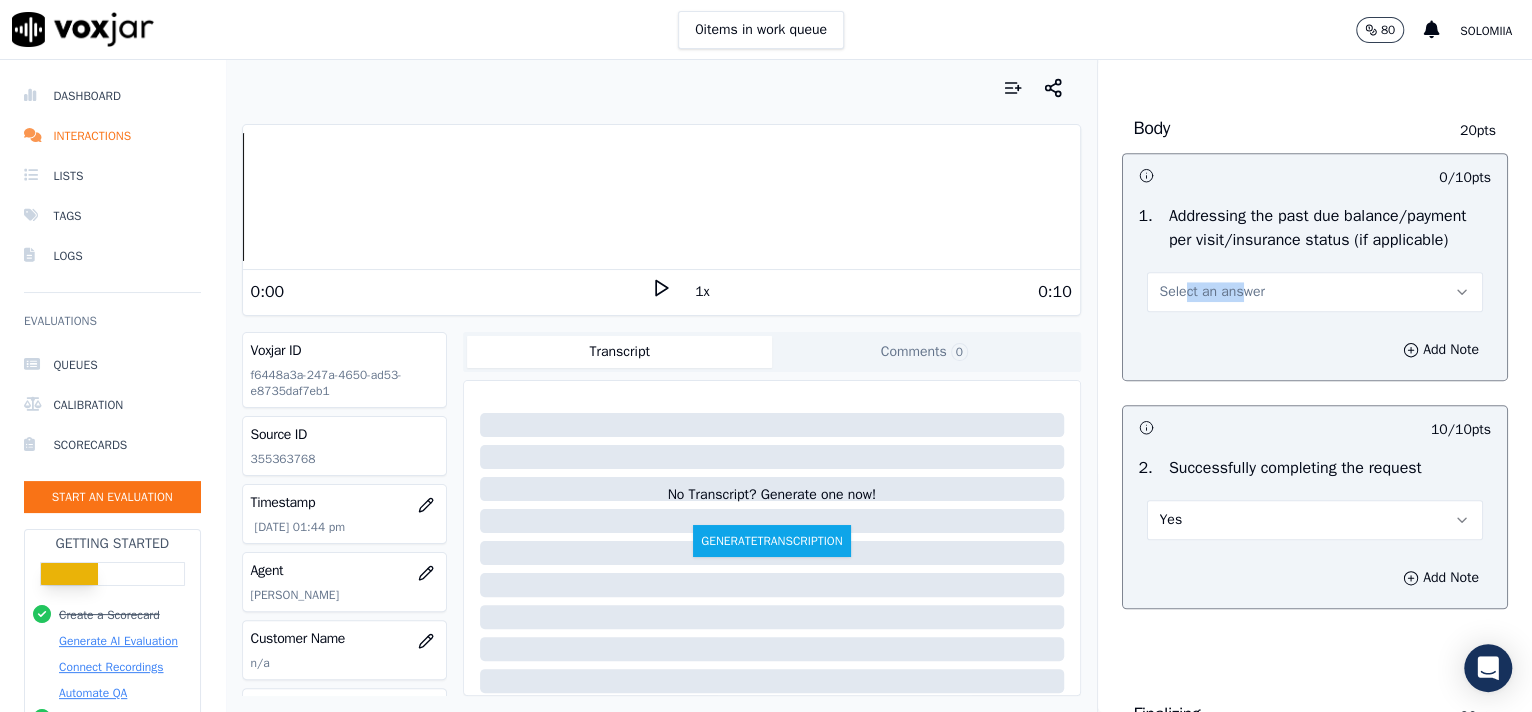 drag, startPoint x: 1217, startPoint y: 312, endPoint x: 1156, endPoint y: 324, distance: 62.169125 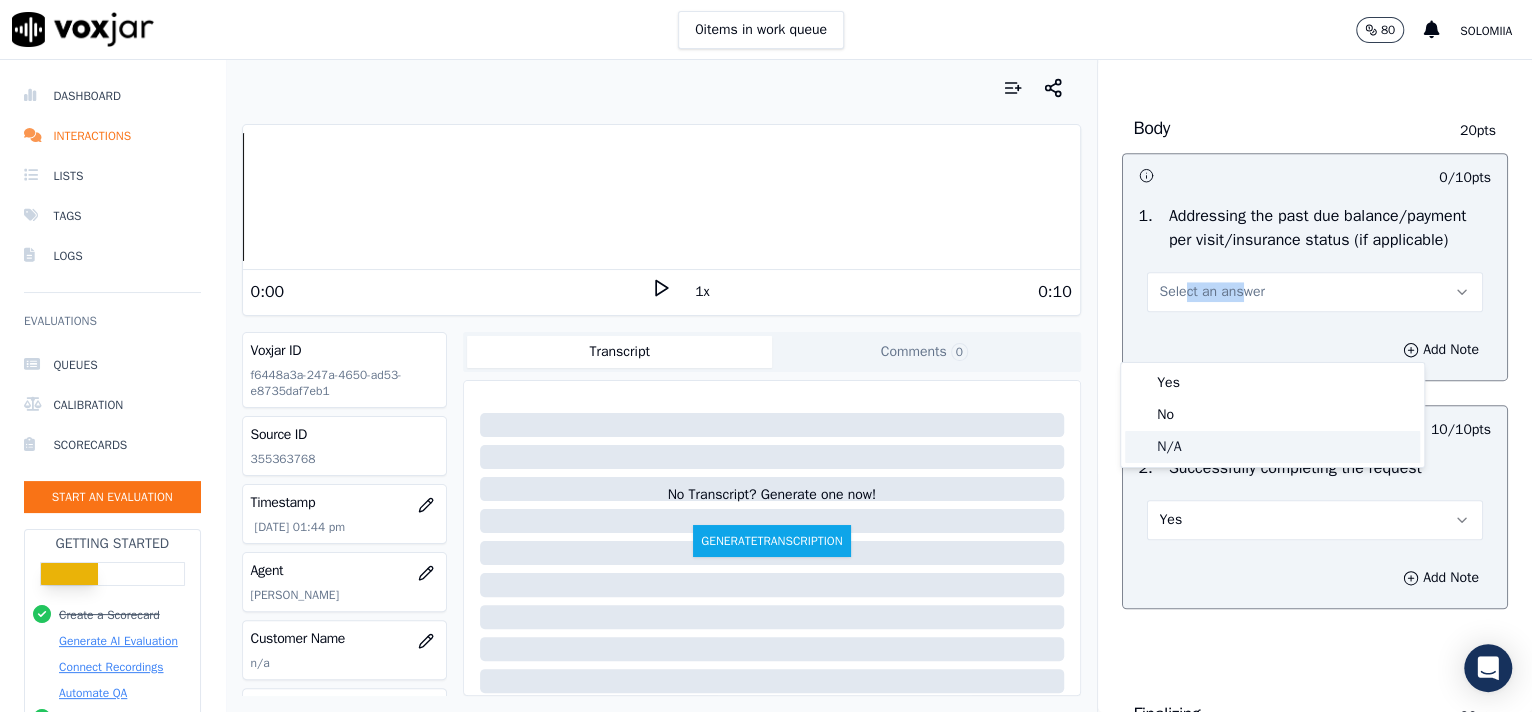 click on "N/A" 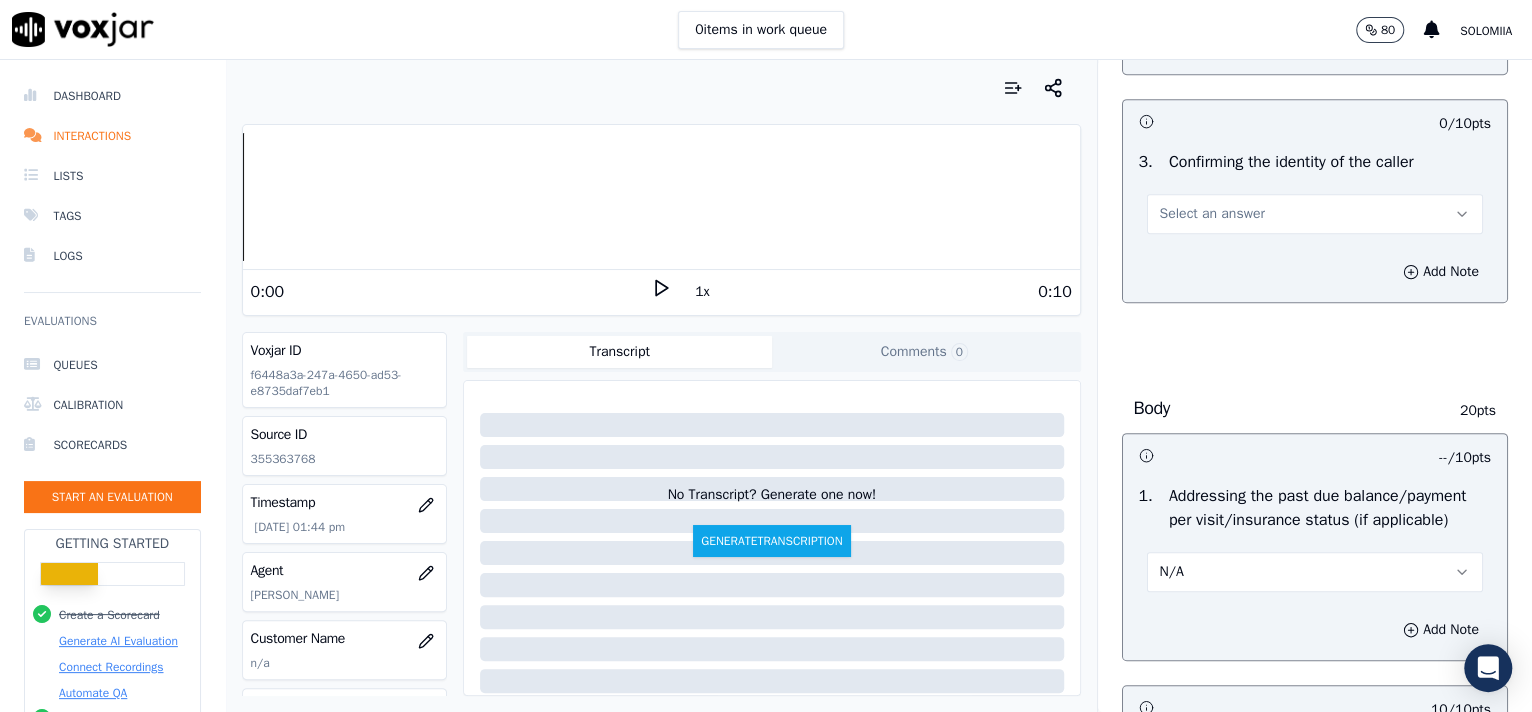 scroll, scrollTop: 530, scrollLeft: 0, axis: vertical 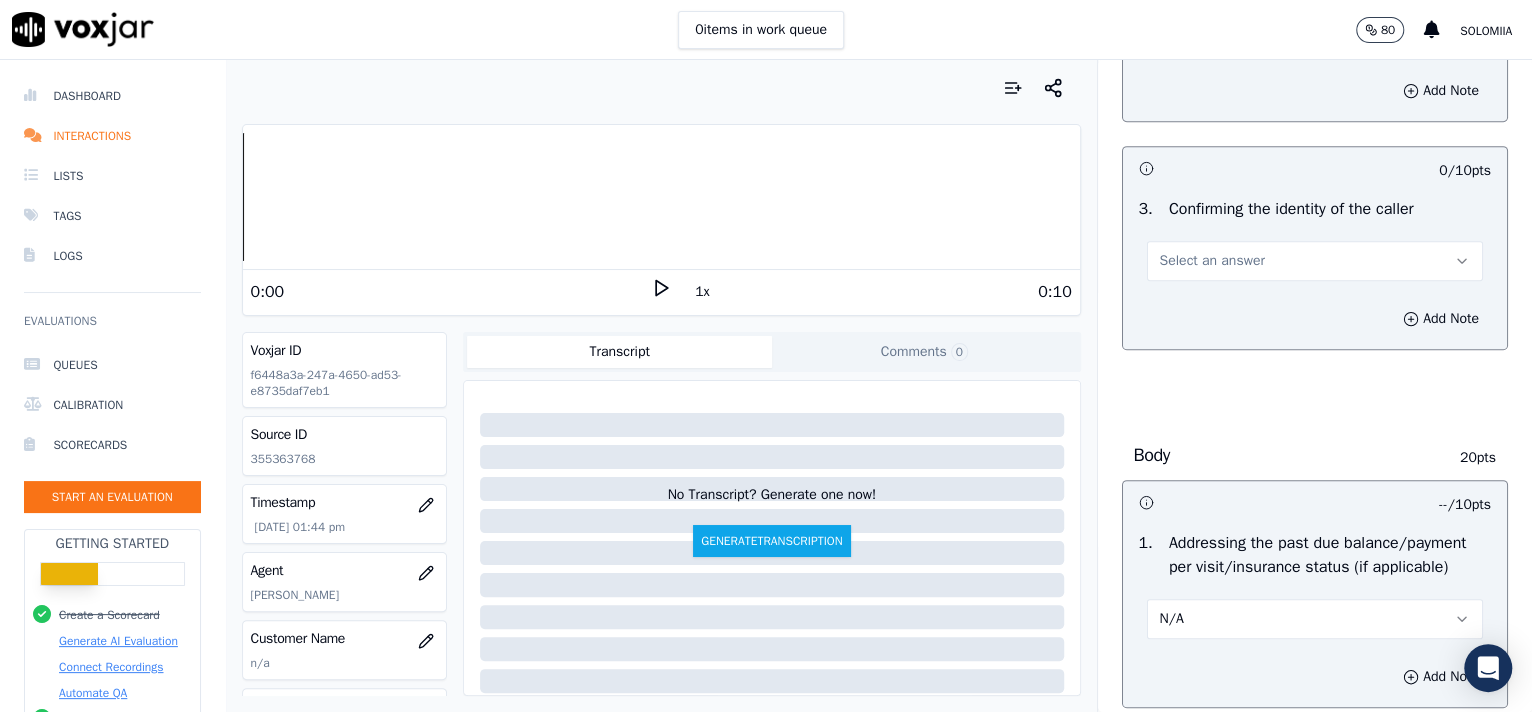 drag, startPoint x: 1227, startPoint y: 259, endPoint x: 1180, endPoint y: 290, distance: 56.302753 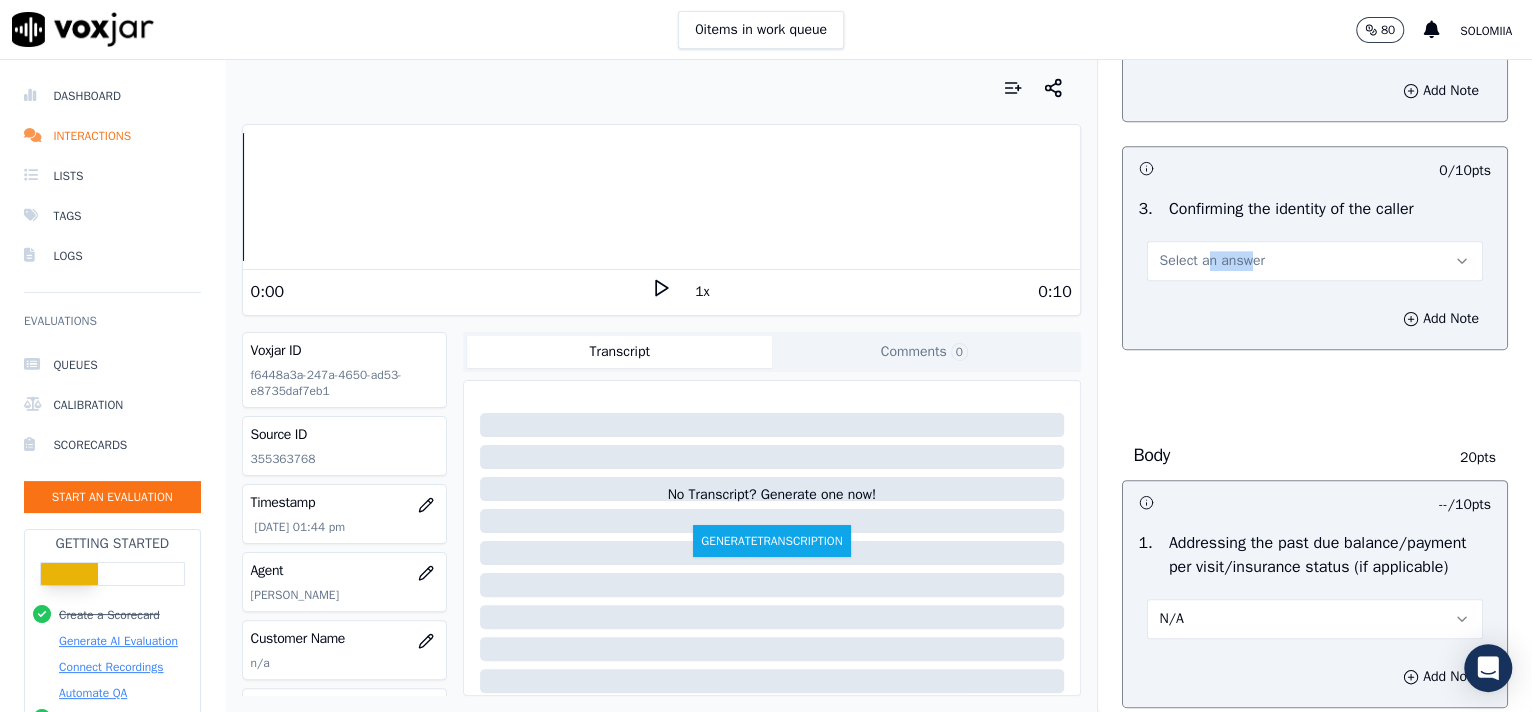 click on "Select an answer" at bounding box center (1212, 261) 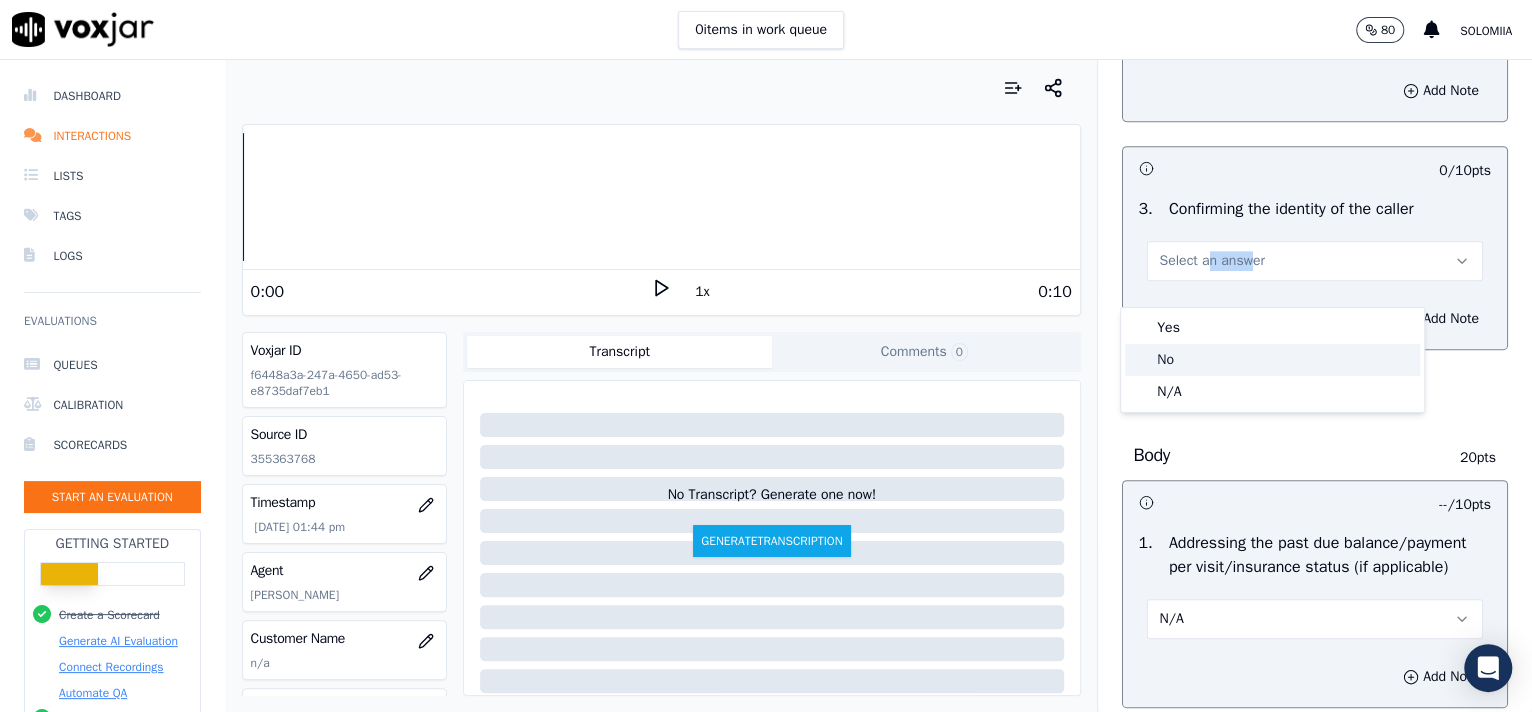 click on "No" 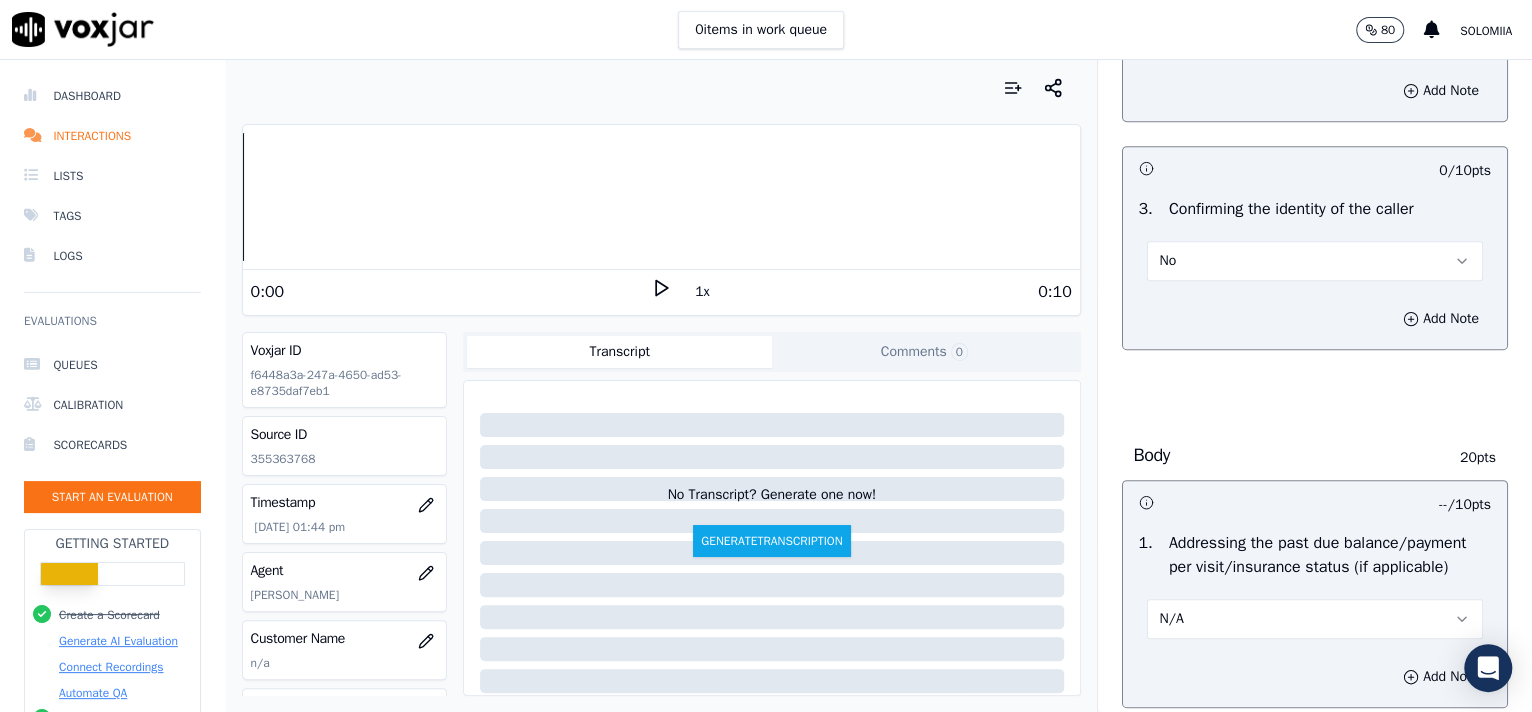 click on "No" at bounding box center (1315, 261) 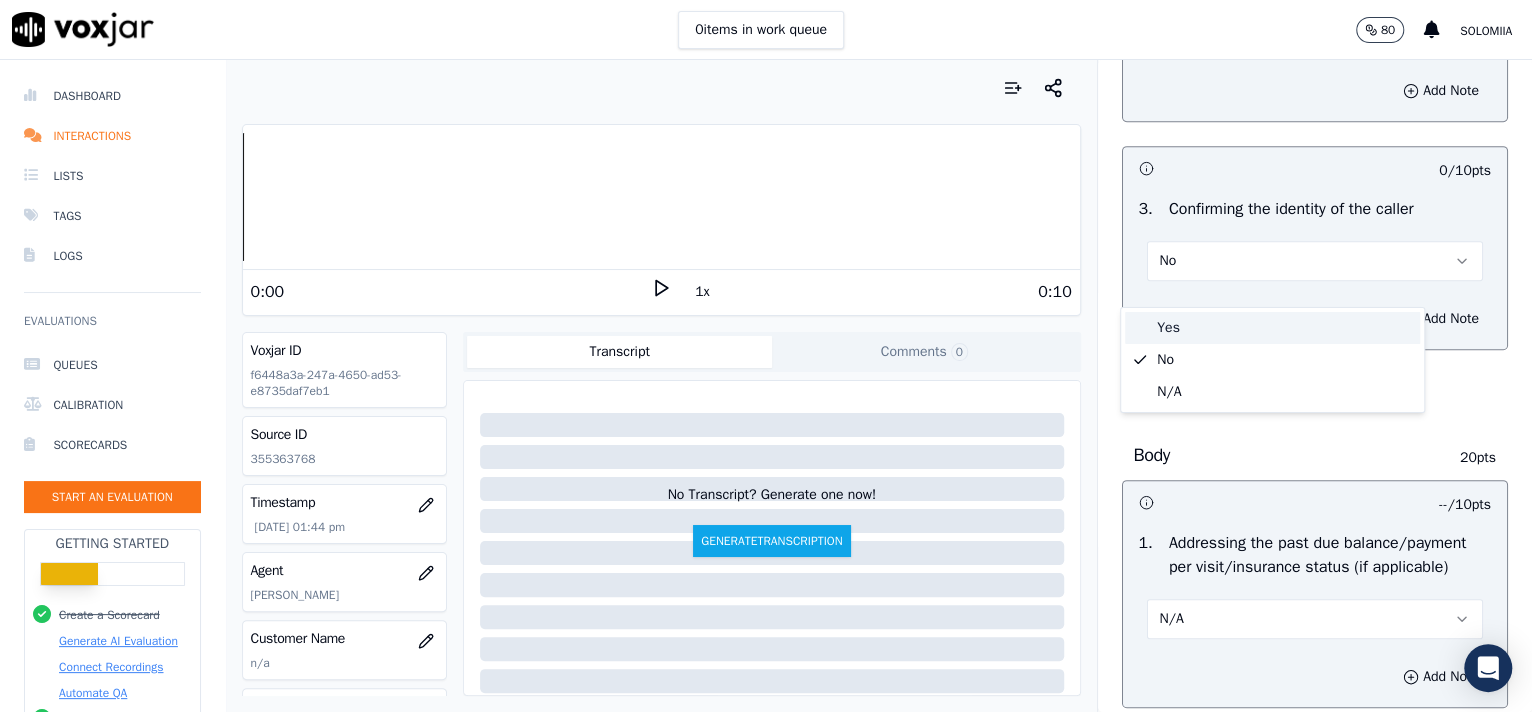 click on "Yes" at bounding box center [1272, 328] 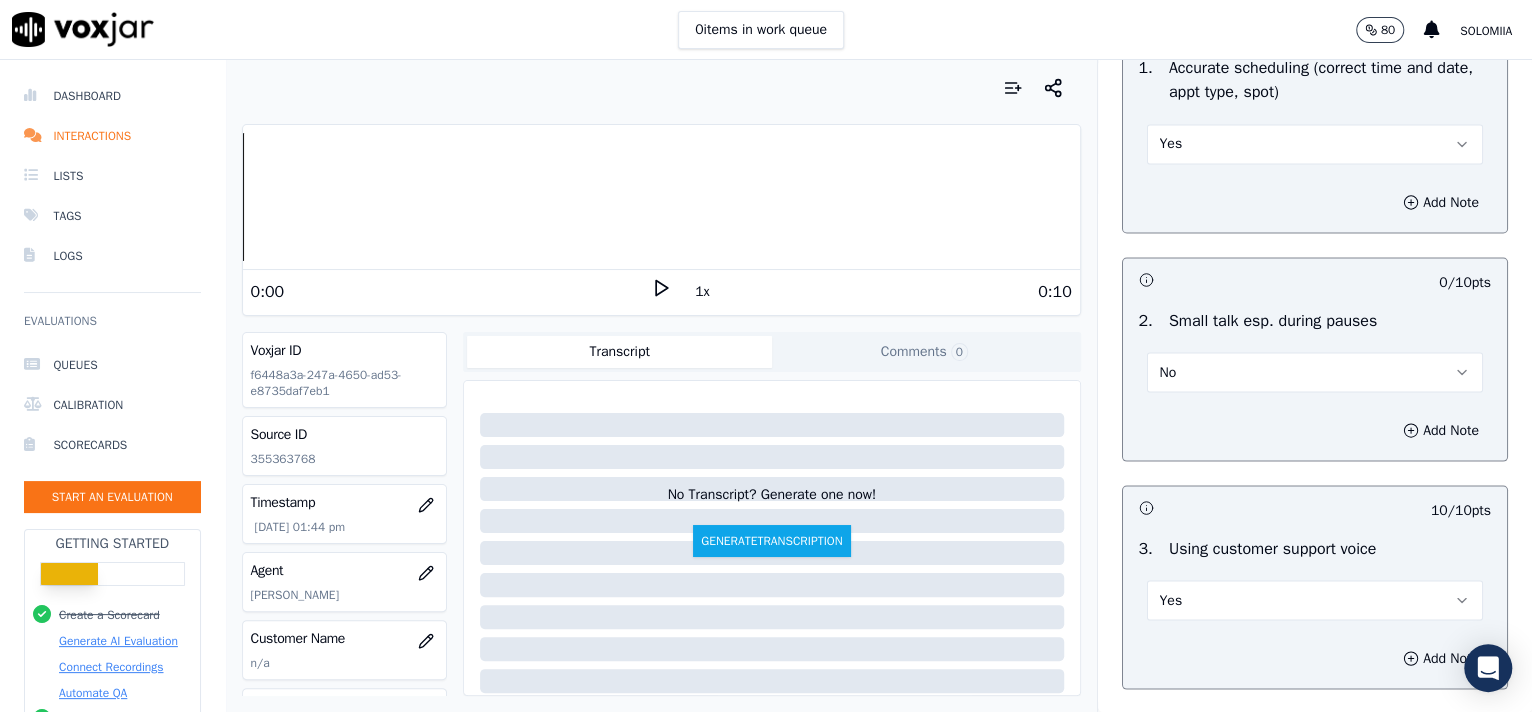 scroll, scrollTop: 3162, scrollLeft: 0, axis: vertical 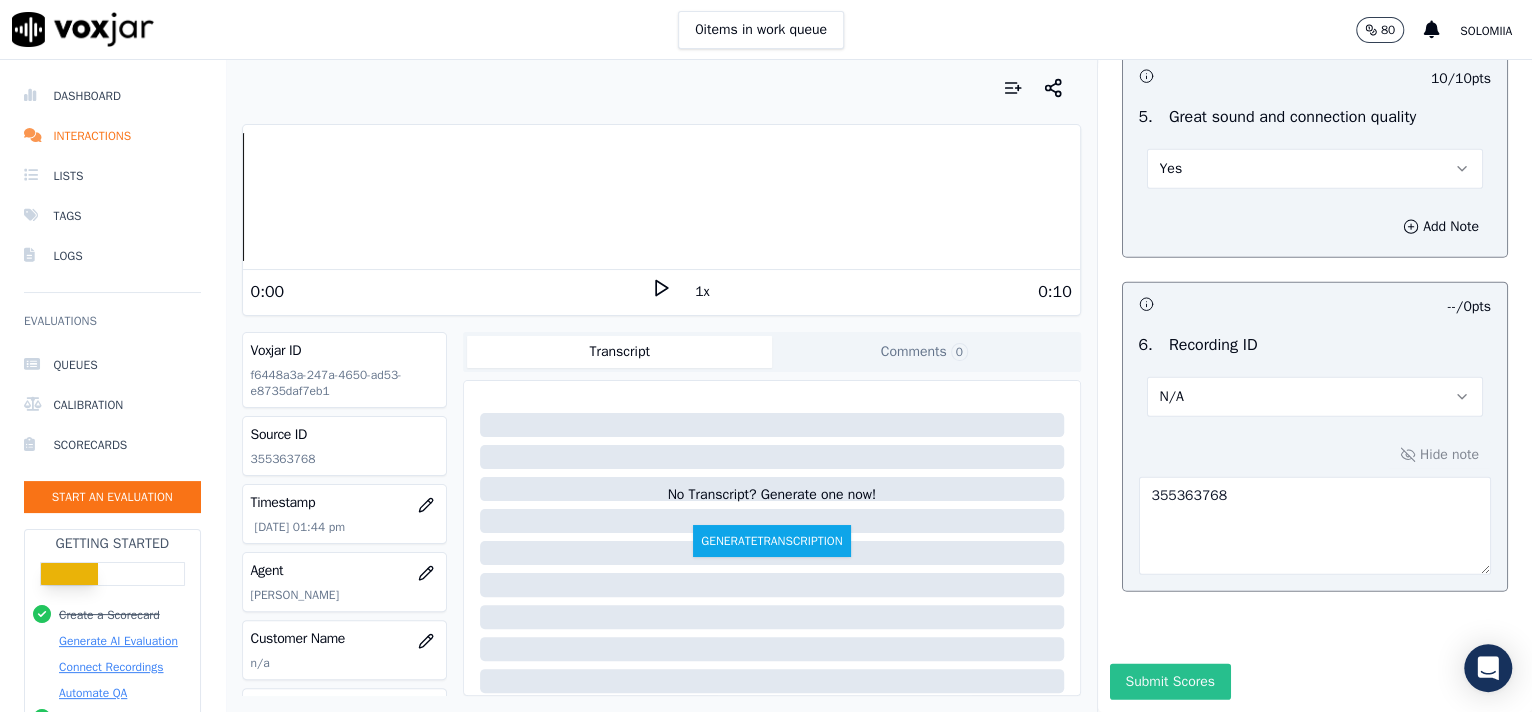 click on "Submit Scores" at bounding box center (1170, 682) 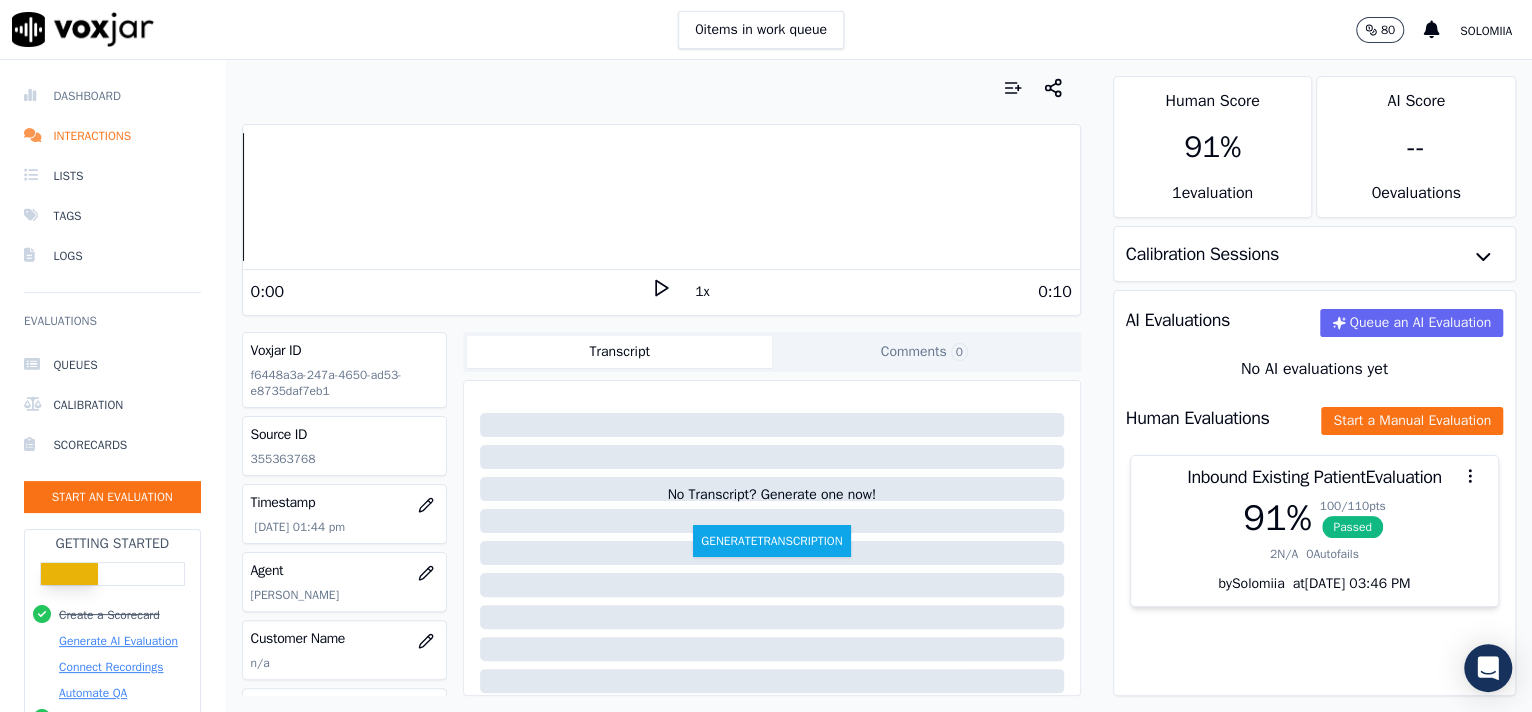 click on "Dashboard" at bounding box center [112, 96] 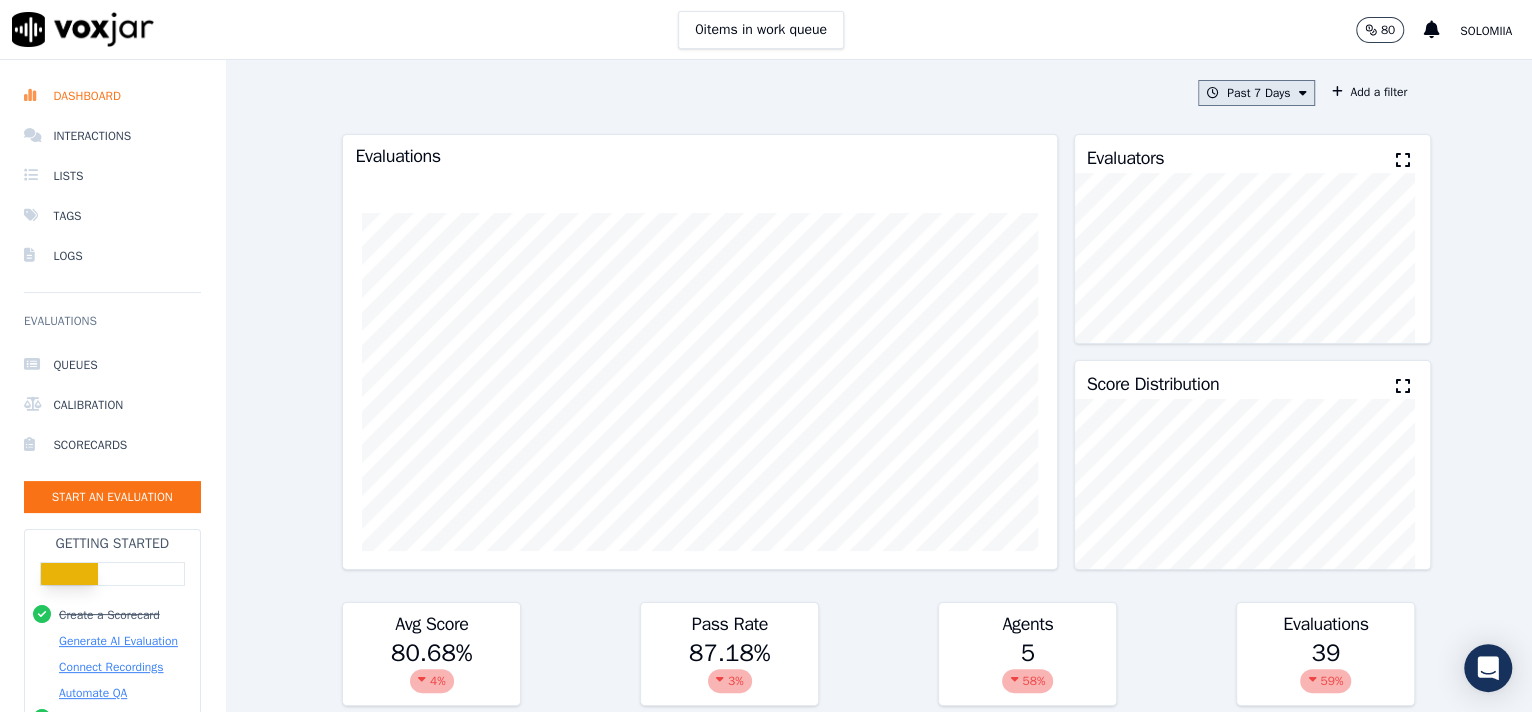 click on "Past 7 Days" at bounding box center (1256, 93) 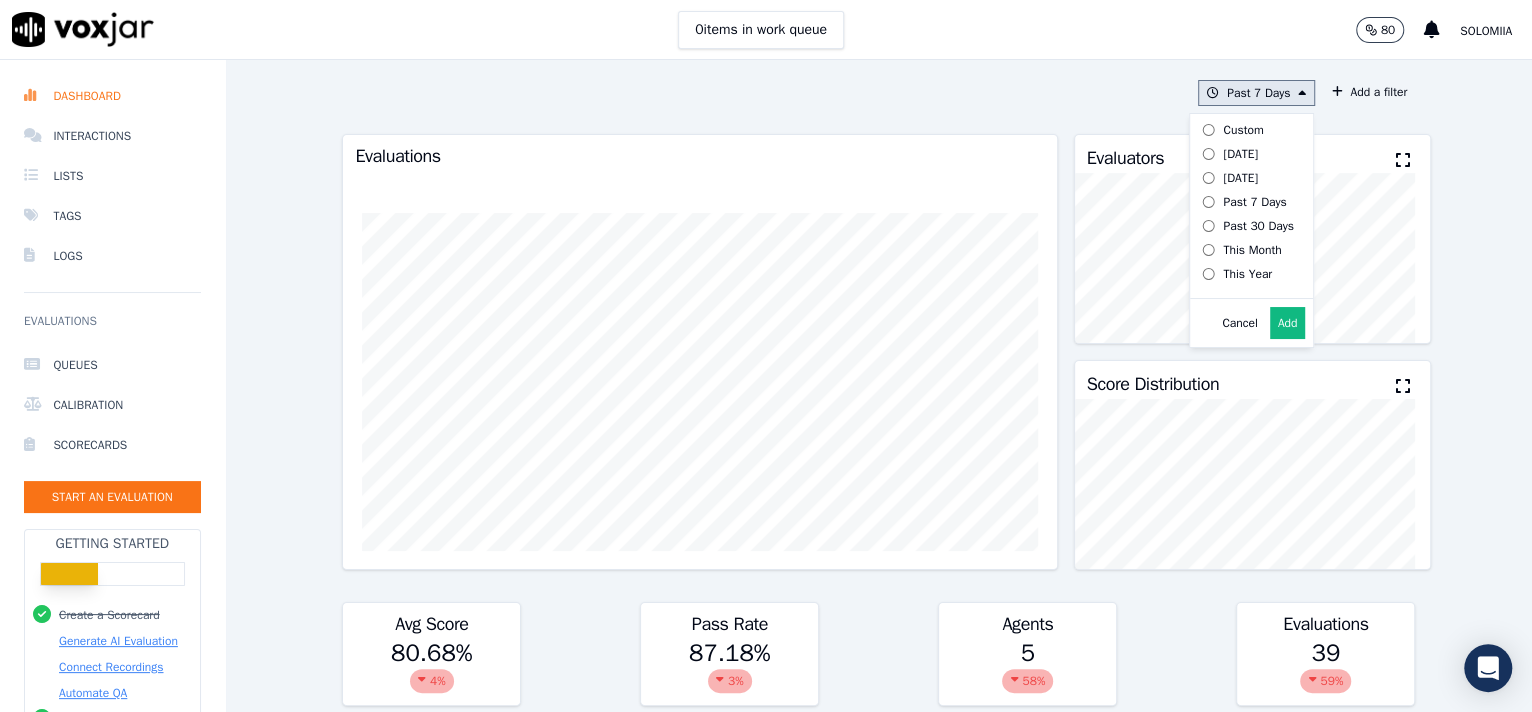 click on "Today" at bounding box center [1240, 154] 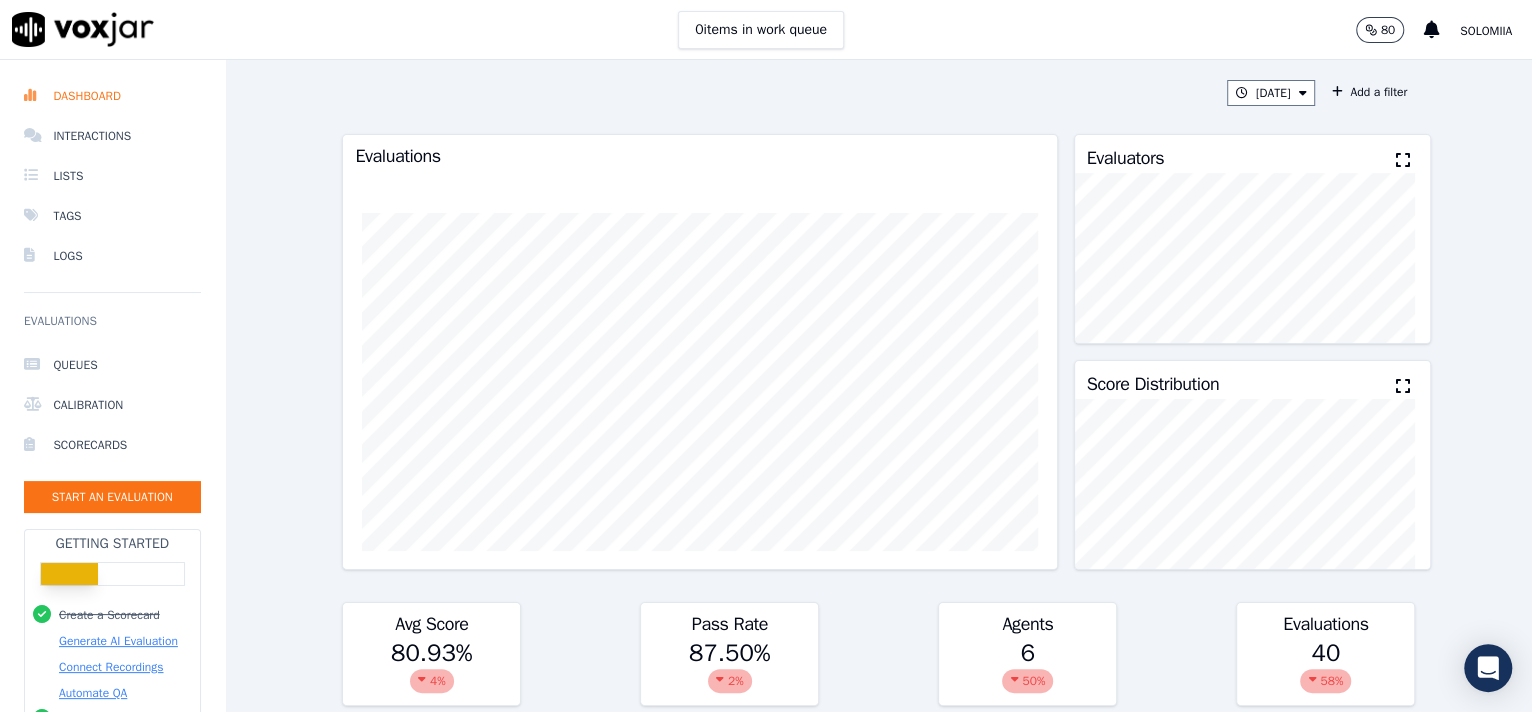 click on "Queues   Calibration   Scorecards   Start an Evaluation" 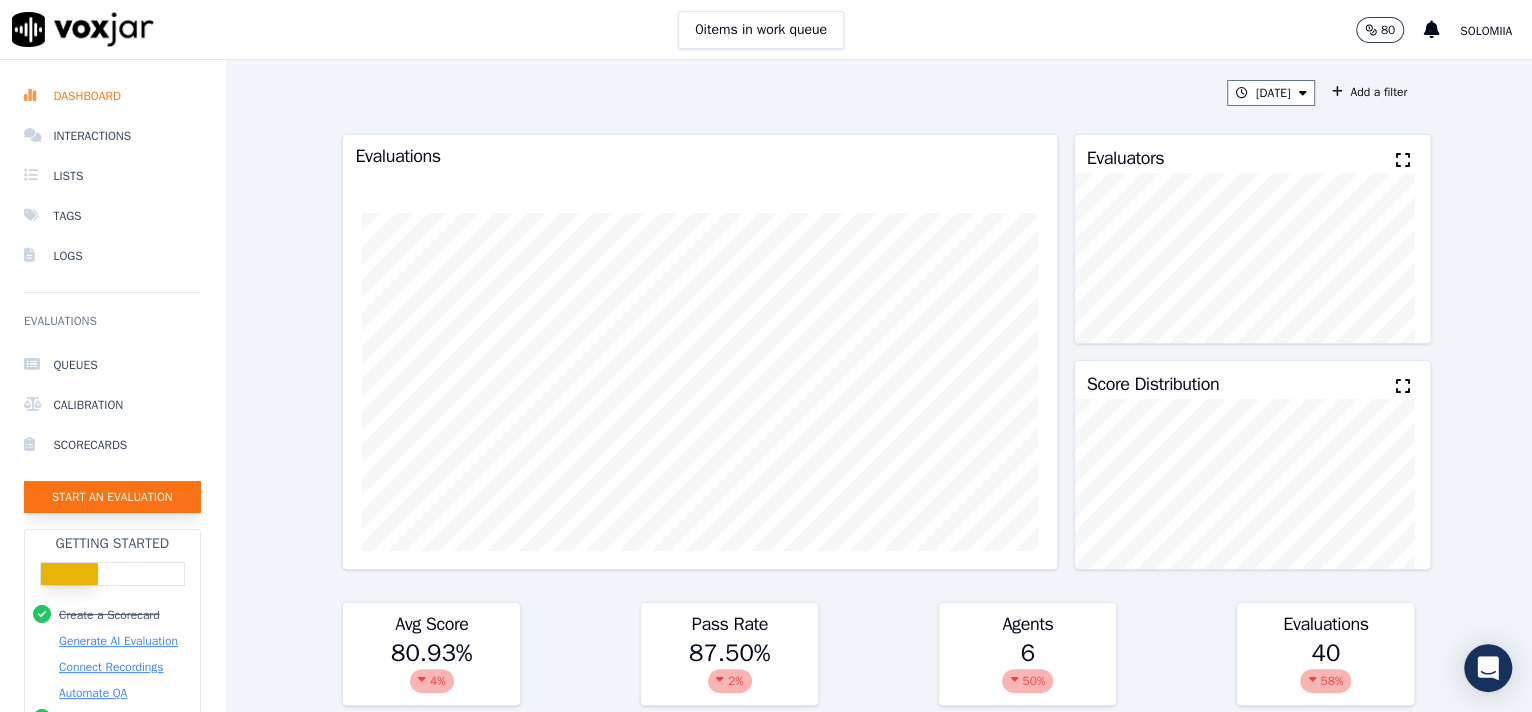 click on "Start an Evaluation" 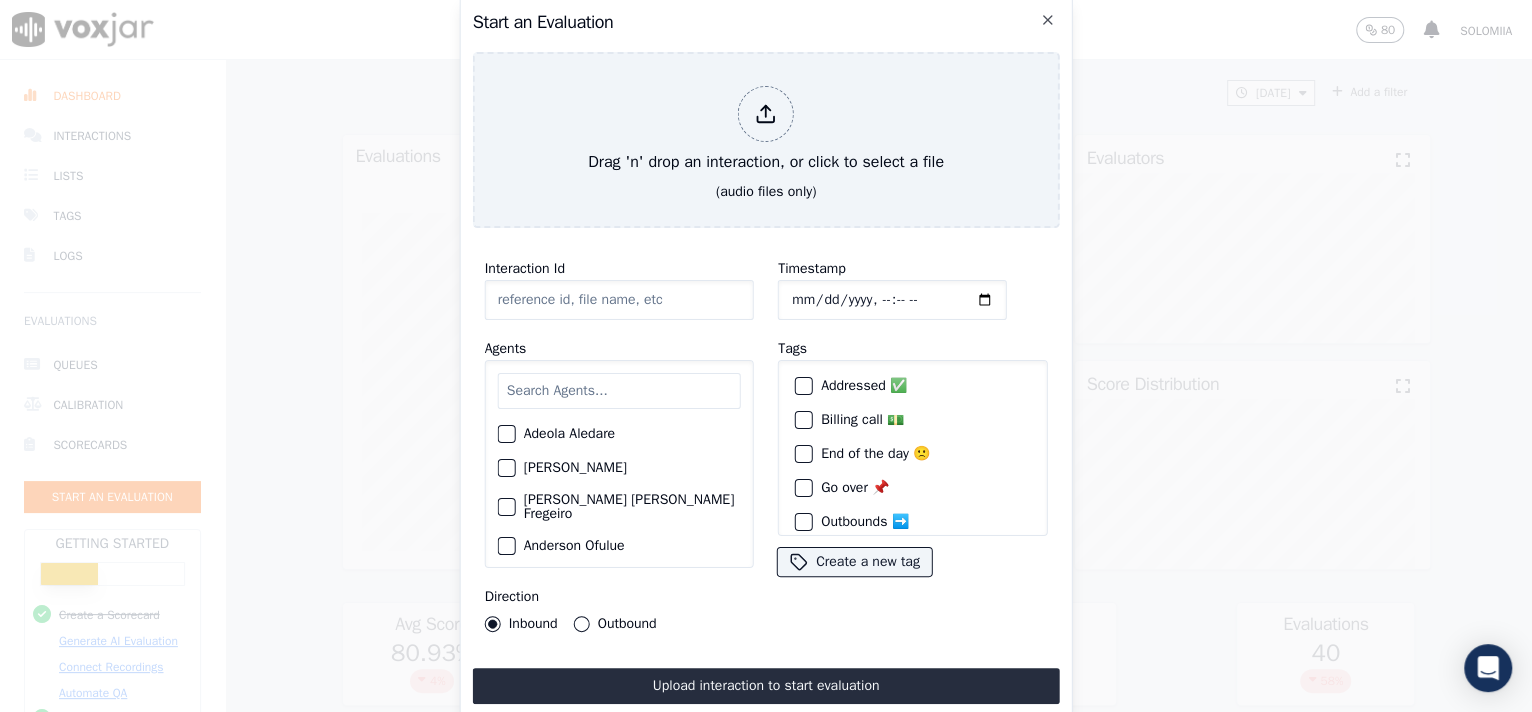 click on "Interaction Id" 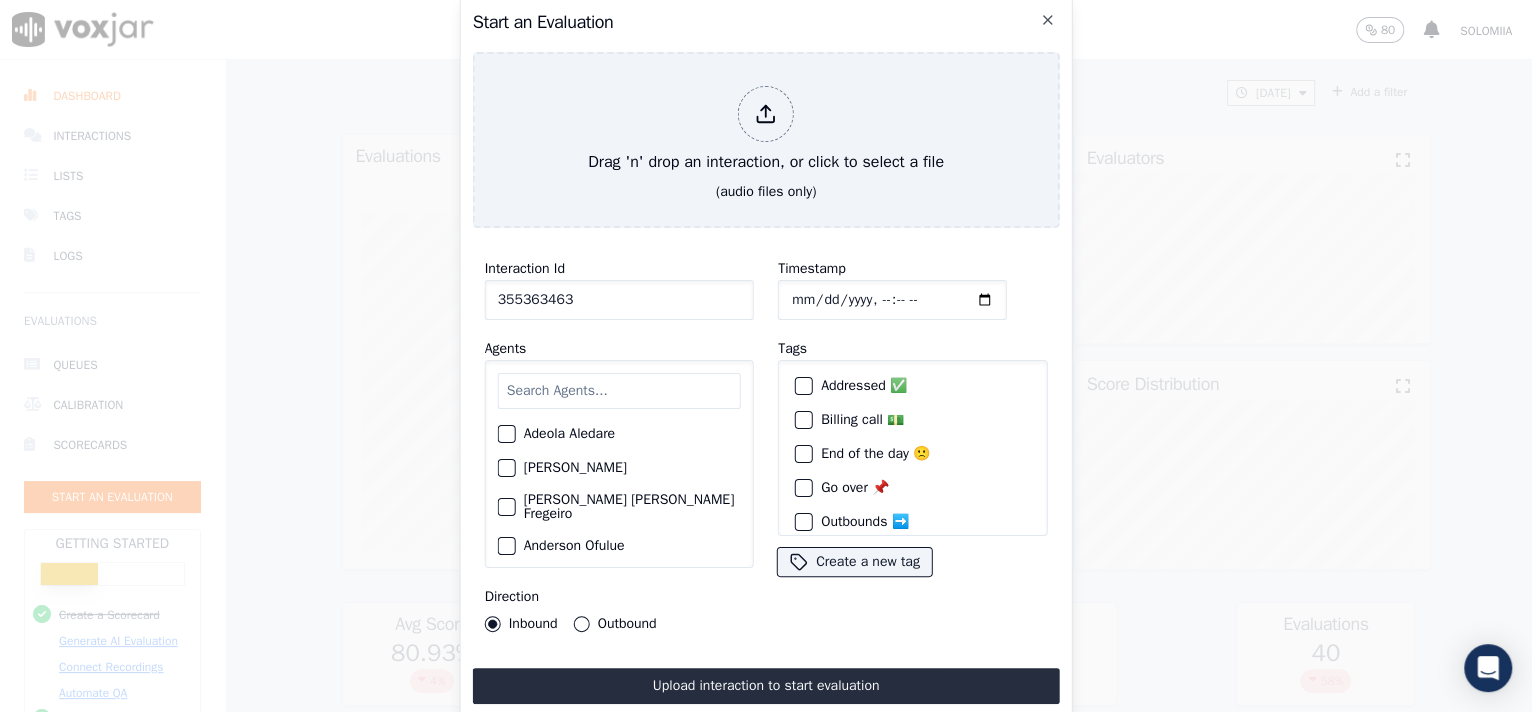 type on "355363463" 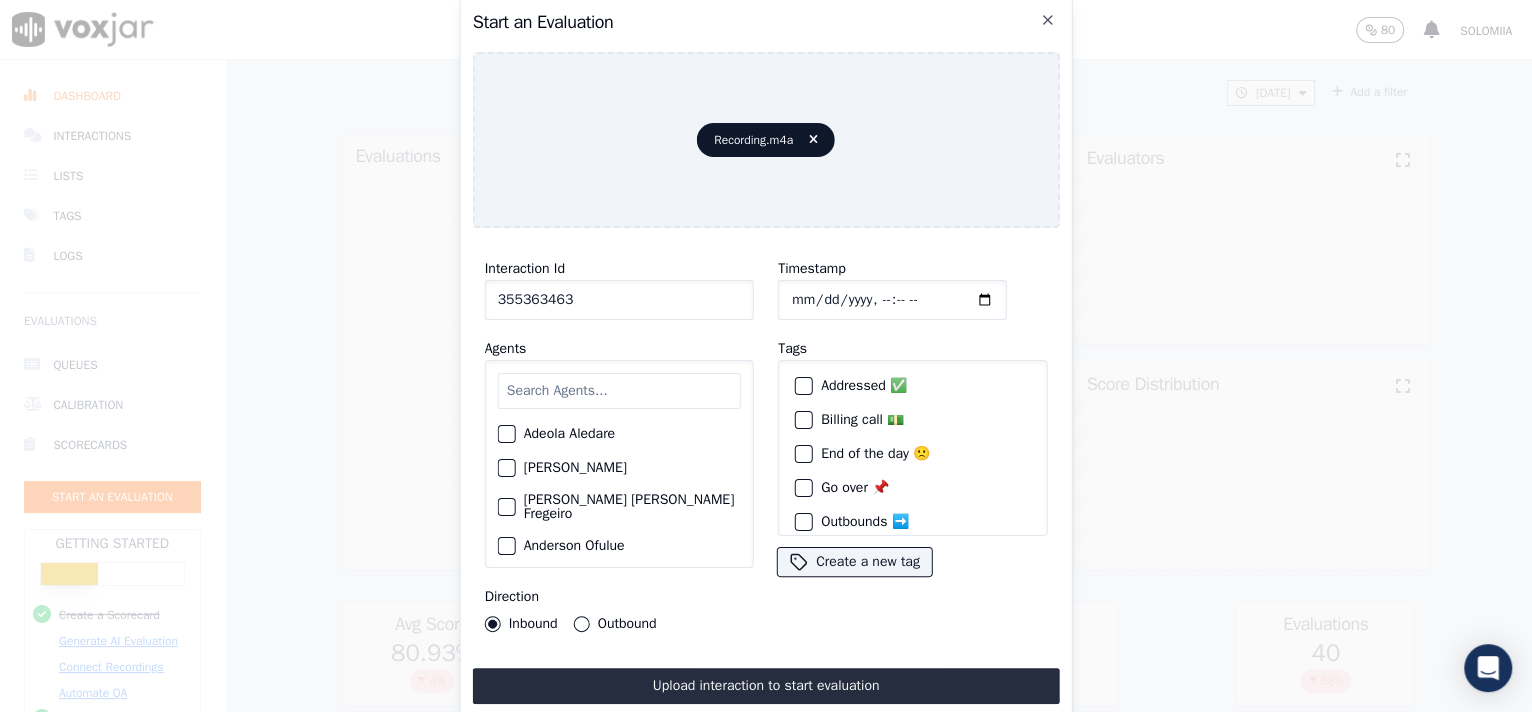 click on "Timestamp" 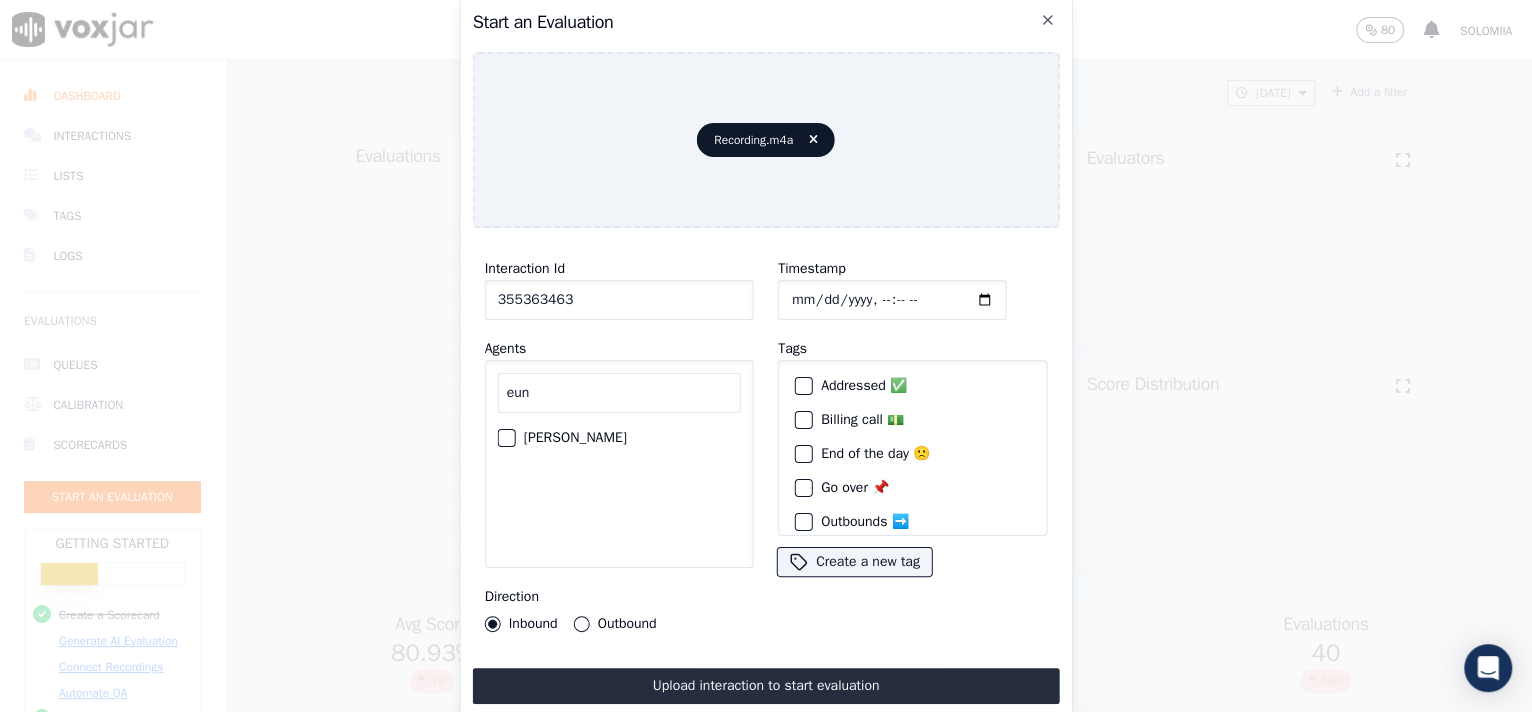 type on "eun" 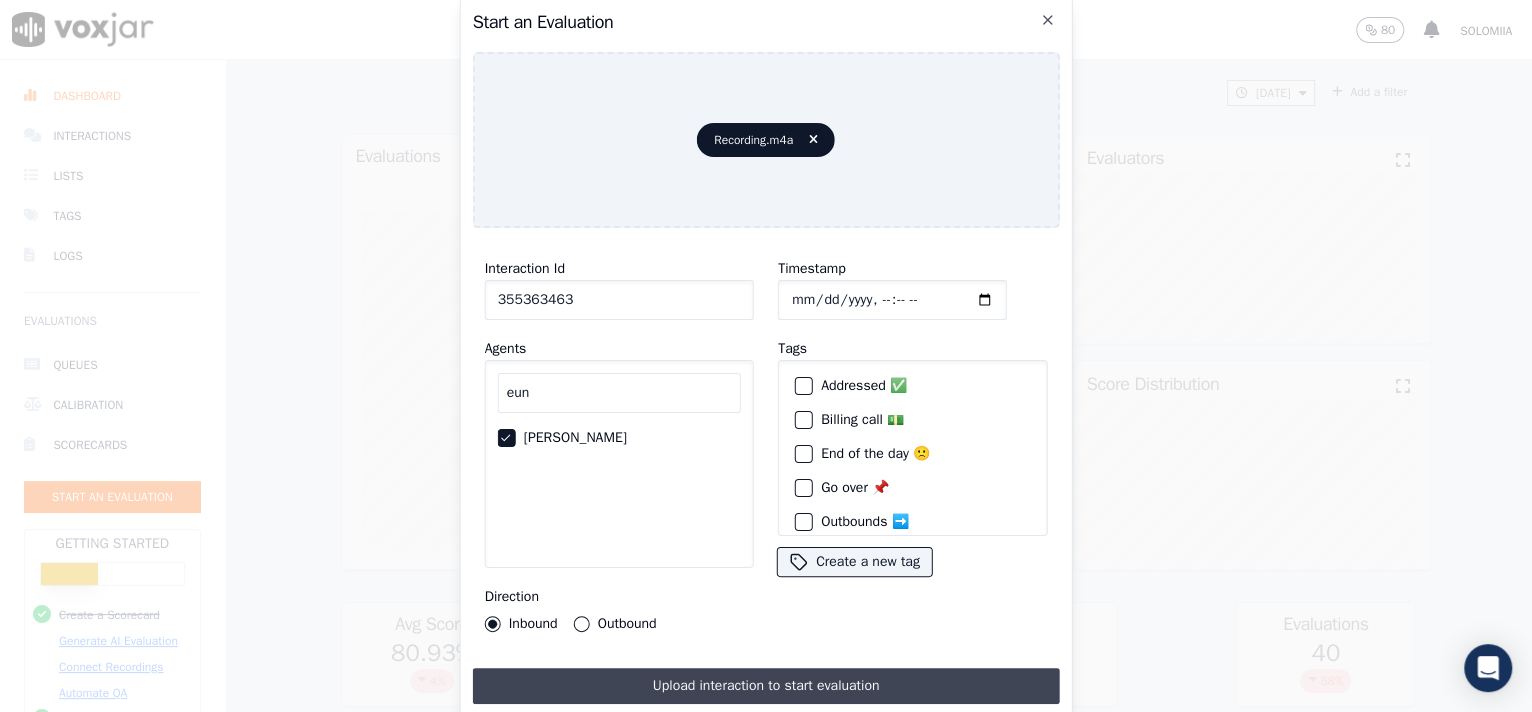 click on "Upload interaction to start evaluation" at bounding box center [766, 686] 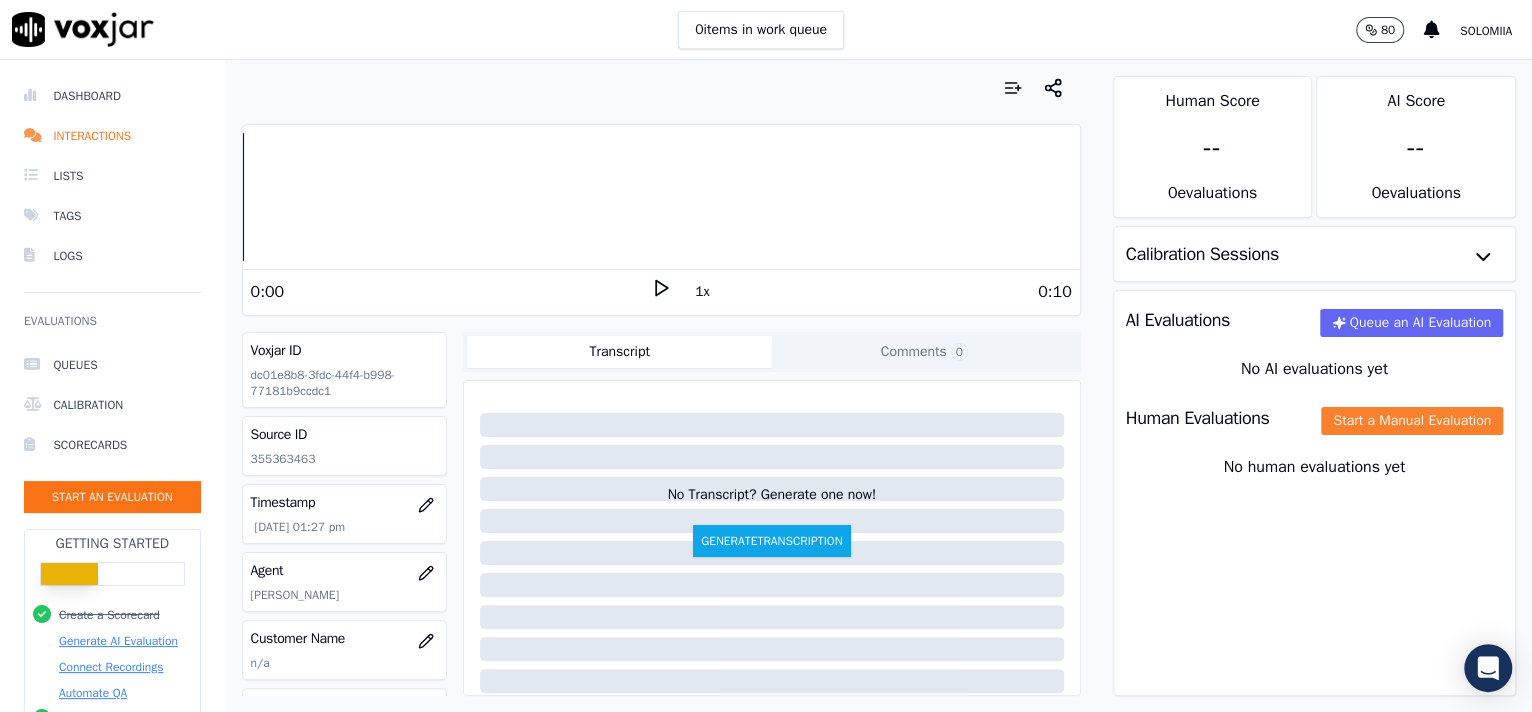 click on "Start a Manual Evaluation" 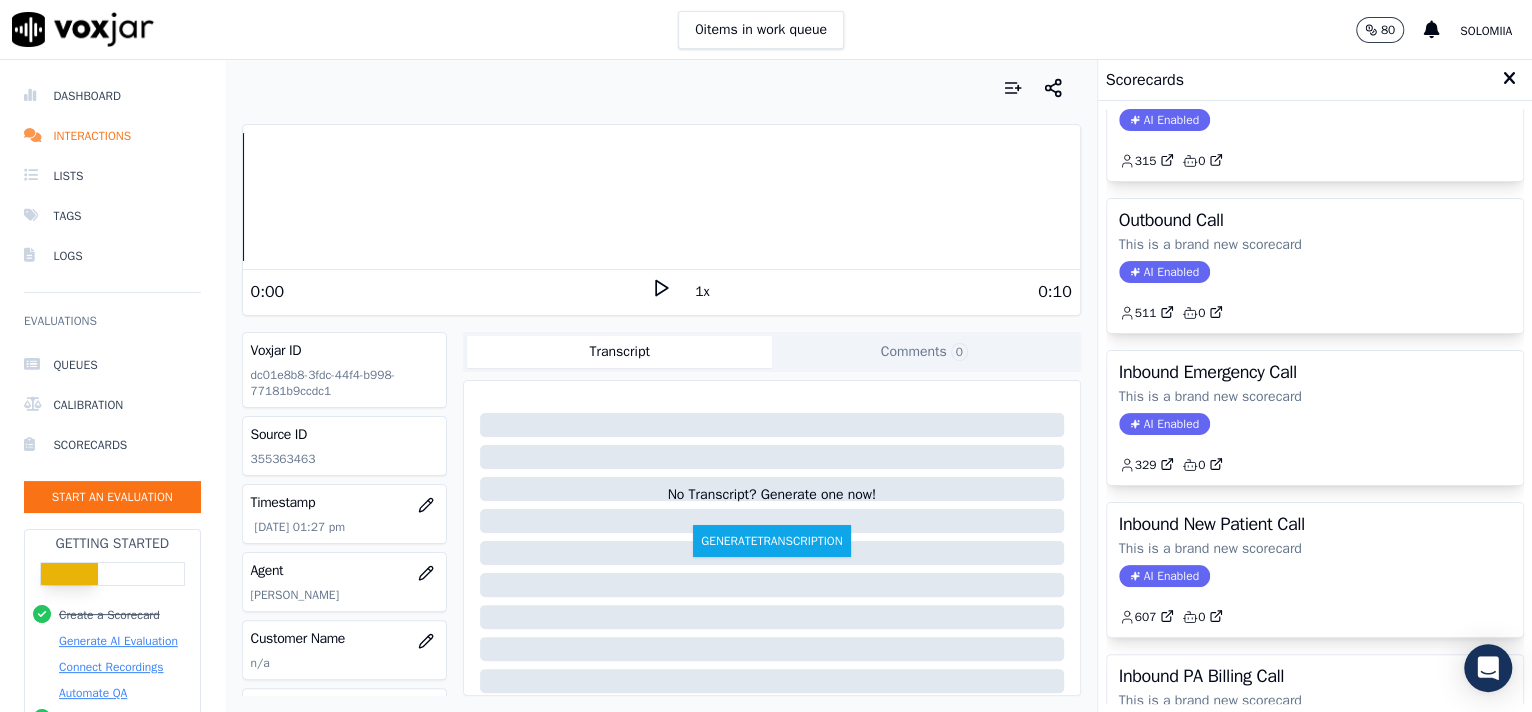 scroll, scrollTop: 258, scrollLeft: 0, axis: vertical 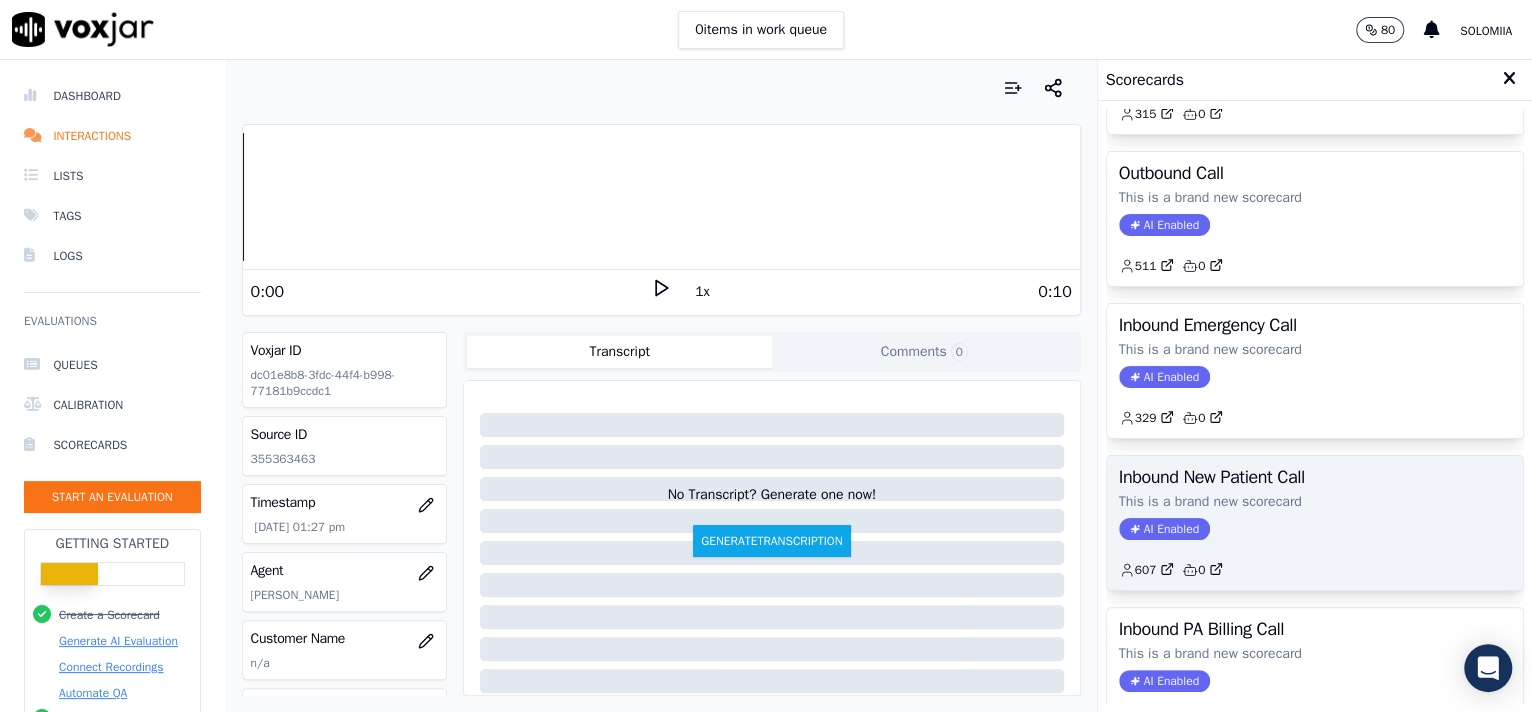 click on "Inbound New Patient Call" at bounding box center [1315, 477] 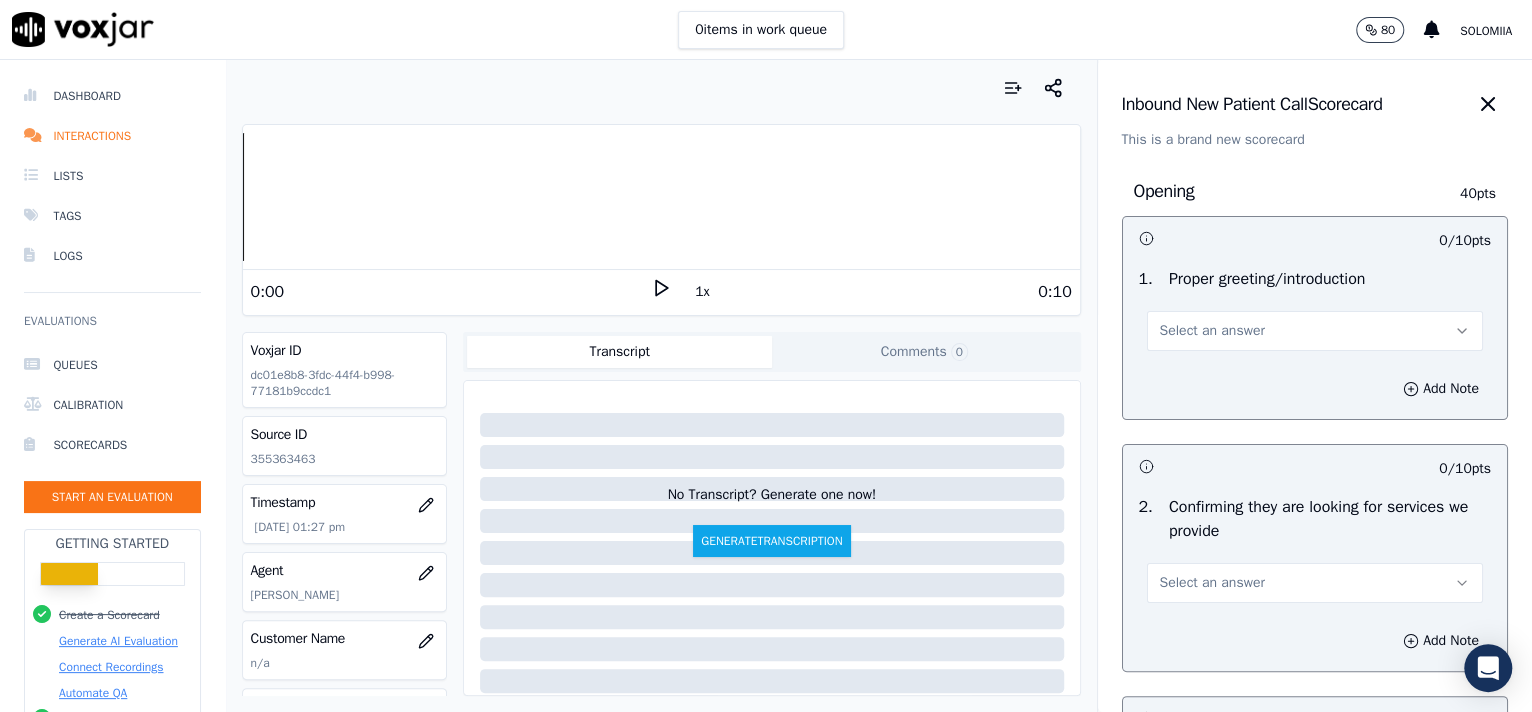 click on "Select an answer" at bounding box center (1212, 331) 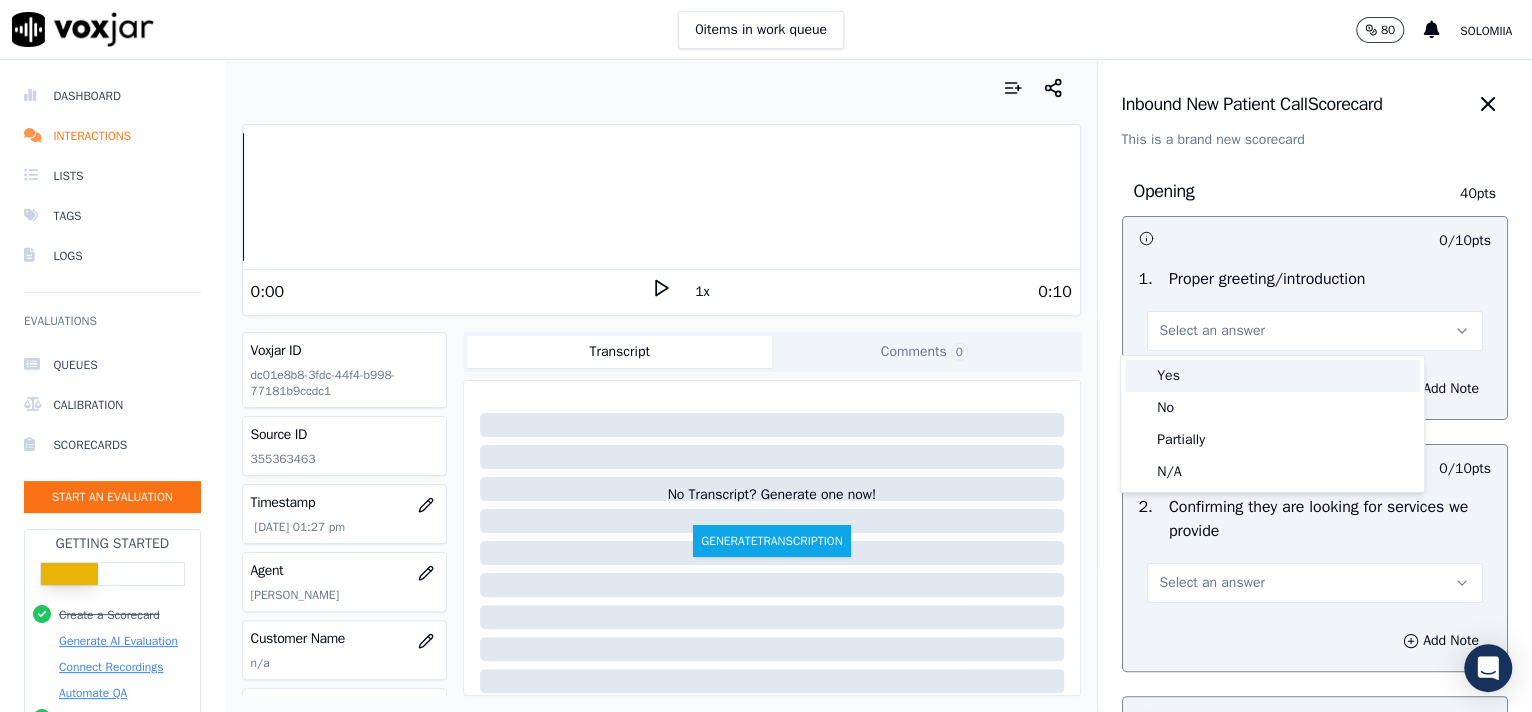 click on "Yes" at bounding box center (1272, 376) 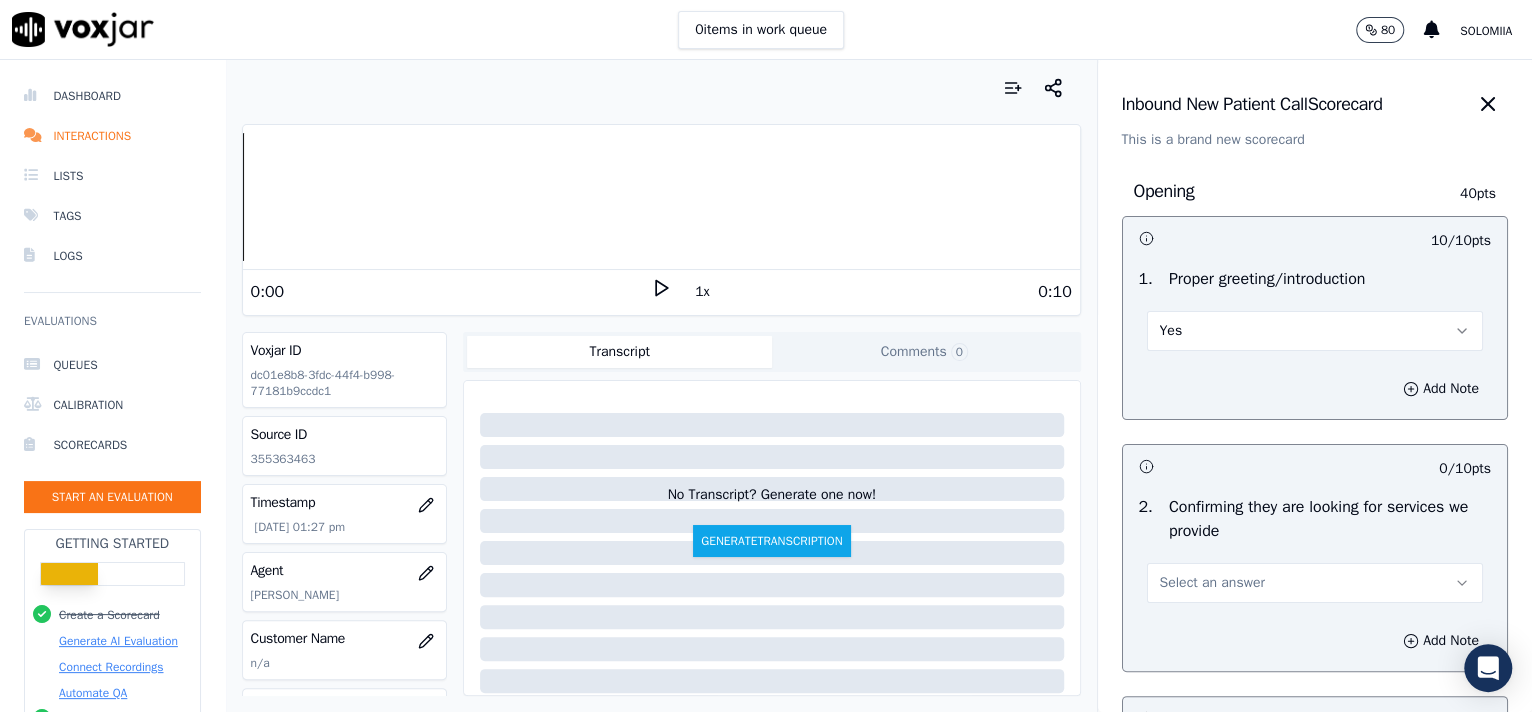 click on "Select an answer" at bounding box center [1212, 583] 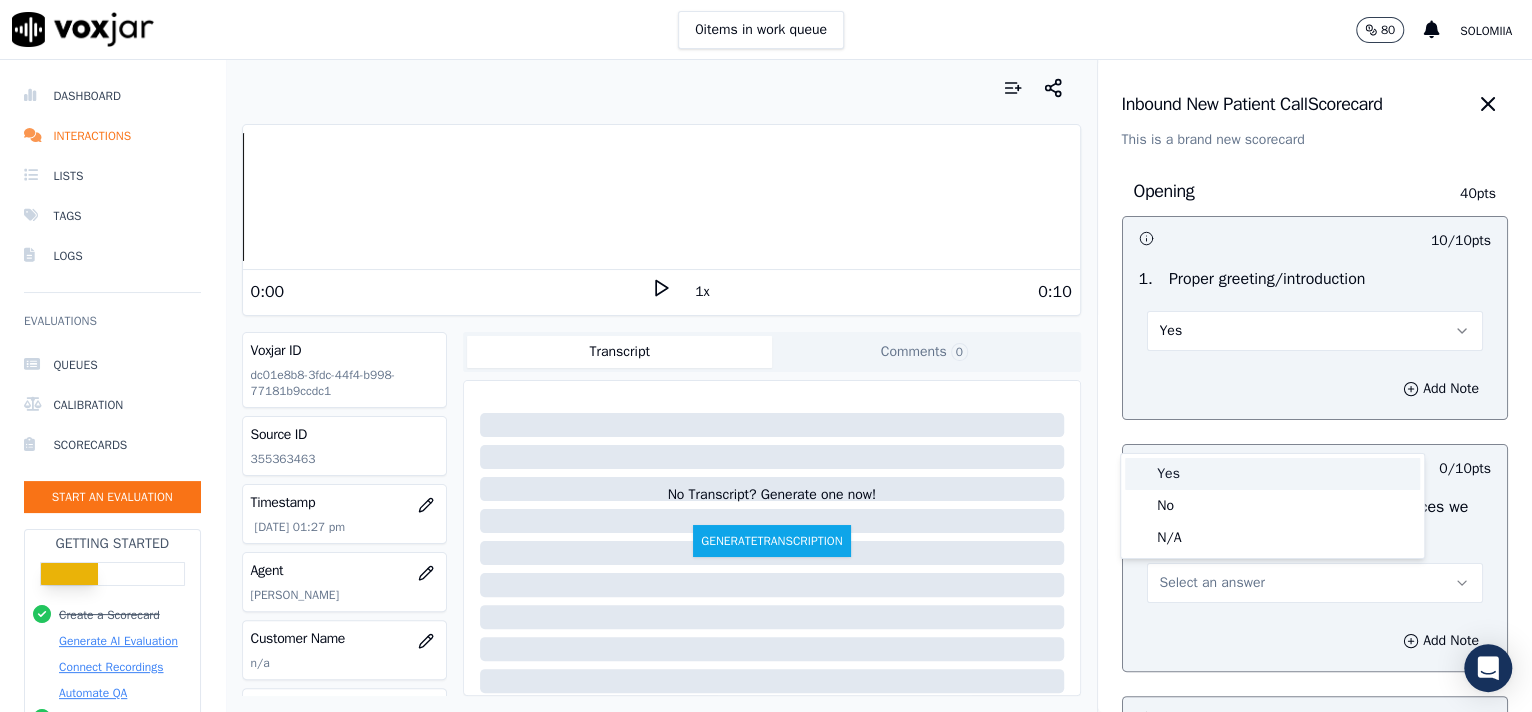click on "Yes" at bounding box center [1272, 474] 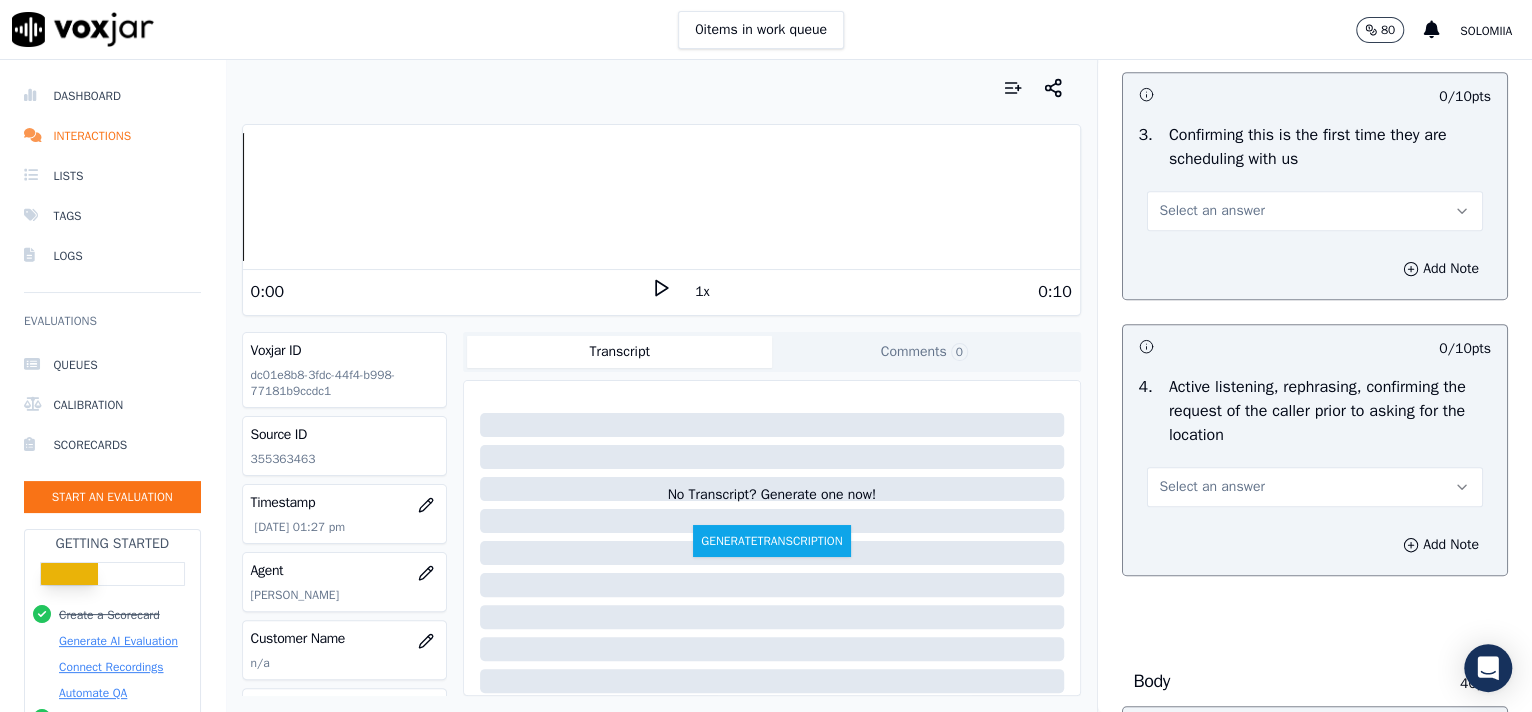 scroll, scrollTop: 694, scrollLeft: 0, axis: vertical 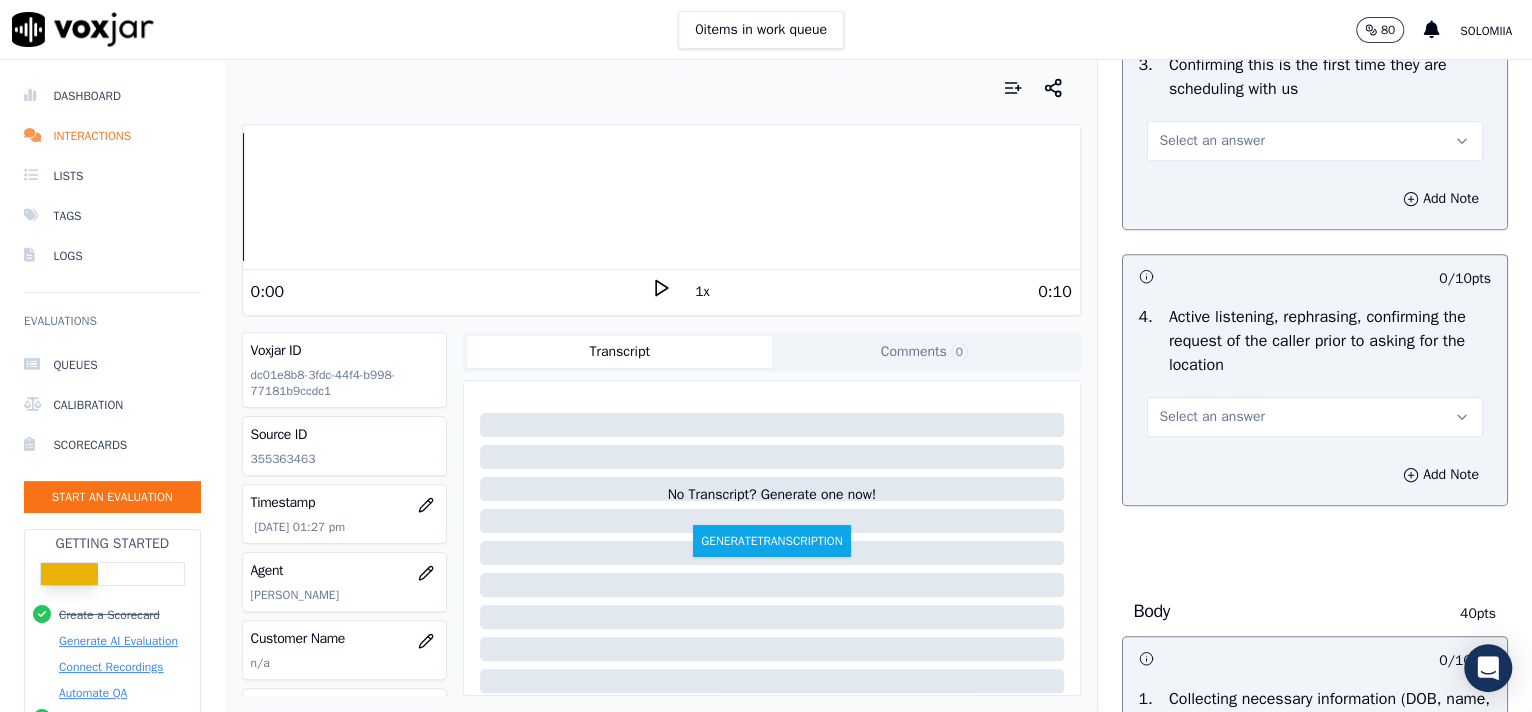 click on "Select an answer" at bounding box center [1212, 417] 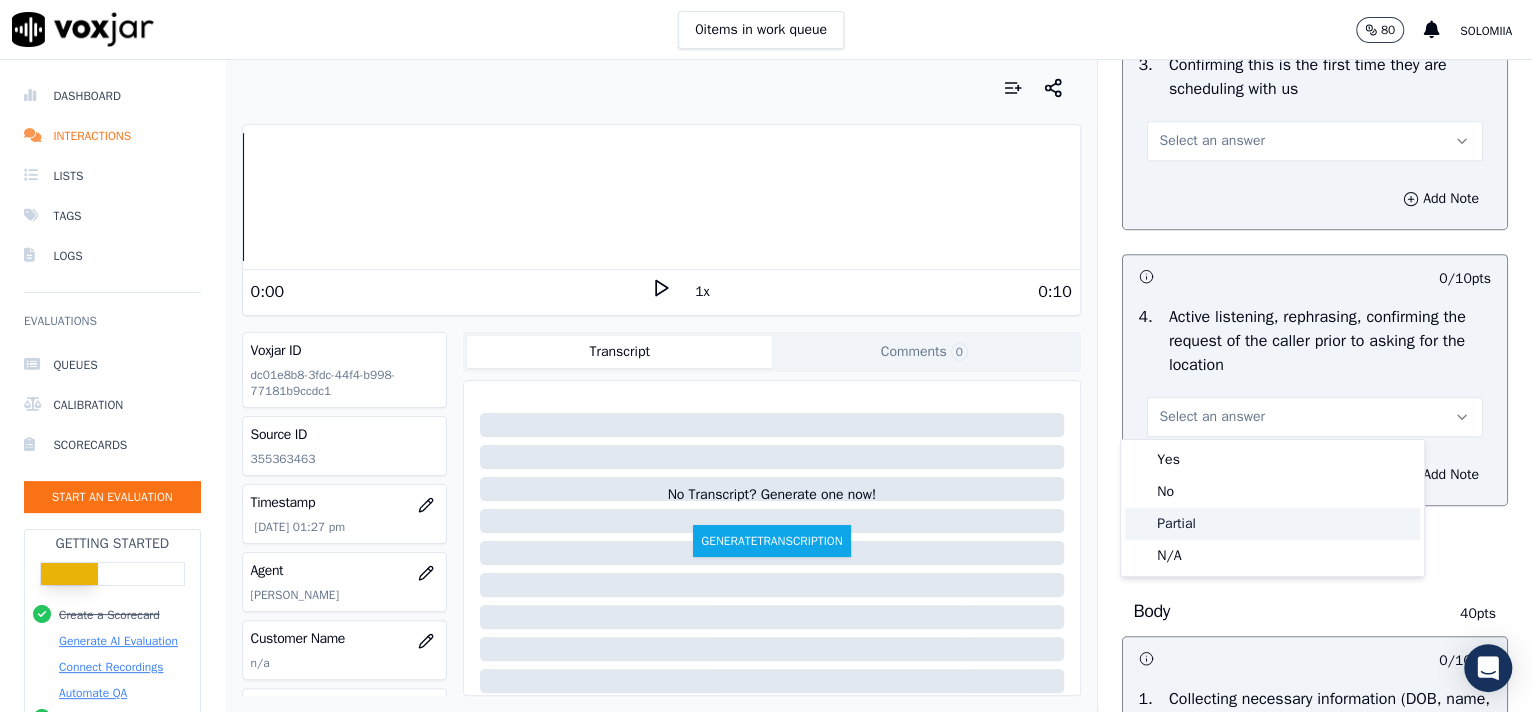click on "Partial" 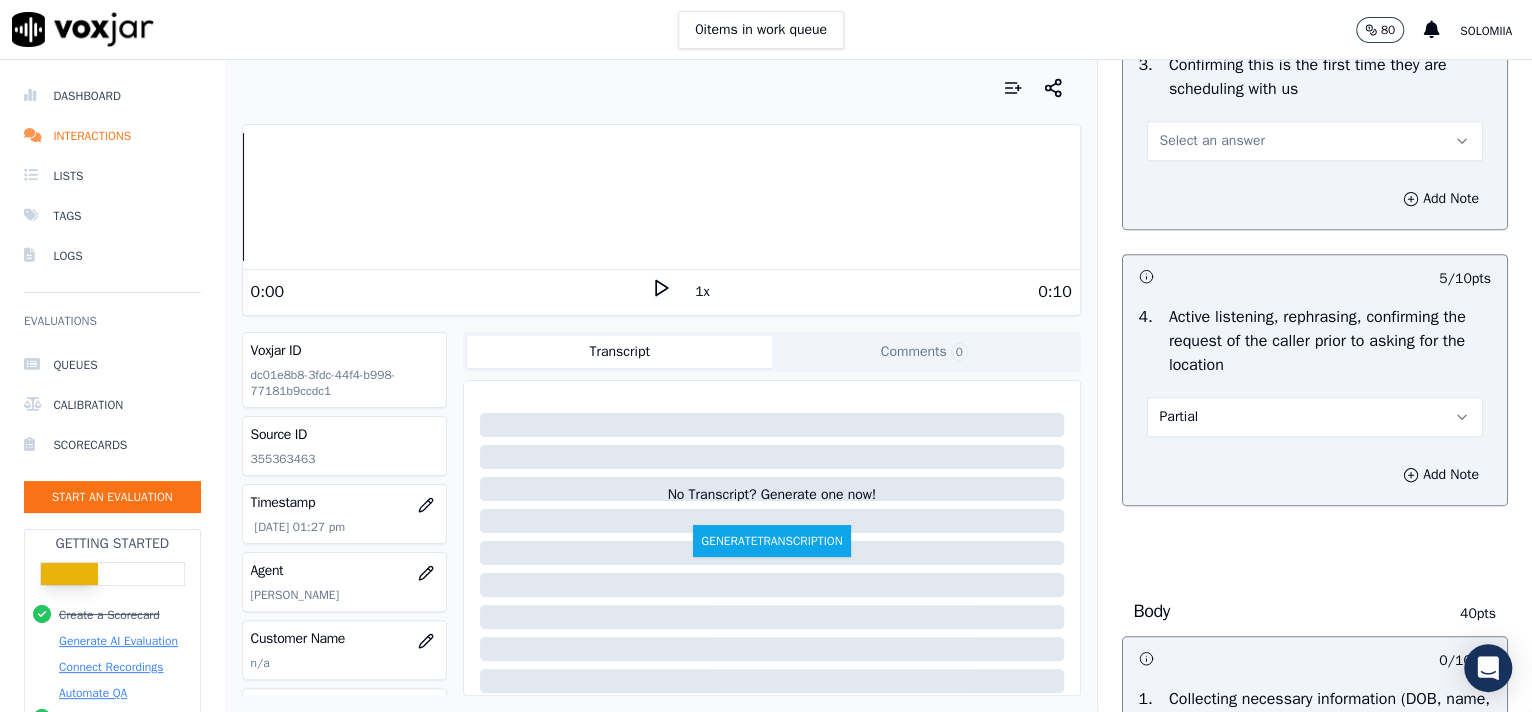 scroll, scrollTop: 4430, scrollLeft: 0, axis: vertical 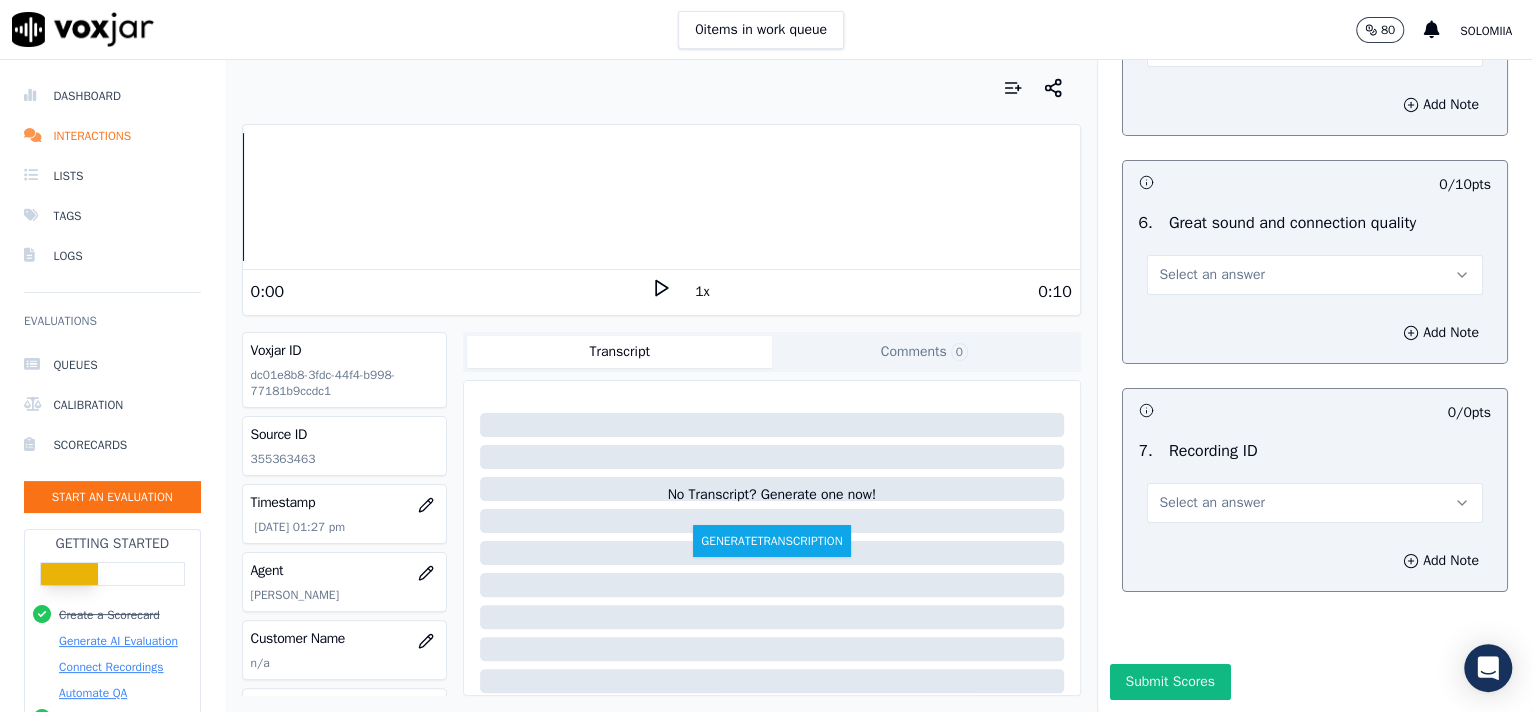 click on "Select an answer" at bounding box center (1212, 503) 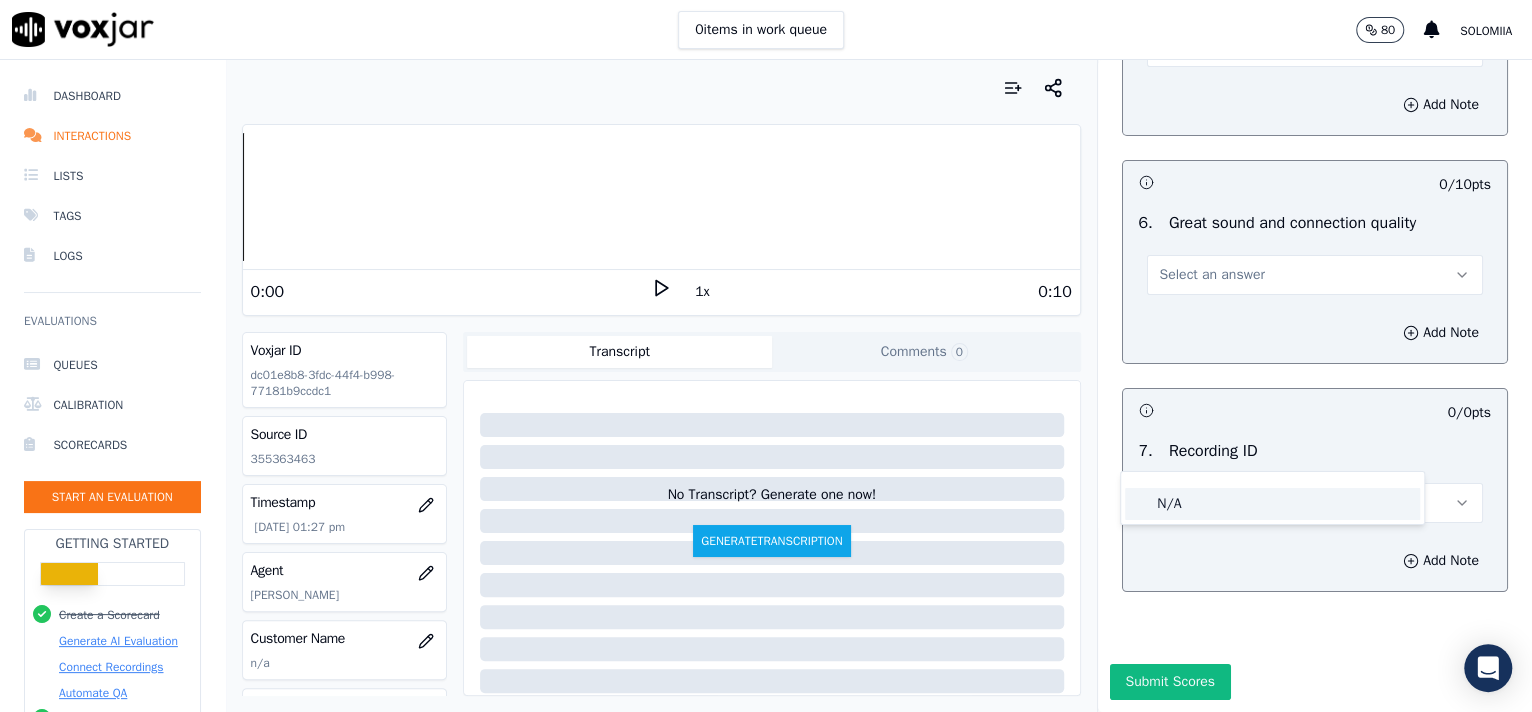 click on "N/A" 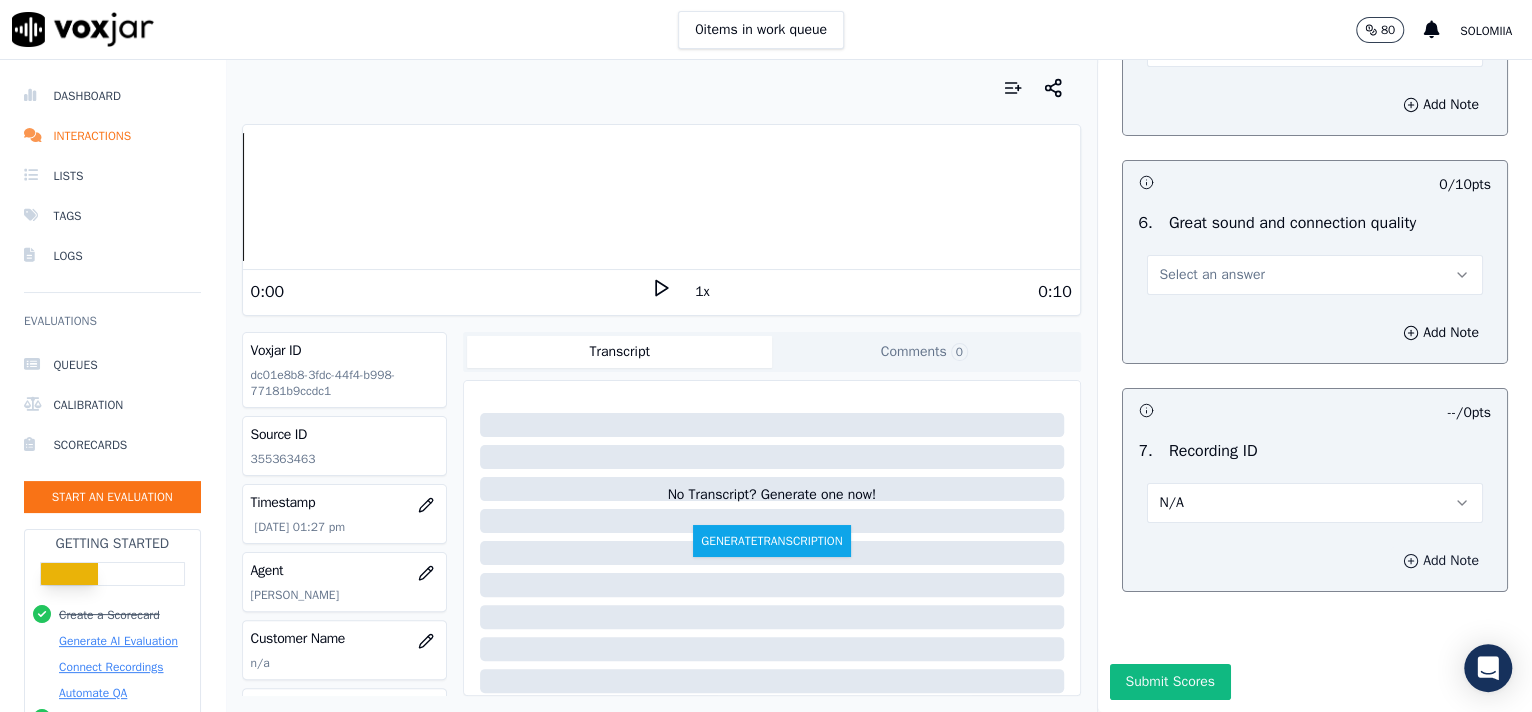 click 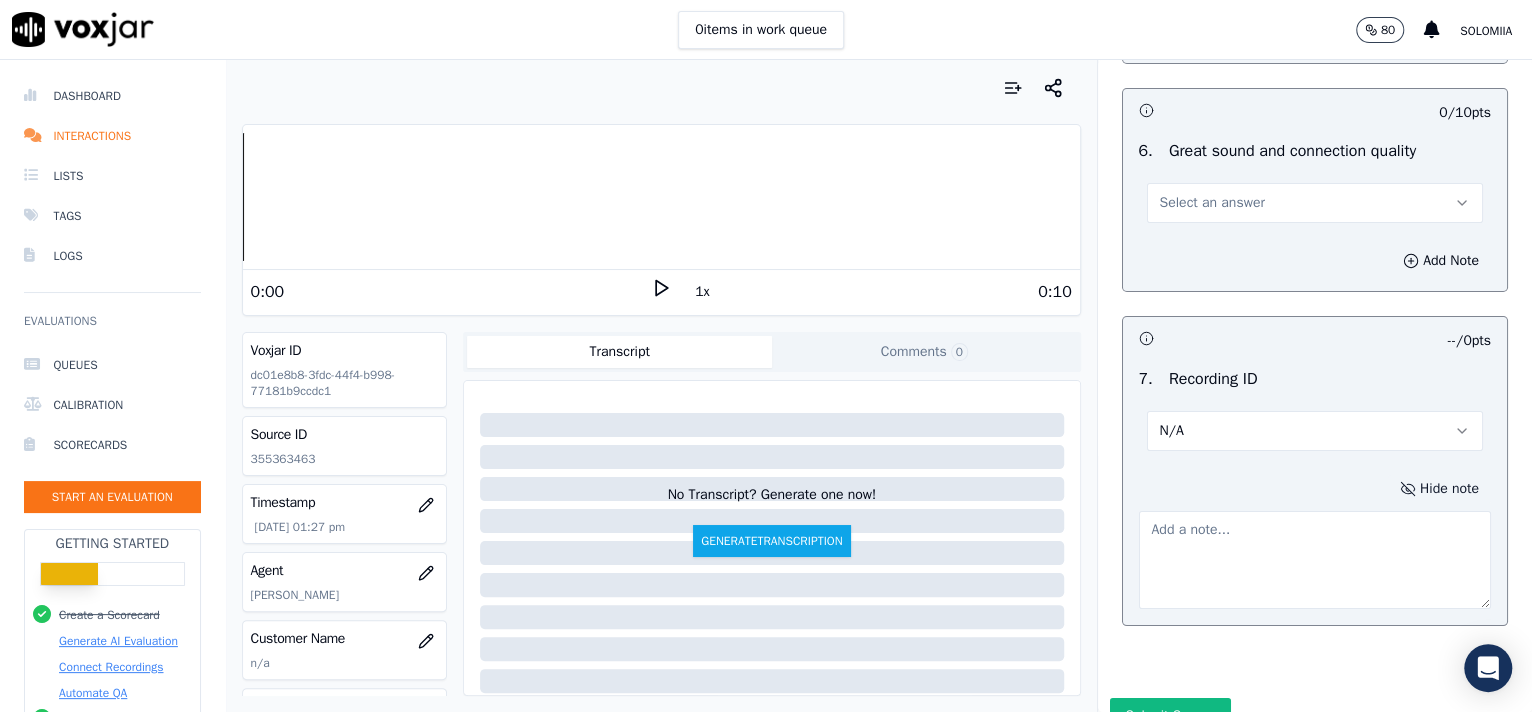 click at bounding box center (1315, 560) 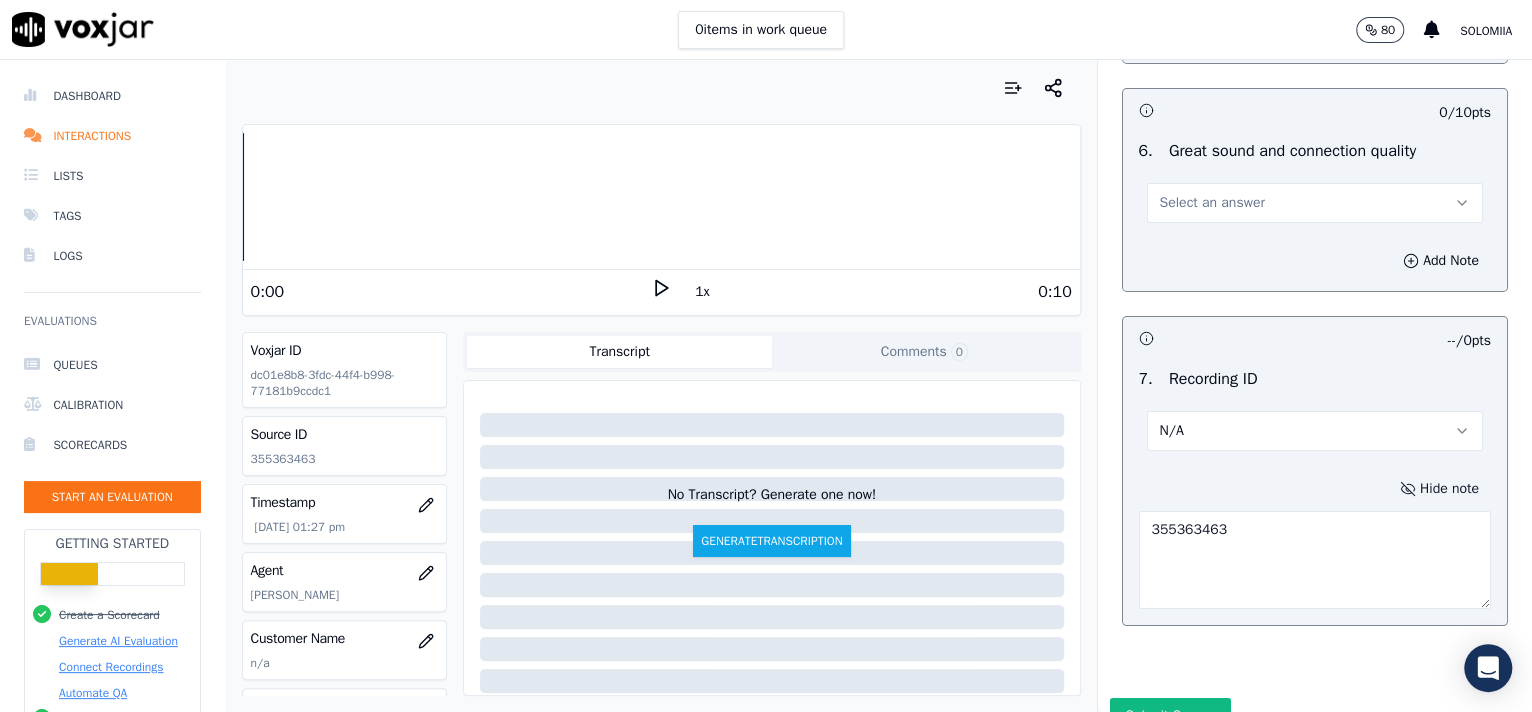 type on "355363463" 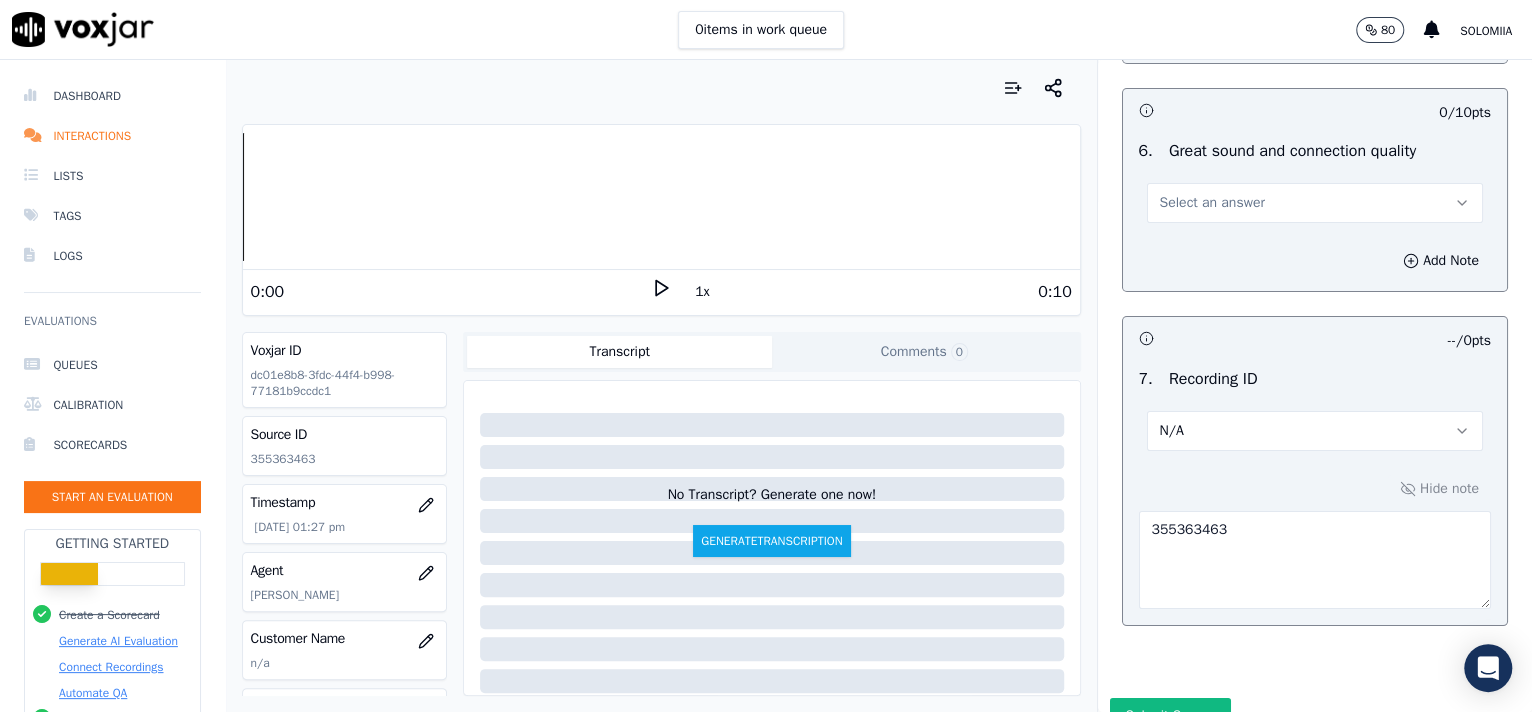 click on "Select an answer" at bounding box center [1315, 203] 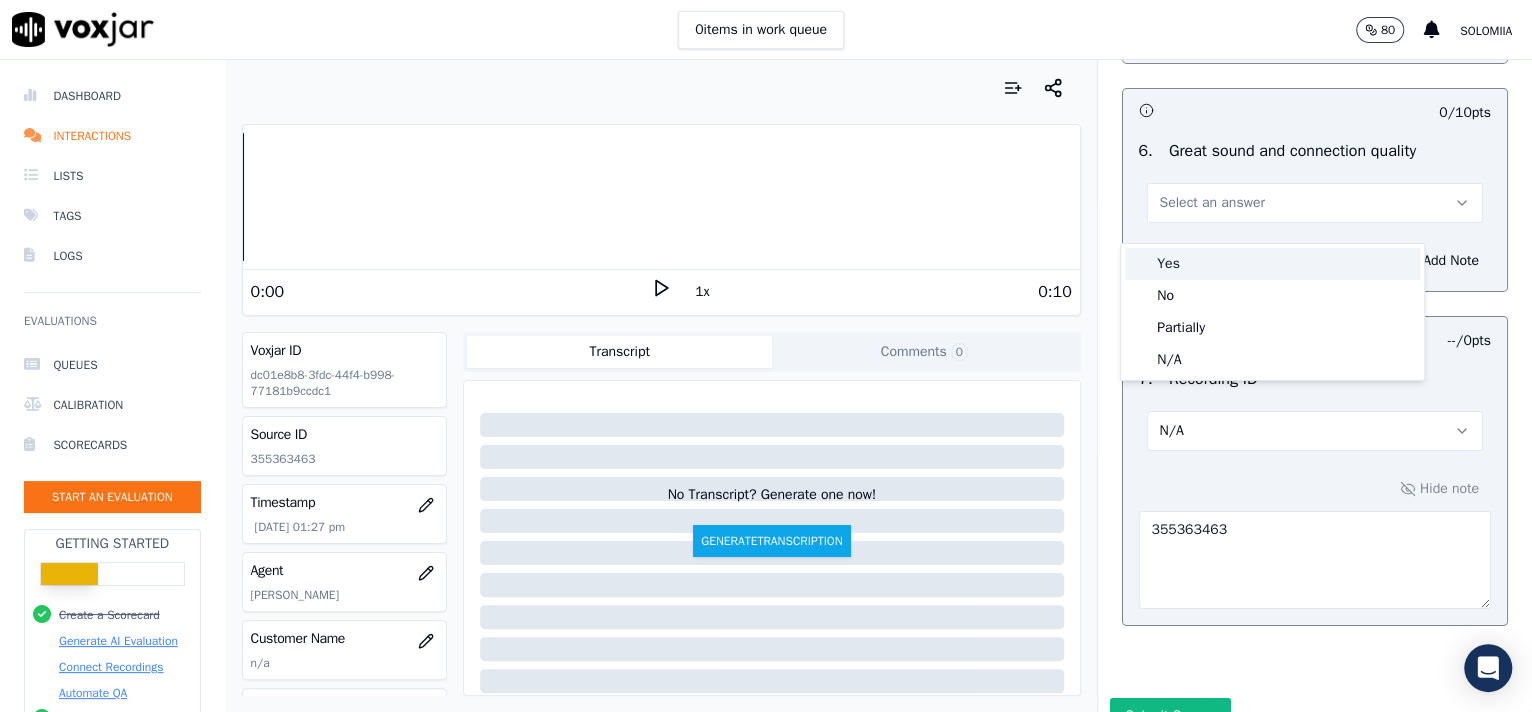 click on "Yes" at bounding box center [1272, 264] 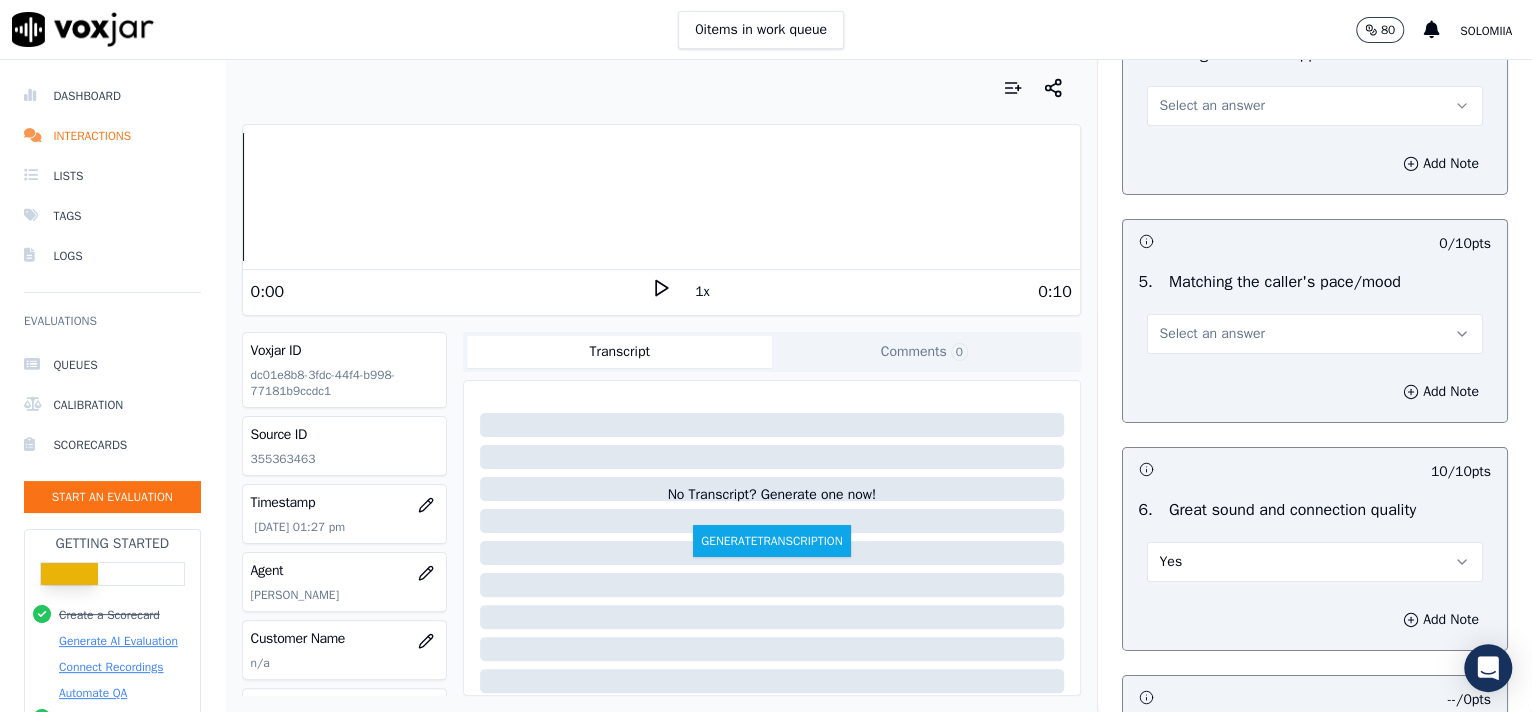 scroll, scrollTop: 4064, scrollLeft: 0, axis: vertical 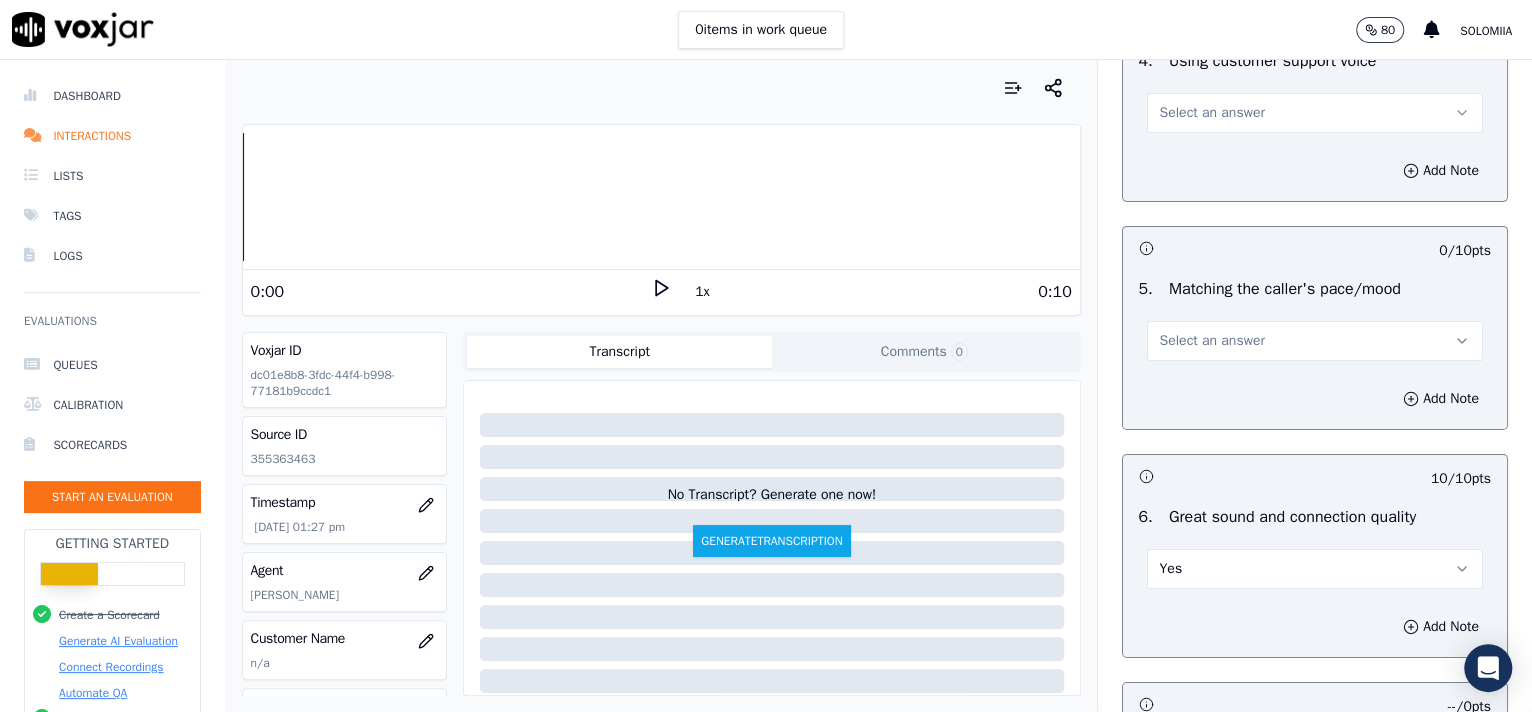 click on "Select an answer" at bounding box center [1315, 341] 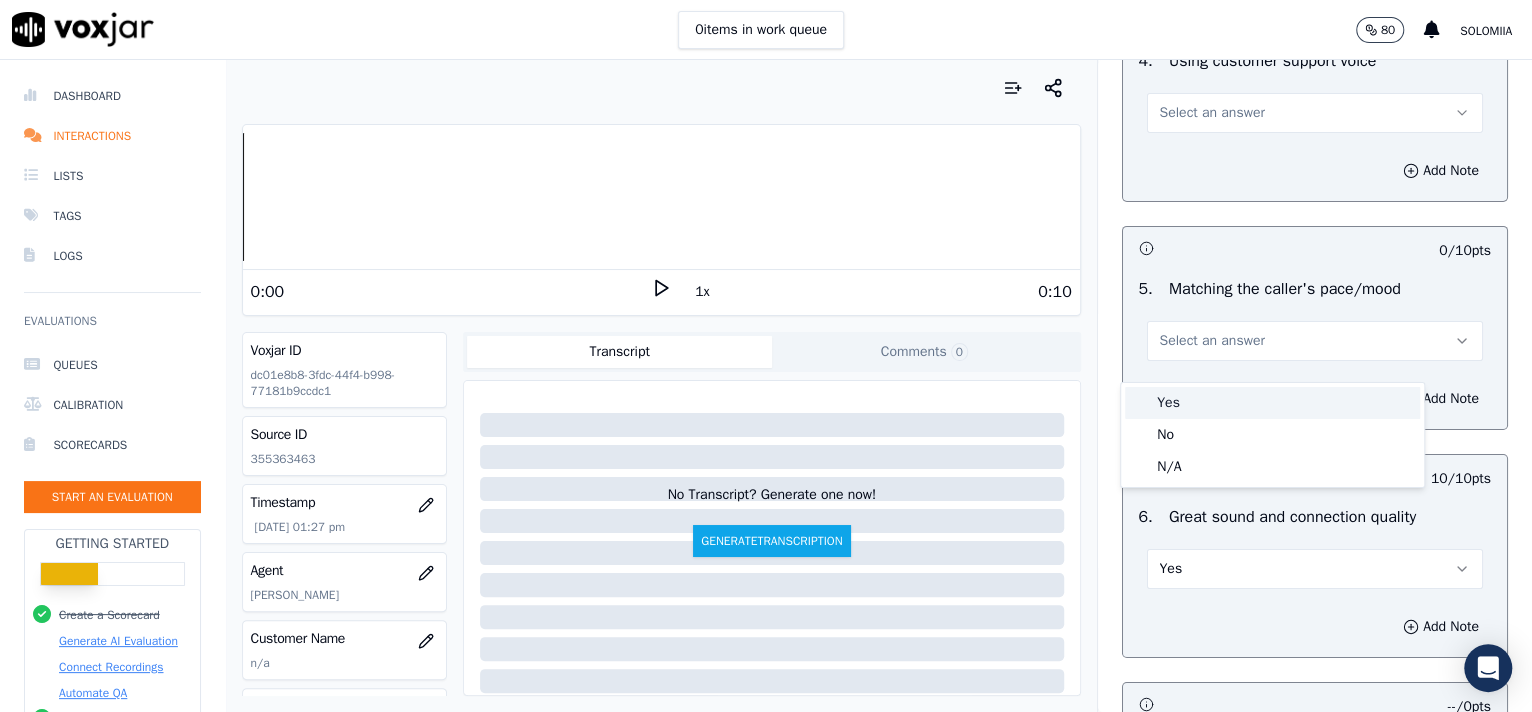 click on "Yes" at bounding box center [1272, 403] 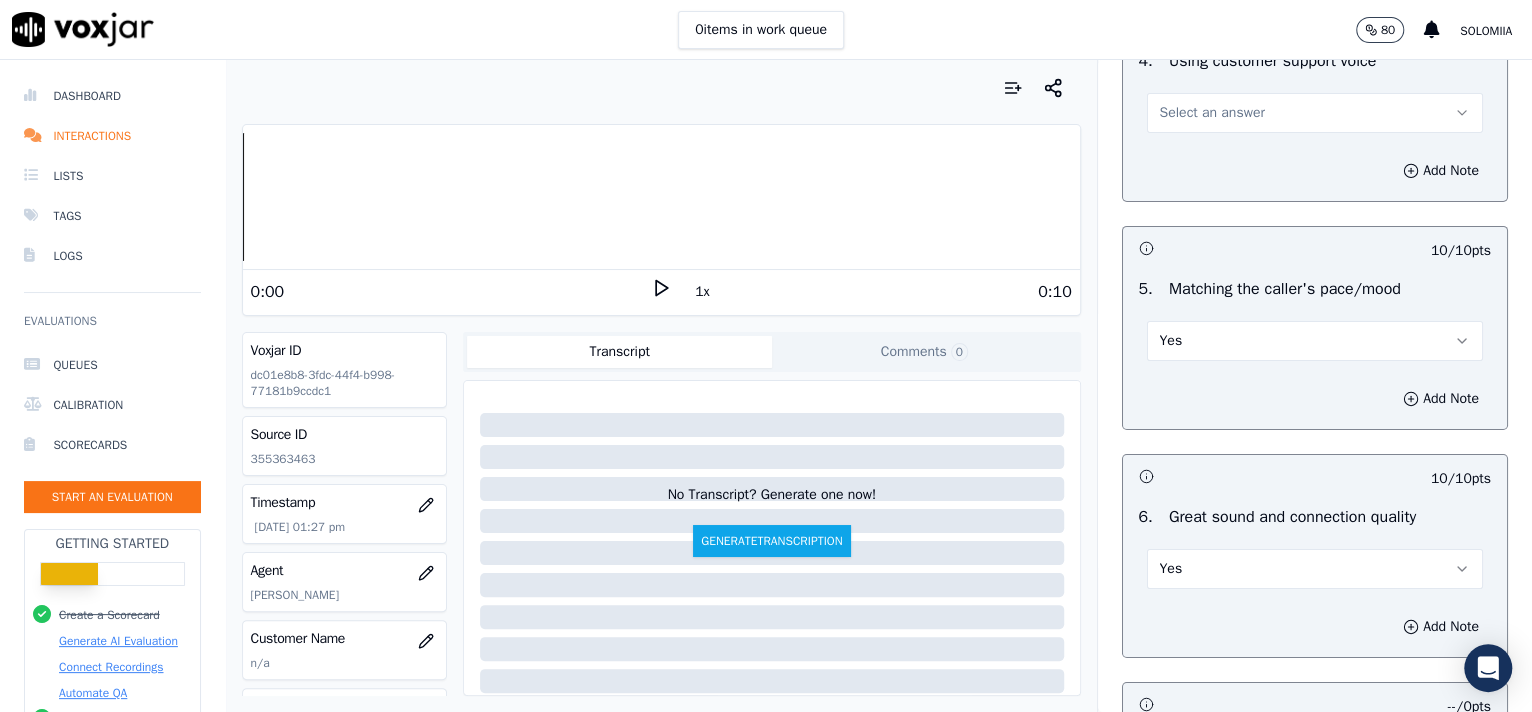 click on "Select an answer" at bounding box center [1212, 113] 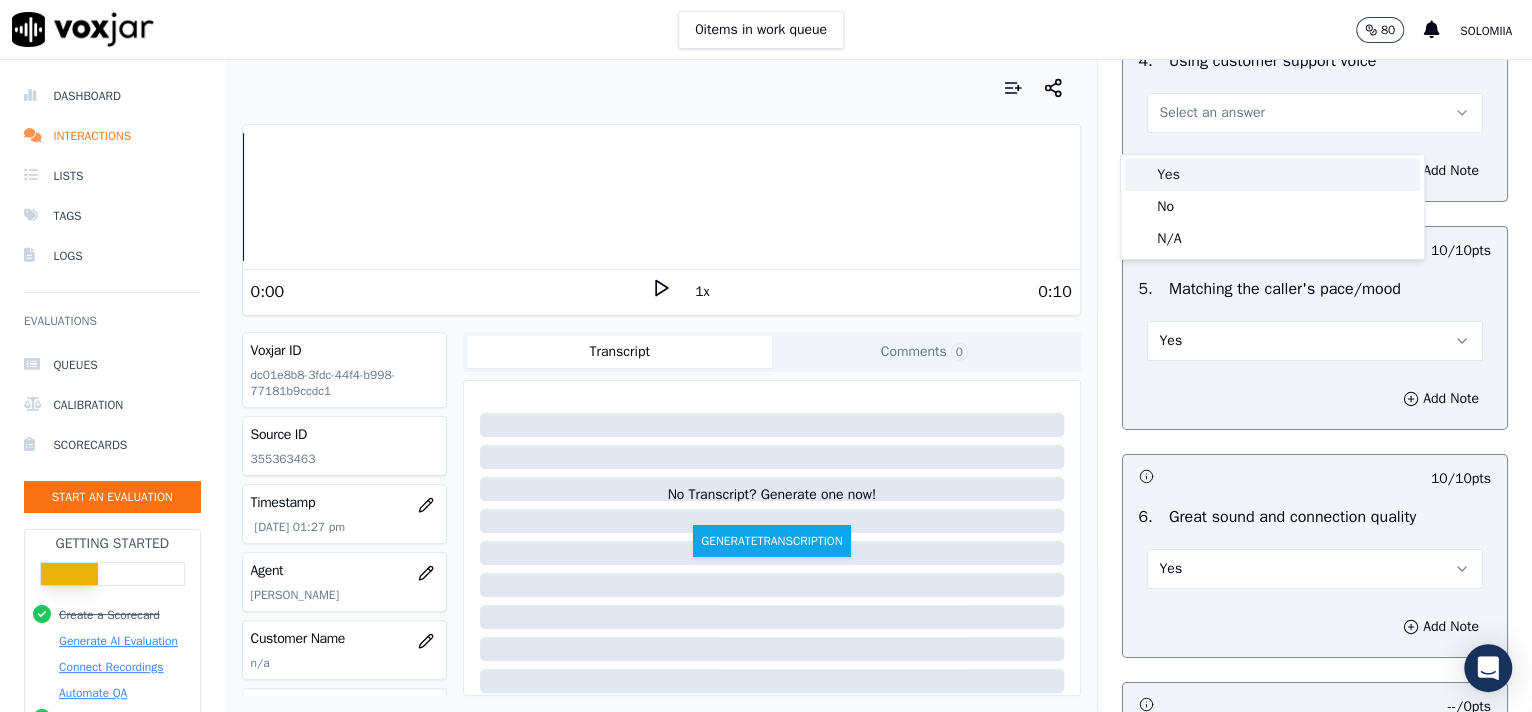 click on "Yes" at bounding box center (1272, 175) 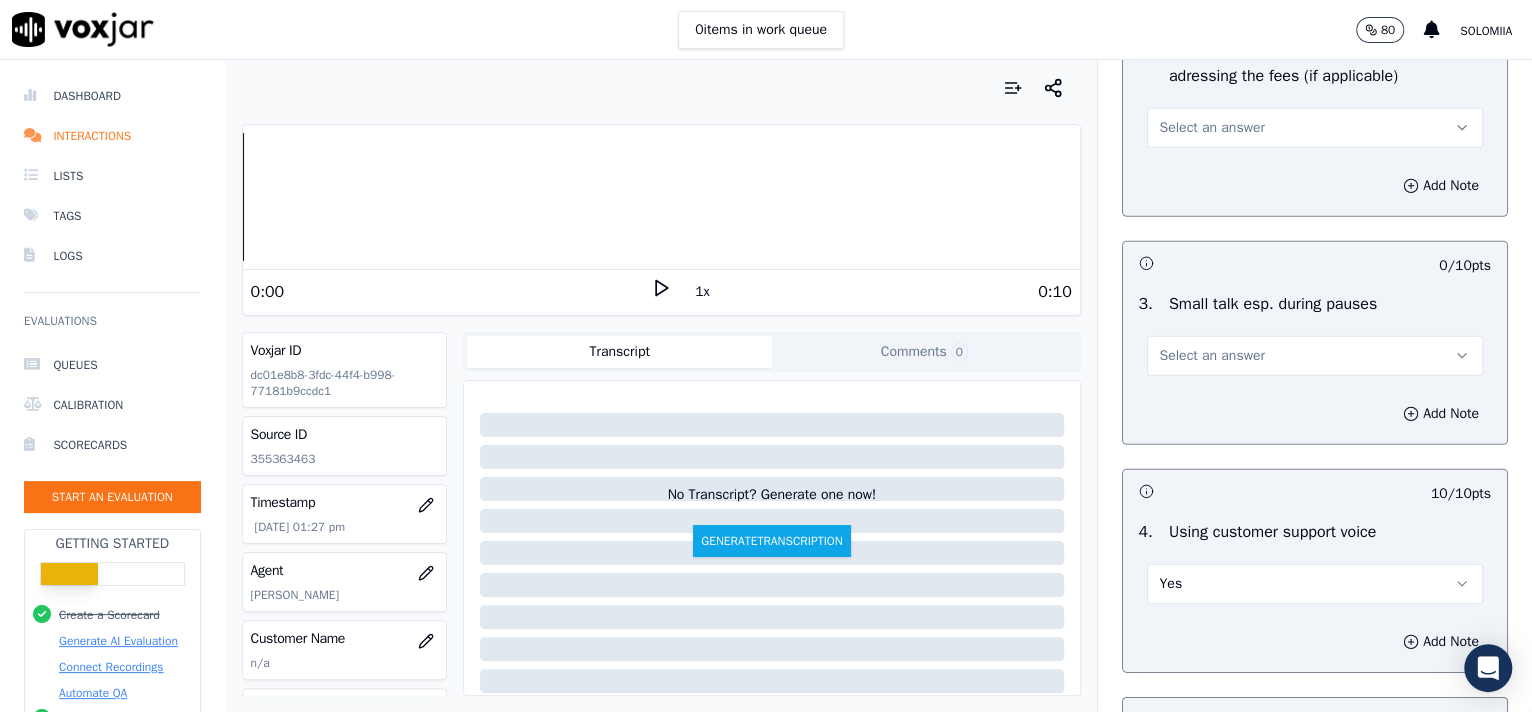 scroll, scrollTop: 3554, scrollLeft: 0, axis: vertical 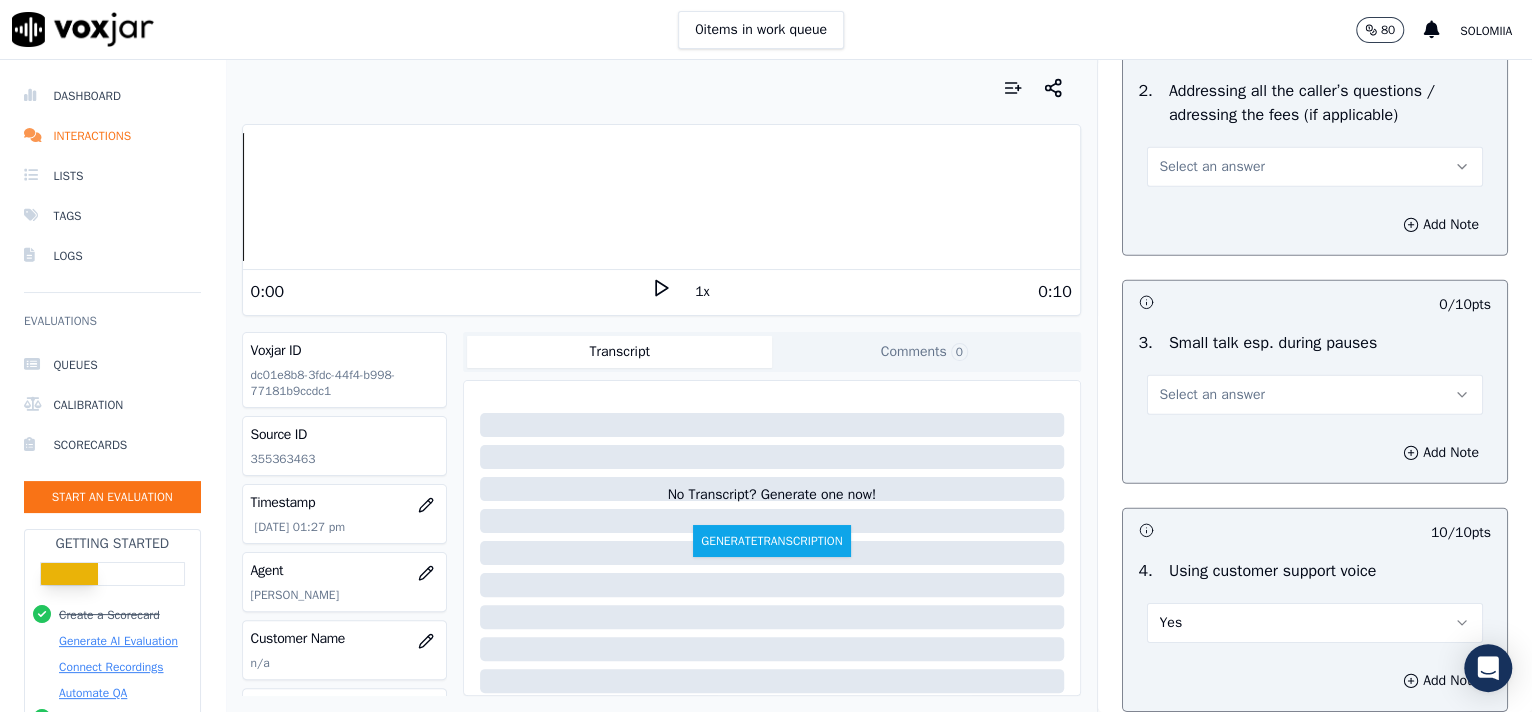click on "Select an answer" at bounding box center (1315, 395) 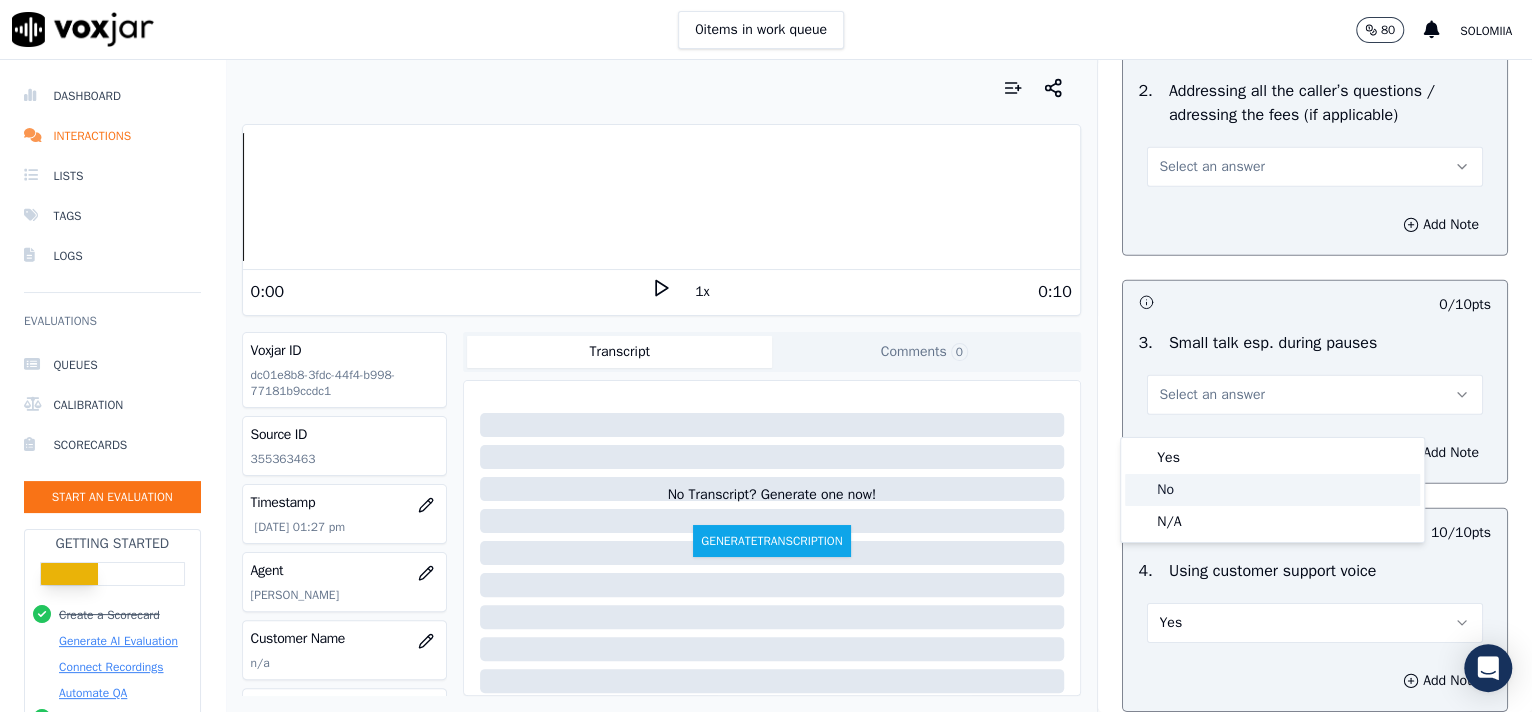 click on "No" 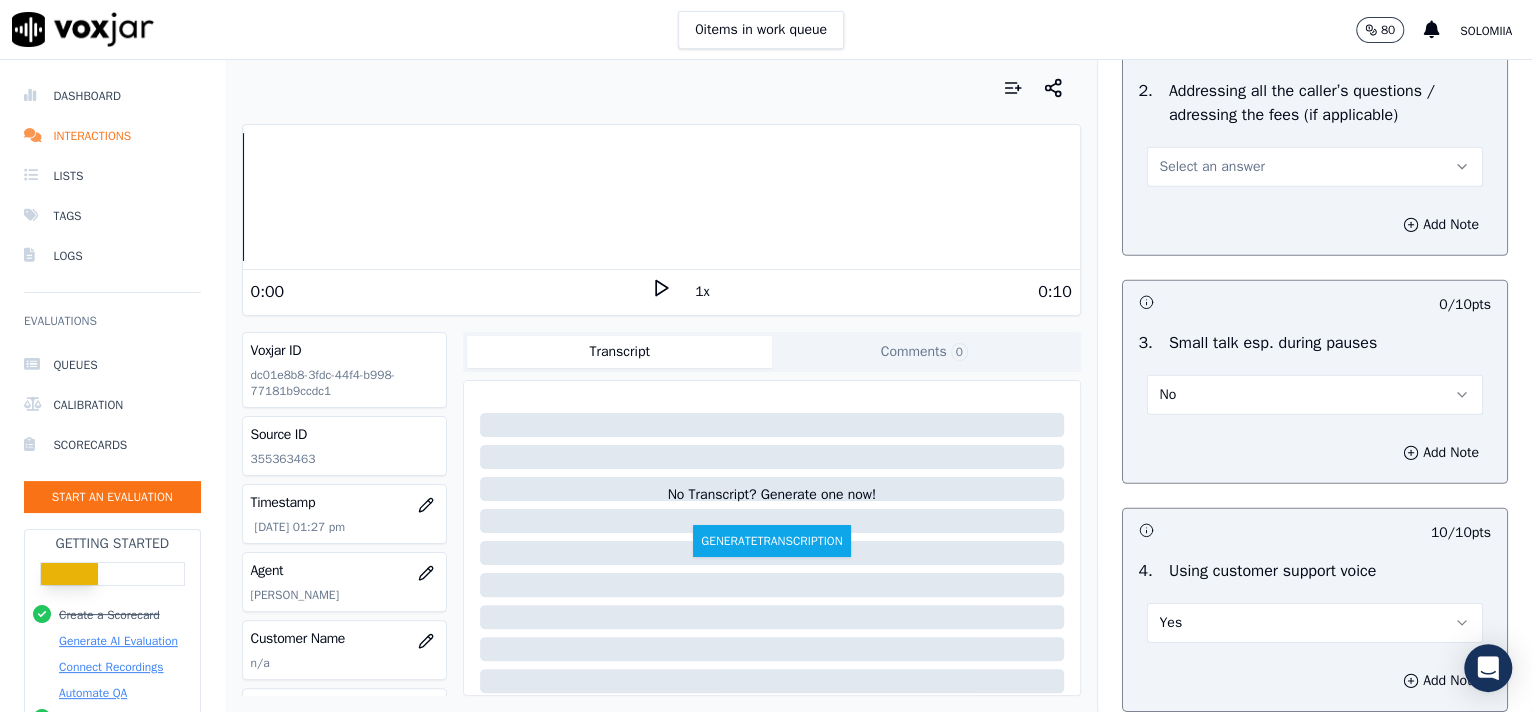 click on "Select an answer" at bounding box center (1212, 167) 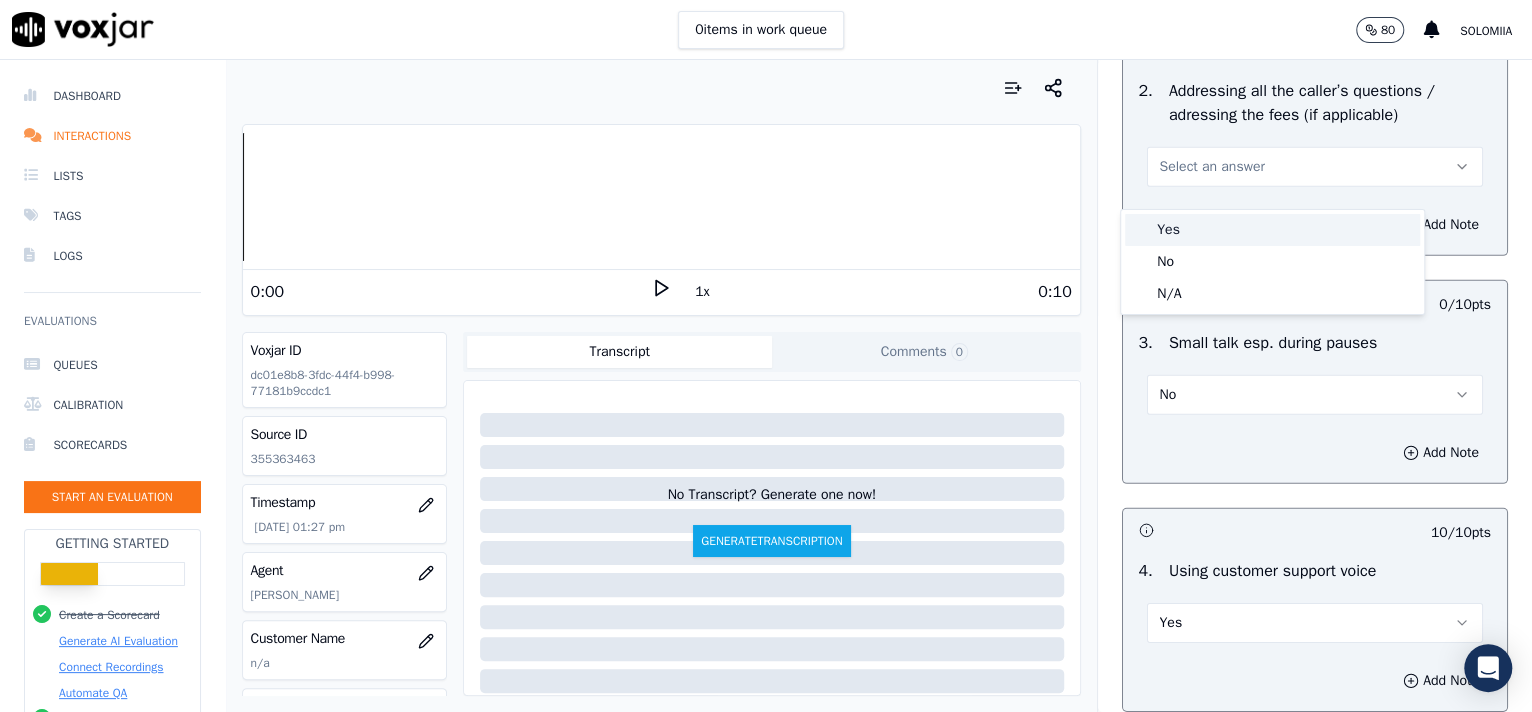 click on "Yes" at bounding box center (1272, 230) 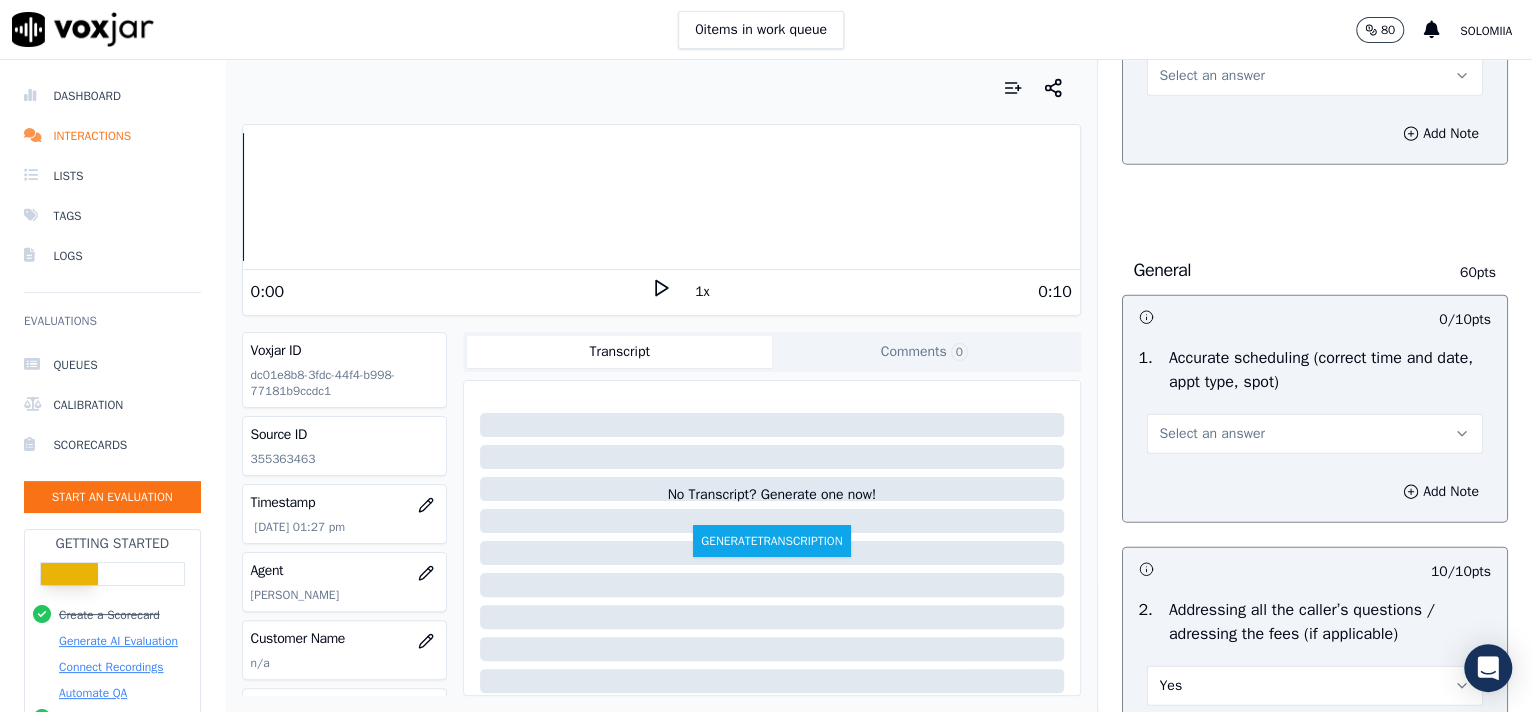 scroll, scrollTop: 2931, scrollLeft: 0, axis: vertical 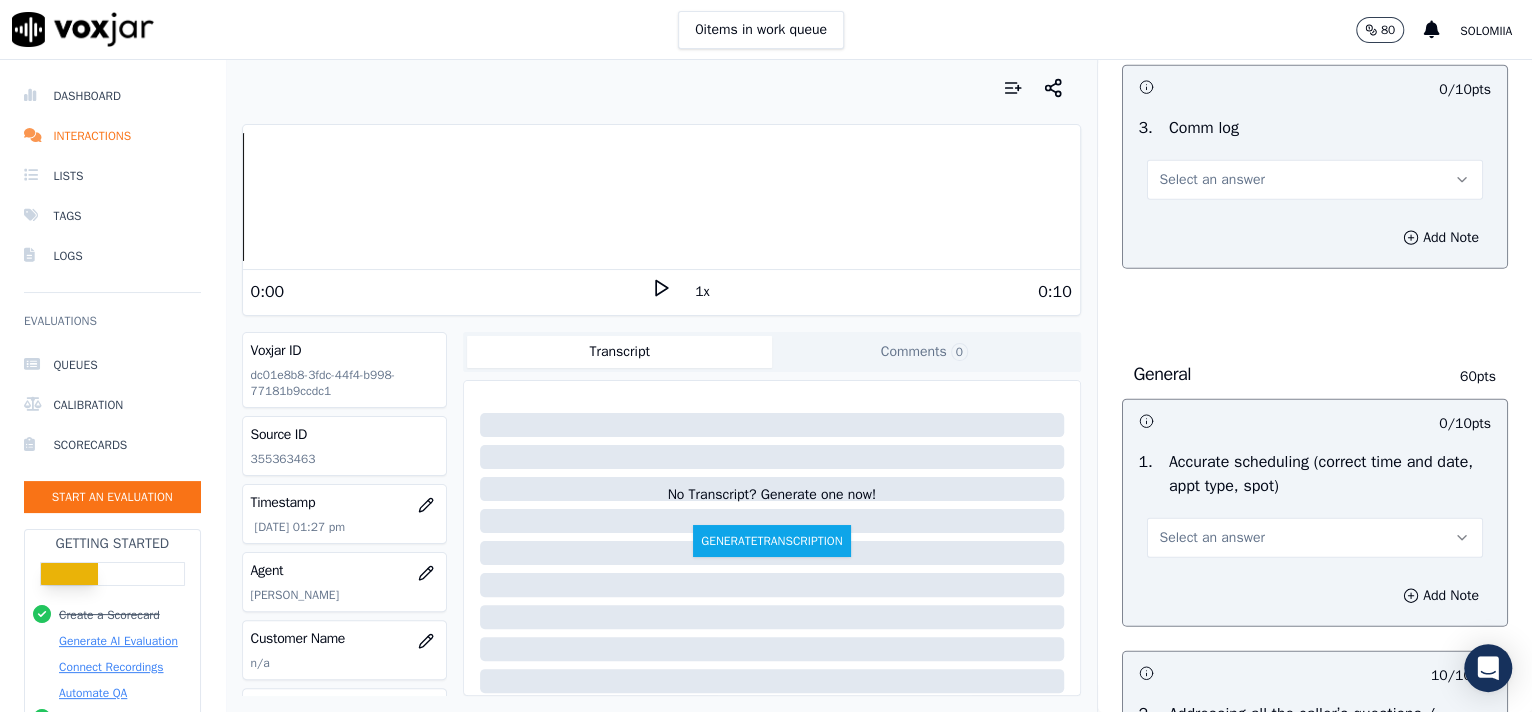 click on "Select an answer" at bounding box center (1212, 538) 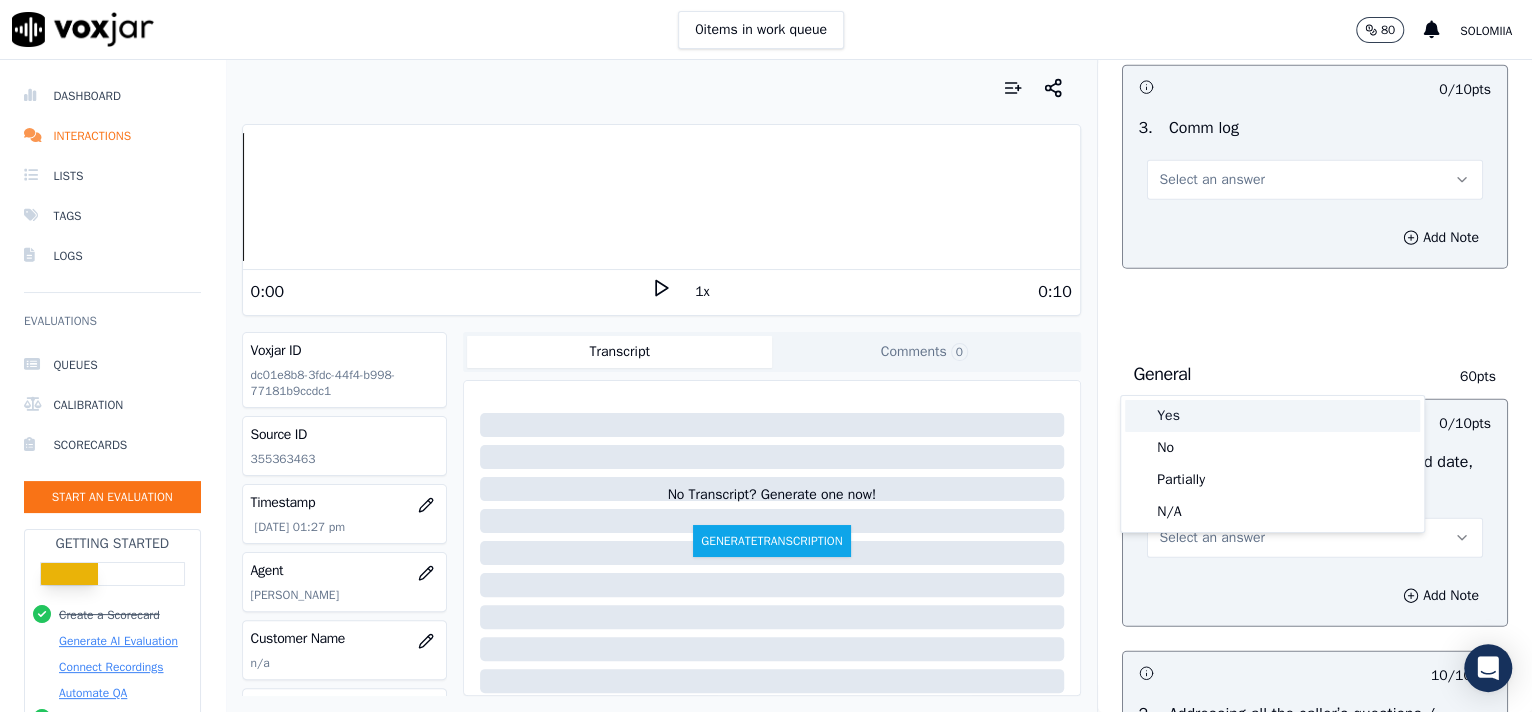 click on "Yes" at bounding box center (1272, 416) 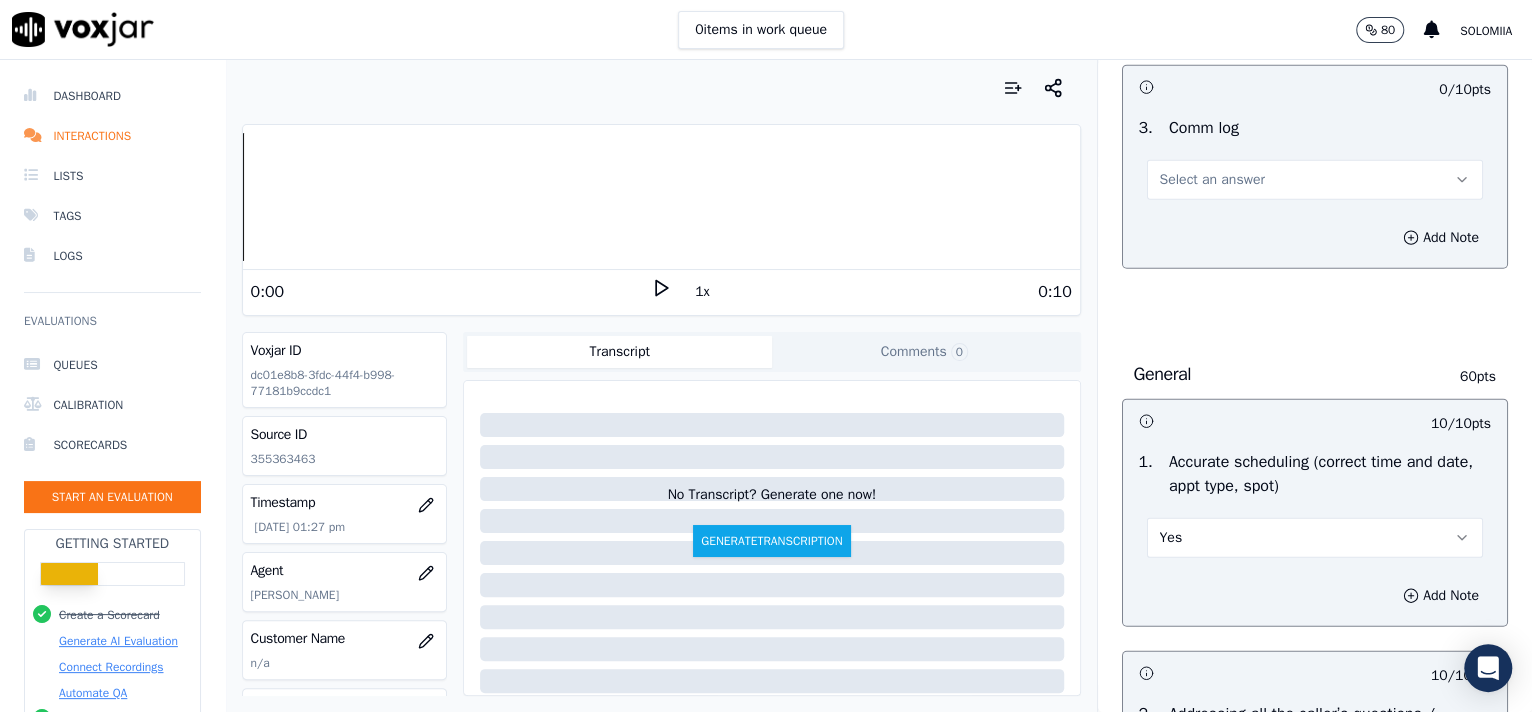 click on "Select an answer" at bounding box center (1212, 180) 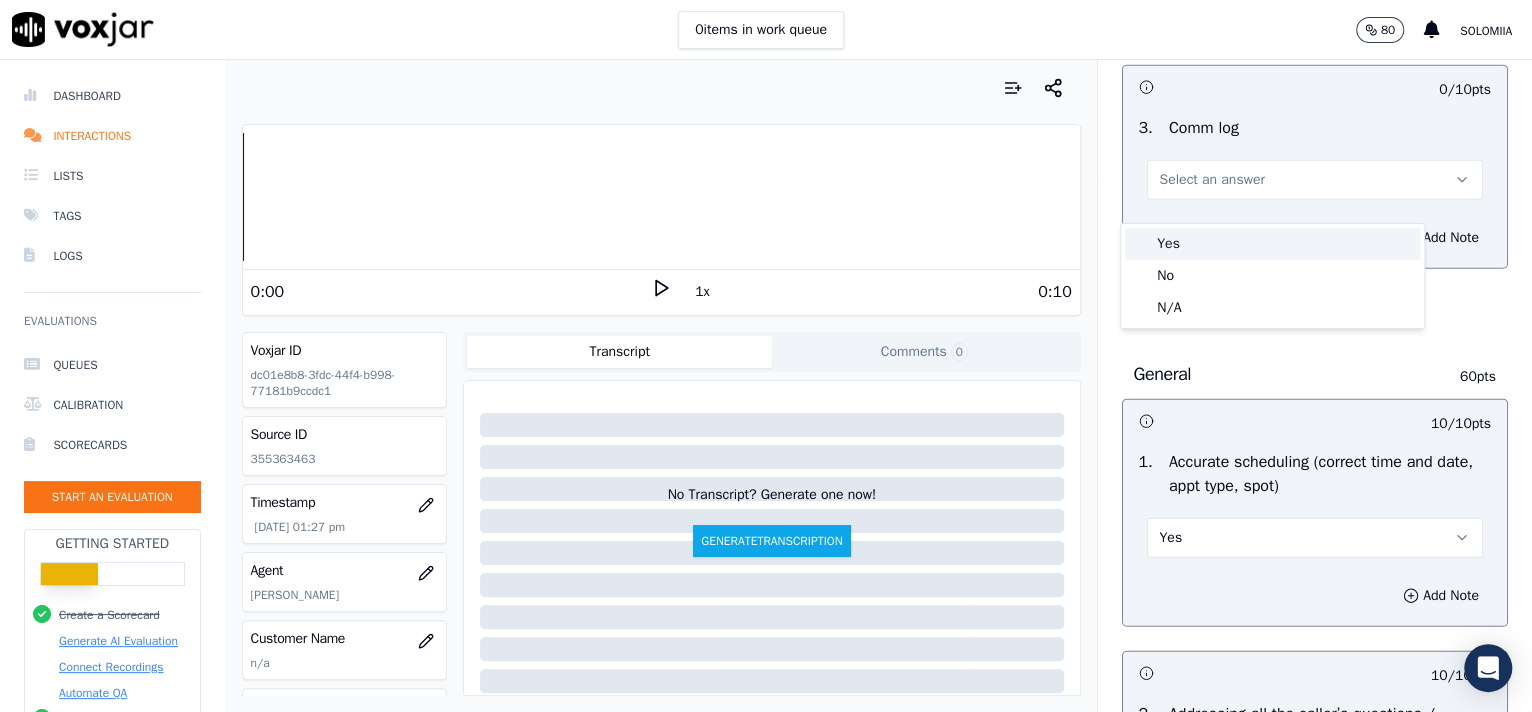 click on "Yes" at bounding box center (1272, 244) 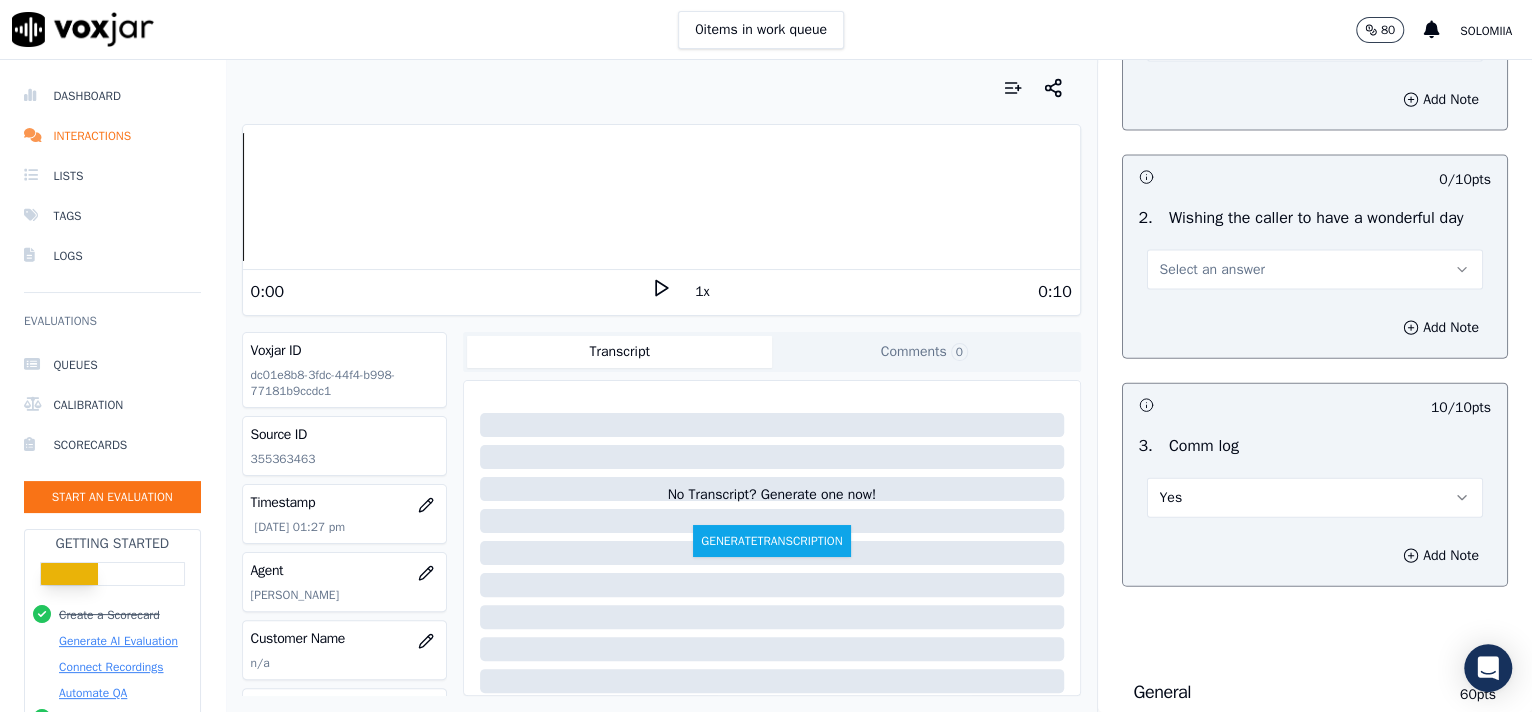 scroll, scrollTop: 2605, scrollLeft: 0, axis: vertical 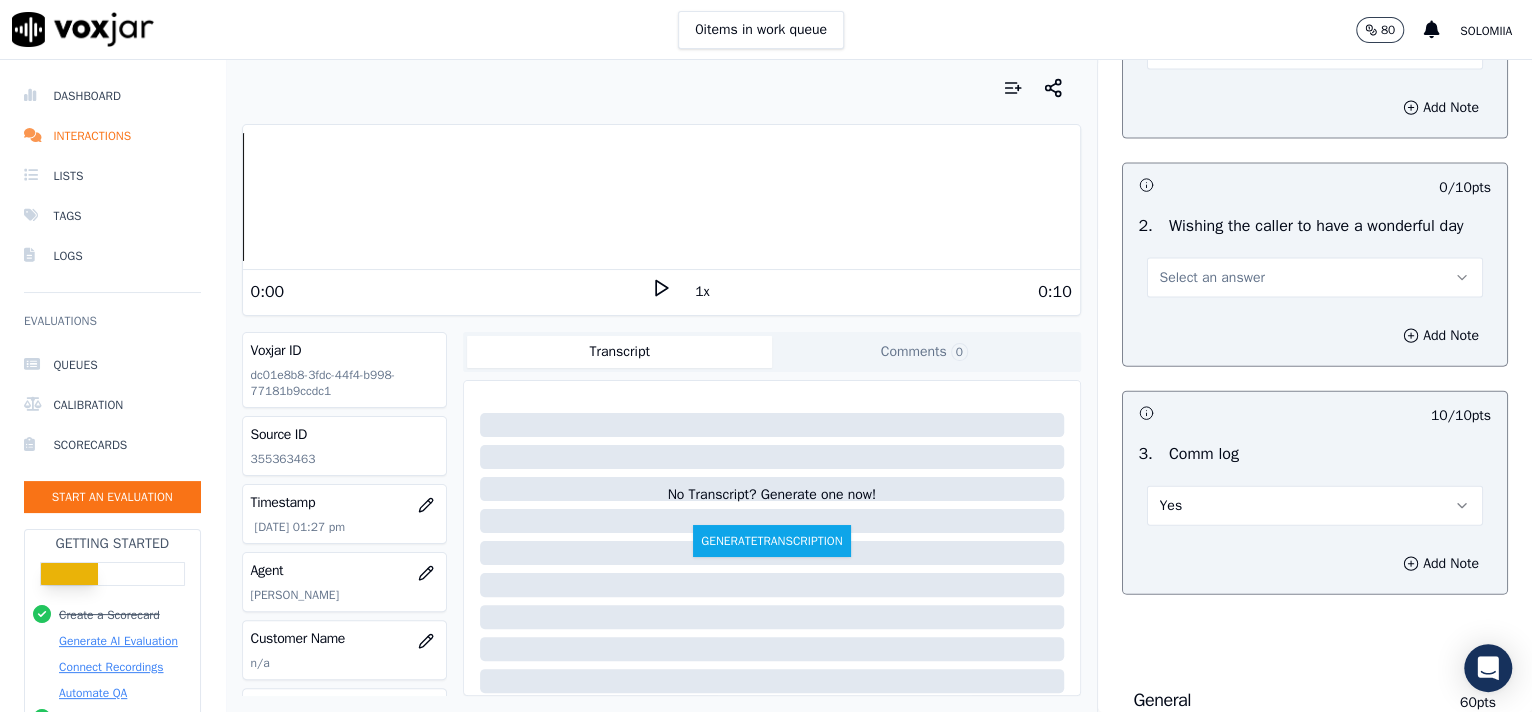 click on "Select an answer" at bounding box center (1212, 278) 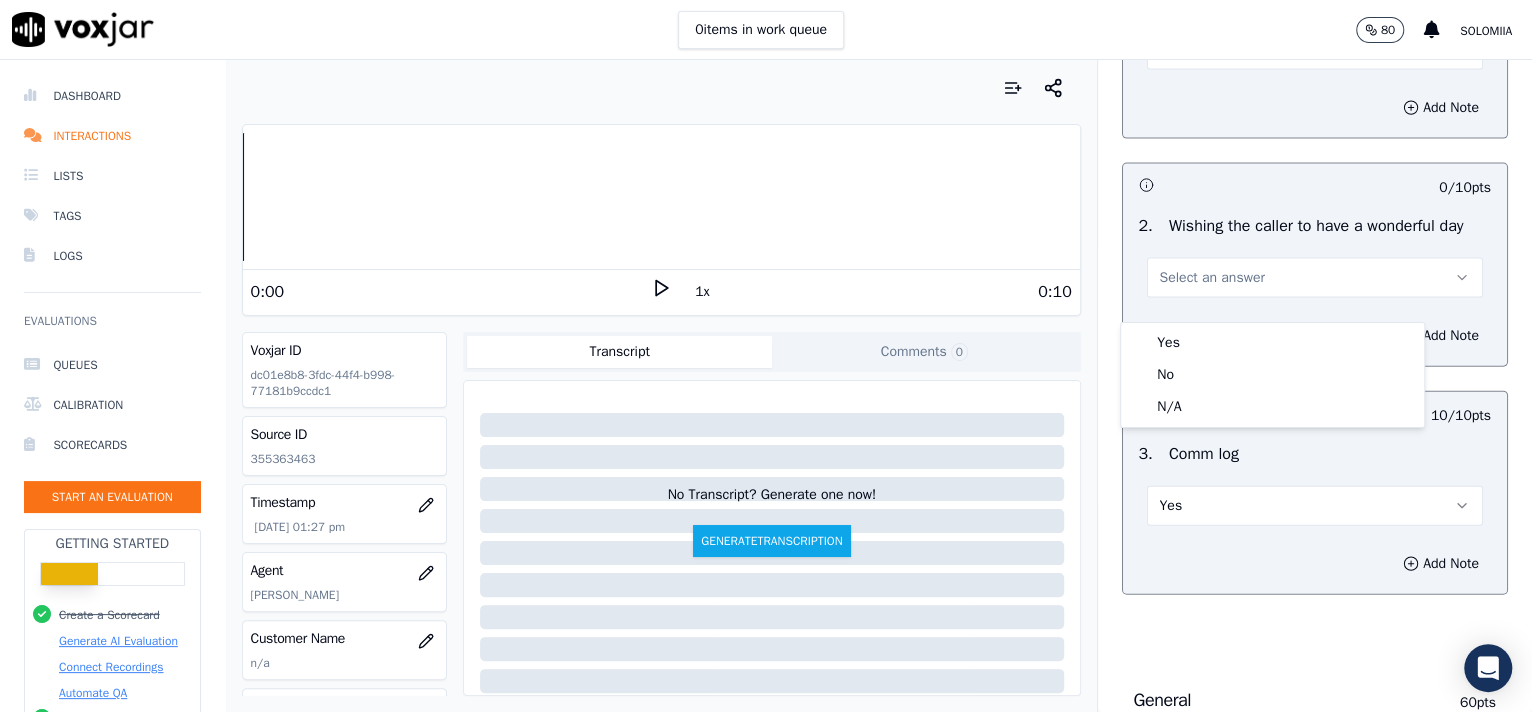 drag, startPoint x: 1231, startPoint y: 323, endPoint x: 1279, endPoint y: 339, distance: 50.596443 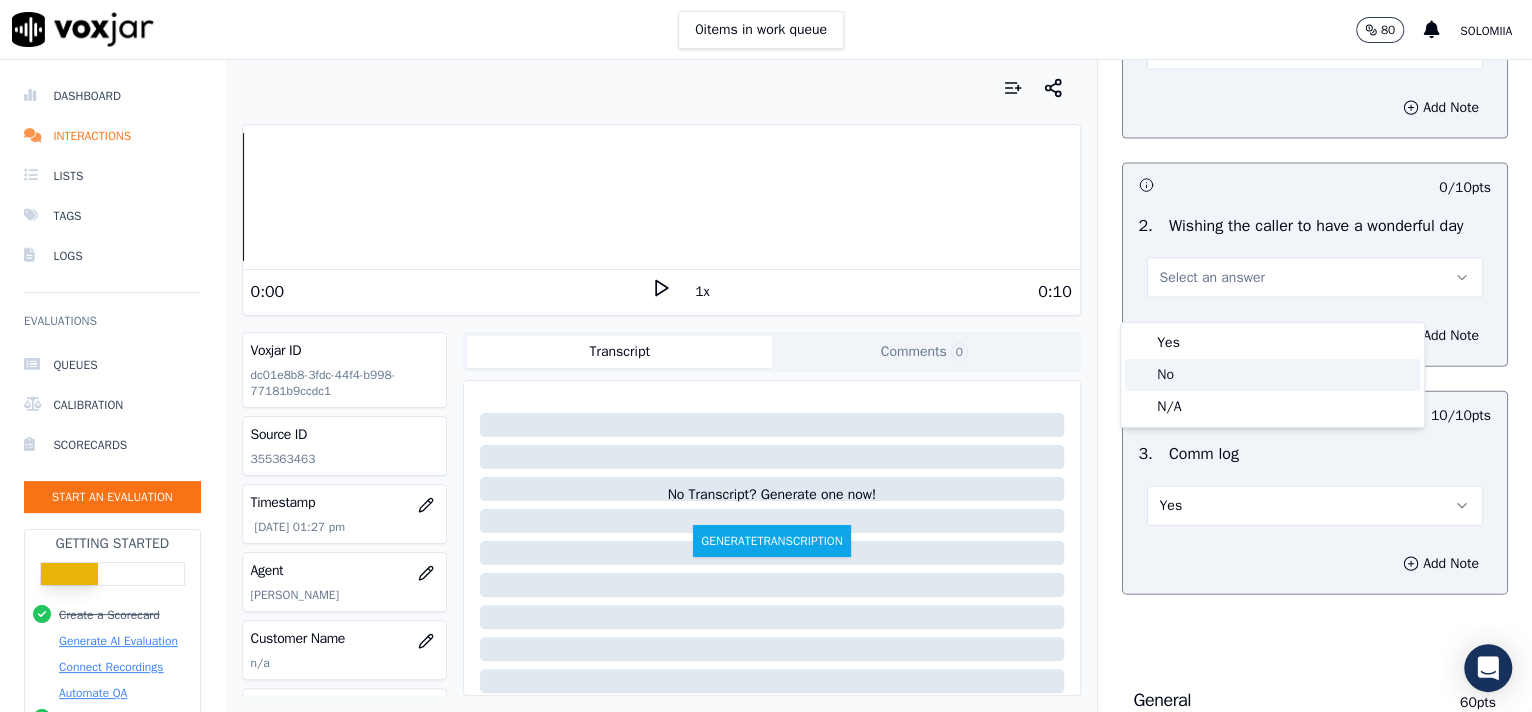 drag, startPoint x: 1279, startPoint y: 339, endPoint x: 1273, endPoint y: 350, distance: 12.529964 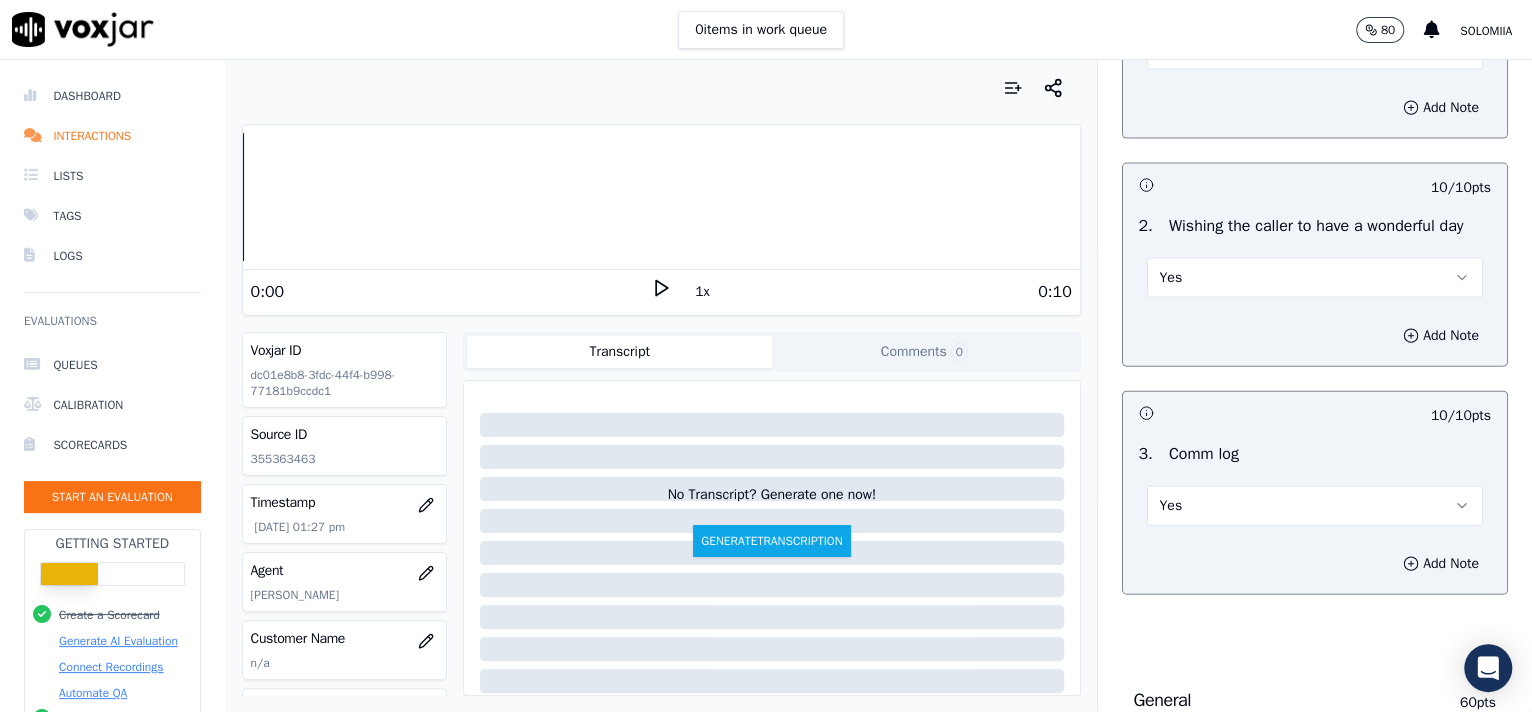 click on "Add Note" at bounding box center [1315, 336] 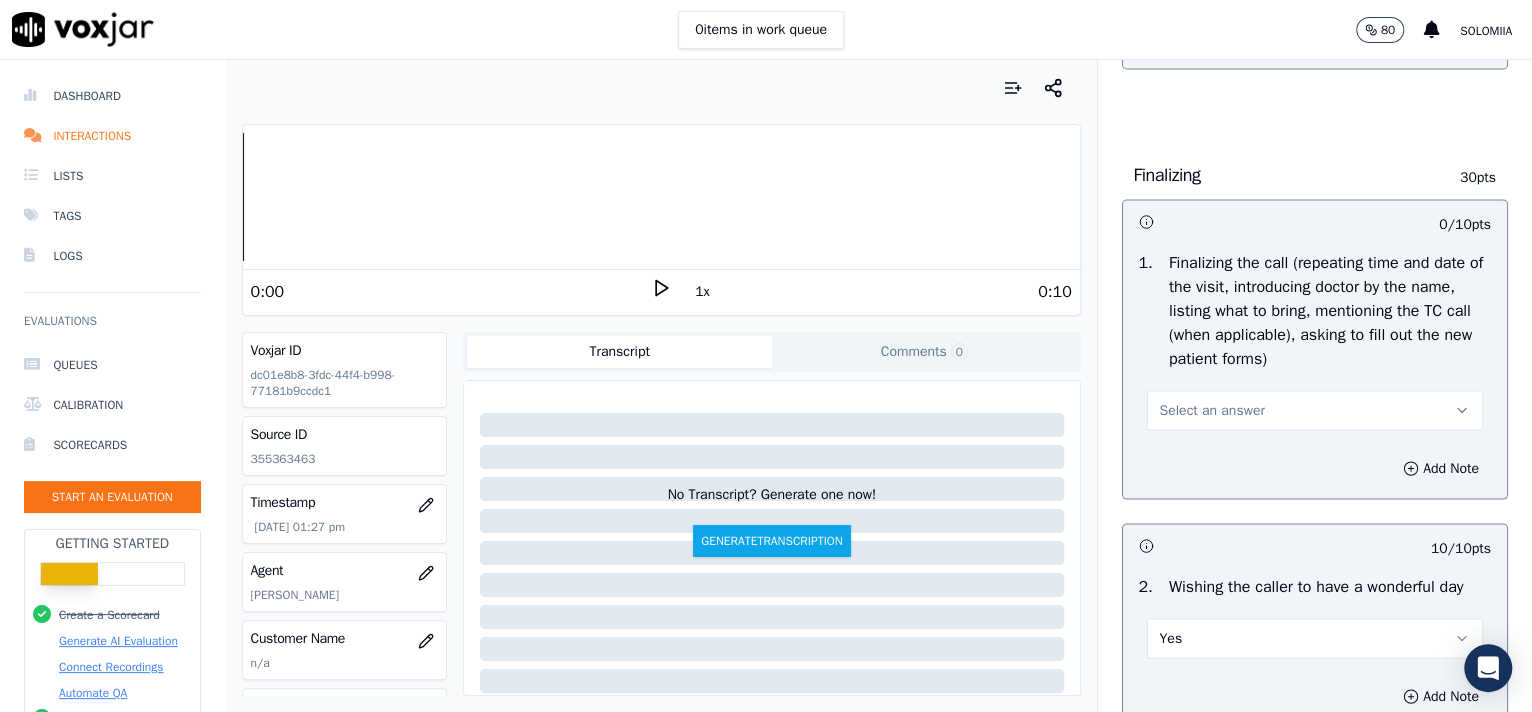 scroll, scrollTop: 2222, scrollLeft: 0, axis: vertical 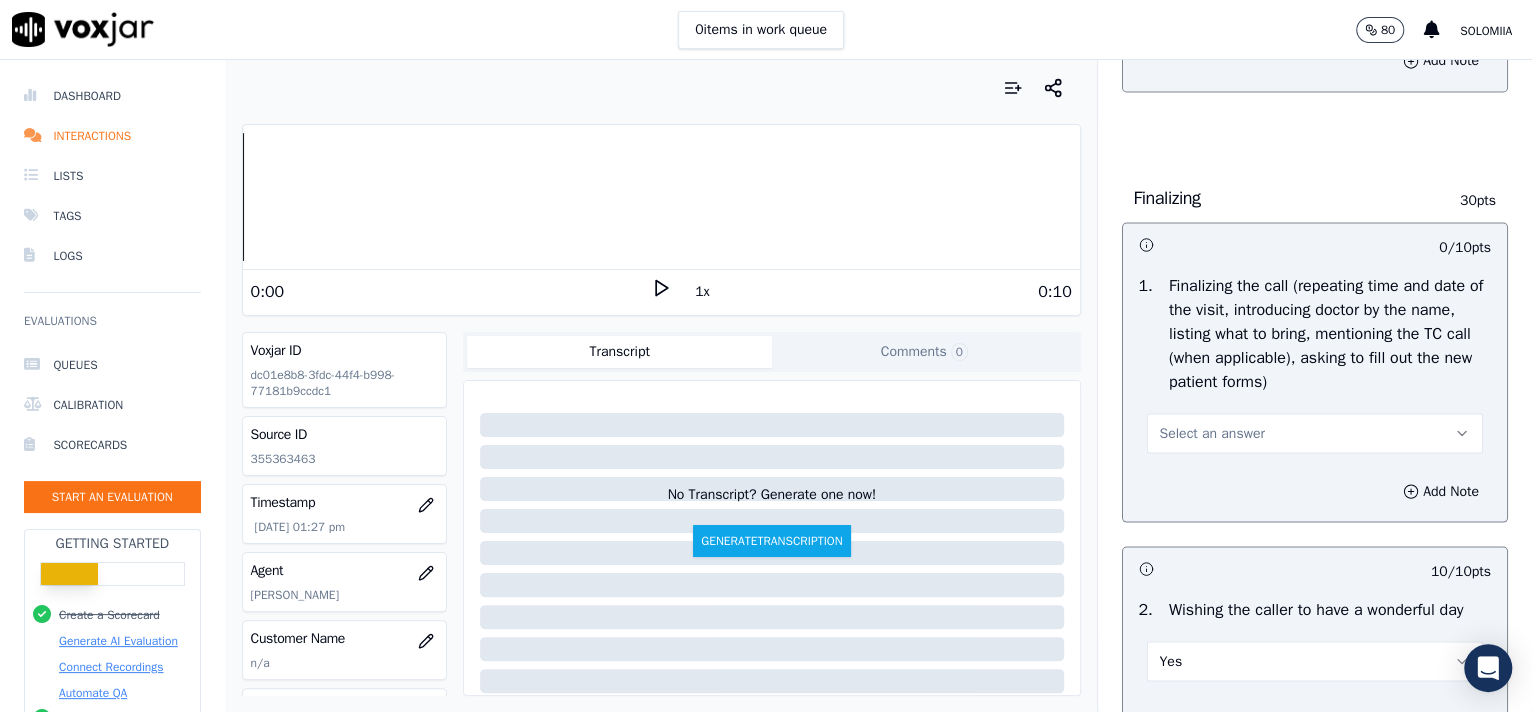 click on "Select an answer" at bounding box center [1212, 433] 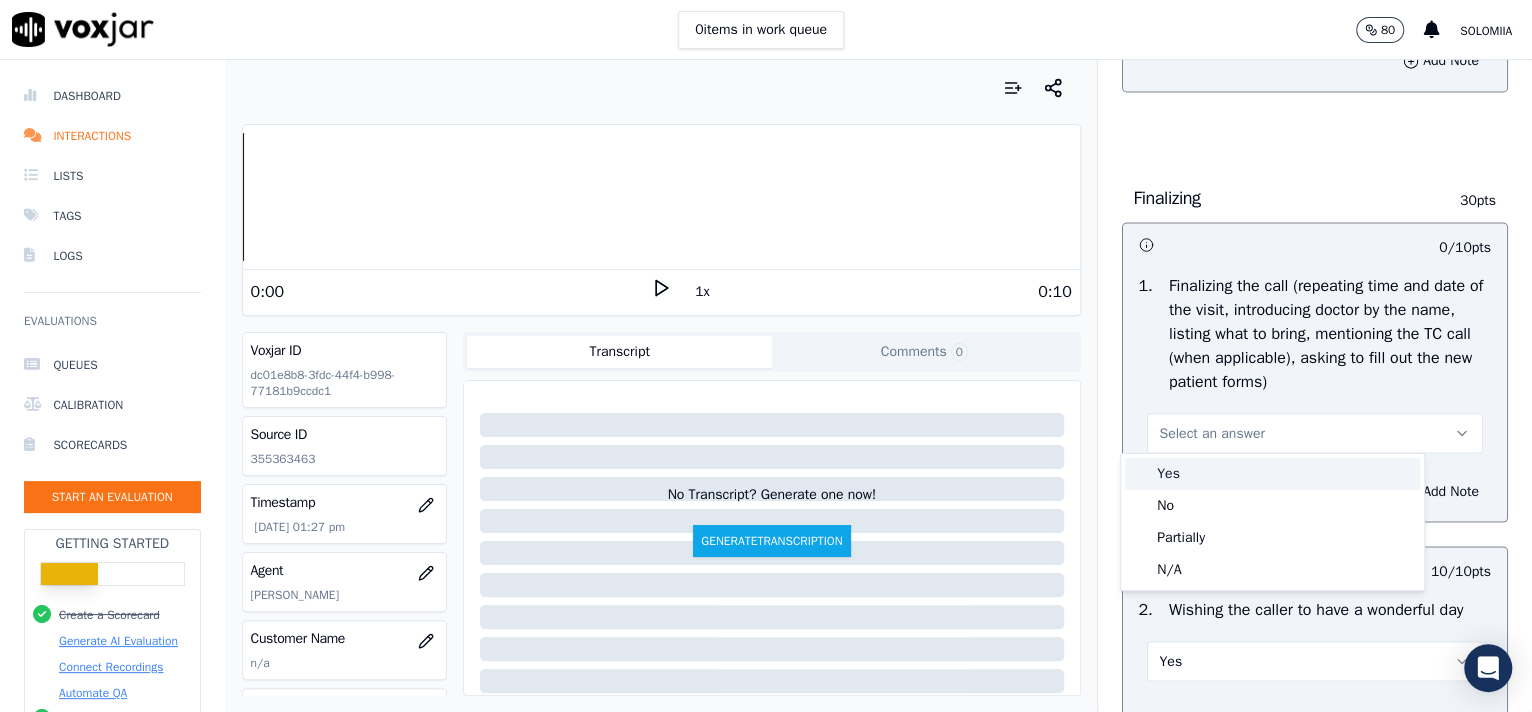 click on "Yes" at bounding box center (1272, 474) 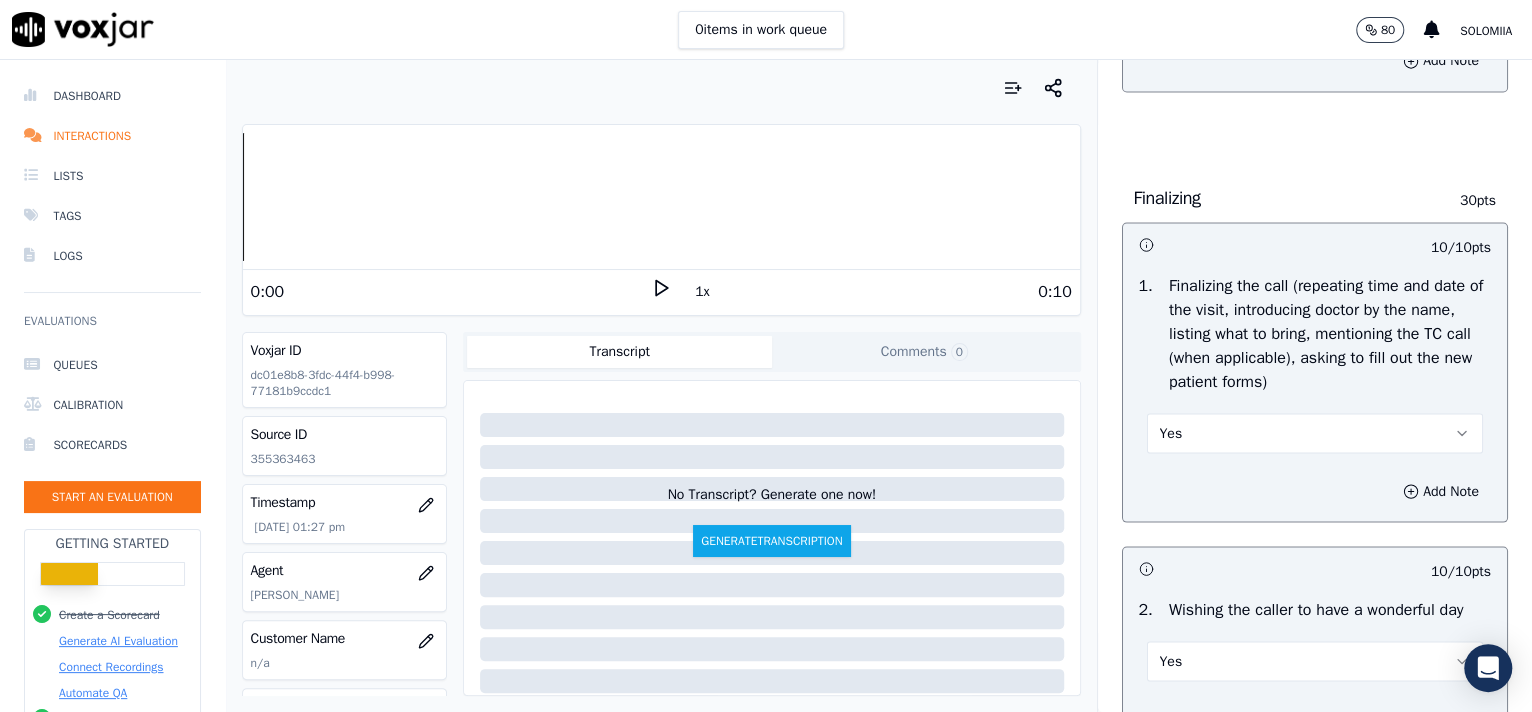 scroll, scrollTop: 1887, scrollLeft: 0, axis: vertical 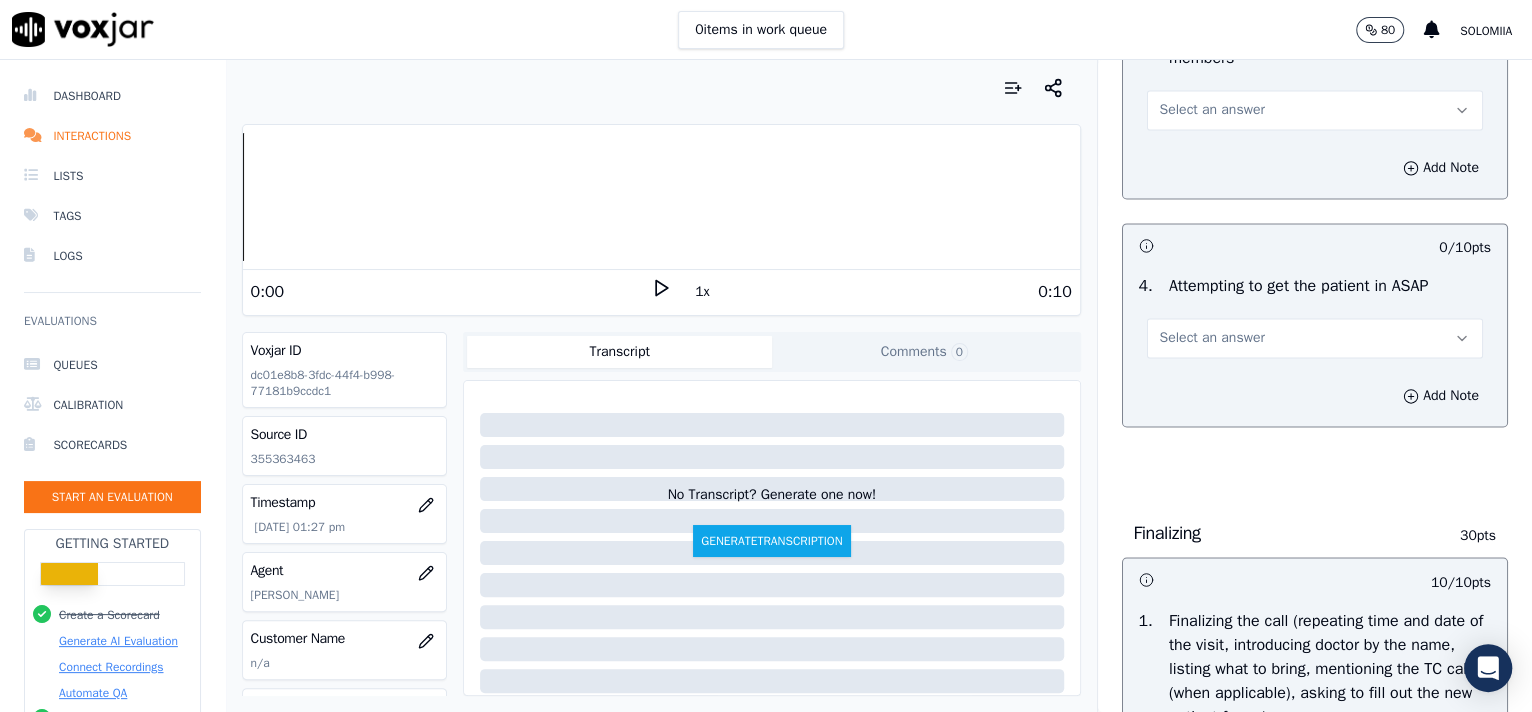 click on "4 .   Attempting to get the patient in ASAP    Select an answer" at bounding box center (1315, 316) 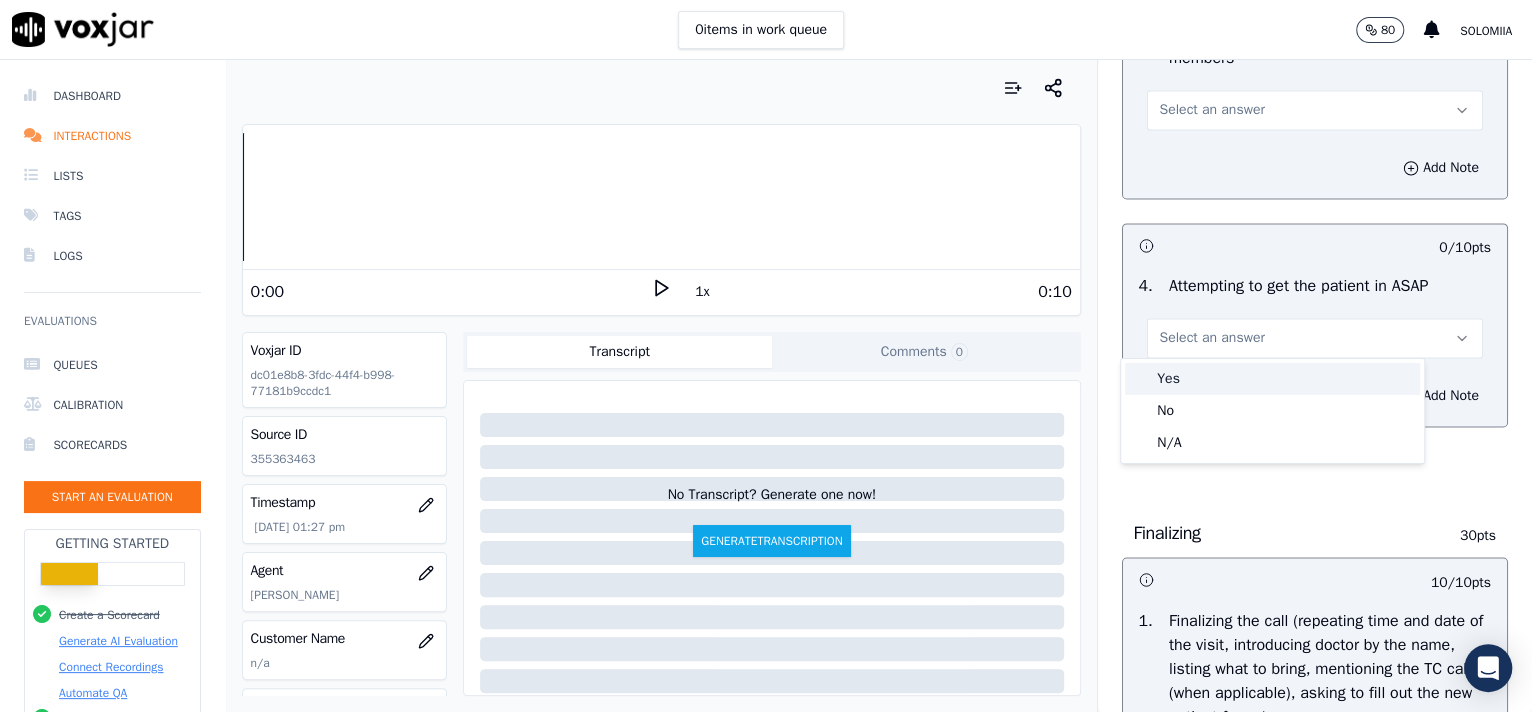 click on "Yes" at bounding box center [1272, 379] 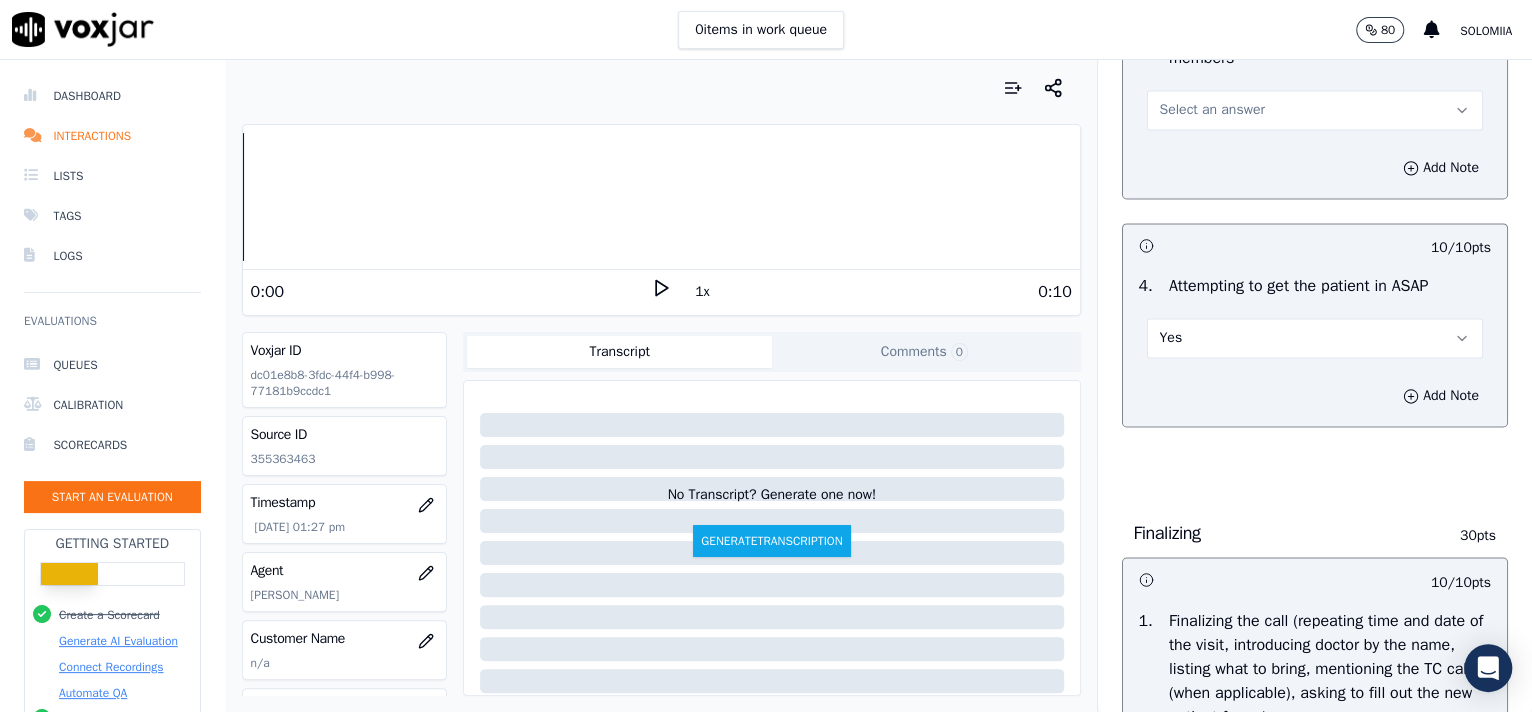 click on "3 .   Offering consultations to additional family members    Select an answer" at bounding box center (1315, 76) 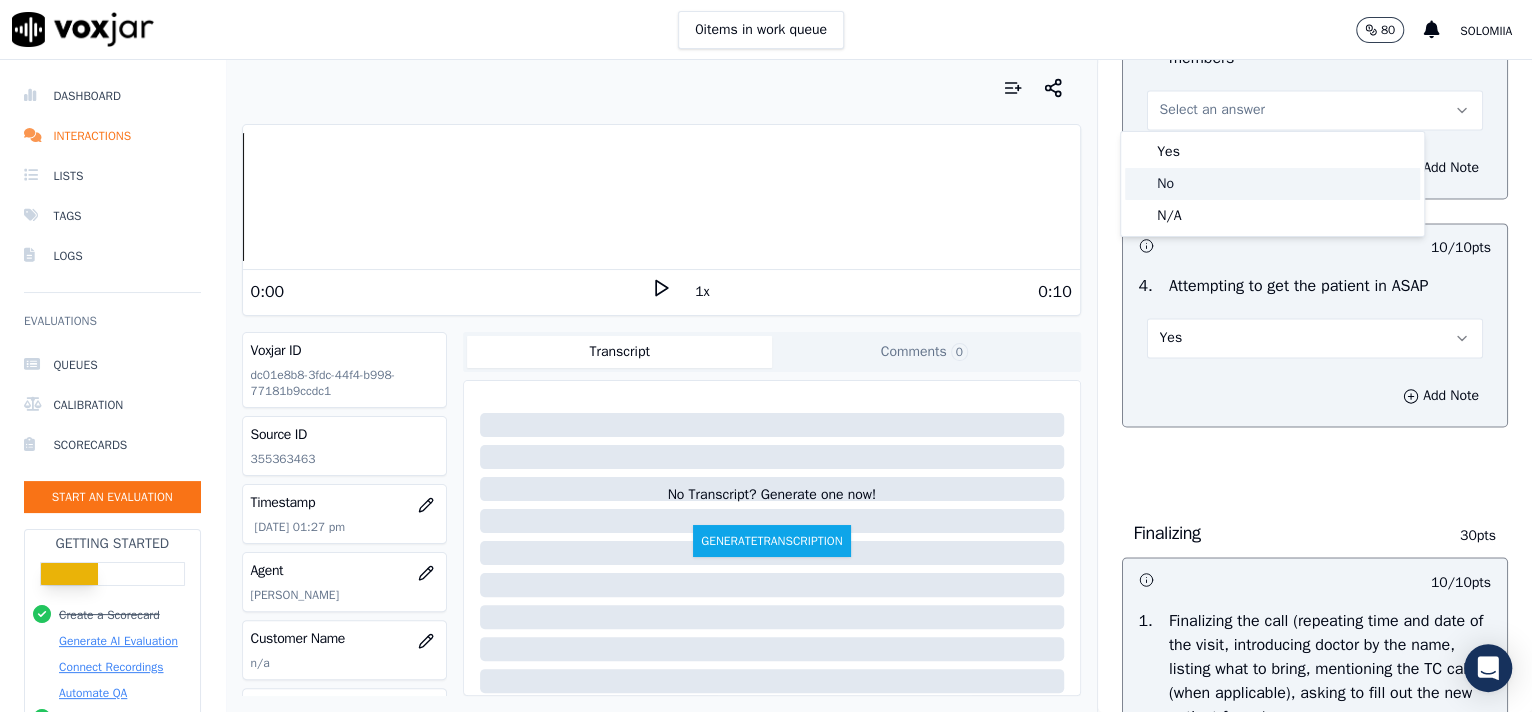 click on "No" 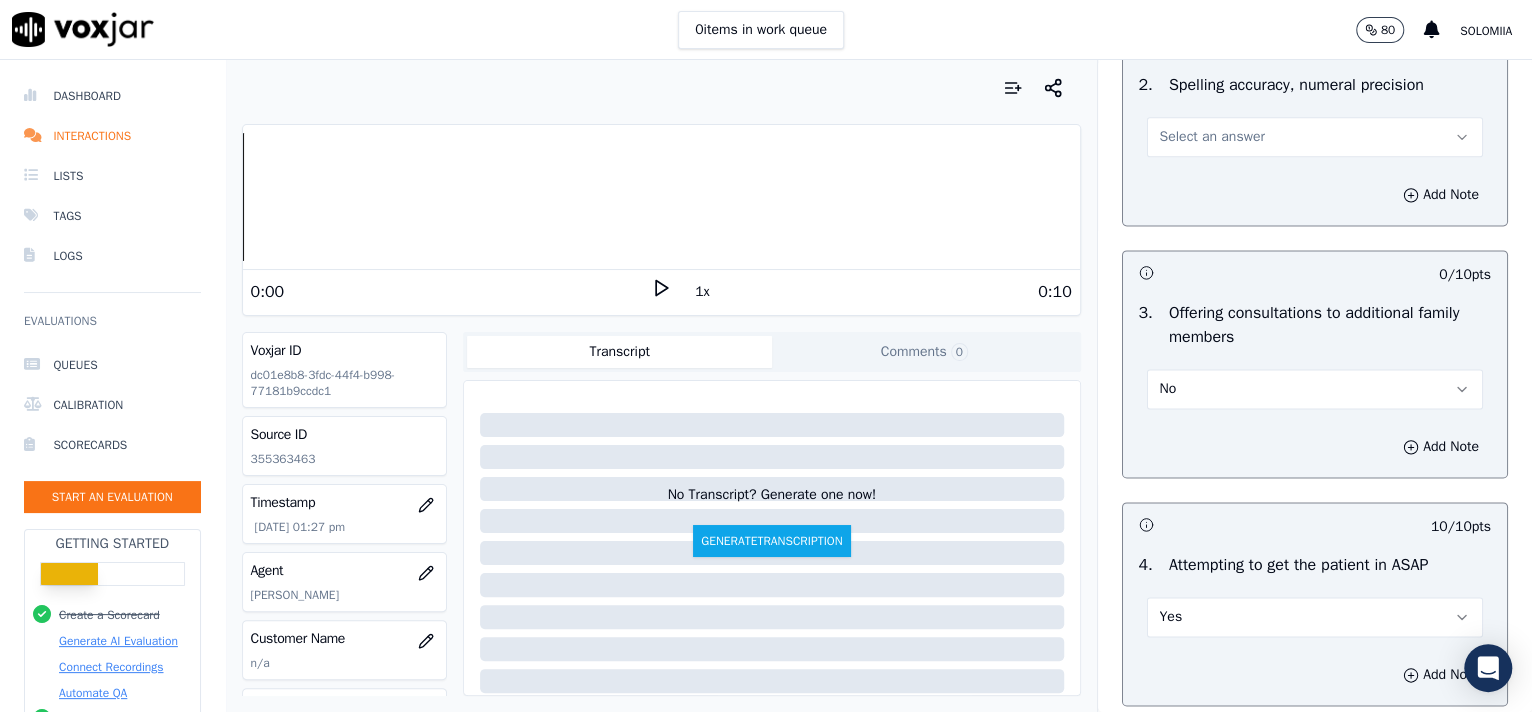 scroll, scrollTop: 1568, scrollLeft: 0, axis: vertical 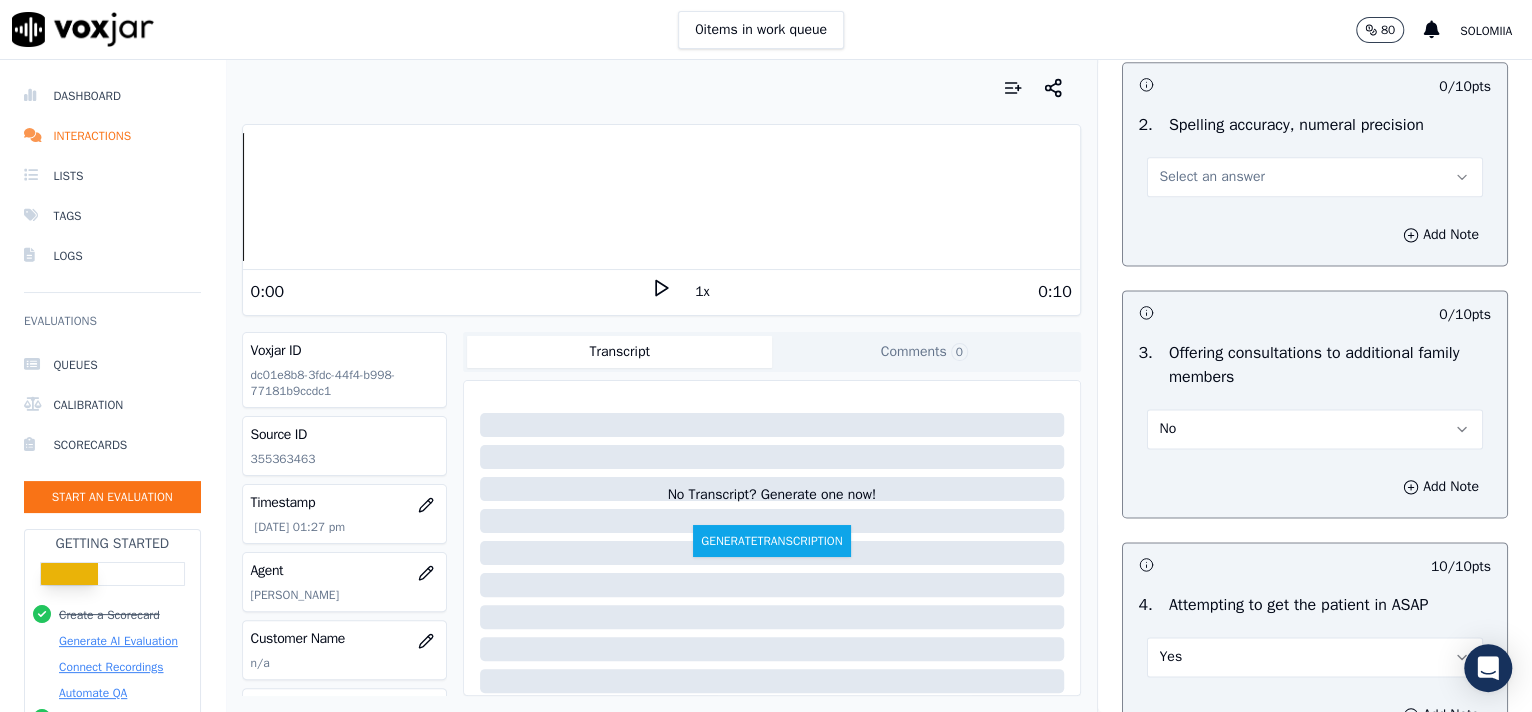 click on "Select an answer" at bounding box center (1315, 177) 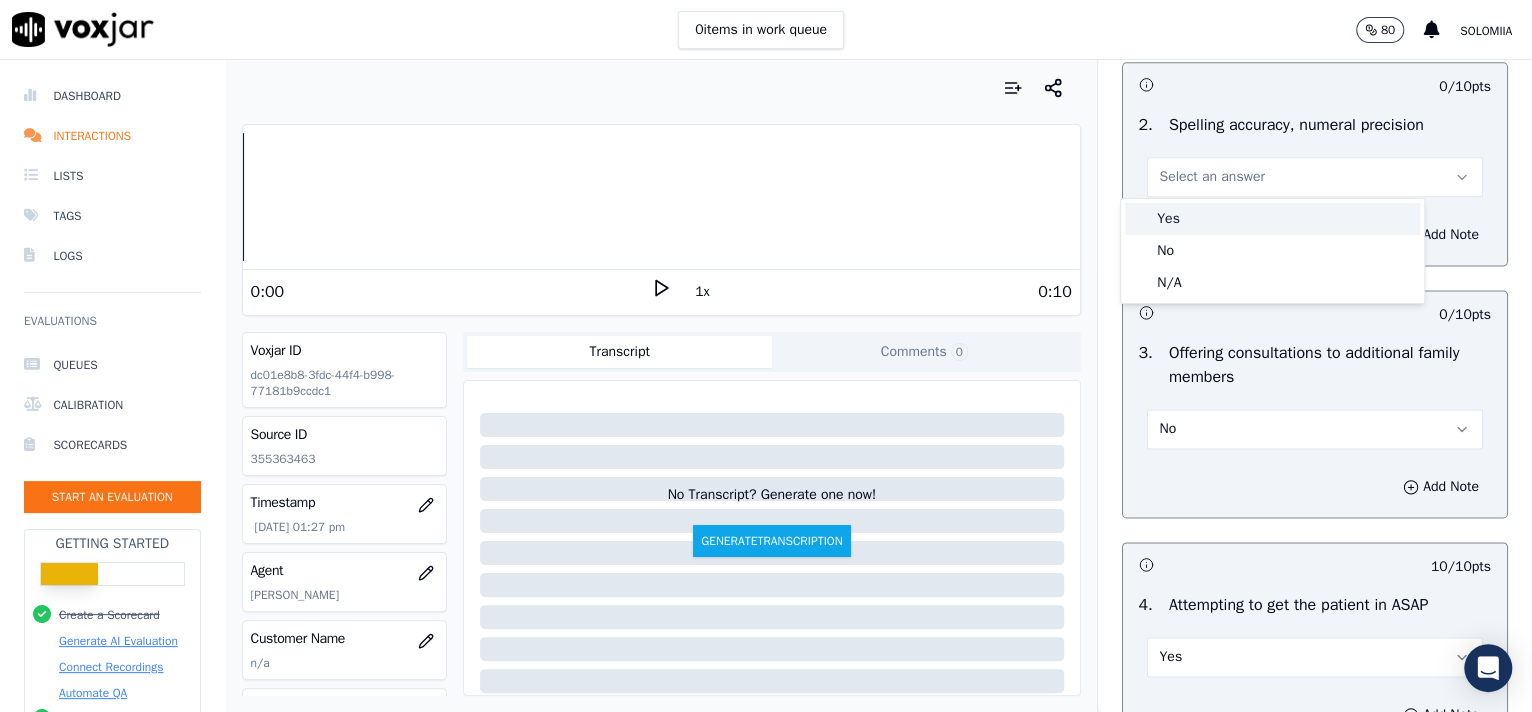 click on "Yes" at bounding box center [1272, 219] 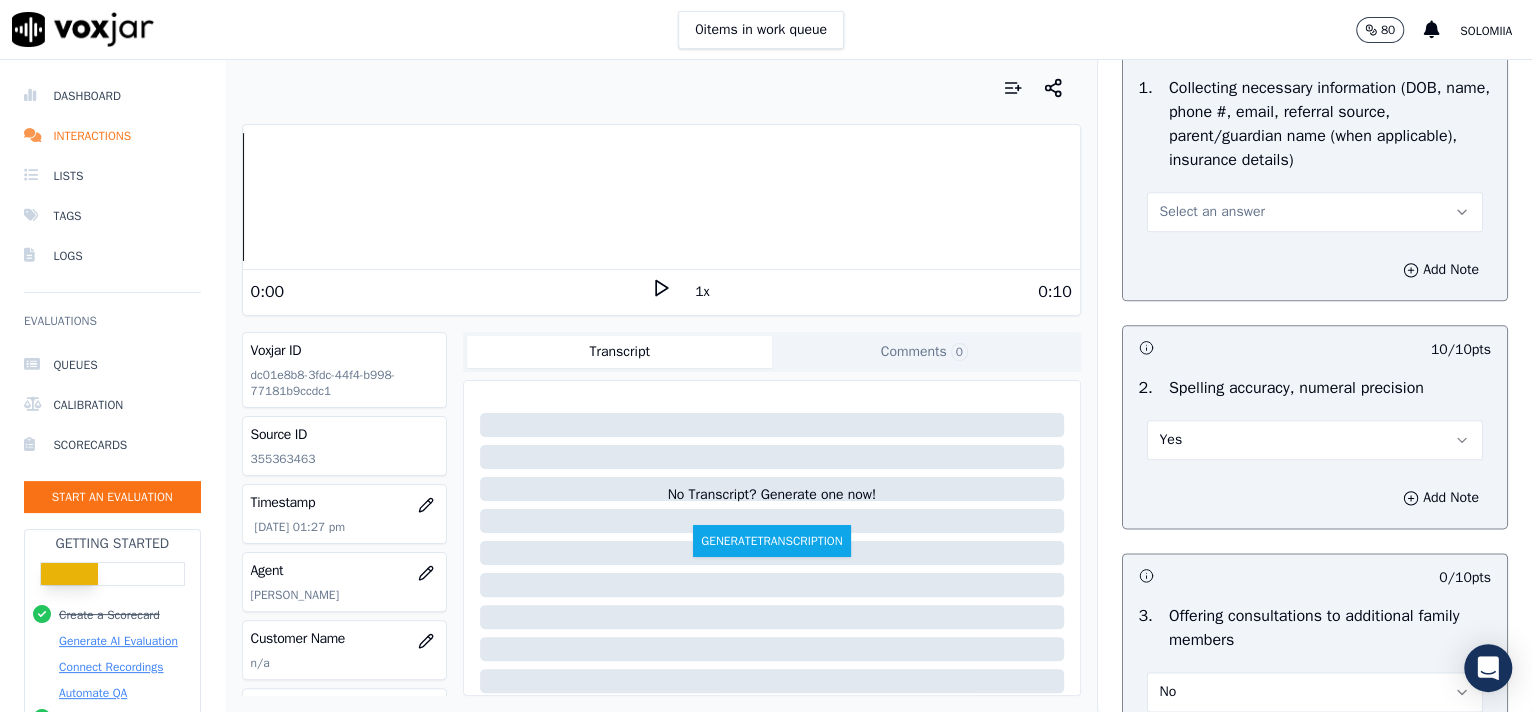 scroll, scrollTop: 1154, scrollLeft: 0, axis: vertical 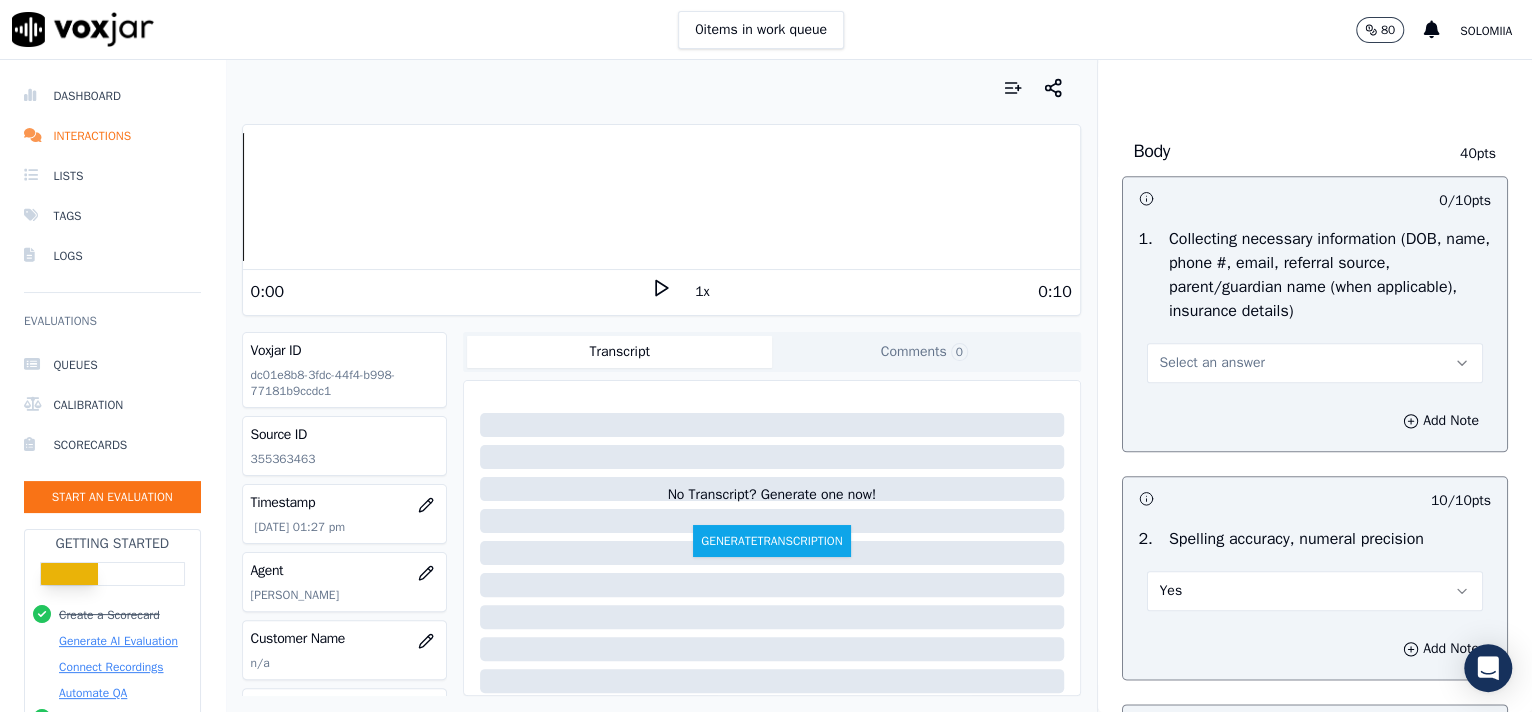 click on "Select an answer" at bounding box center (1212, 363) 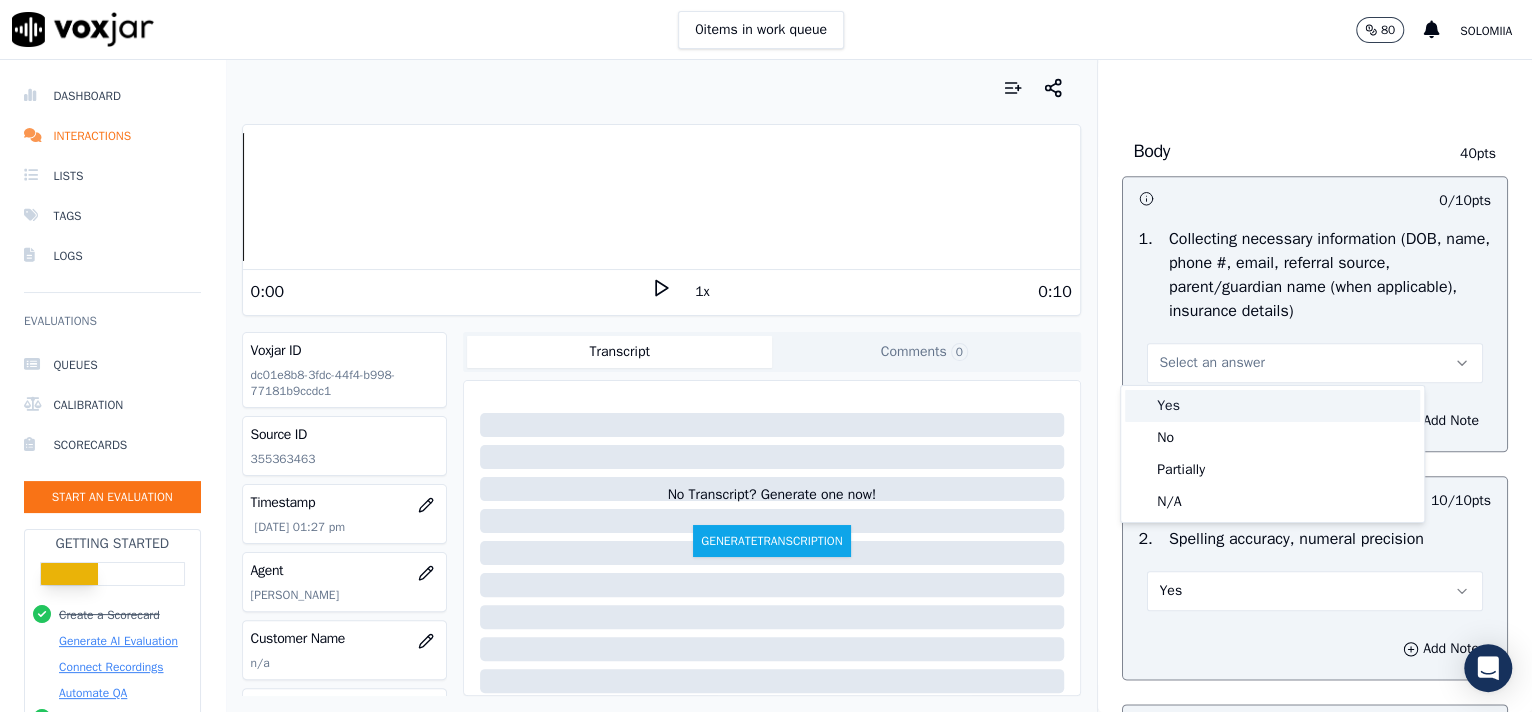 click on "Yes" at bounding box center [1272, 406] 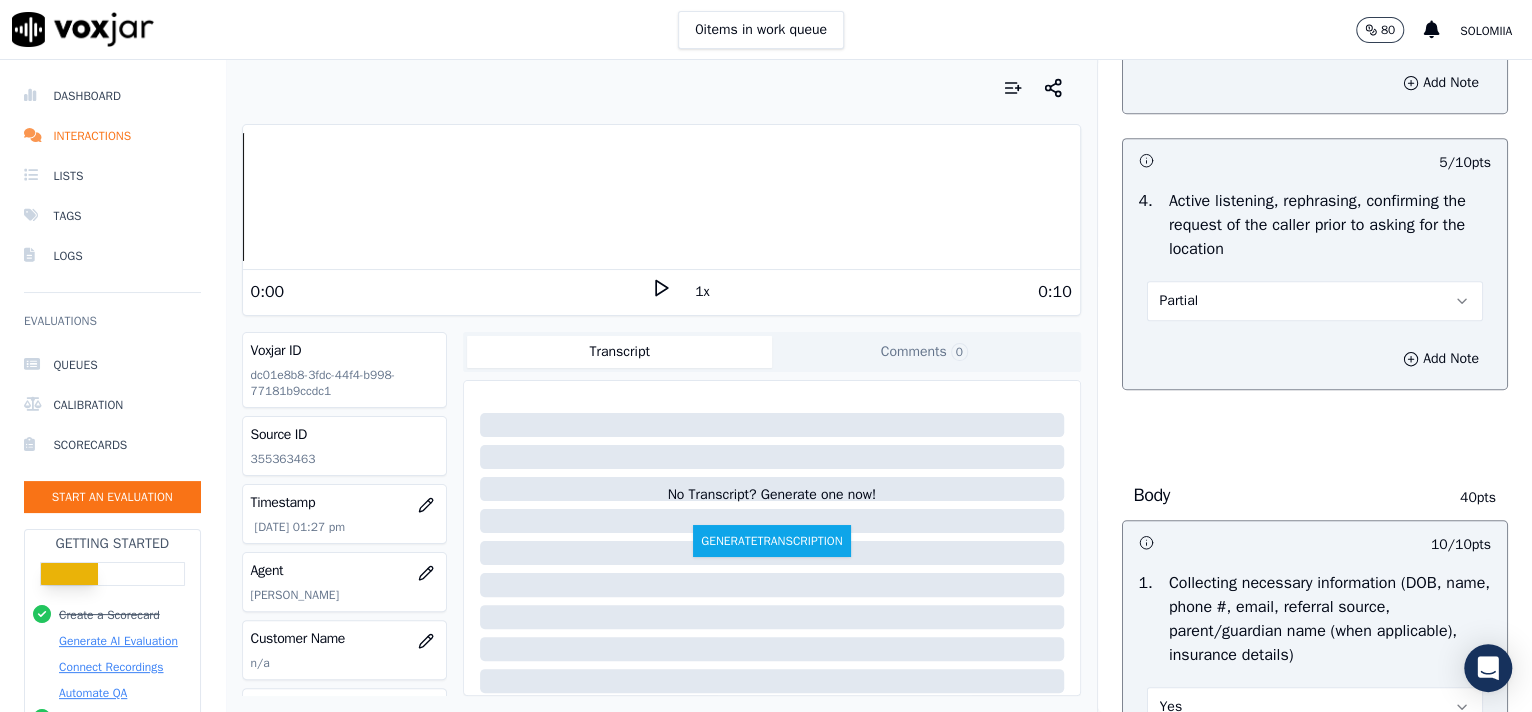 scroll, scrollTop: 515, scrollLeft: 0, axis: vertical 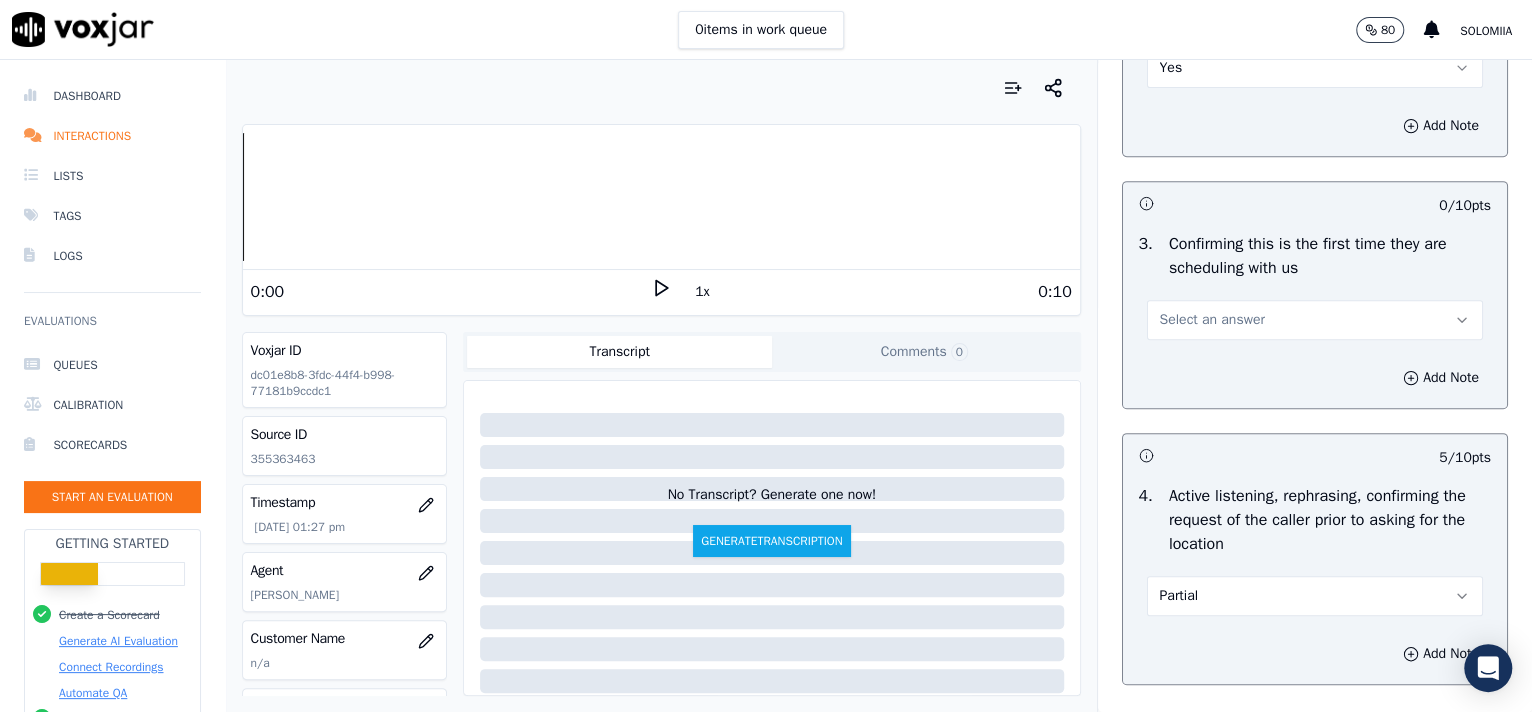 click on "Select an answer" at bounding box center [1212, 320] 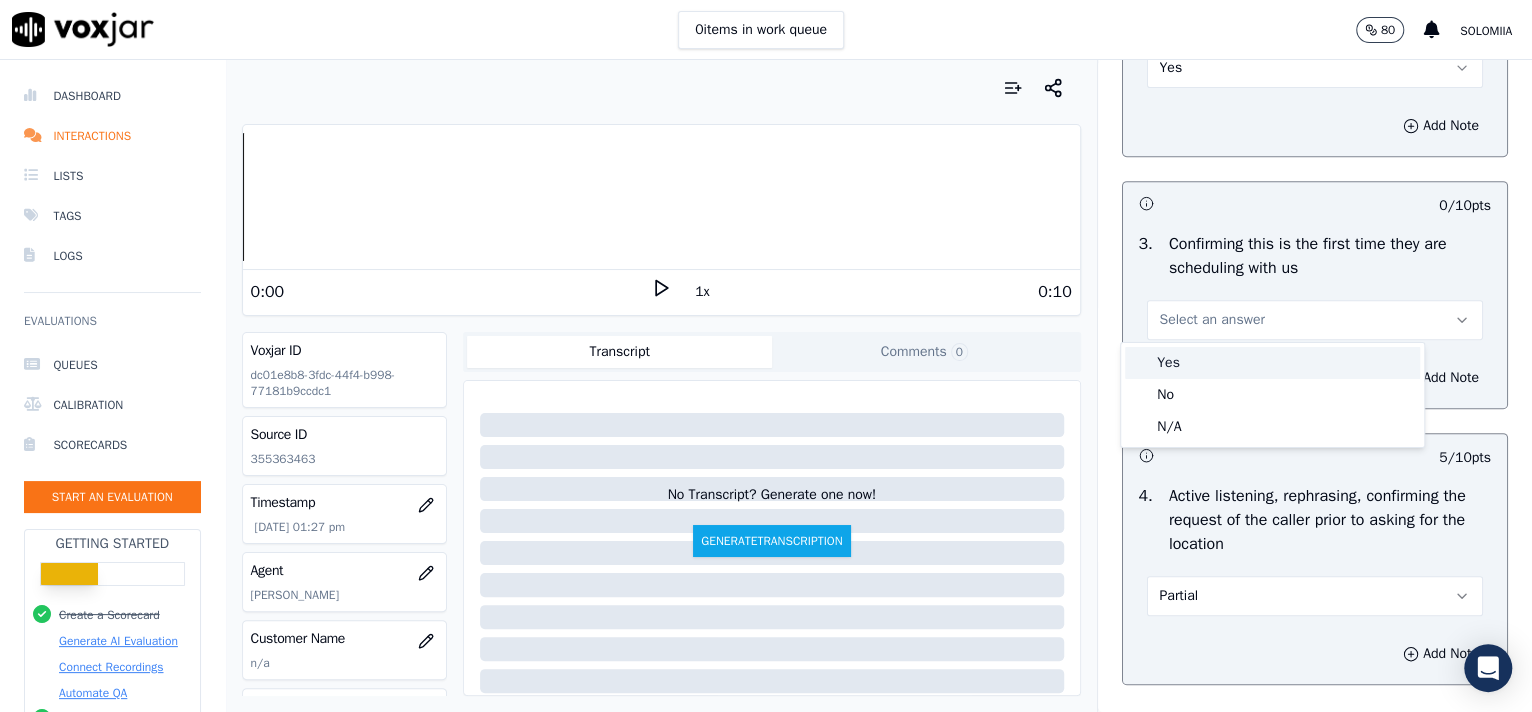 click on "Yes" at bounding box center (1272, 363) 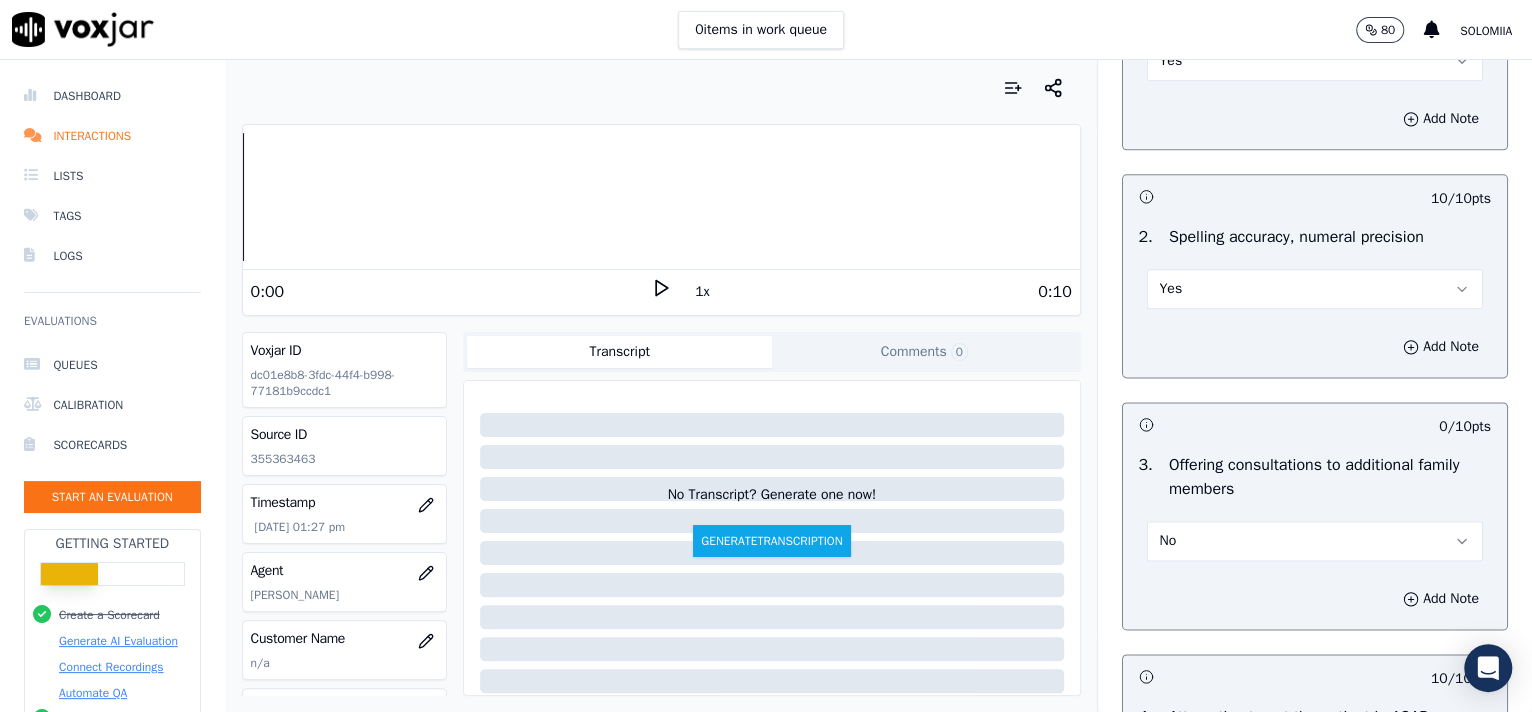 scroll, scrollTop: 1433, scrollLeft: 0, axis: vertical 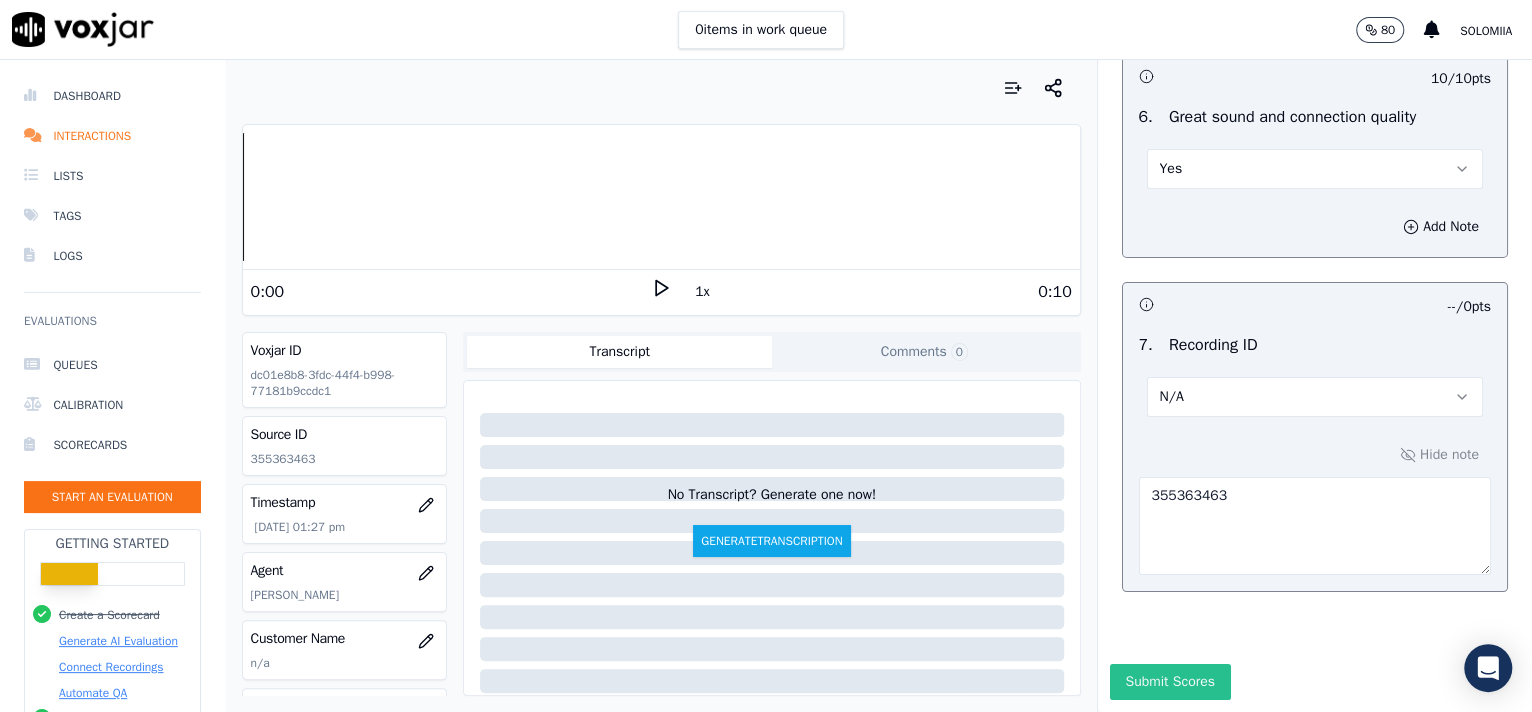 click on "Submit Scores" at bounding box center (1170, 682) 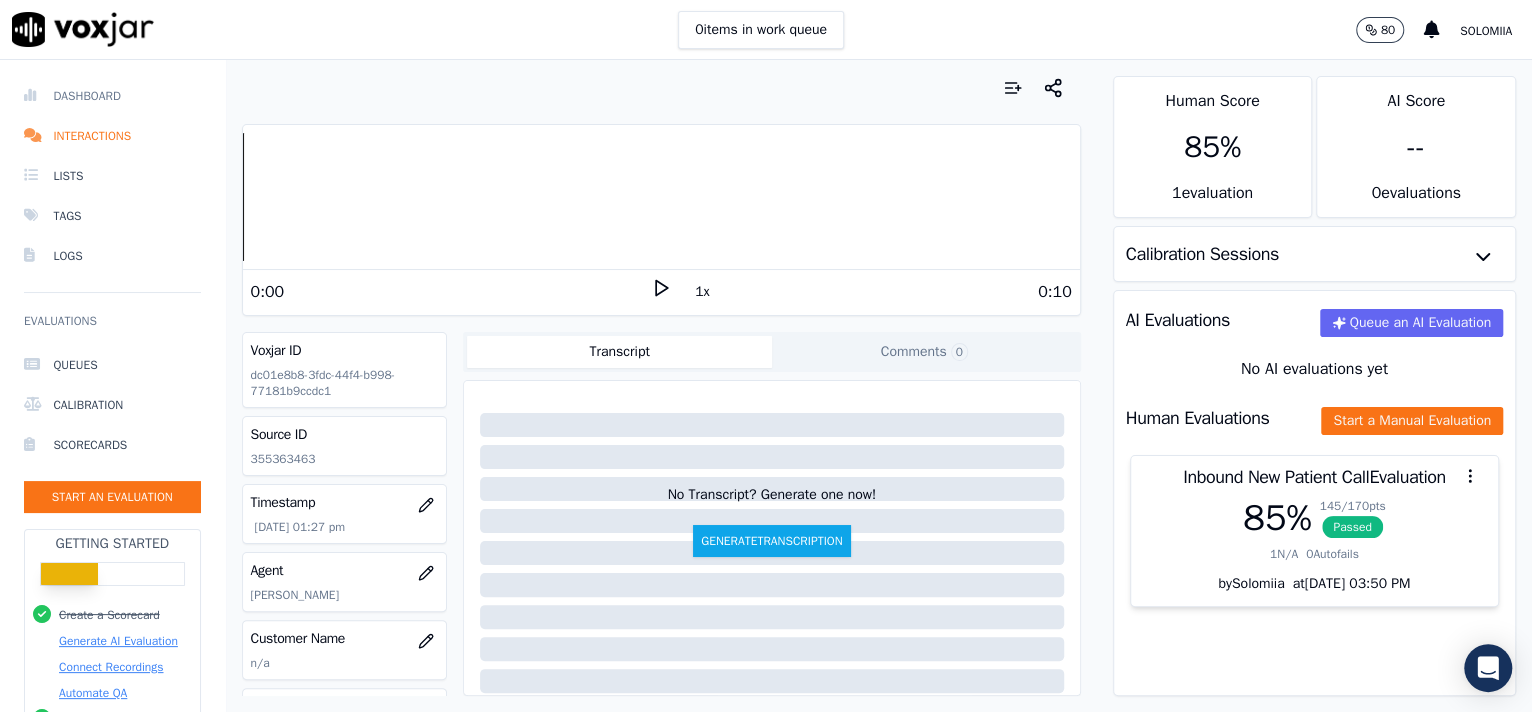 click on "Dashboard" at bounding box center [112, 96] 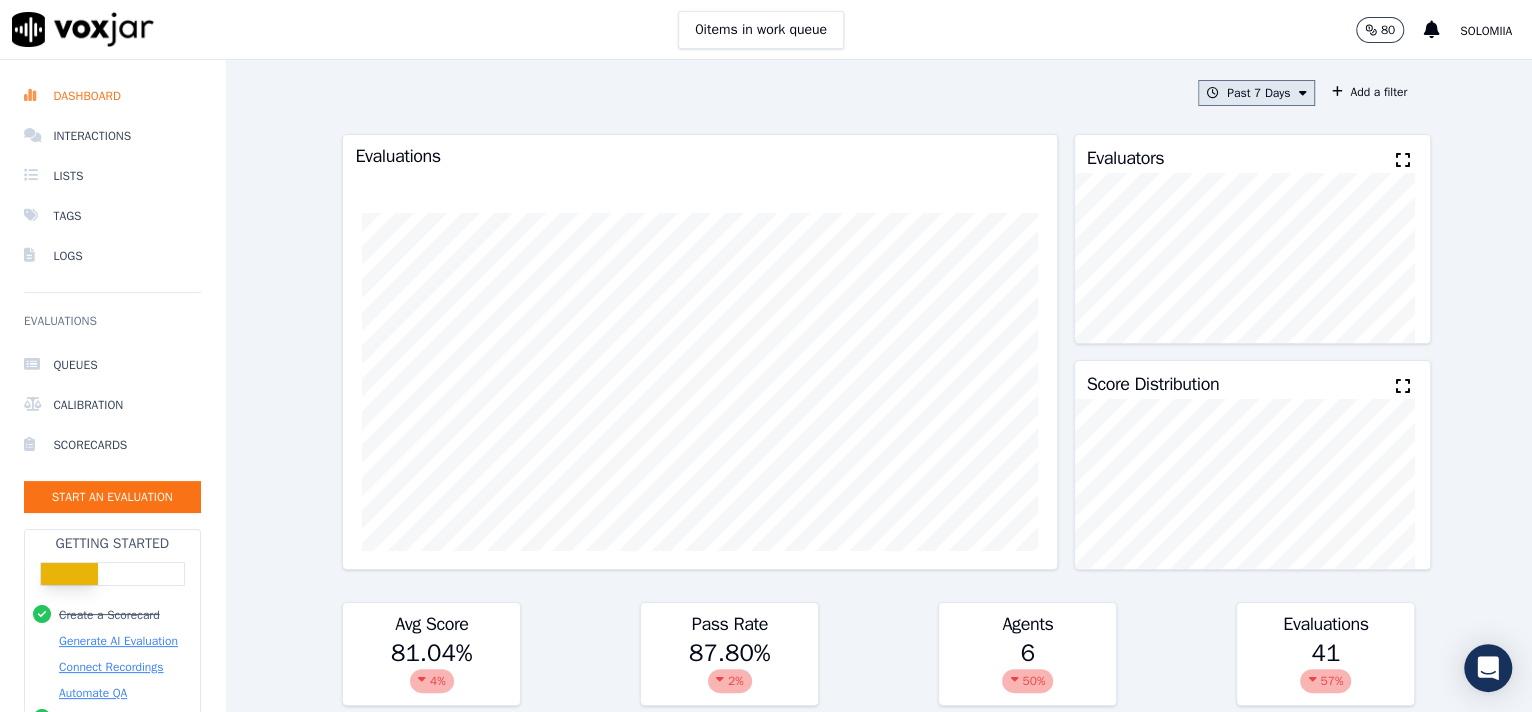 click at bounding box center (1302, 93) 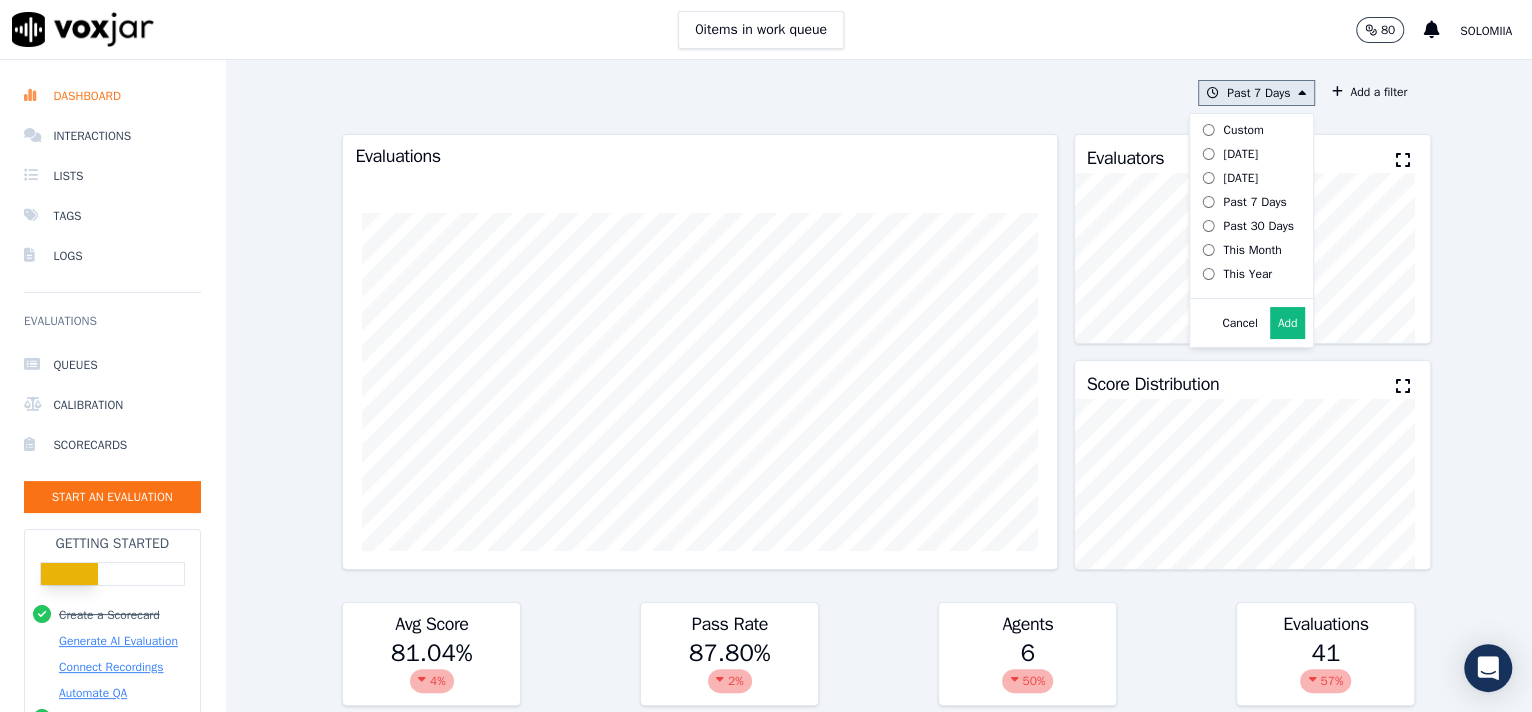 click on "This Year" at bounding box center (1247, 274) 